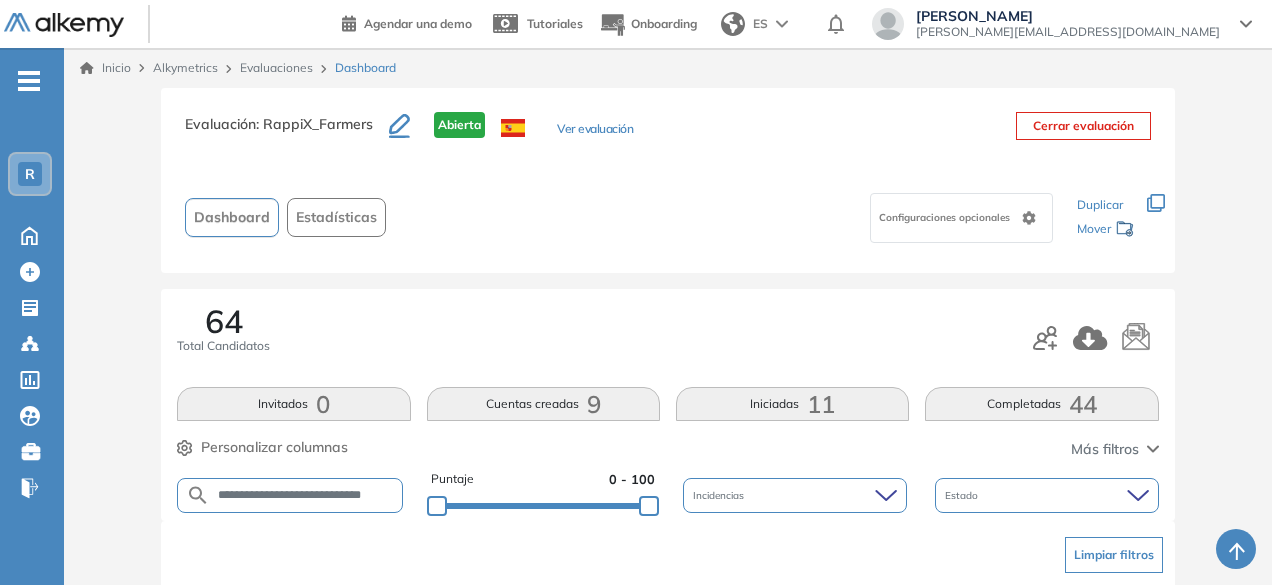 scroll, scrollTop: 148, scrollLeft: 0, axis: vertical 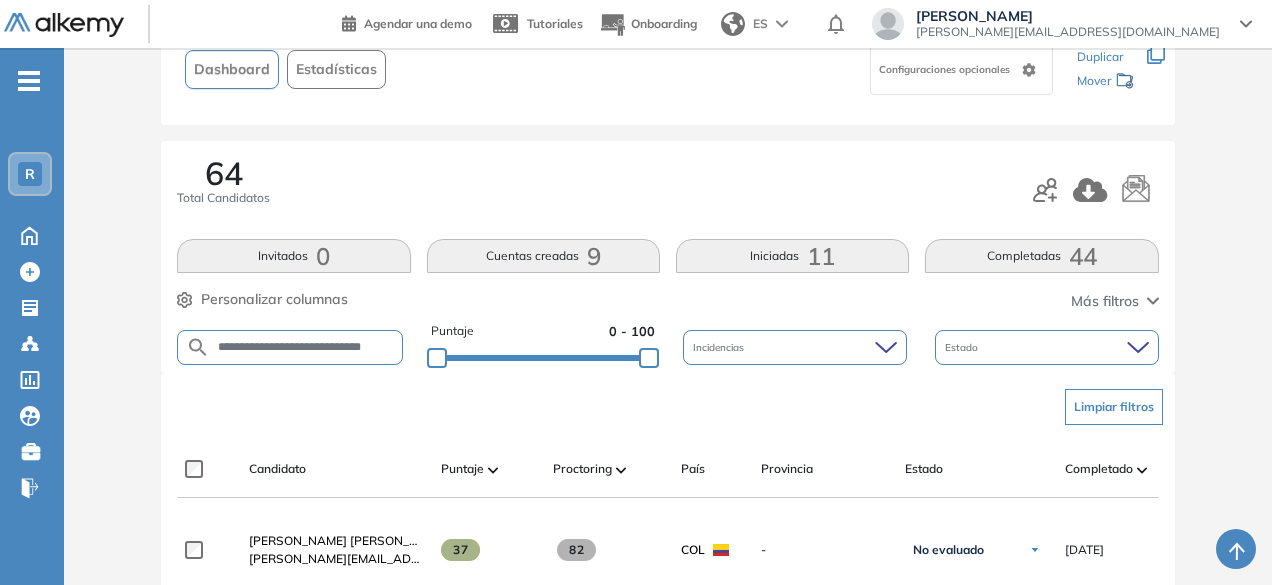 click on "**********" at bounding box center [305, 347] 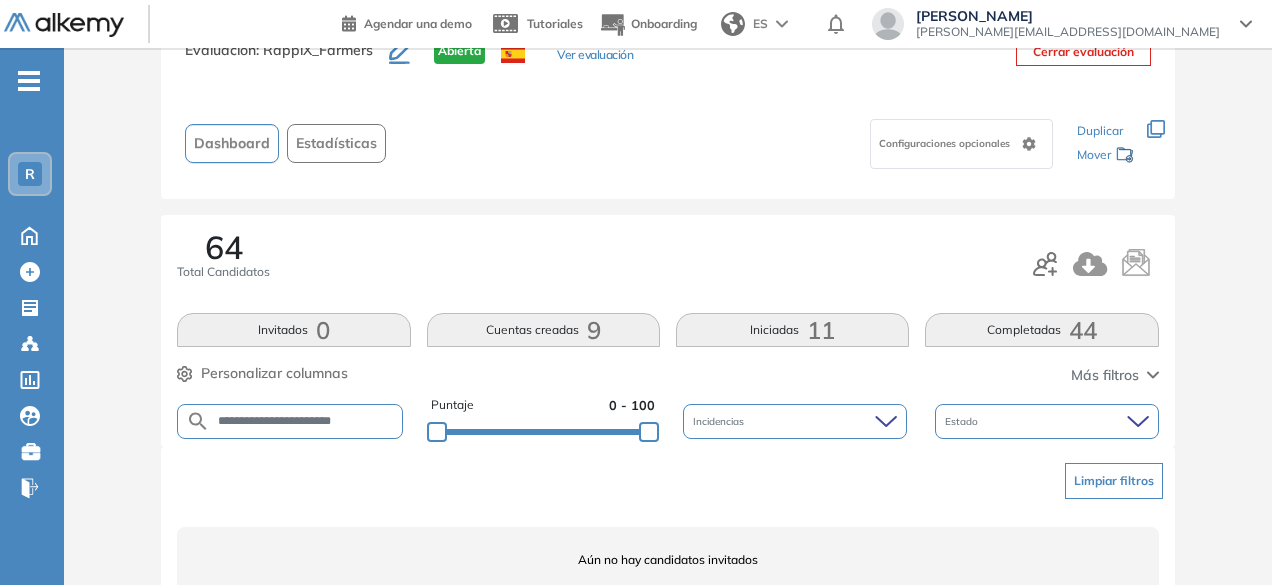 scroll, scrollTop: 148, scrollLeft: 0, axis: vertical 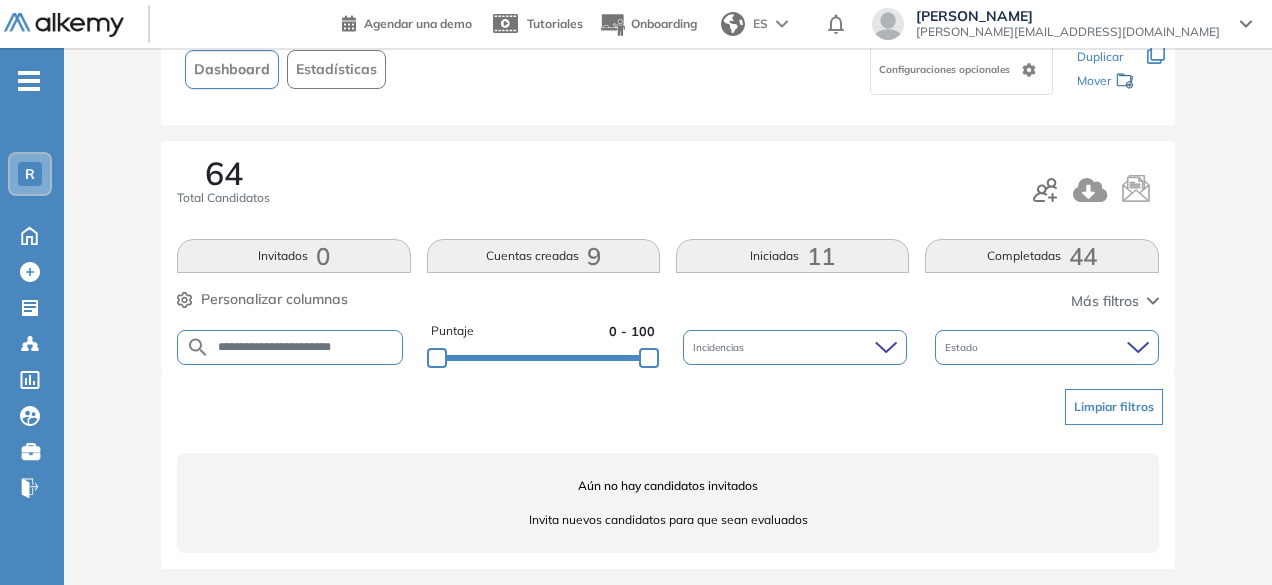 click on "**********" at bounding box center [305, 347] 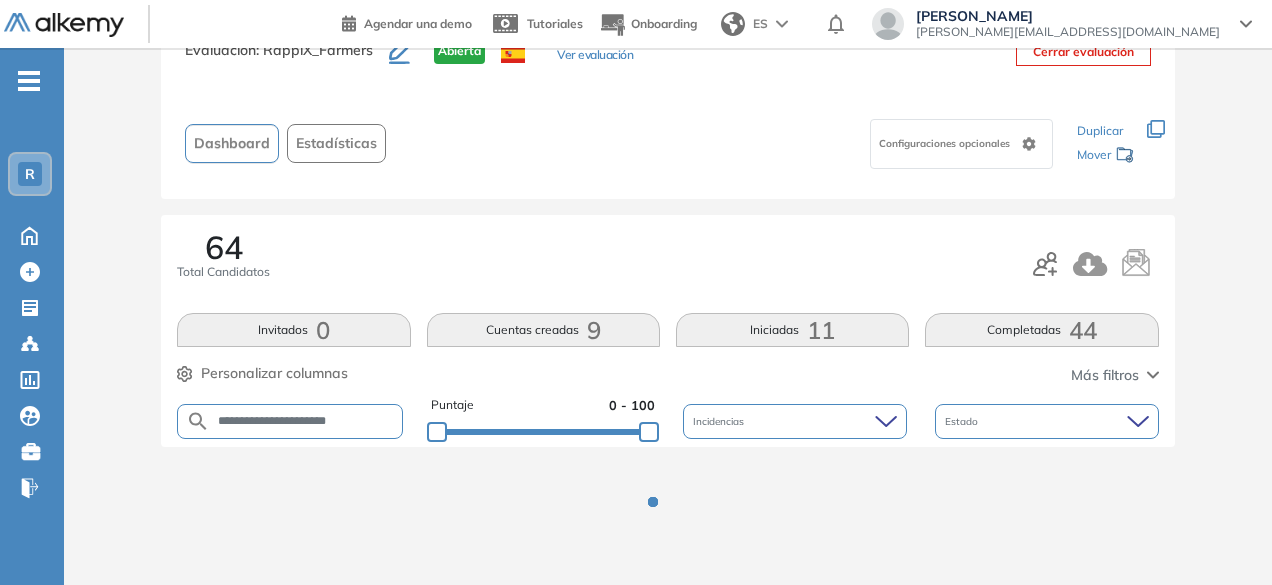 scroll, scrollTop: 148, scrollLeft: 0, axis: vertical 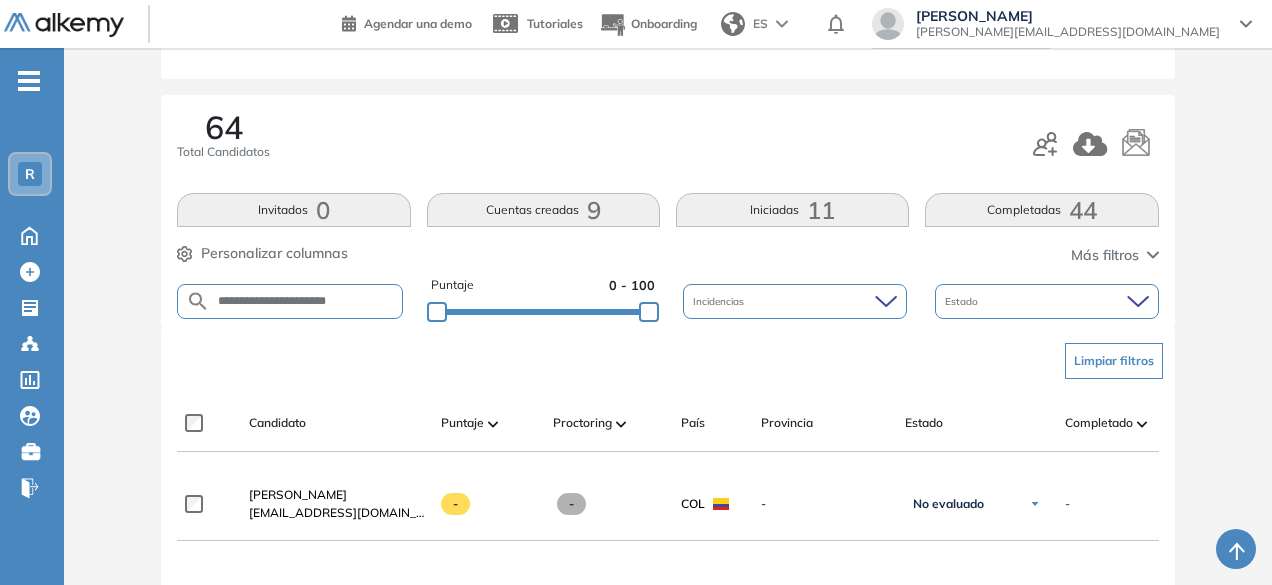 click on "**********" at bounding box center (305, 301) 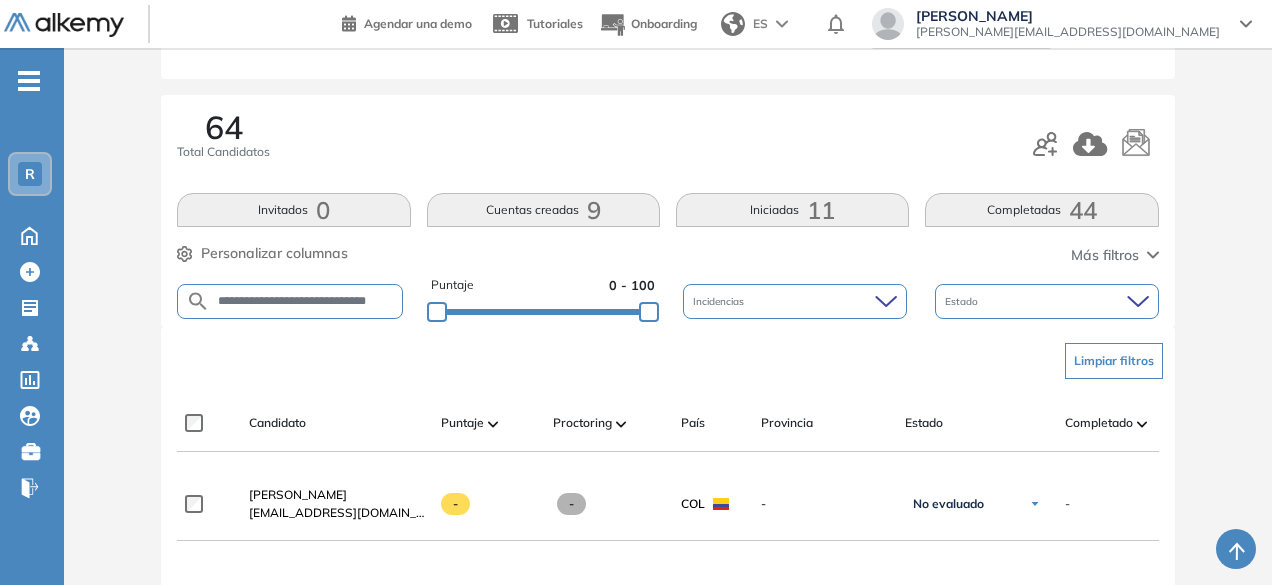 scroll, scrollTop: 0, scrollLeft: 57, axis: horizontal 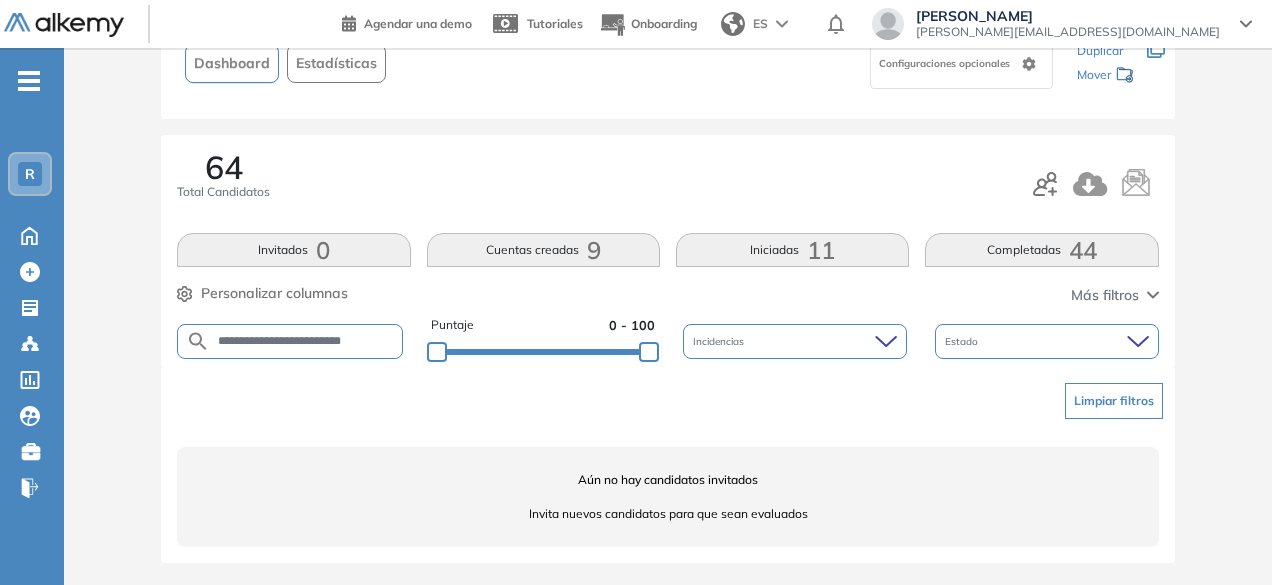 drag, startPoint x: 333, startPoint y: 338, endPoint x: 263, endPoint y: 337, distance: 70.00714 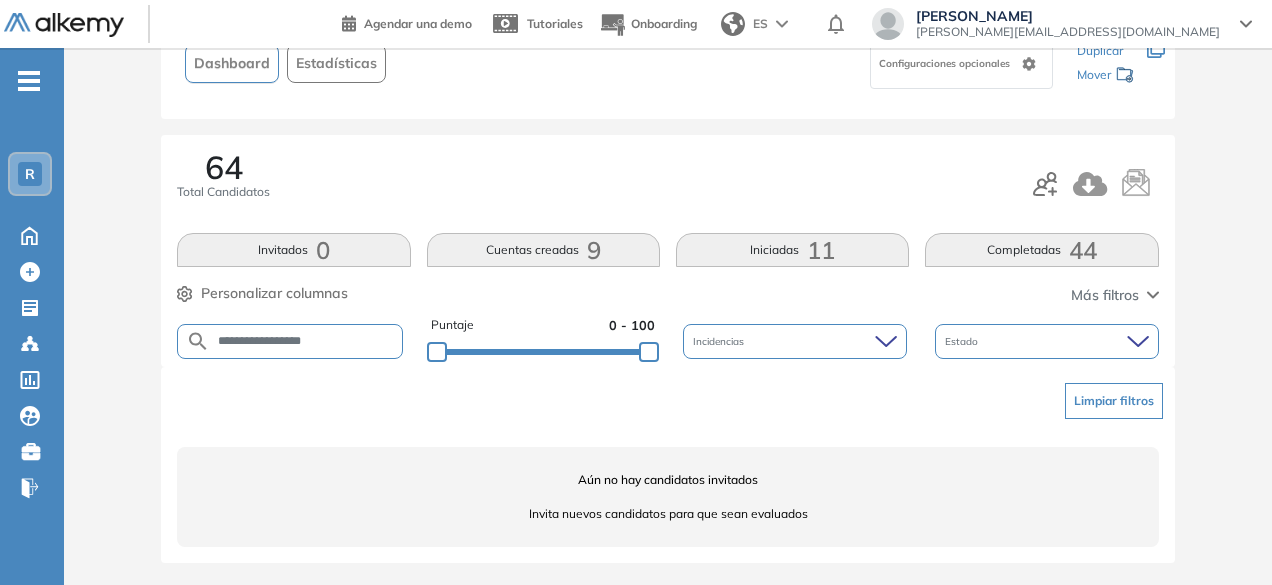 scroll, scrollTop: 0, scrollLeft: 0, axis: both 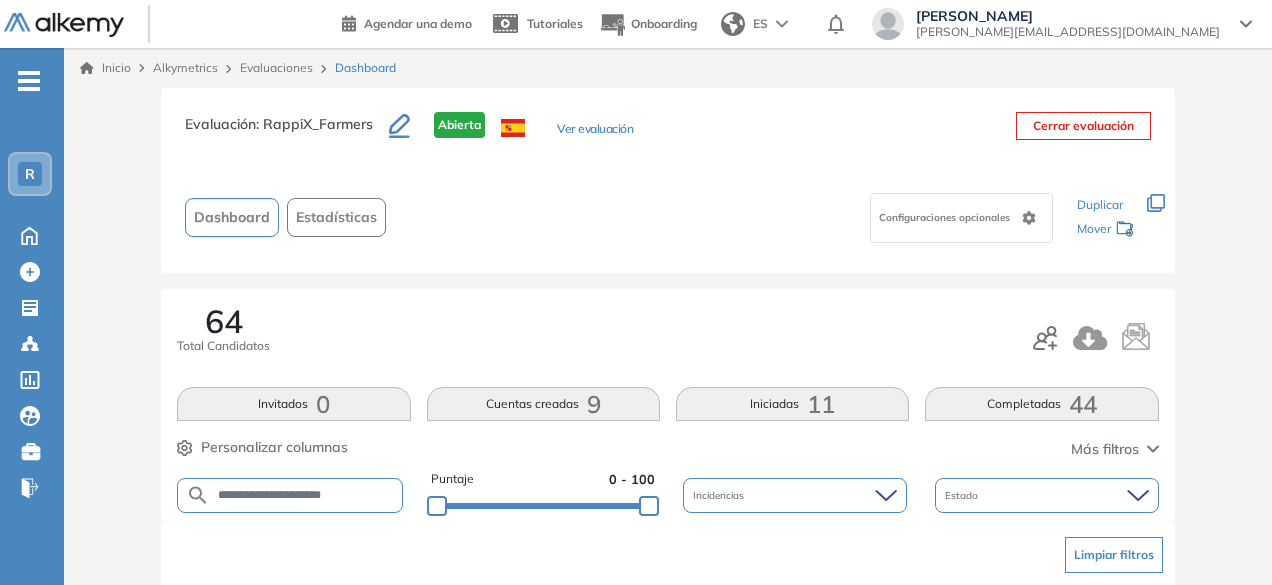click on "**********" at bounding box center (306, 495) 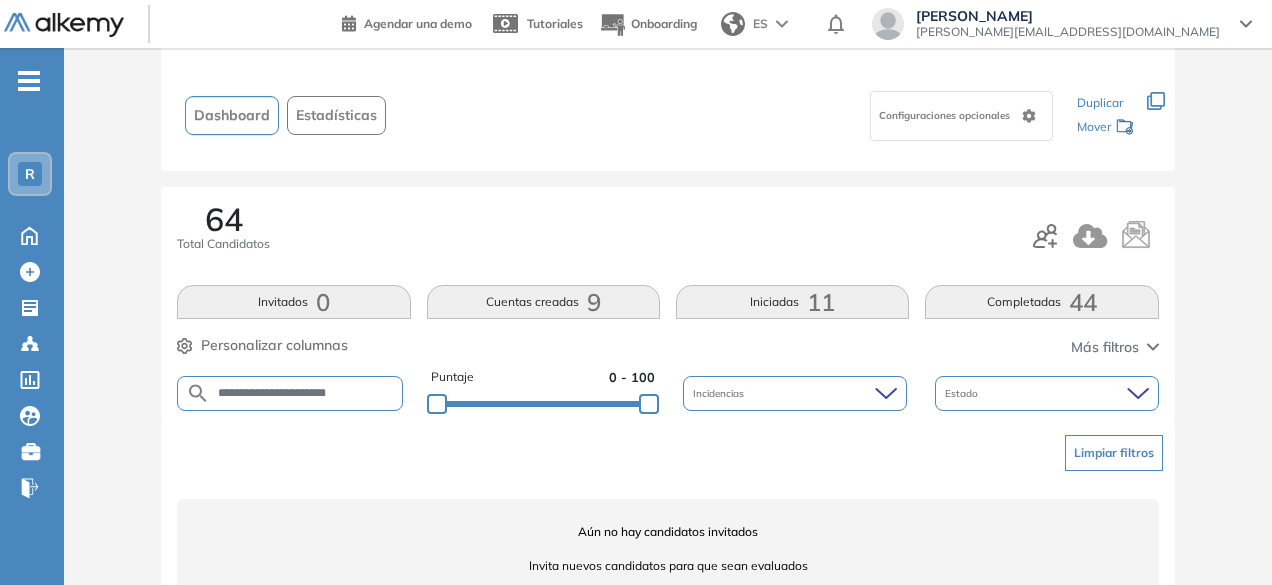 scroll, scrollTop: 99, scrollLeft: 0, axis: vertical 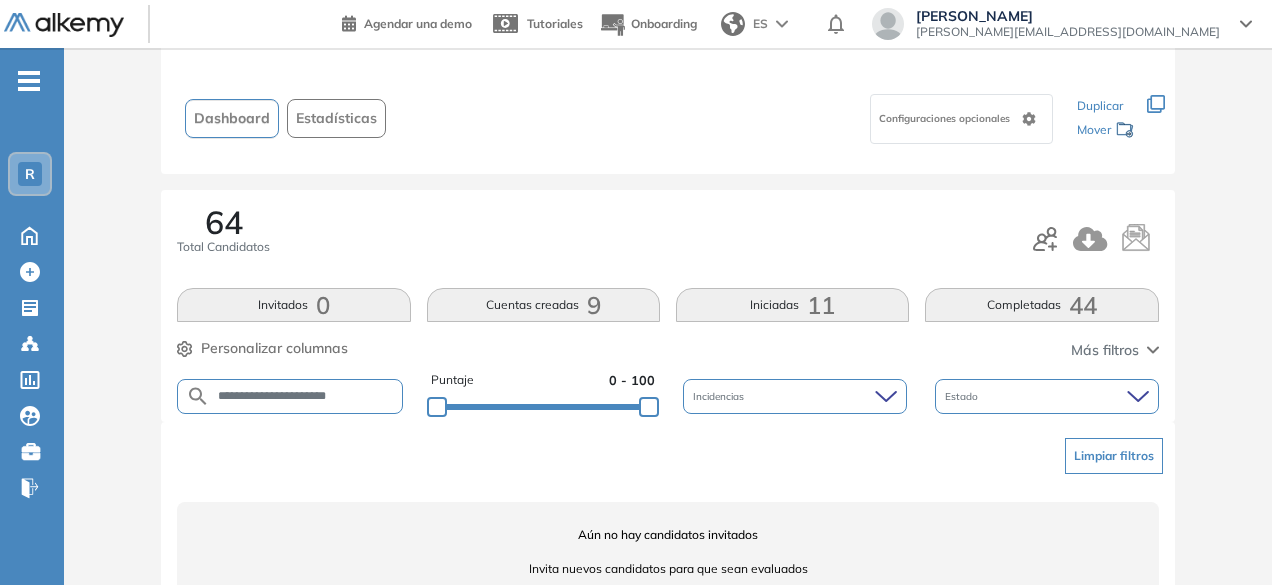 click on "**********" at bounding box center [306, 396] 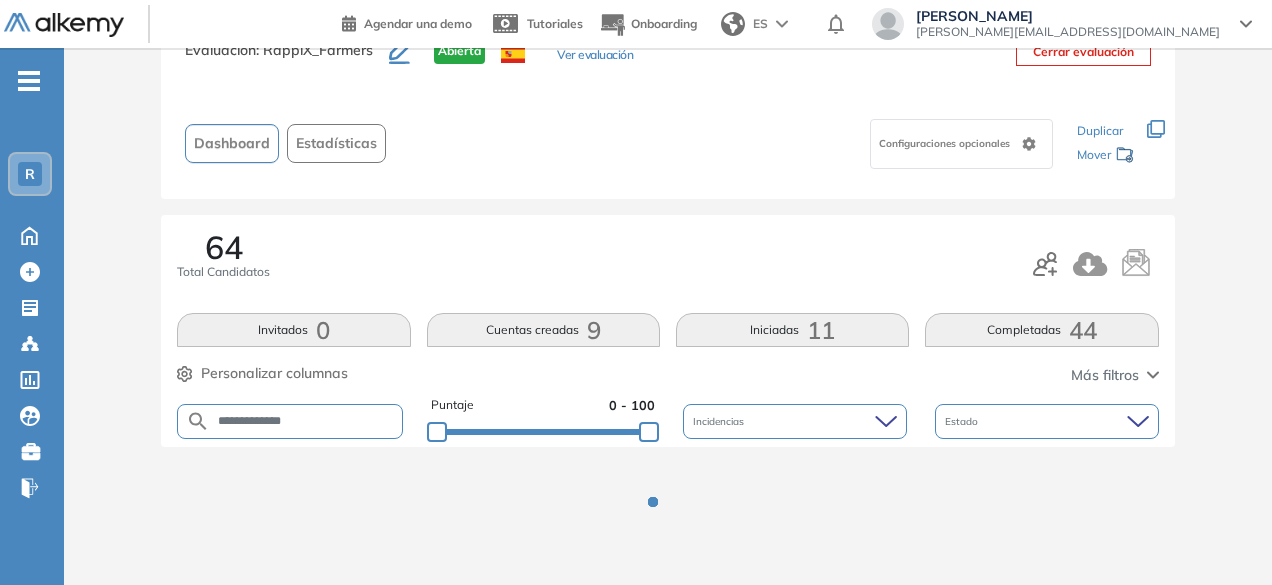 scroll, scrollTop: 99, scrollLeft: 0, axis: vertical 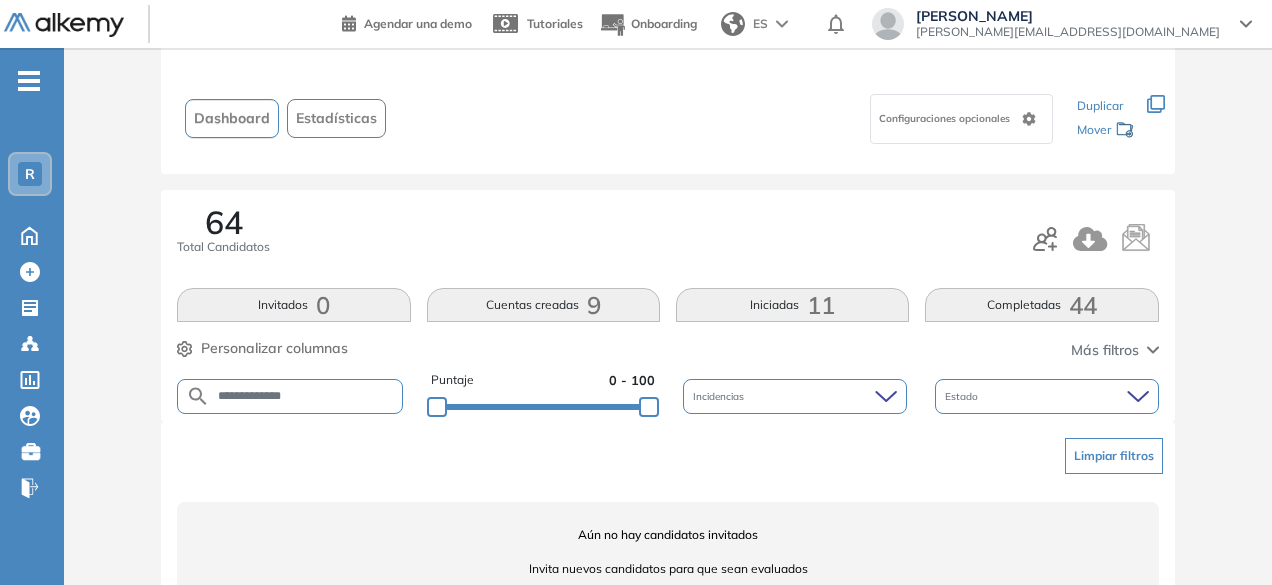 click on "**********" at bounding box center (306, 396) 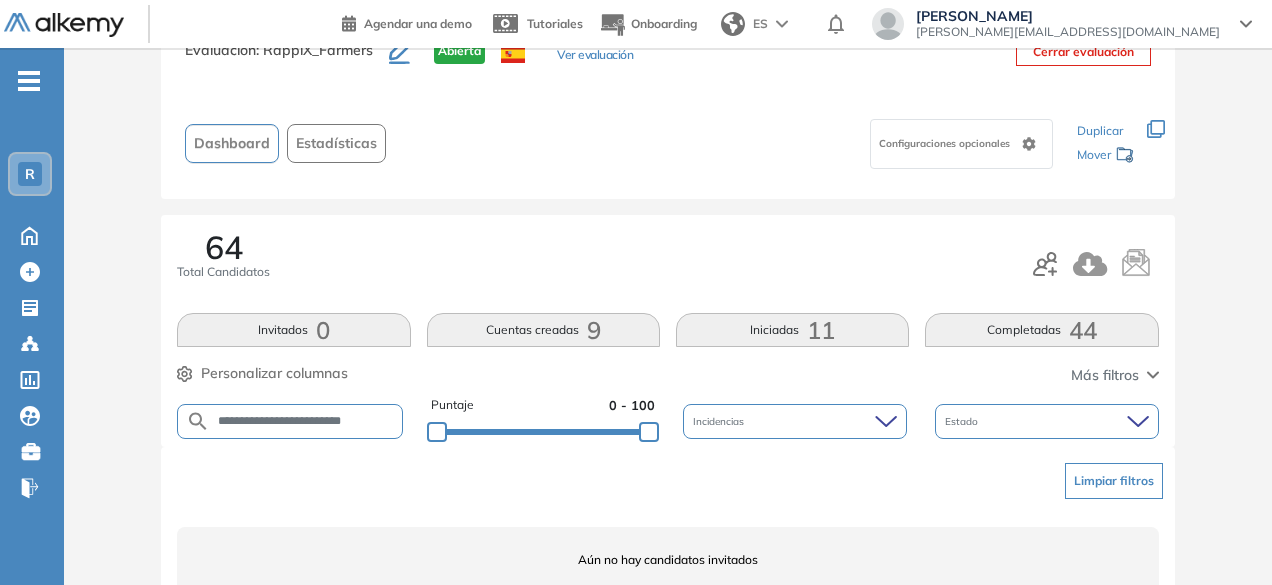scroll, scrollTop: 99, scrollLeft: 0, axis: vertical 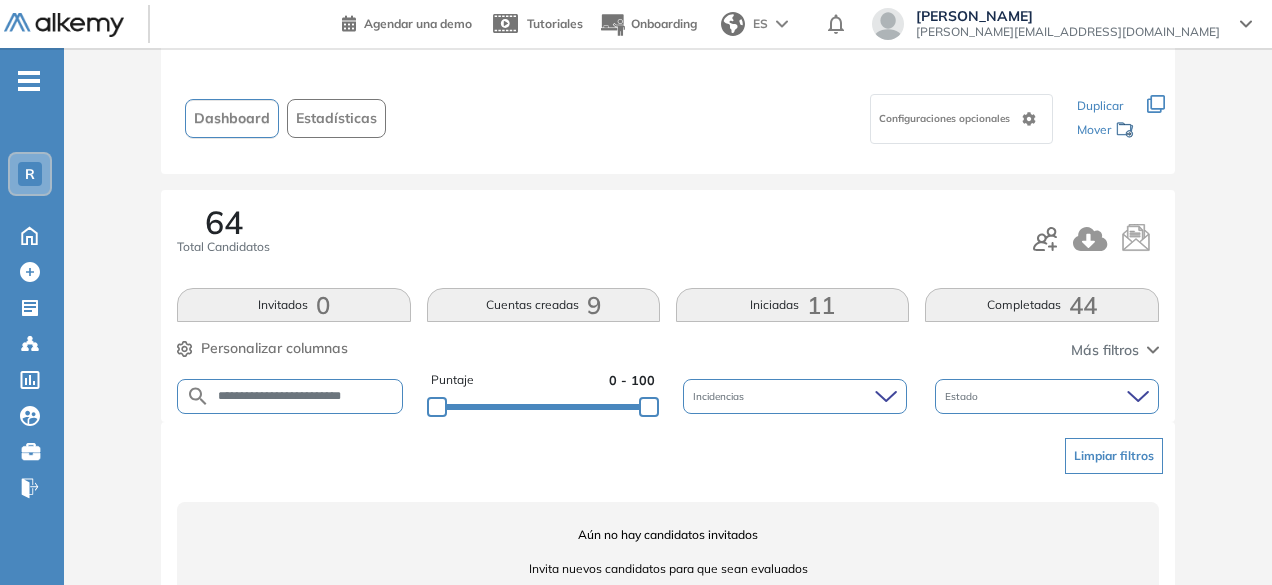 click on "**********" at bounding box center [306, 396] 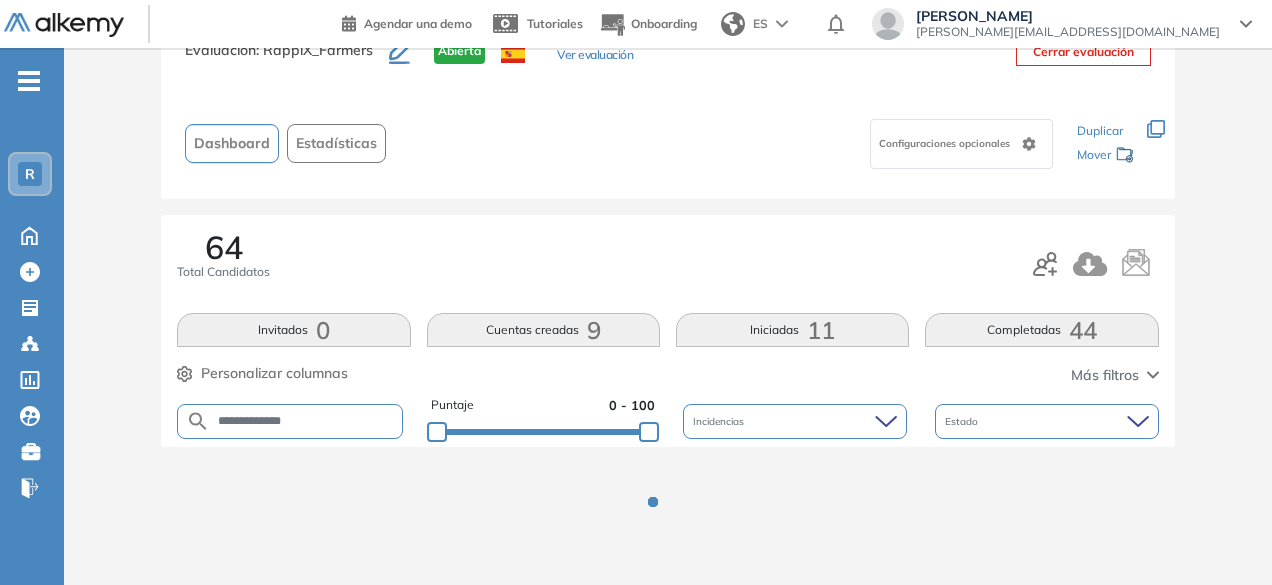 scroll, scrollTop: 99, scrollLeft: 0, axis: vertical 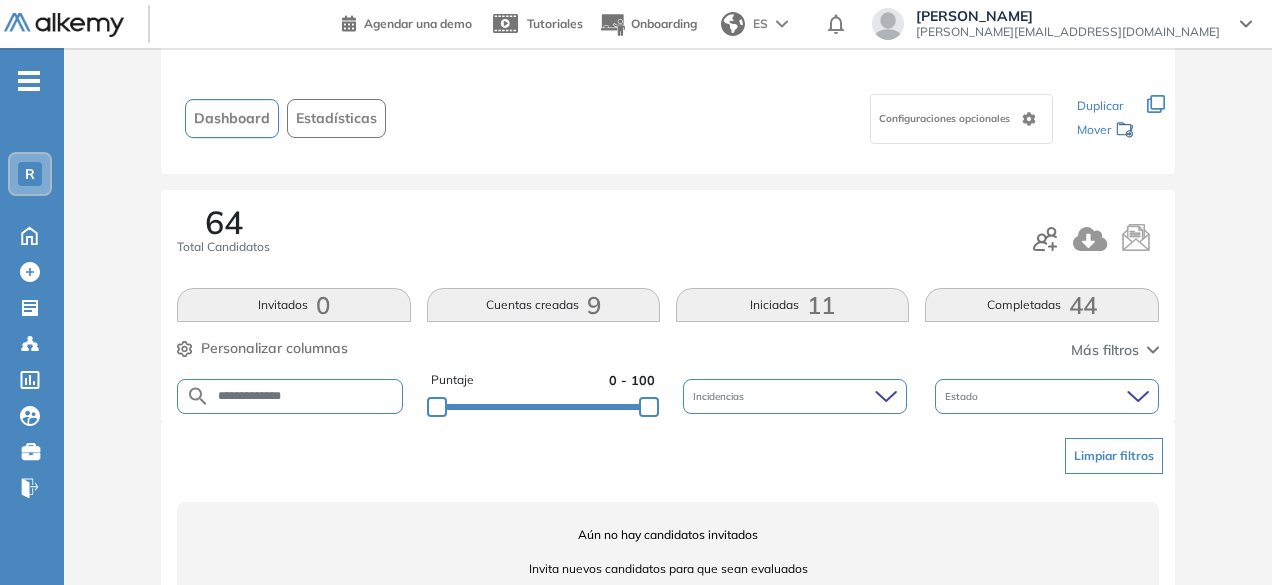 click on "**********" at bounding box center [306, 396] 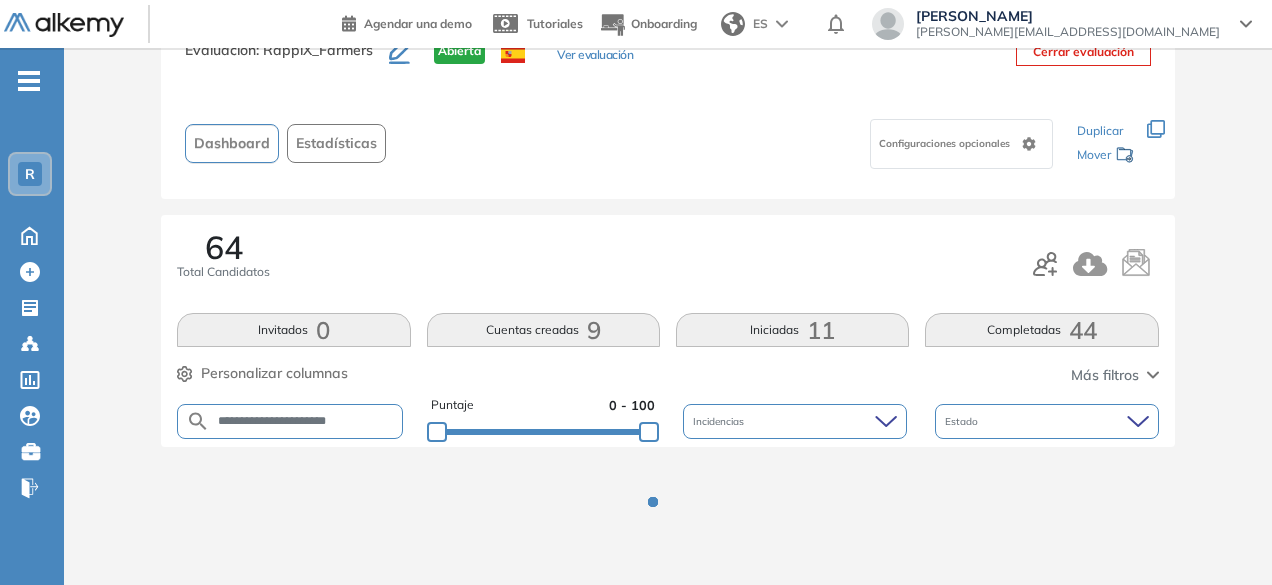 scroll, scrollTop: 99, scrollLeft: 0, axis: vertical 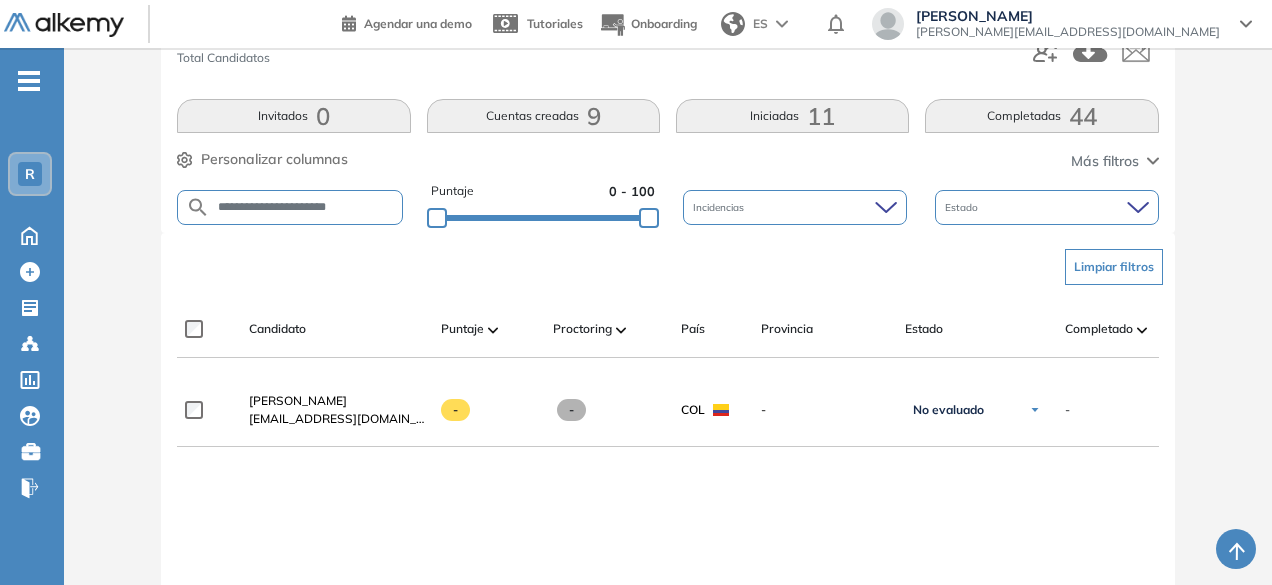 click on "**********" at bounding box center (668, 319) 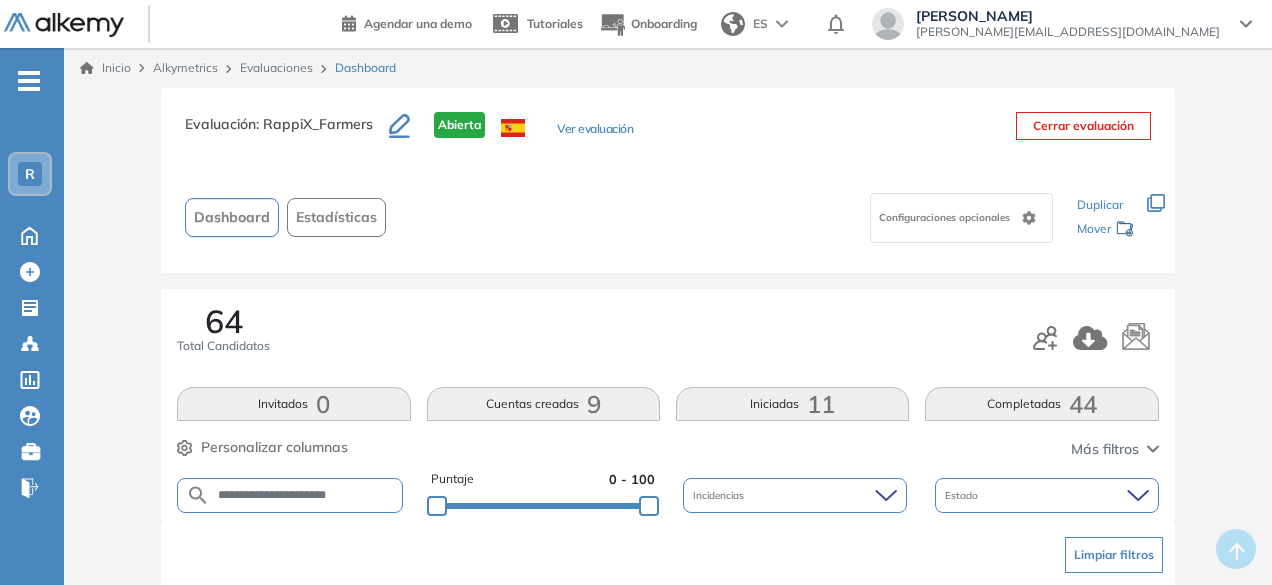 click on "**********" at bounding box center (306, 495) 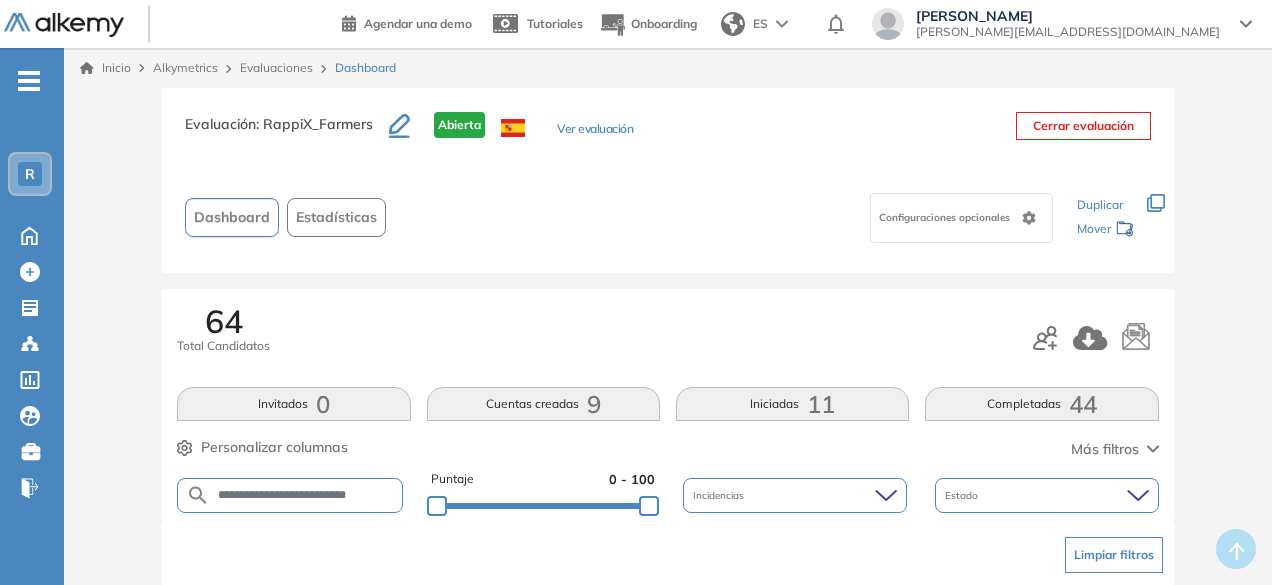 scroll, scrollTop: 0, scrollLeft: 0, axis: both 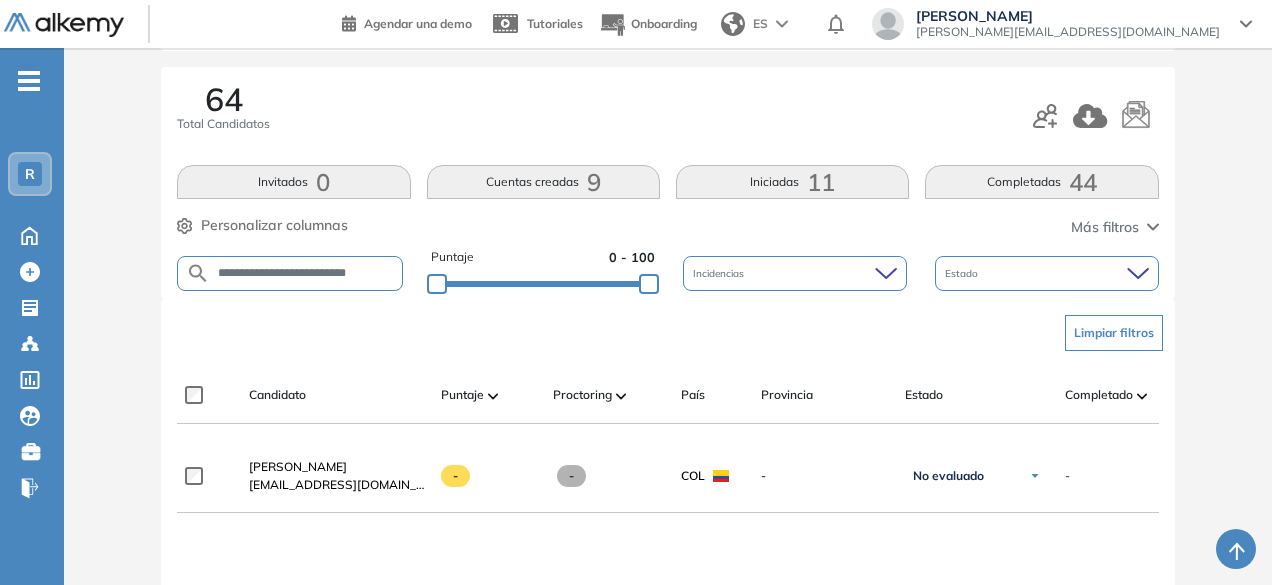 click on "**********" at bounding box center [306, 273] 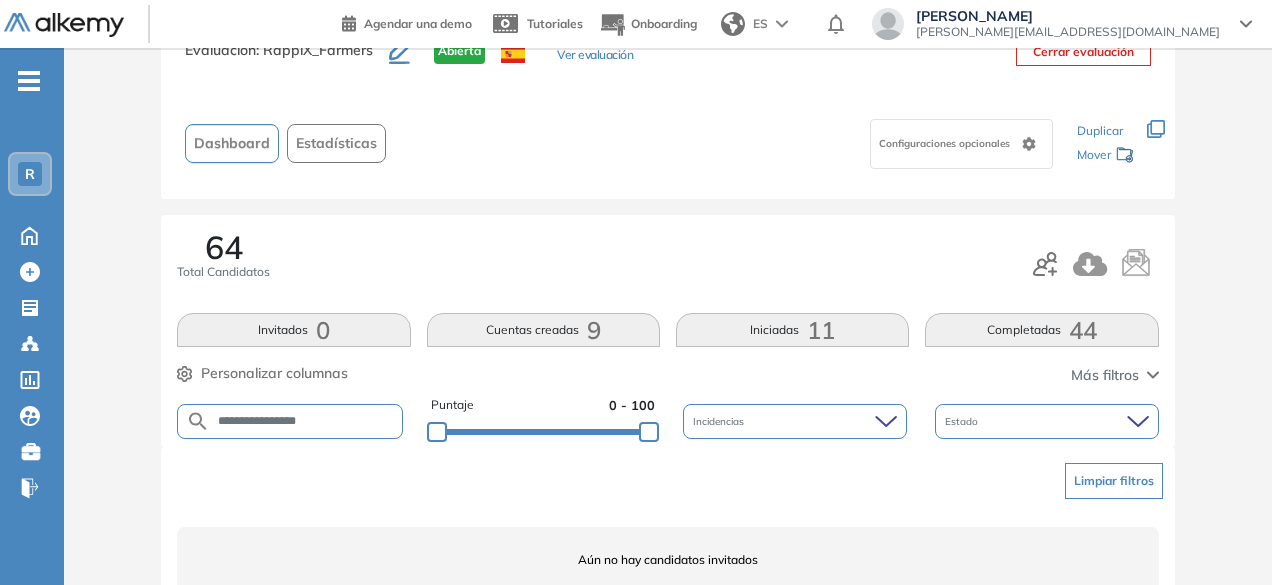 scroll, scrollTop: 154, scrollLeft: 0, axis: vertical 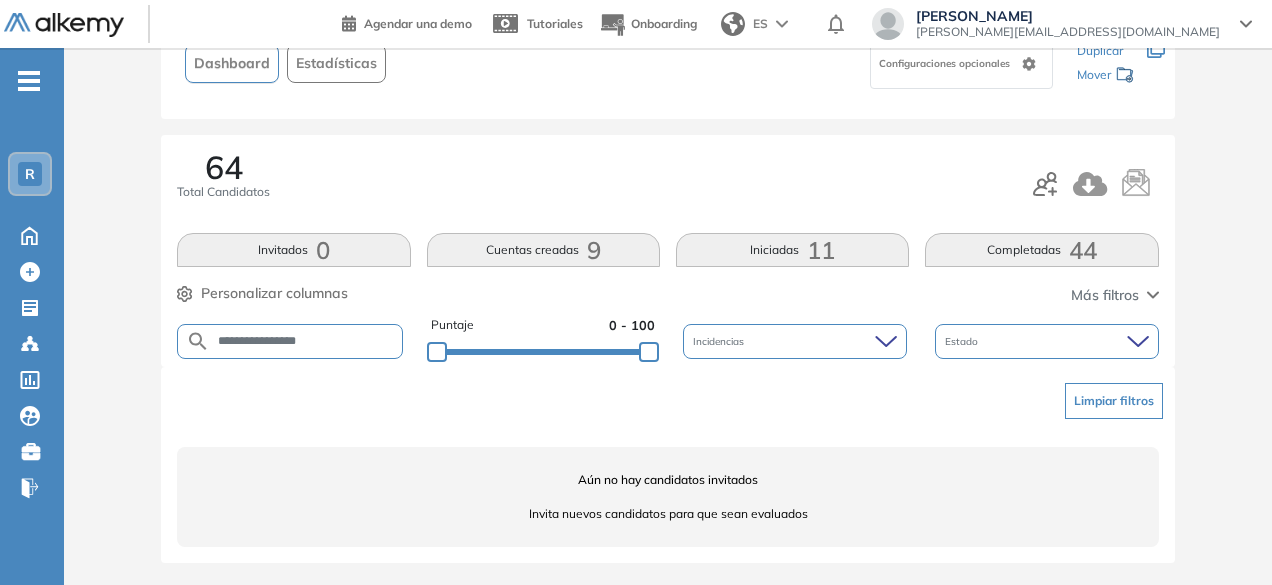 click on "**********" at bounding box center [306, 341] 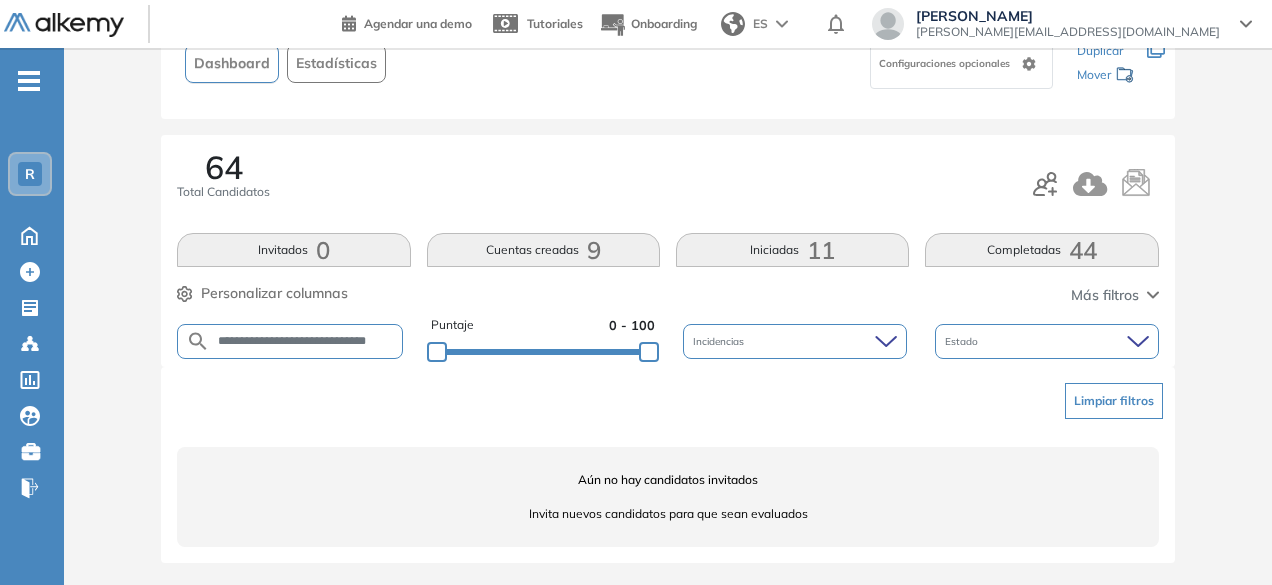 scroll, scrollTop: 0, scrollLeft: 44, axis: horizontal 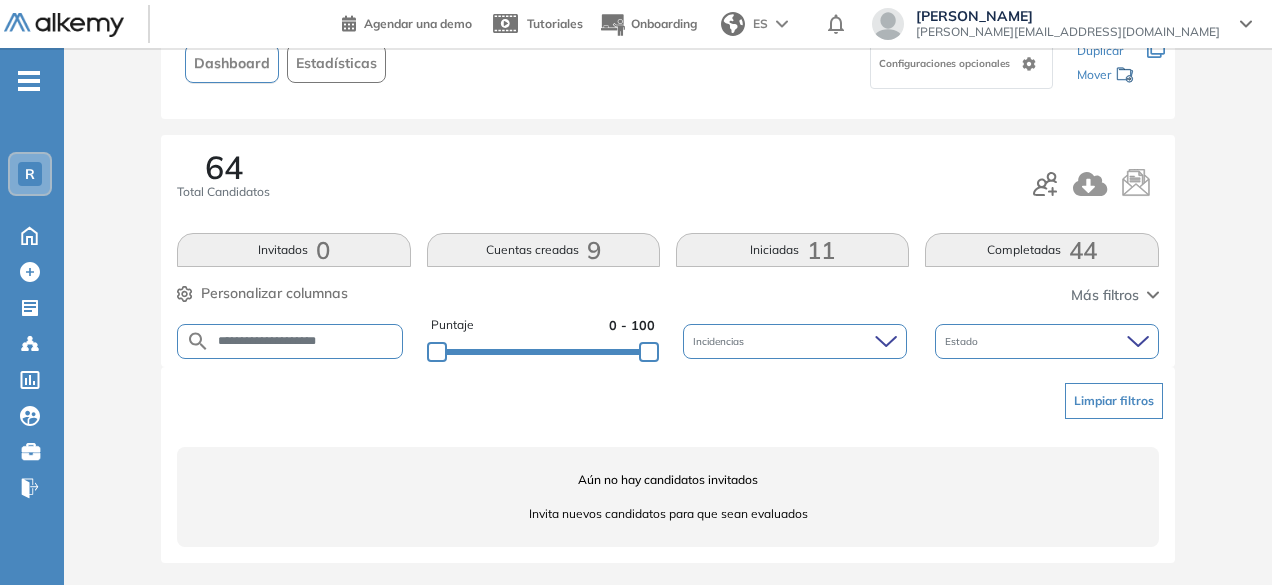 drag, startPoint x: 312, startPoint y: 338, endPoint x: 266, endPoint y: 335, distance: 46.09772 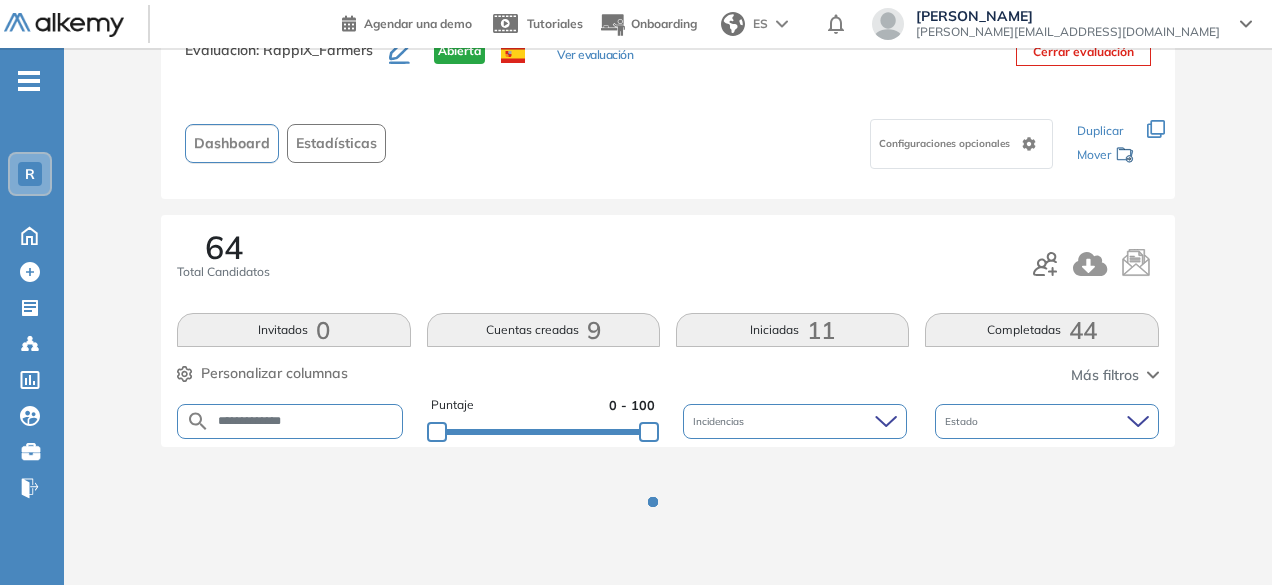 scroll, scrollTop: 154, scrollLeft: 0, axis: vertical 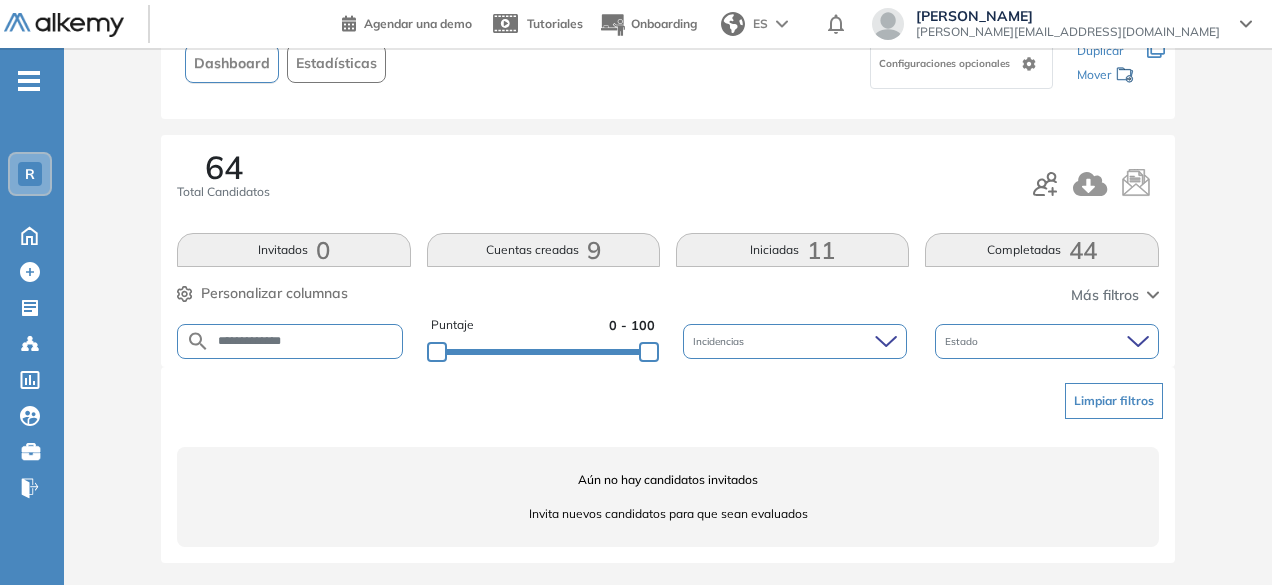 click on "**********" at bounding box center (306, 341) 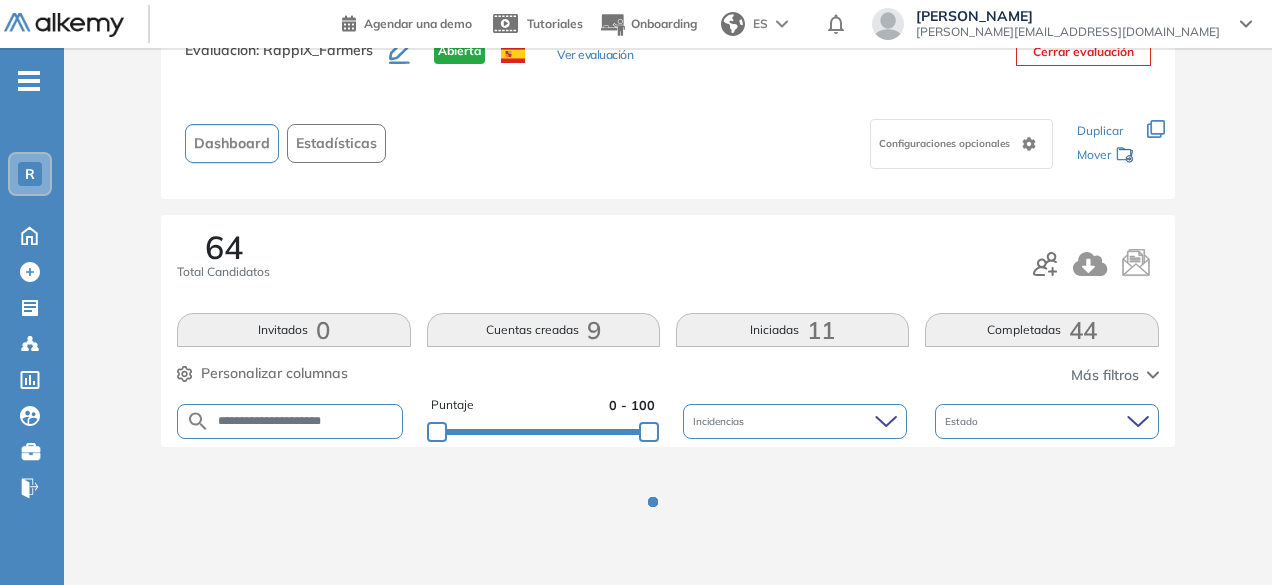 scroll, scrollTop: 154, scrollLeft: 0, axis: vertical 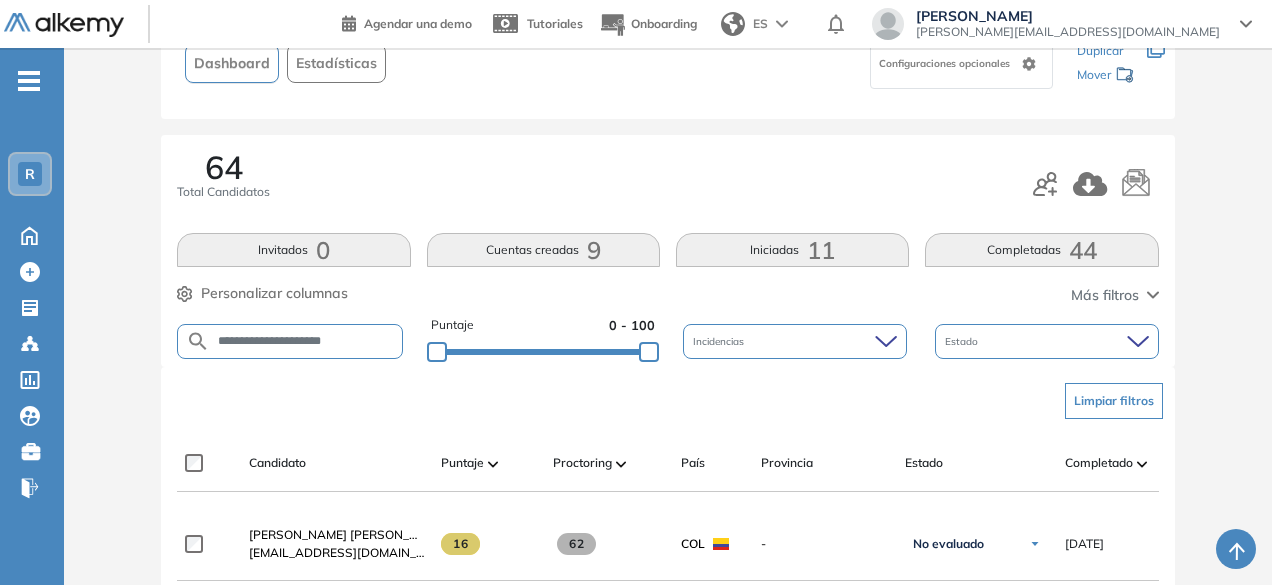 click on "**********" at bounding box center (306, 341) 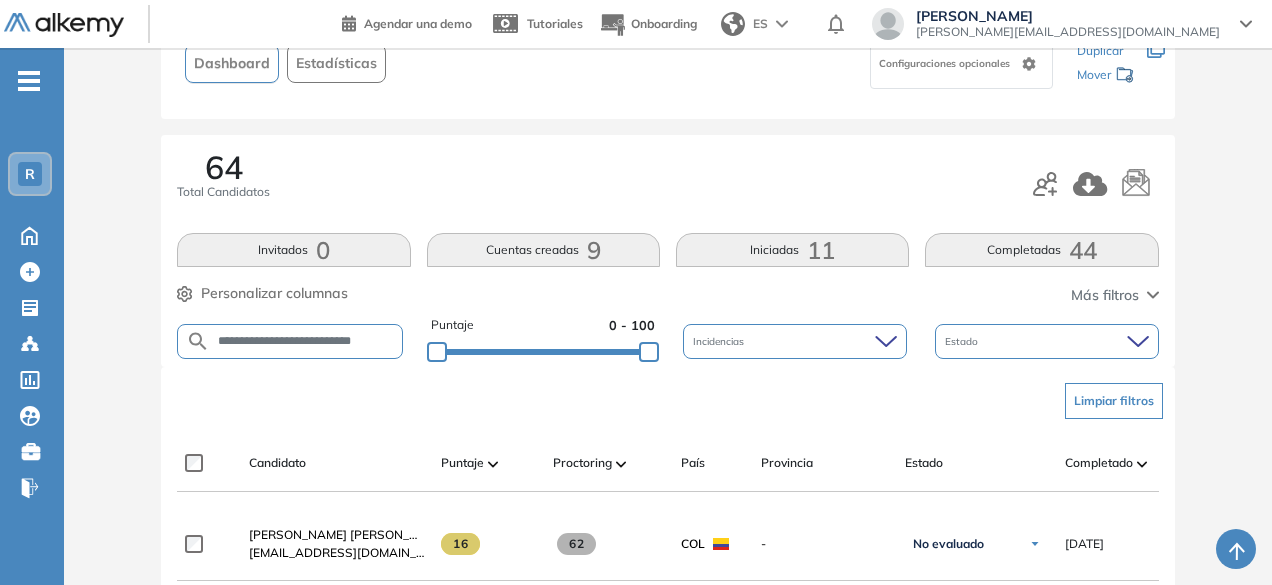 scroll, scrollTop: 0, scrollLeft: 0, axis: both 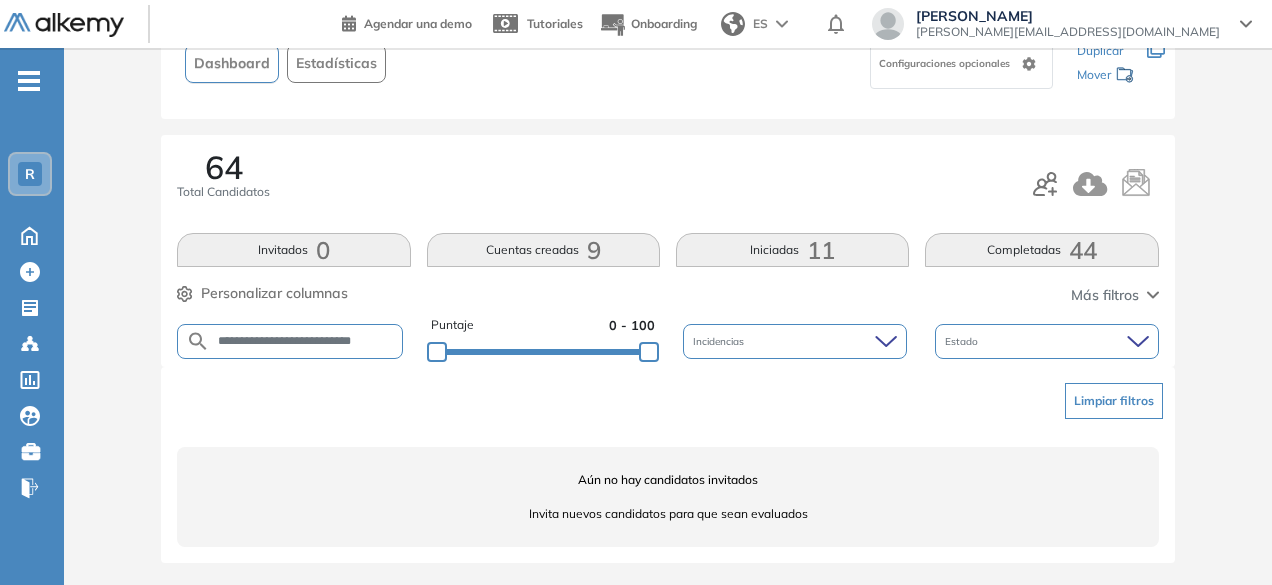 click on "**********" at bounding box center (306, 341) 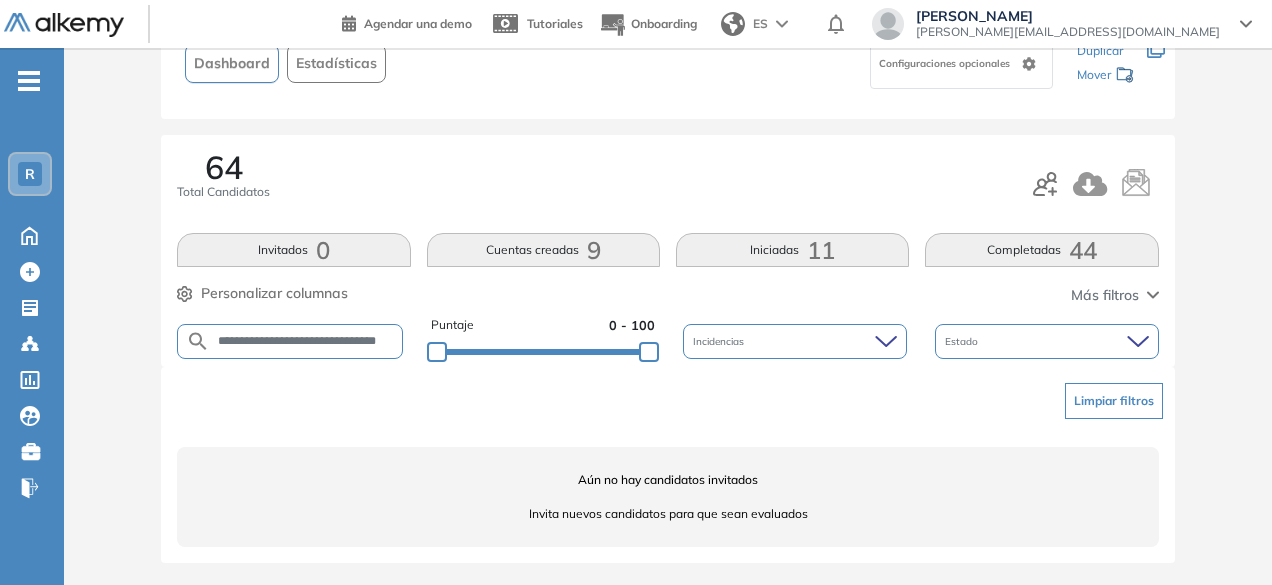 scroll, scrollTop: 0, scrollLeft: 72, axis: horizontal 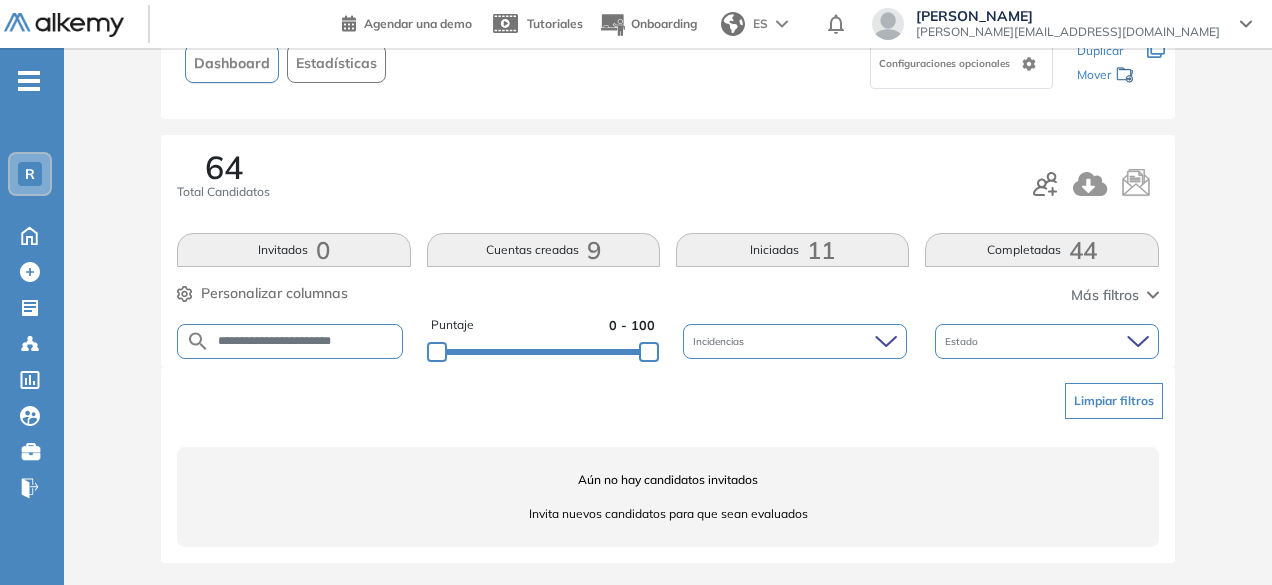 drag, startPoint x: 316, startPoint y: 331, endPoint x: 246, endPoint y: 340, distance: 70.5762 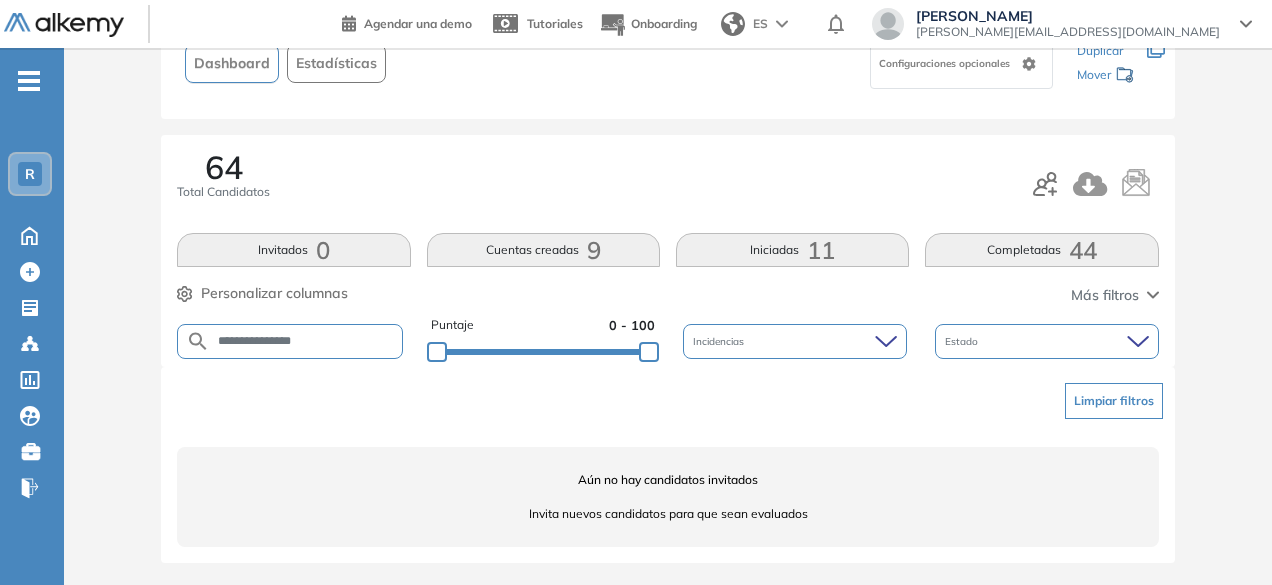 scroll, scrollTop: 0, scrollLeft: 0, axis: both 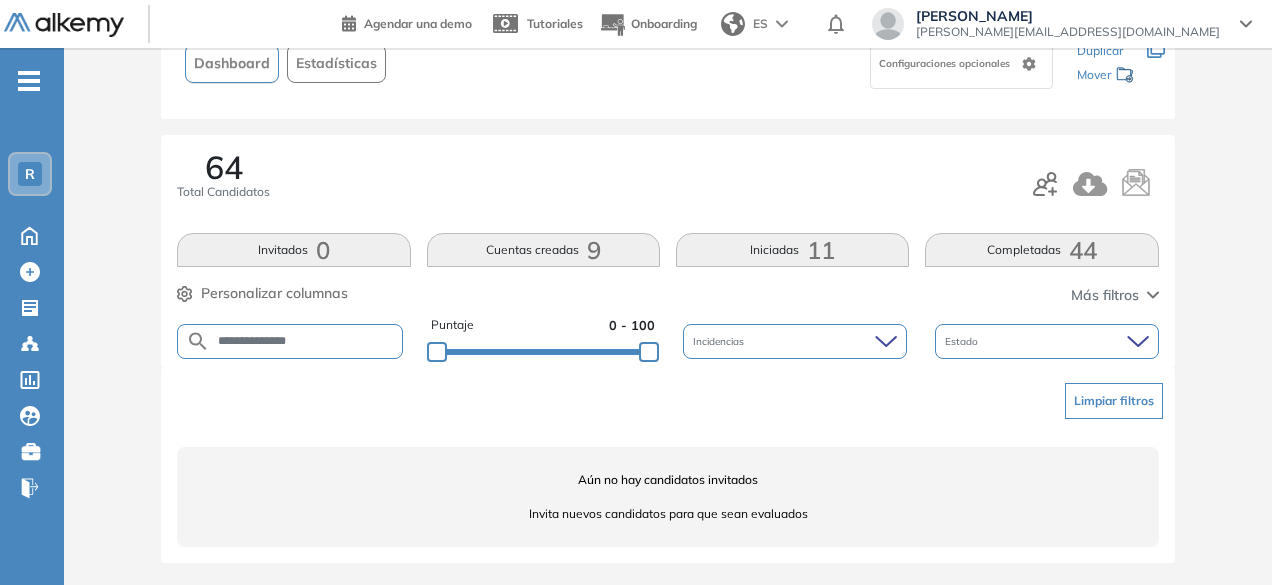 click on "**********" at bounding box center (306, 341) 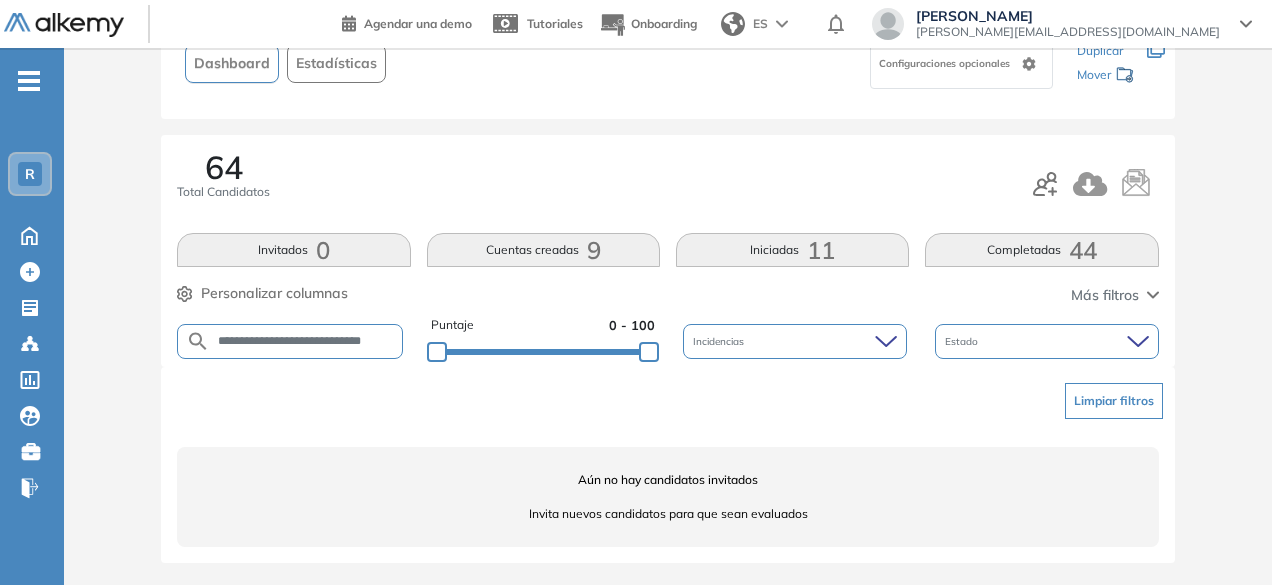 scroll, scrollTop: 0, scrollLeft: 4, axis: horizontal 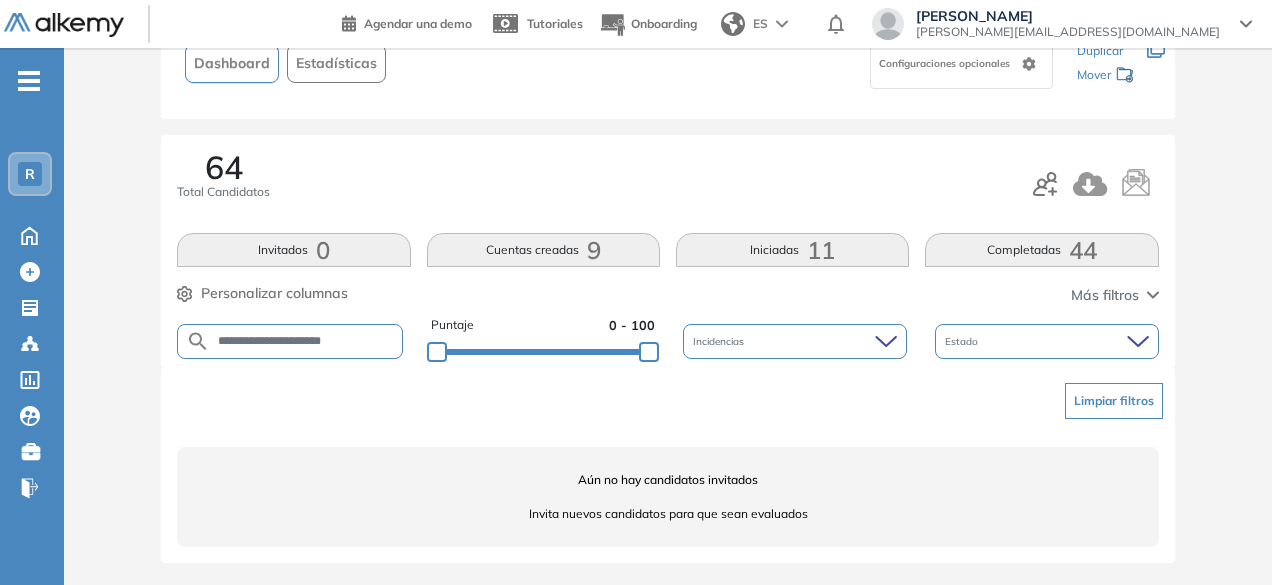 drag, startPoint x: 305, startPoint y: 340, endPoint x: 253, endPoint y: 329, distance: 53.15073 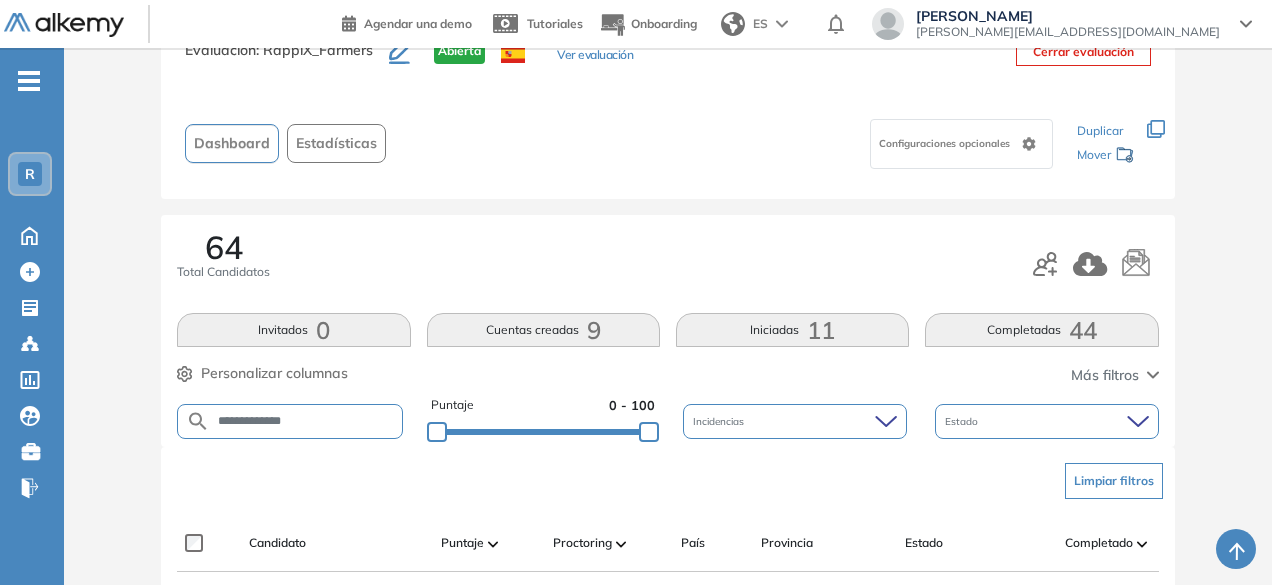 scroll, scrollTop: 154, scrollLeft: 0, axis: vertical 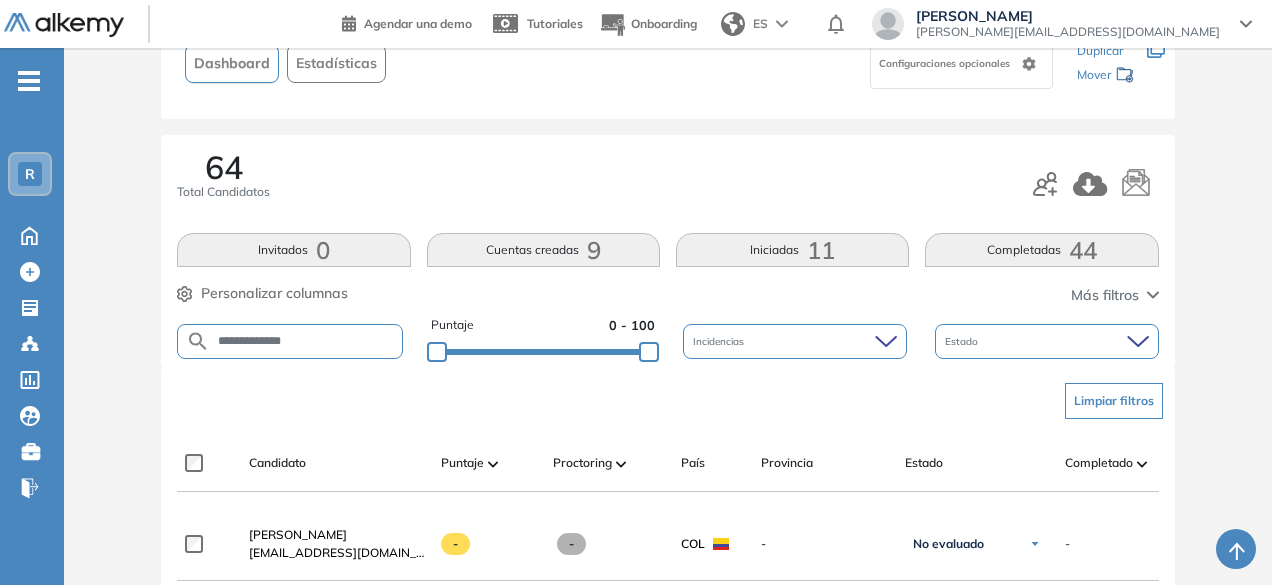 click on "**********" at bounding box center (290, 341) 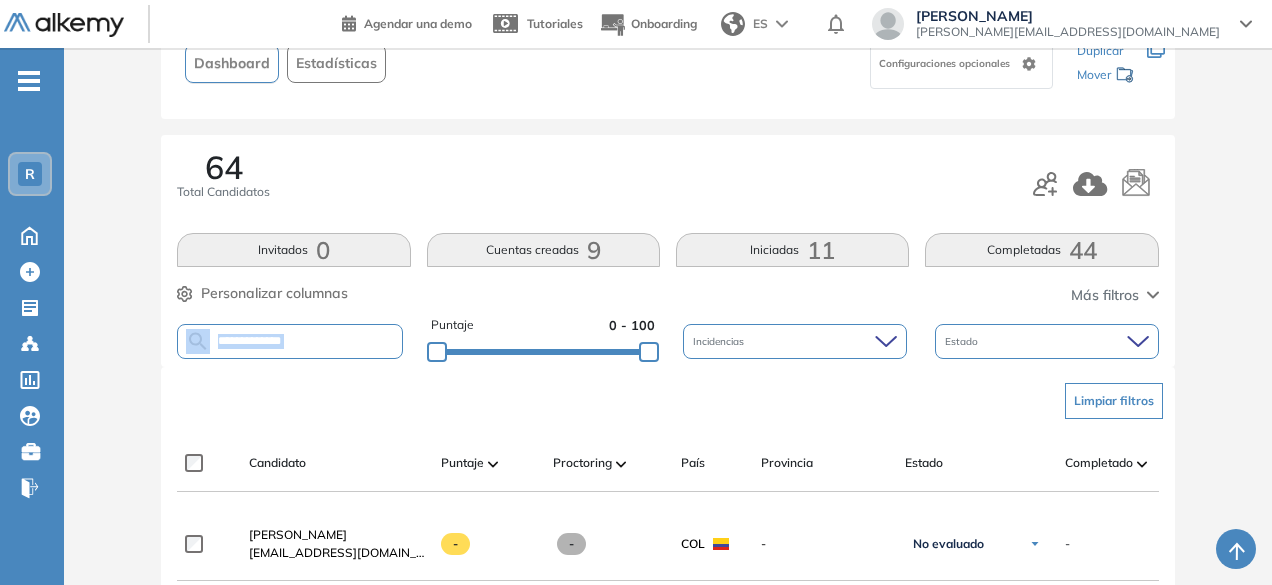 click on "**********" at bounding box center (290, 341) 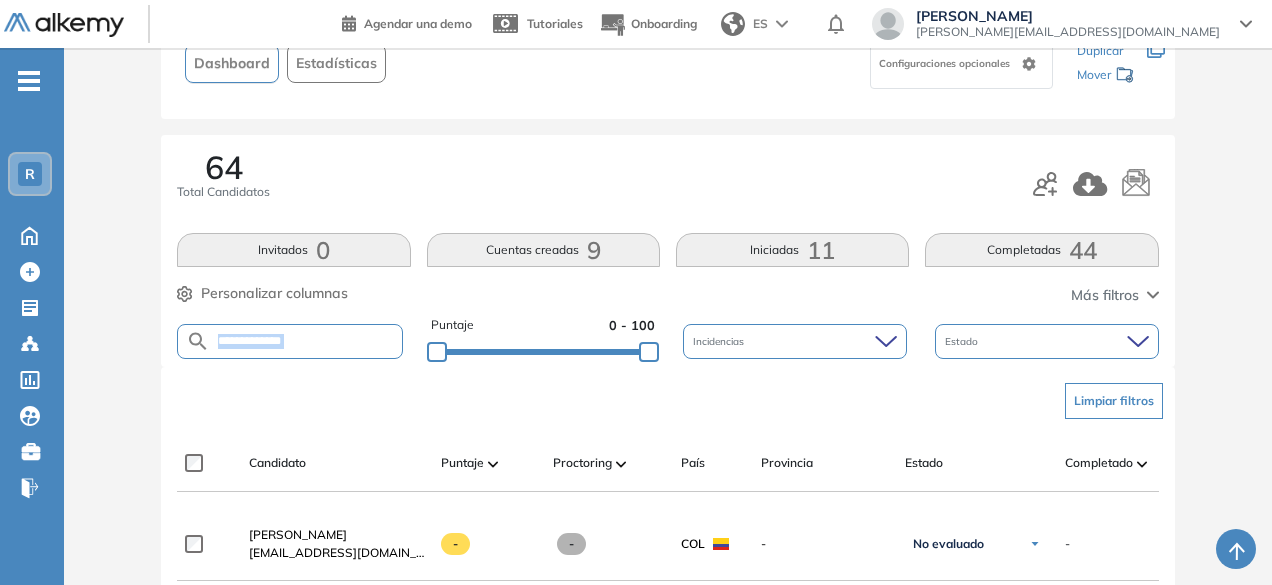 click on "**********" at bounding box center [290, 341] 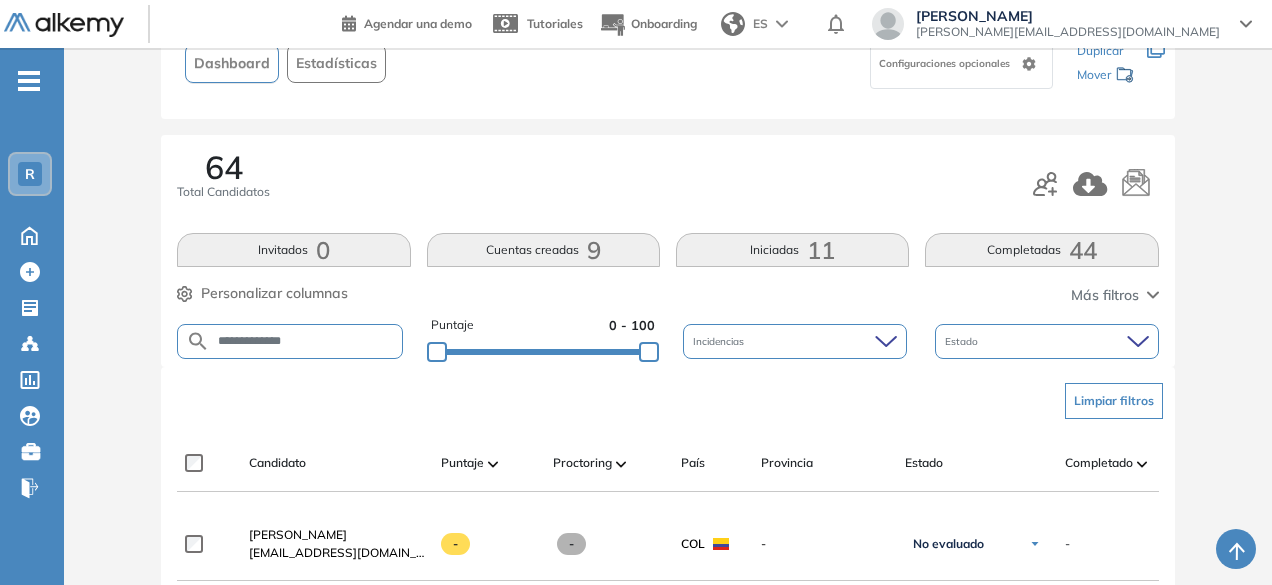 click on "**********" at bounding box center (306, 341) 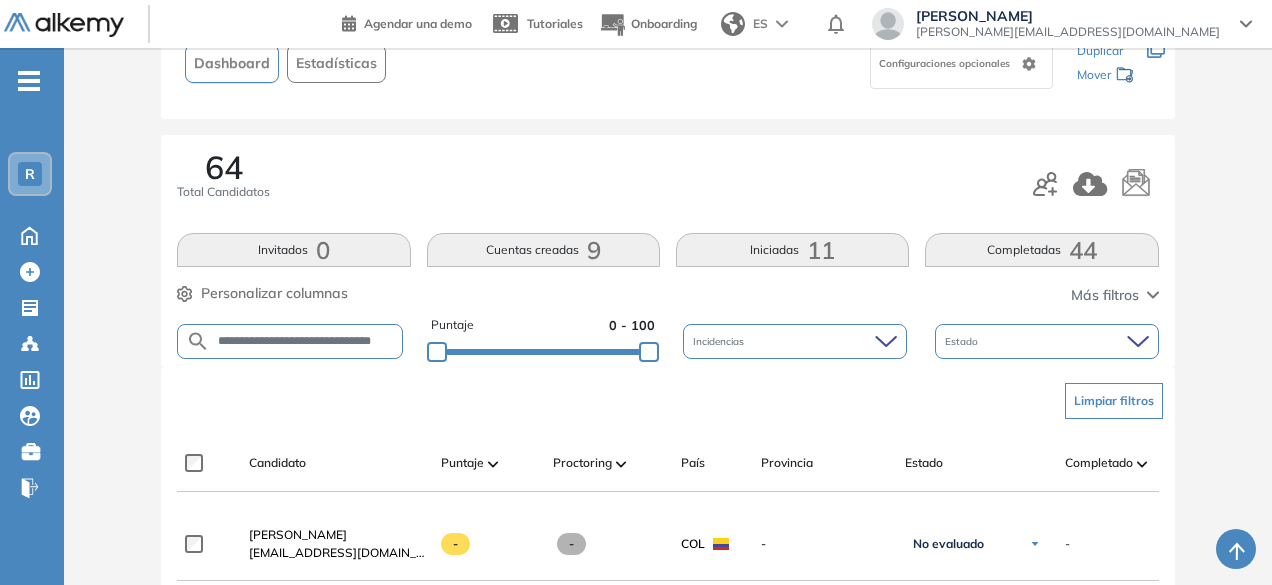 scroll, scrollTop: 0, scrollLeft: 0, axis: both 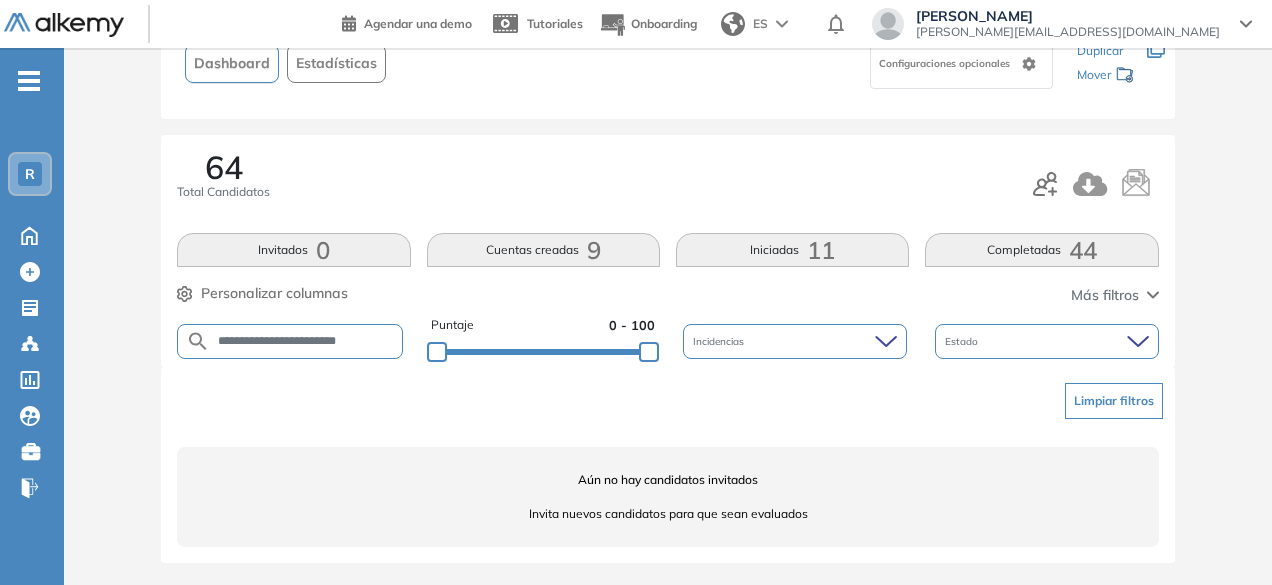 drag, startPoint x: 304, startPoint y: 335, endPoint x: 252, endPoint y: 327, distance: 52.611786 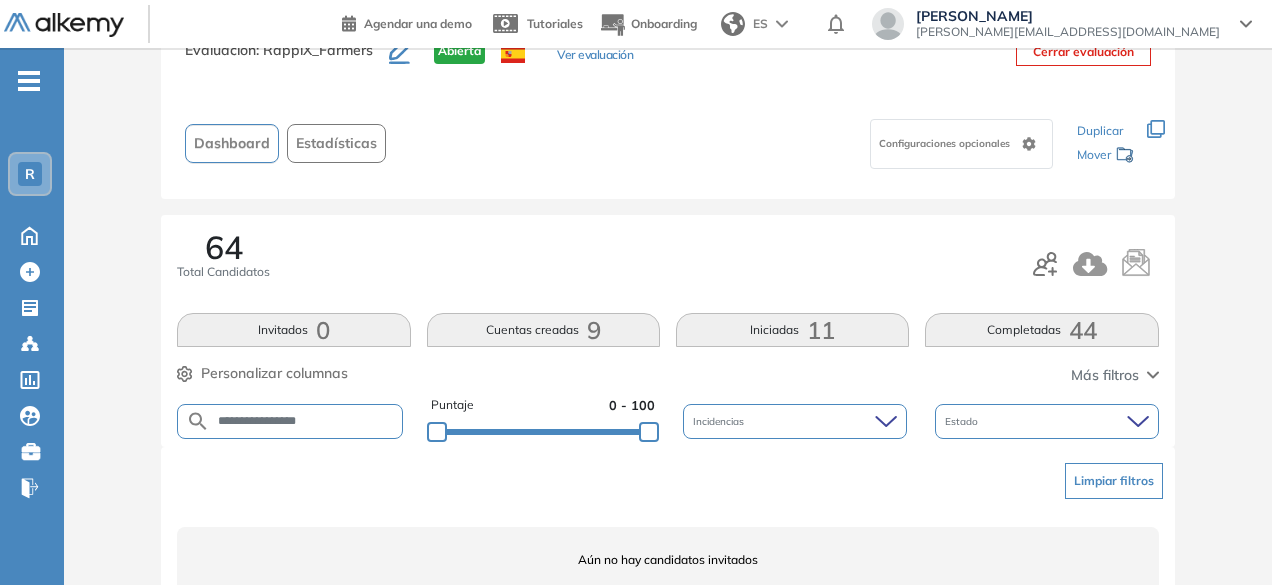 scroll, scrollTop: 154, scrollLeft: 0, axis: vertical 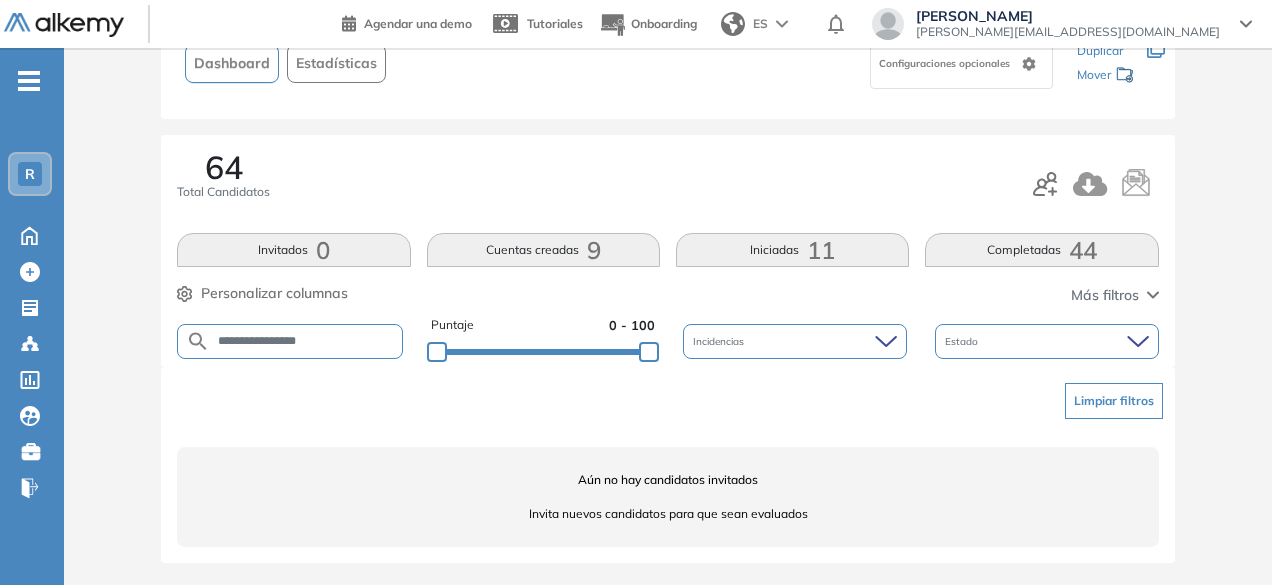 click on "**********" at bounding box center [306, 341] 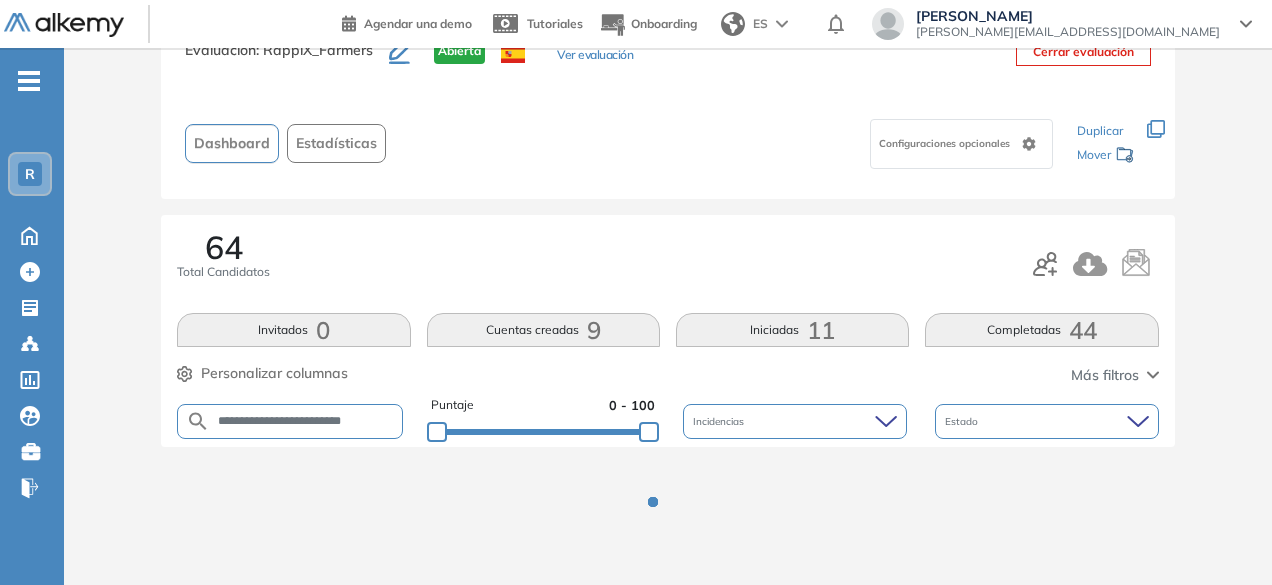 scroll, scrollTop: 154, scrollLeft: 0, axis: vertical 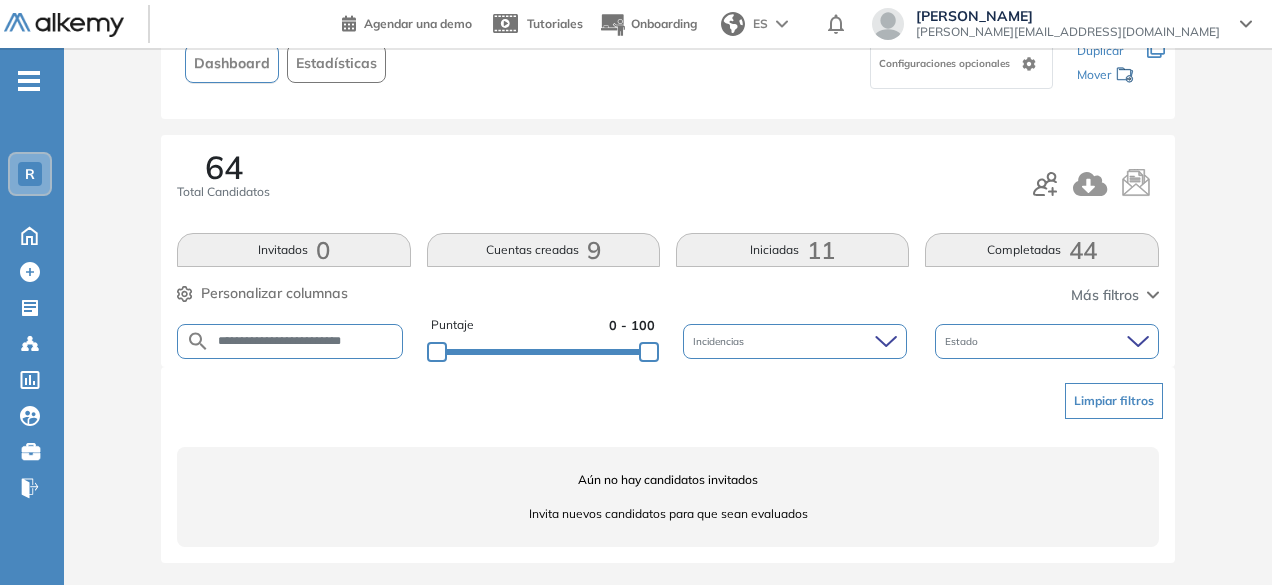 click on "**********" at bounding box center [306, 341] 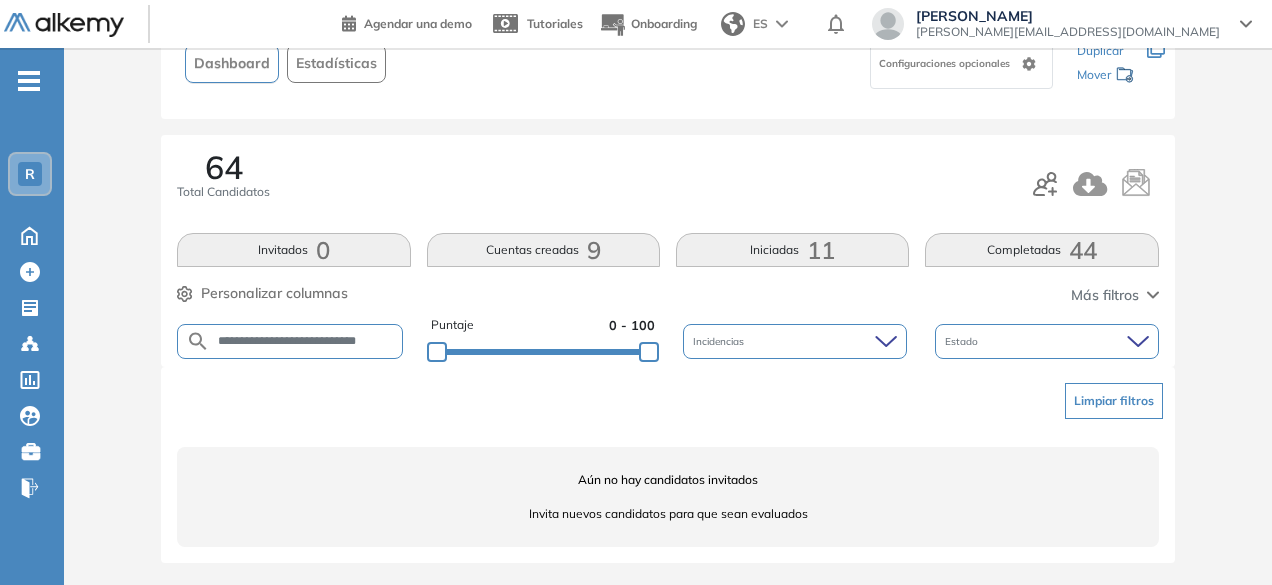 scroll, scrollTop: 0, scrollLeft: 7, axis: horizontal 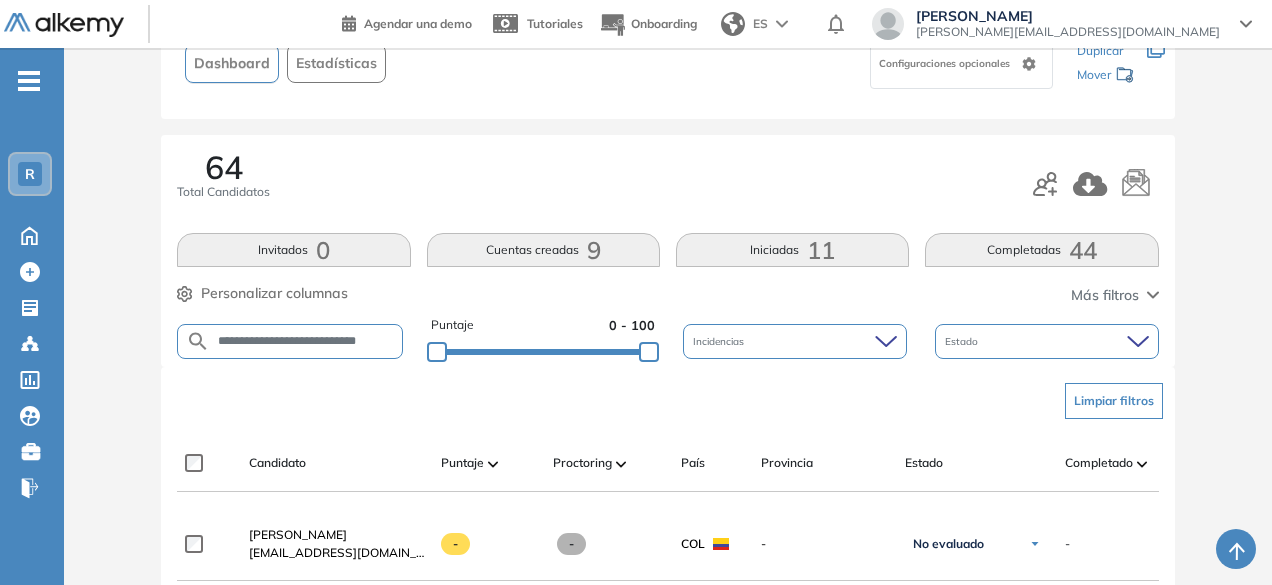 click on "**********" at bounding box center (306, 341) 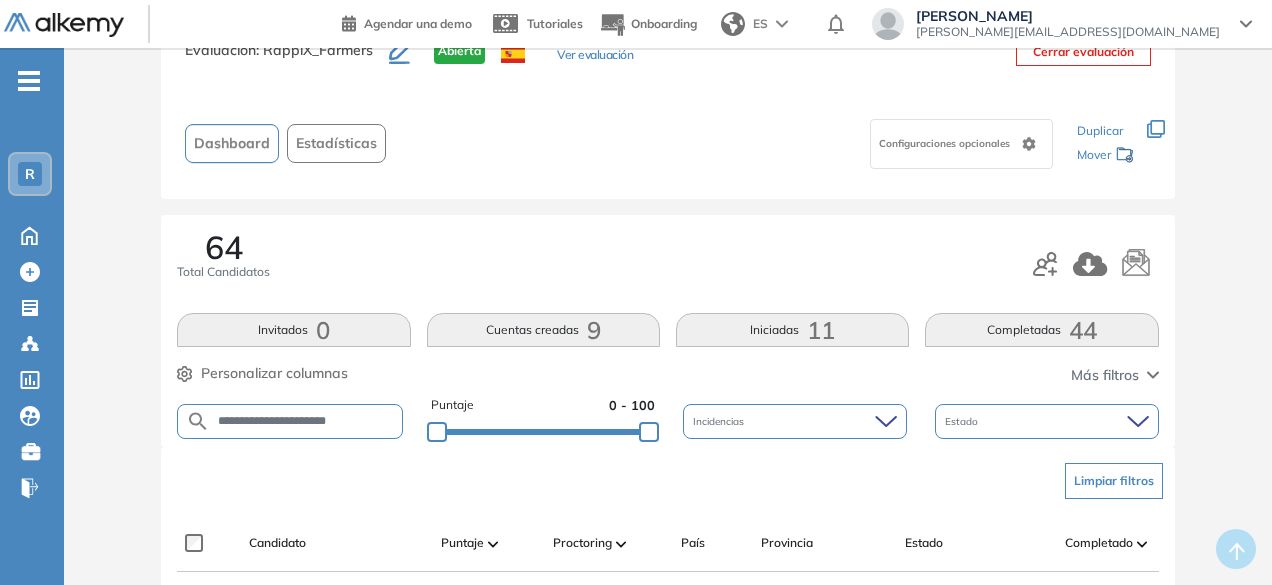 scroll, scrollTop: 154, scrollLeft: 0, axis: vertical 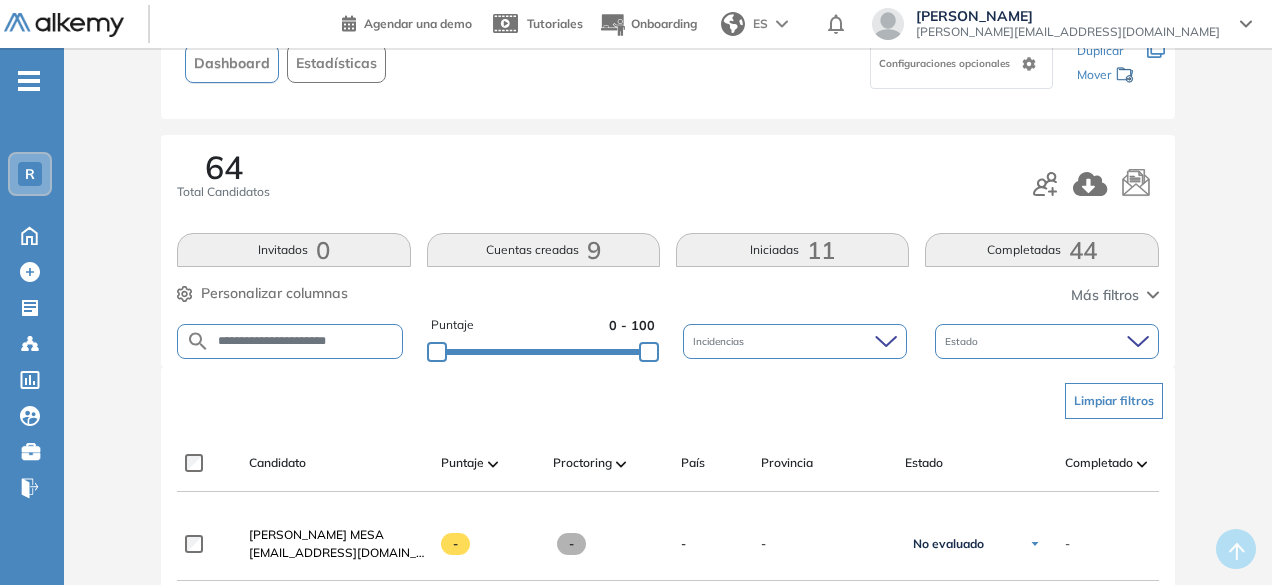 click on "**********" at bounding box center (306, 341) 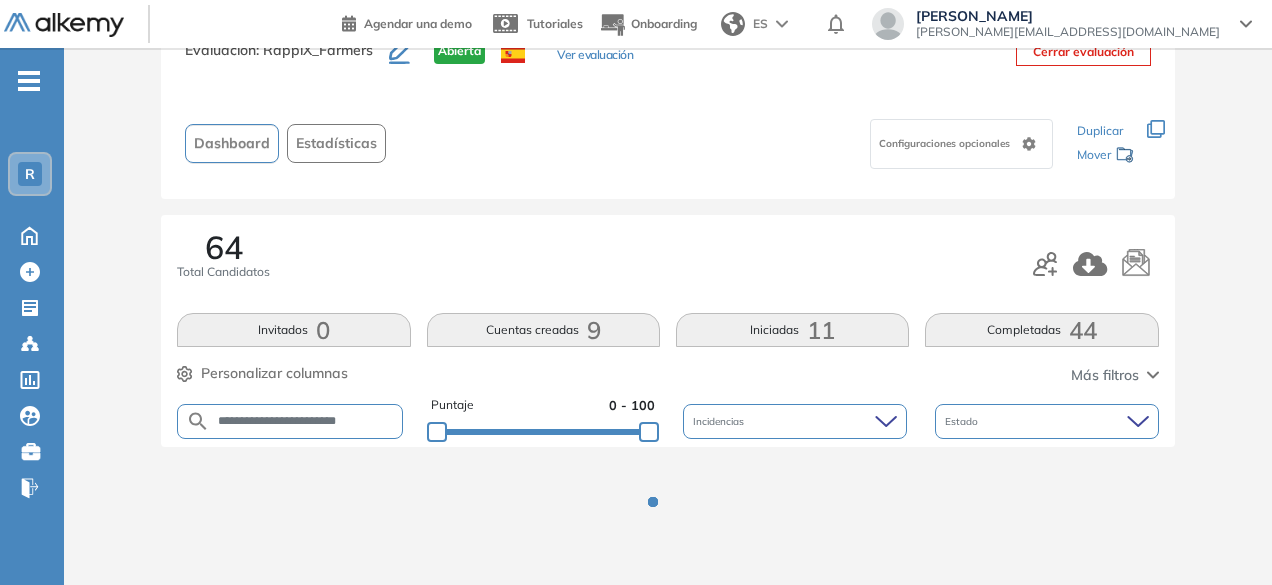 scroll, scrollTop: 154, scrollLeft: 0, axis: vertical 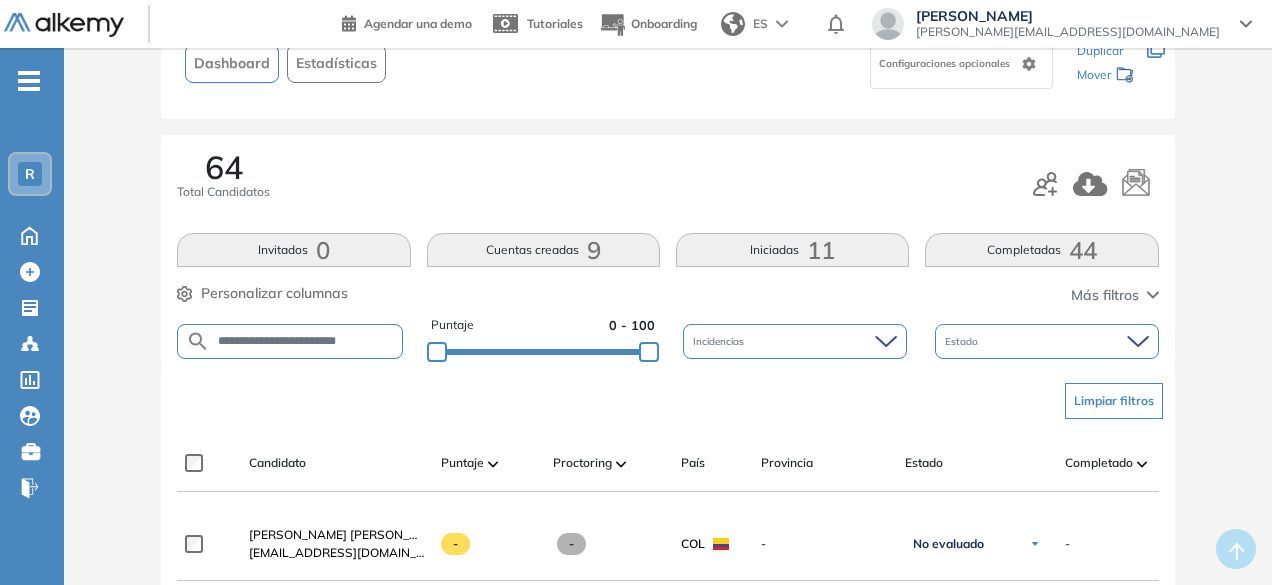 click on "**********" at bounding box center (306, 341) 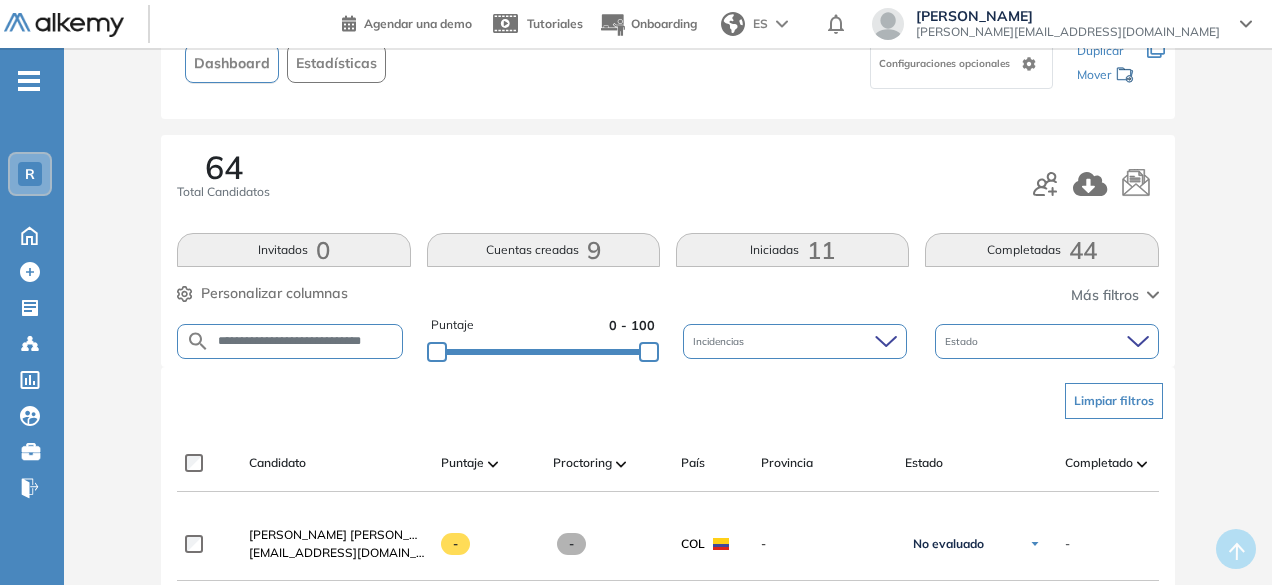 scroll, scrollTop: 0, scrollLeft: 16, axis: horizontal 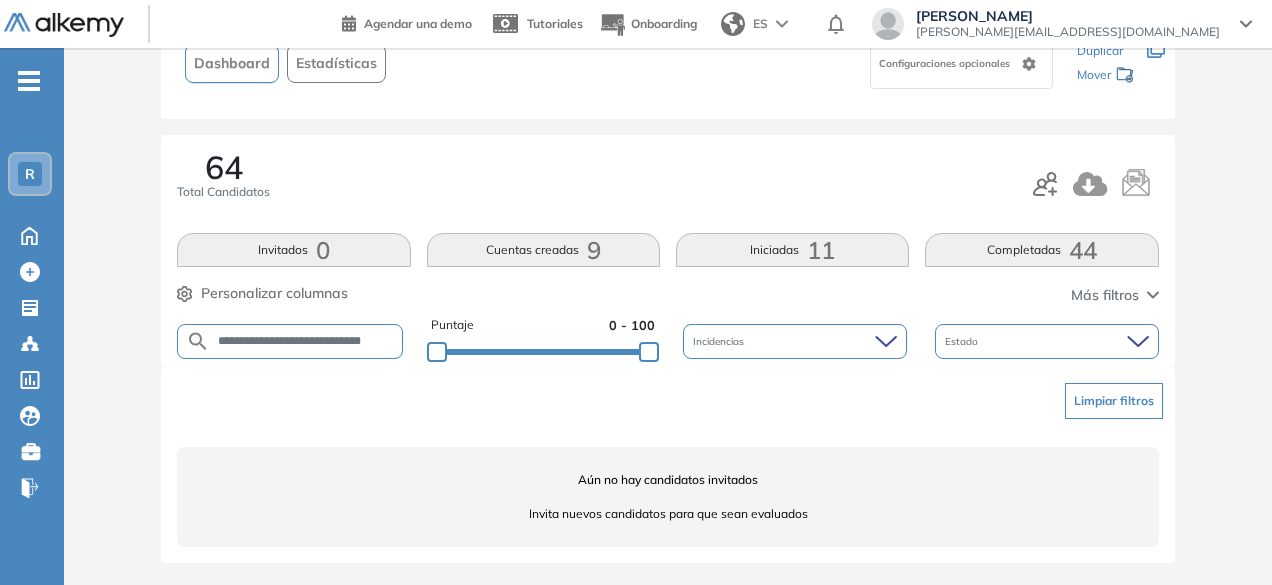 click on "**********" at bounding box center [306, 341] 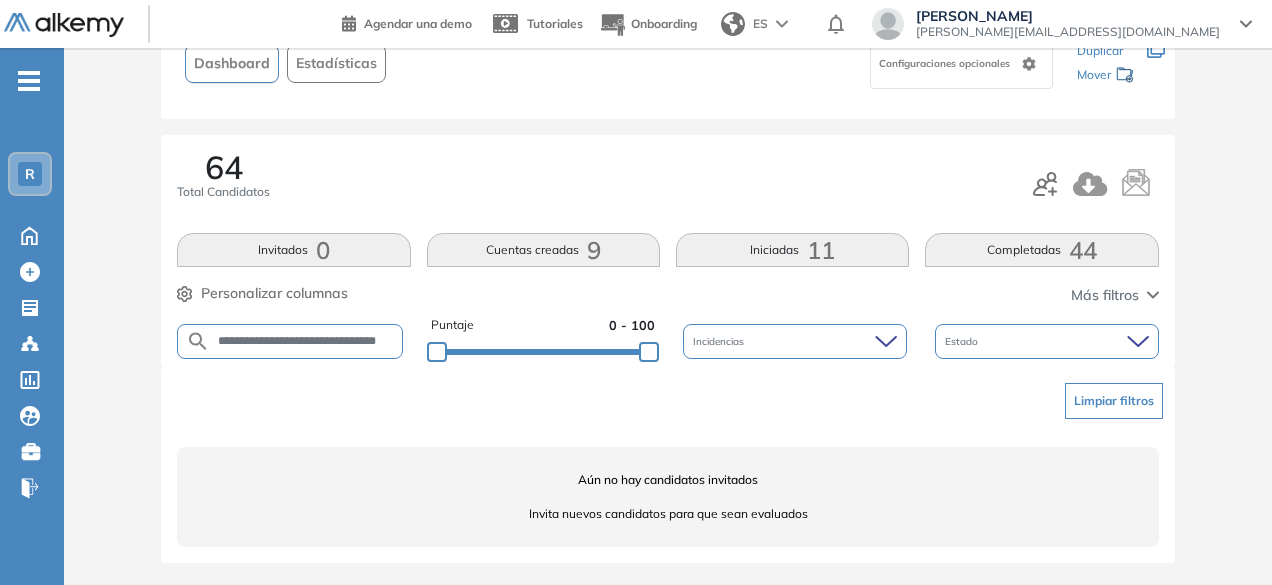 scroll, scrollTop: 0, scrollLeft: 32, axis: horizontal 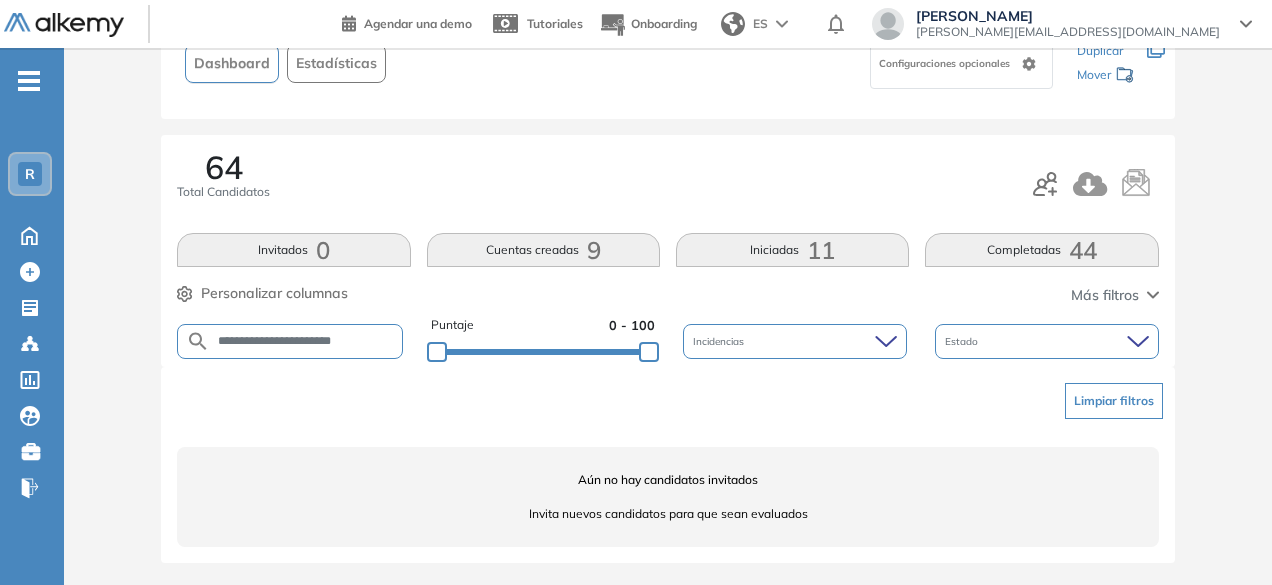 drag, startPoint x: 328, startPoint y: 339, endPoint x: 281, endPoint y: 332, distance: 47.518417 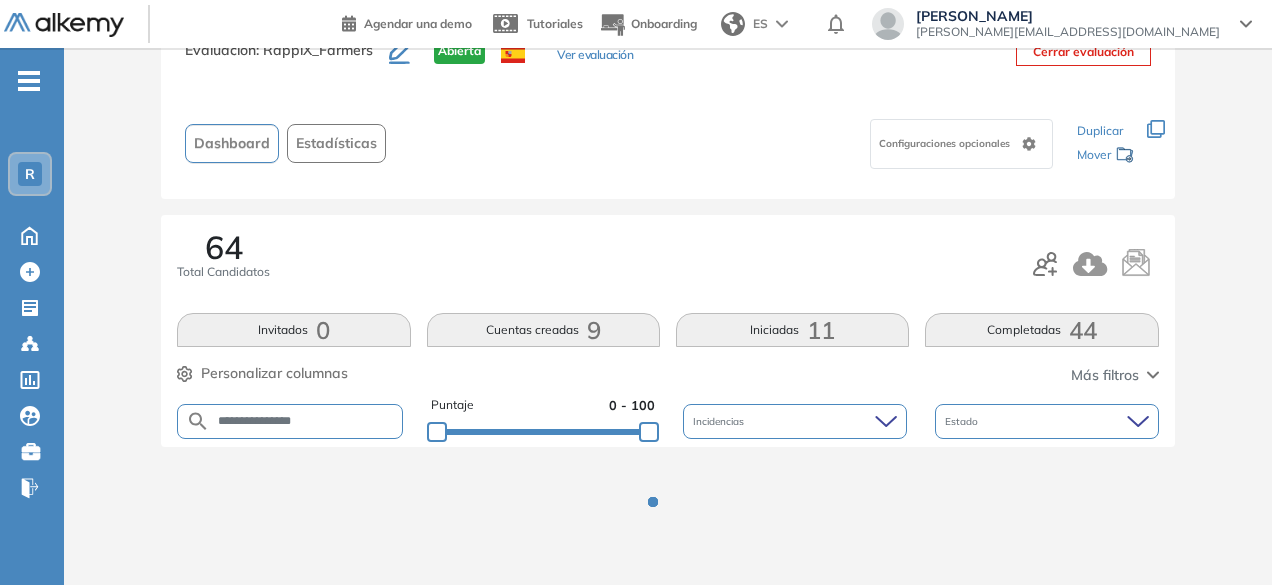scroll, scrollTop: 154, scrollLeft: 0, axis: vertical 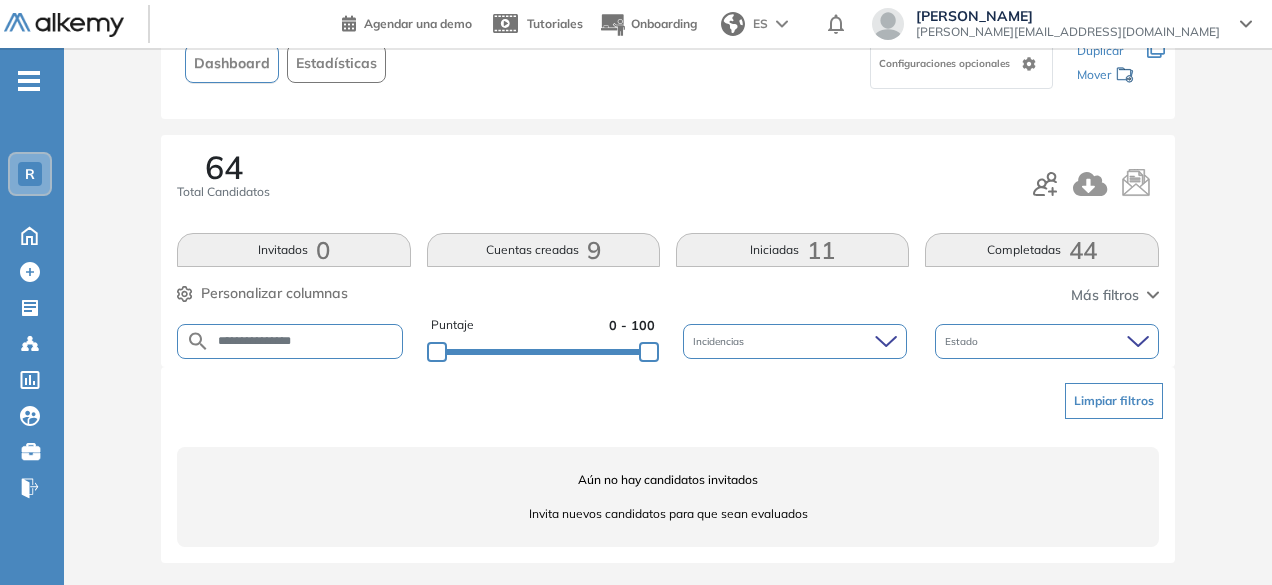 click on "**********" at bounding box center [306, 341] 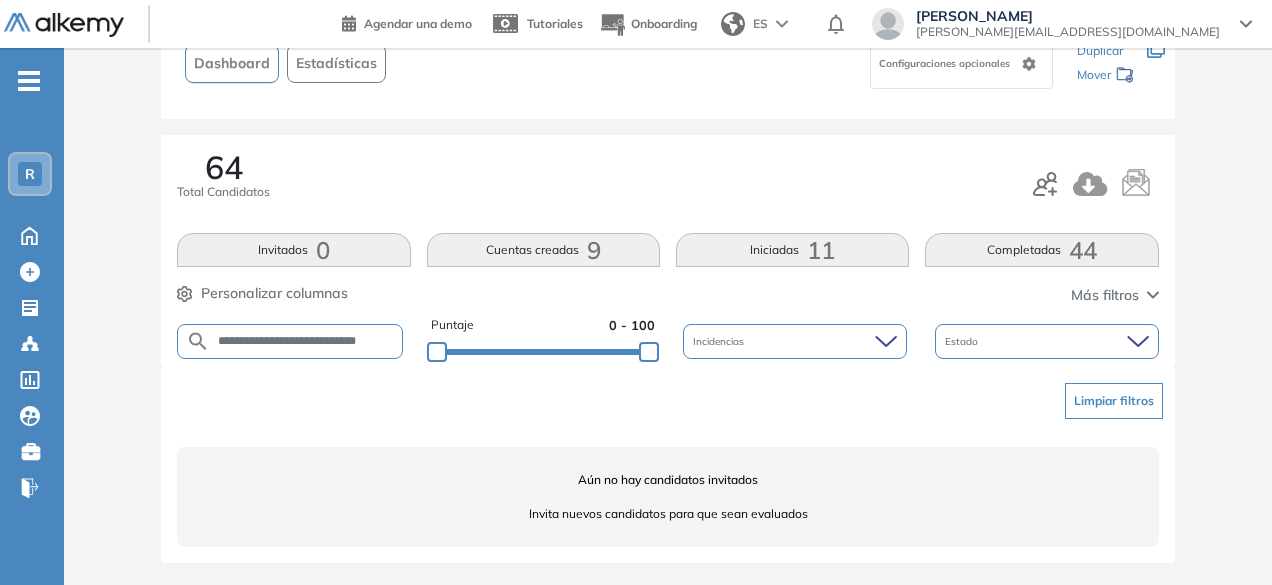 scroll, scrollTop: 0, scrollLeft: 7, axis: horizontal 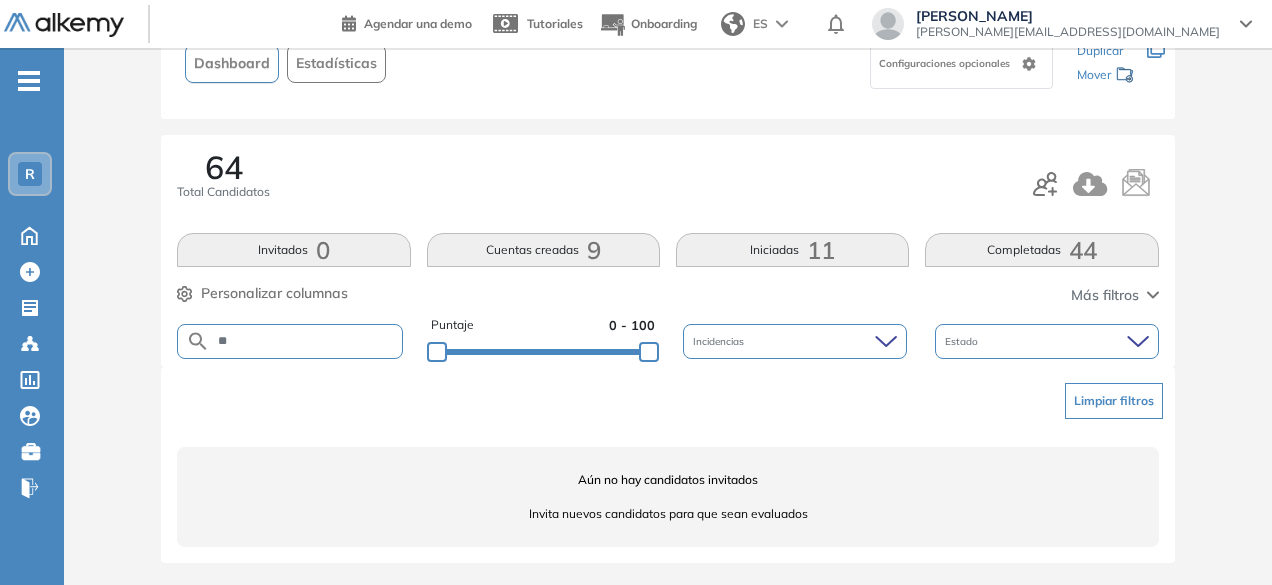 type on "*" 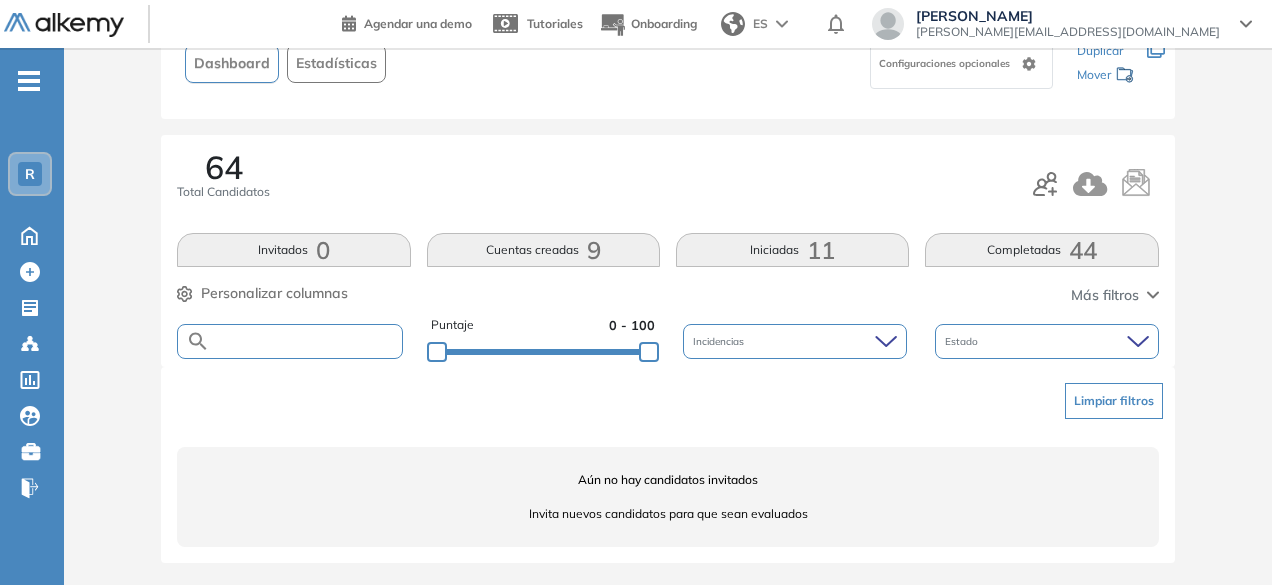 paste on "**********" 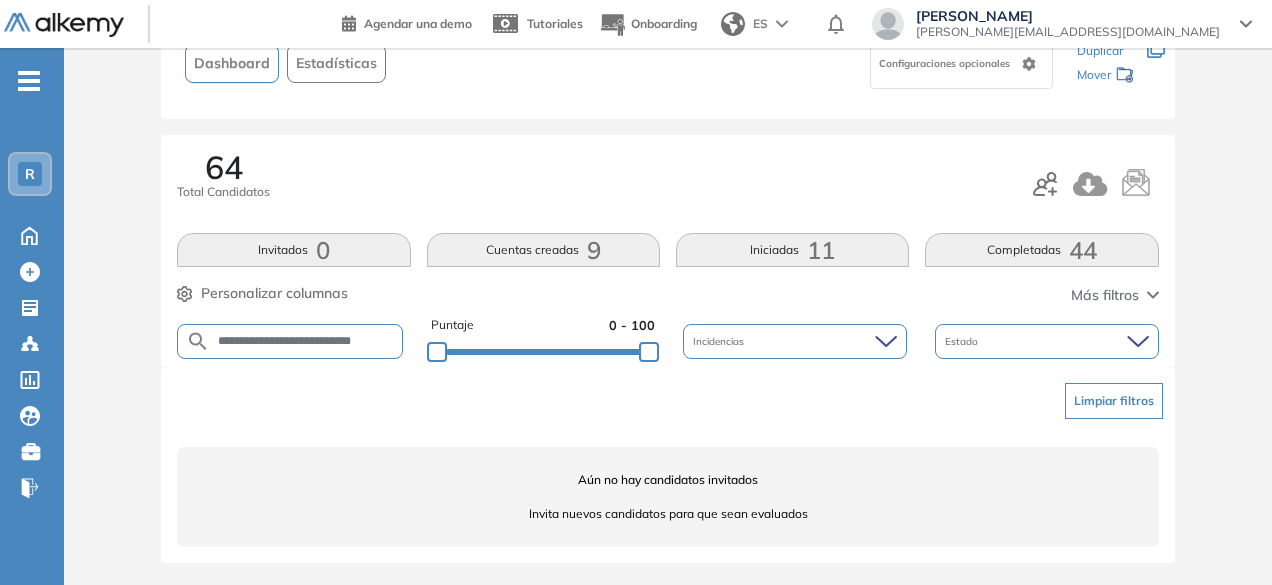 click on "**********" at bounding box center [306, 341] 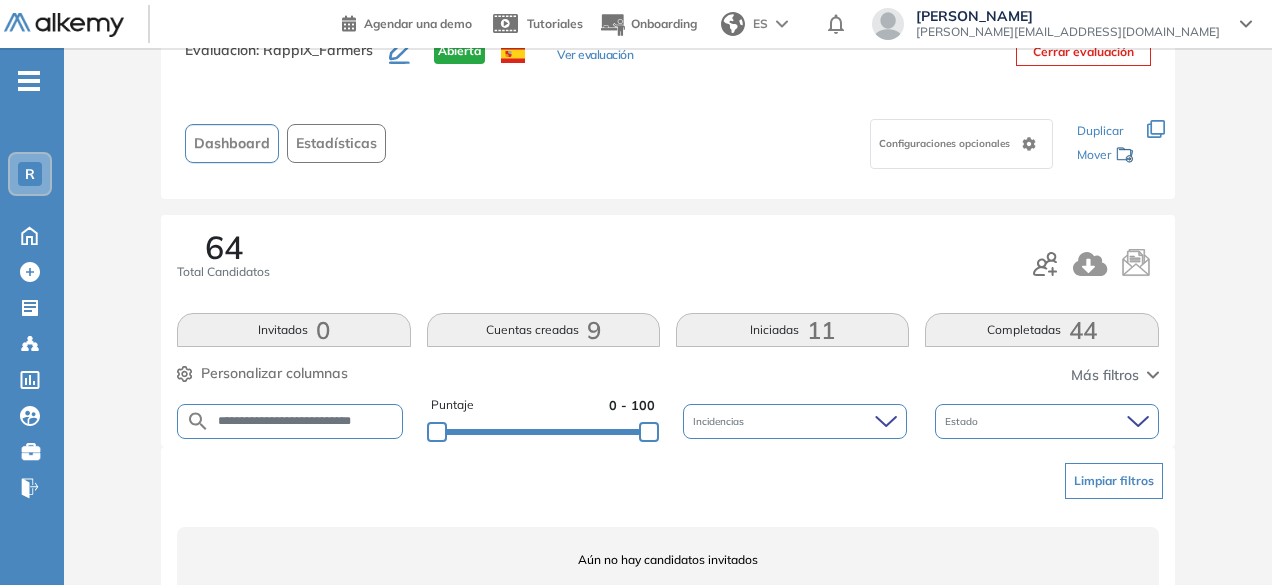 scroll, scrollTop: 154, scrollLeft: 0, axis: vertical 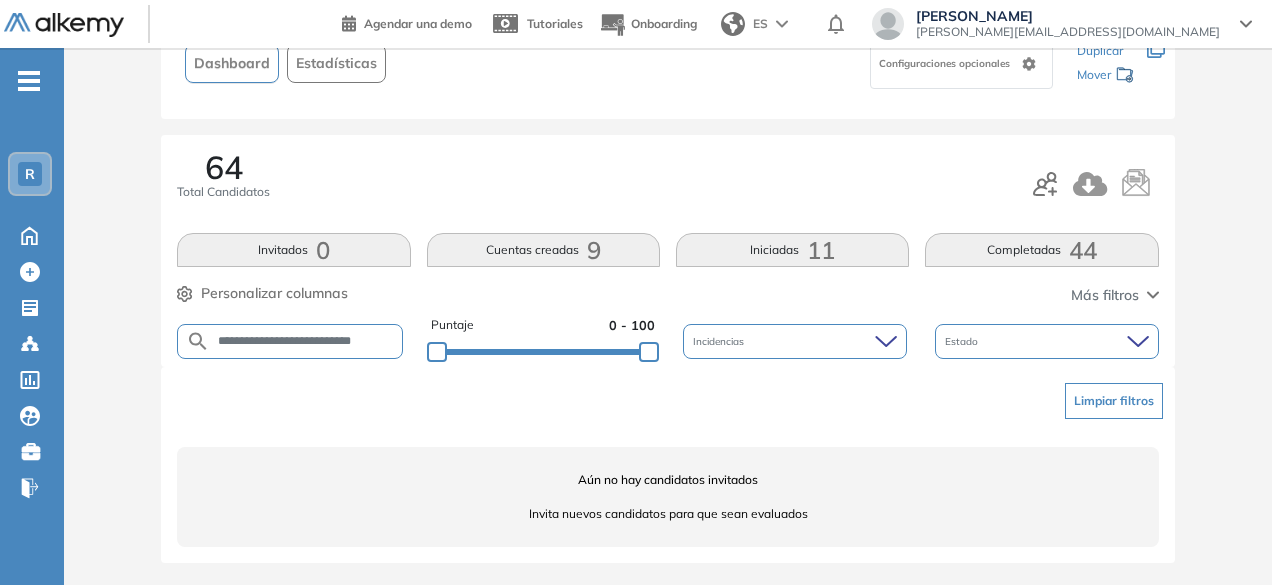 drag, startPoint x: 381, startPoint y: 336, endPoint x: 340, endPoint y: 333, distance: 41.109608 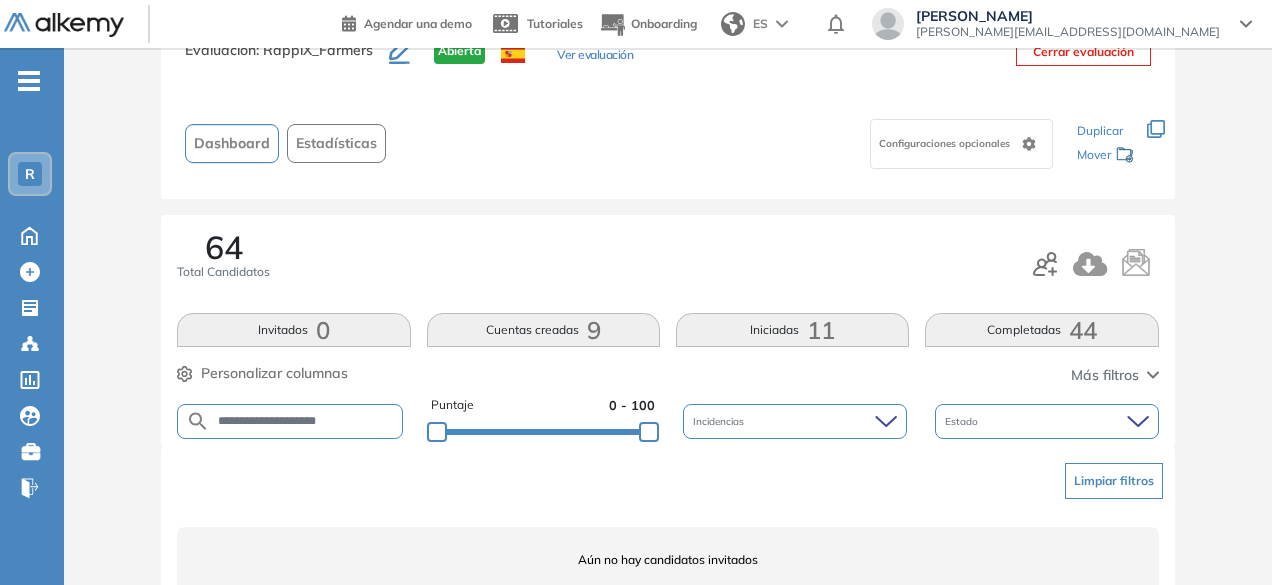 scroll, scrollTop: 154, scrollLeft: 0, axis: vertical 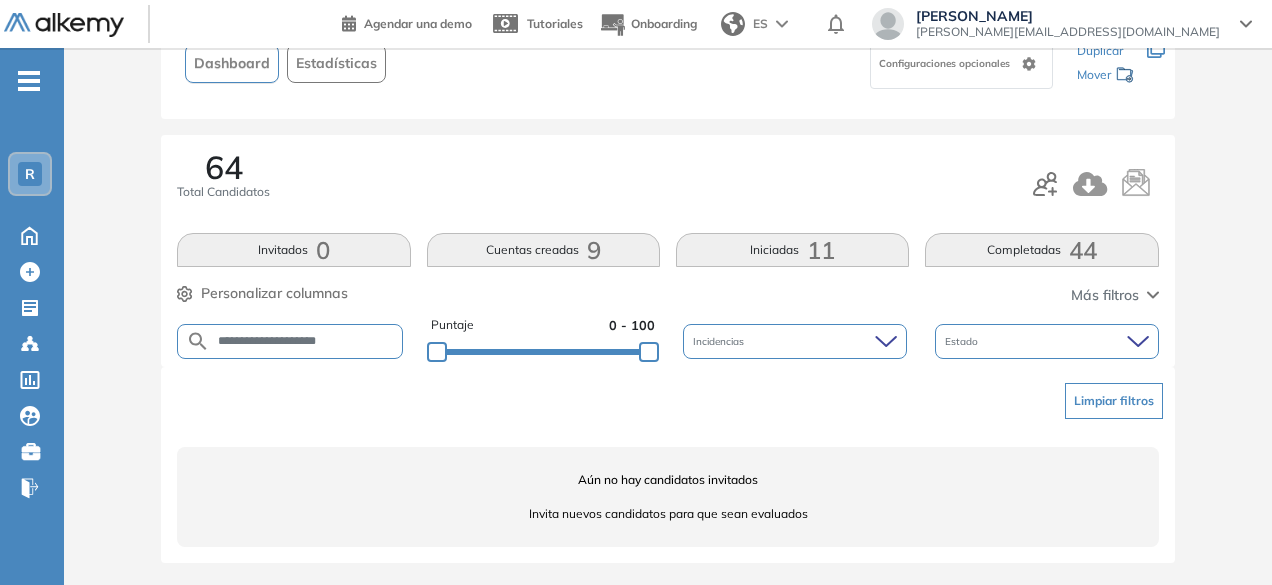 drag, startPoint x: 306, startPoint y: 339, endPoint x: 272, endPoint y: 332, distance: 34.713108 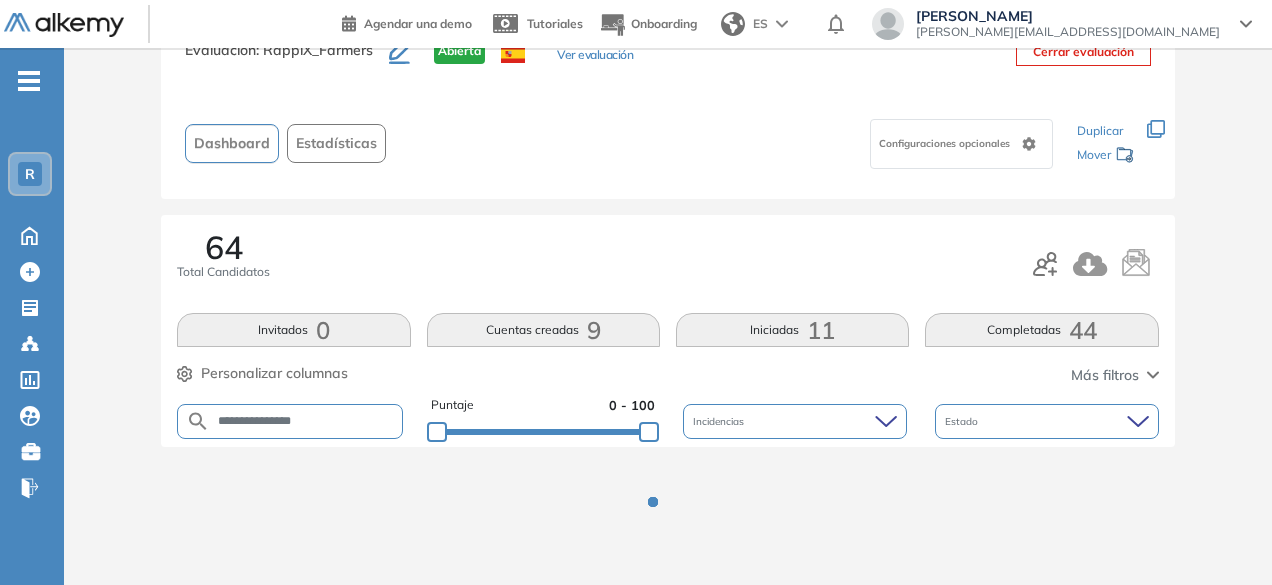 scroll, scrollTop: 154, scrollLeft: 0, axis: vertical 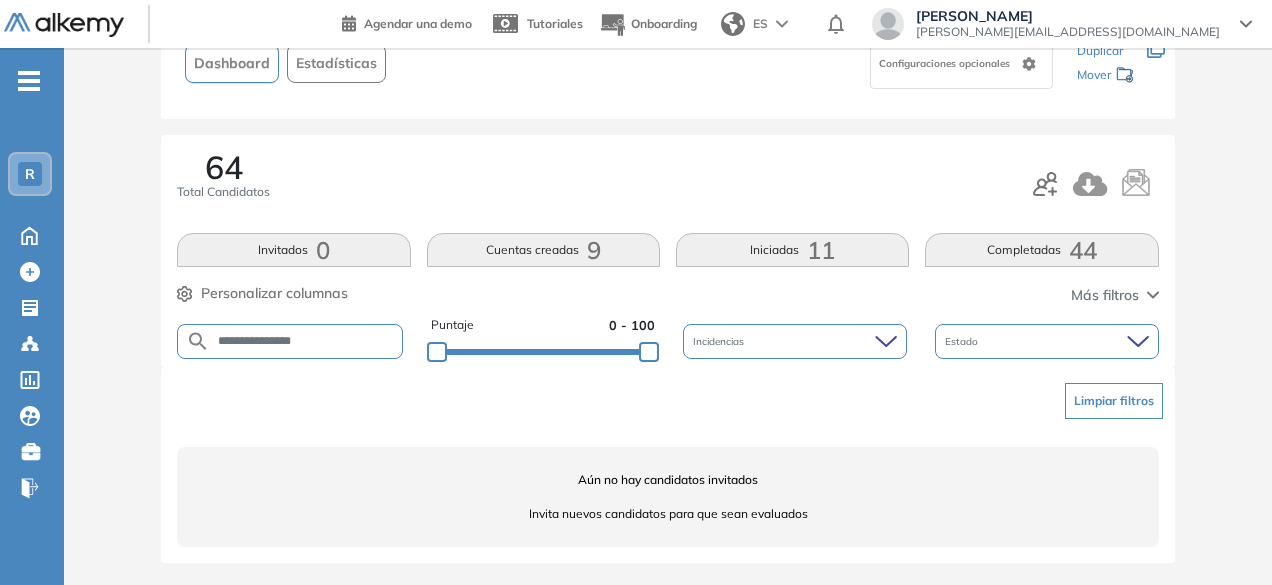 click on "**********" at bounding box center [306, 341] 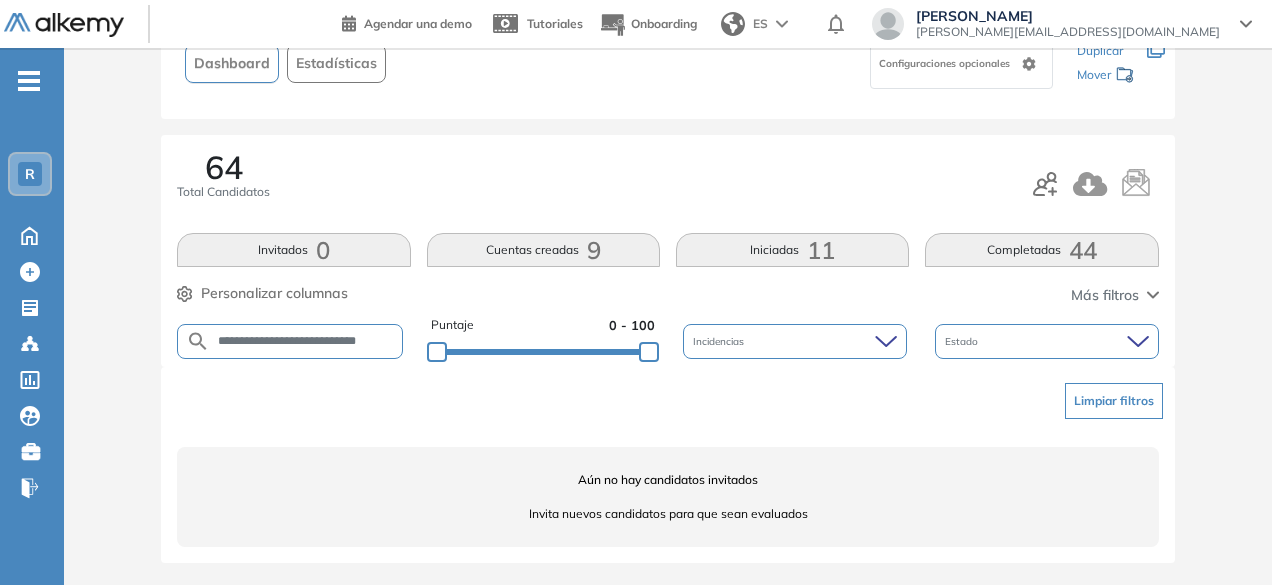 scroll, scrollTop: 0, scrollLeft: 15, axis: horizontal 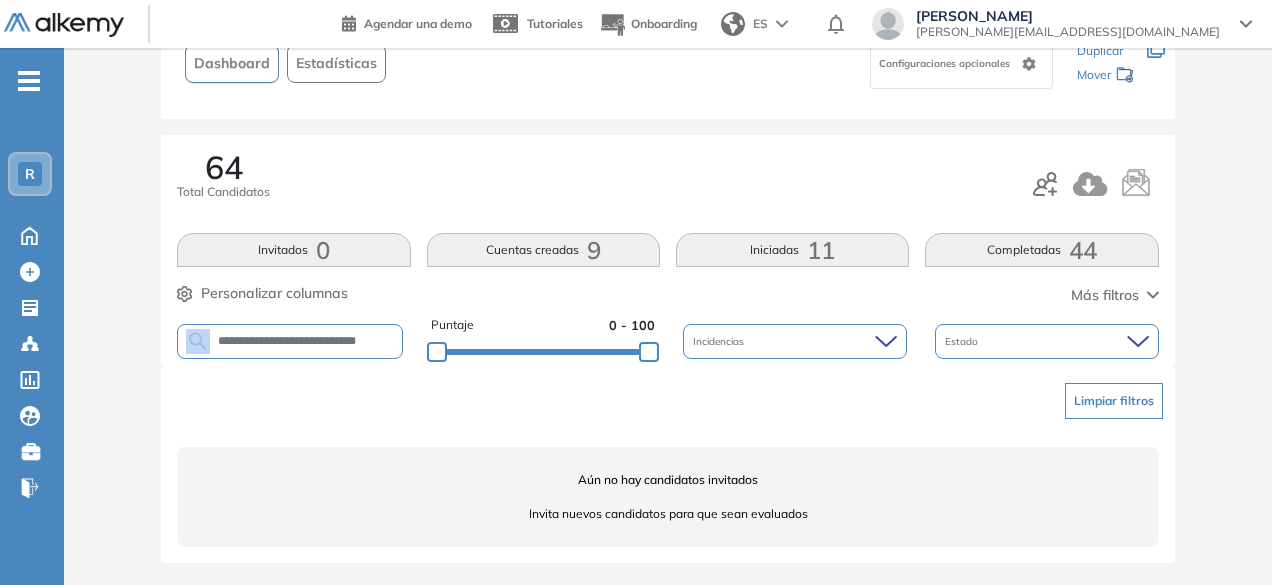 click on "**********" at bounding box center (290, 341) 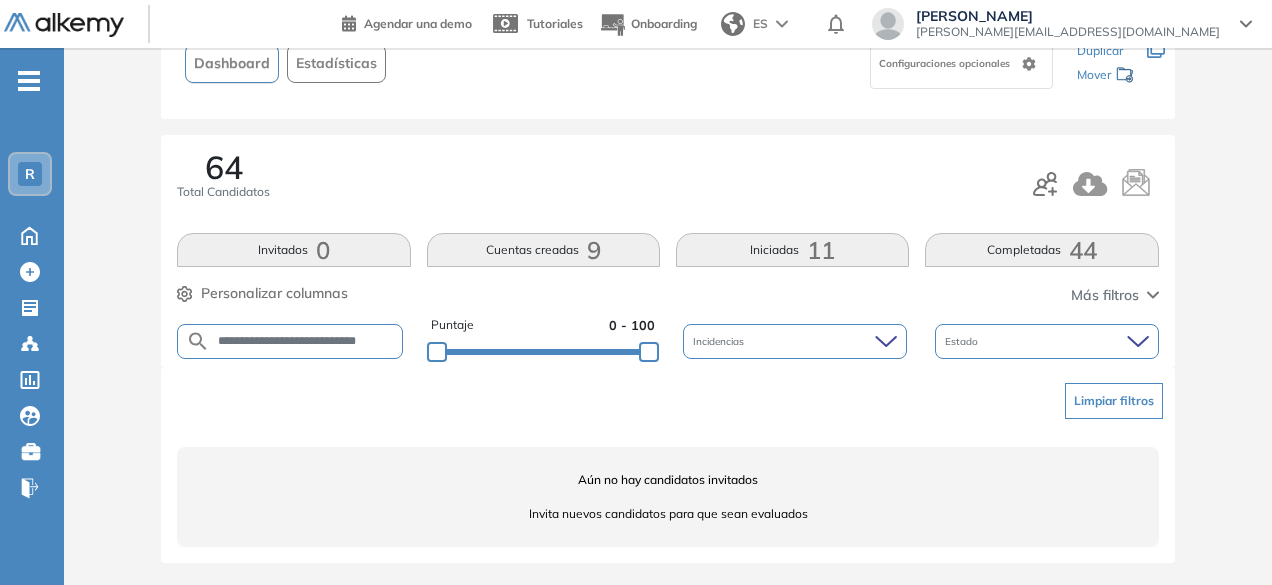 click on "**********" at bounding box center (306, 341) 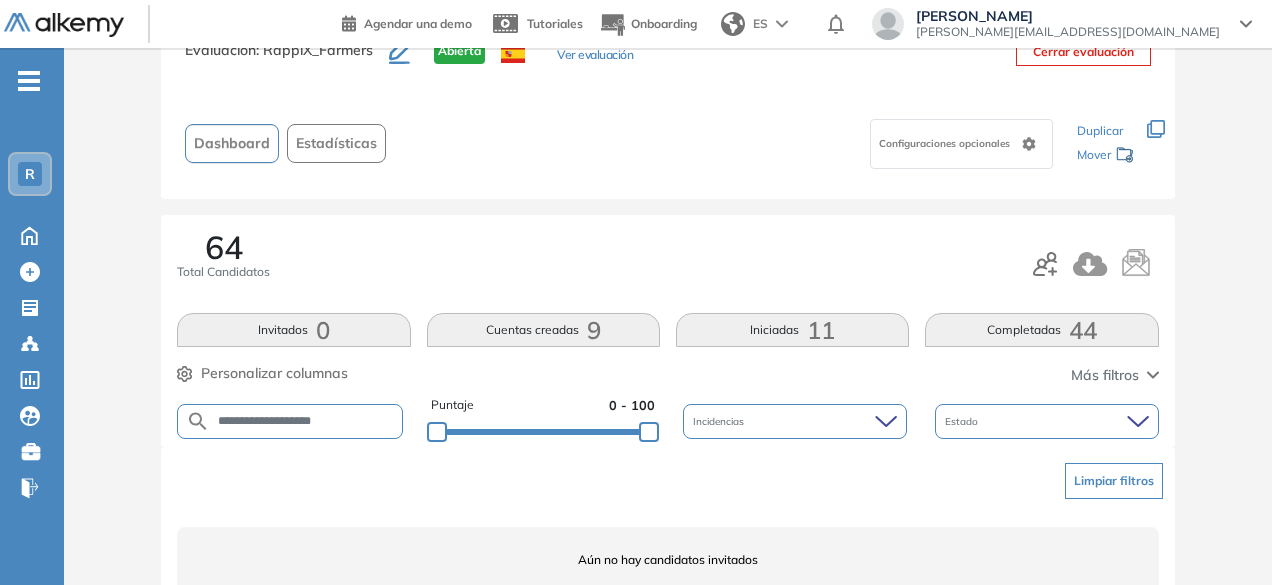 scroll, scrollTop: 154, scrollLeft: 0, axis: vertical 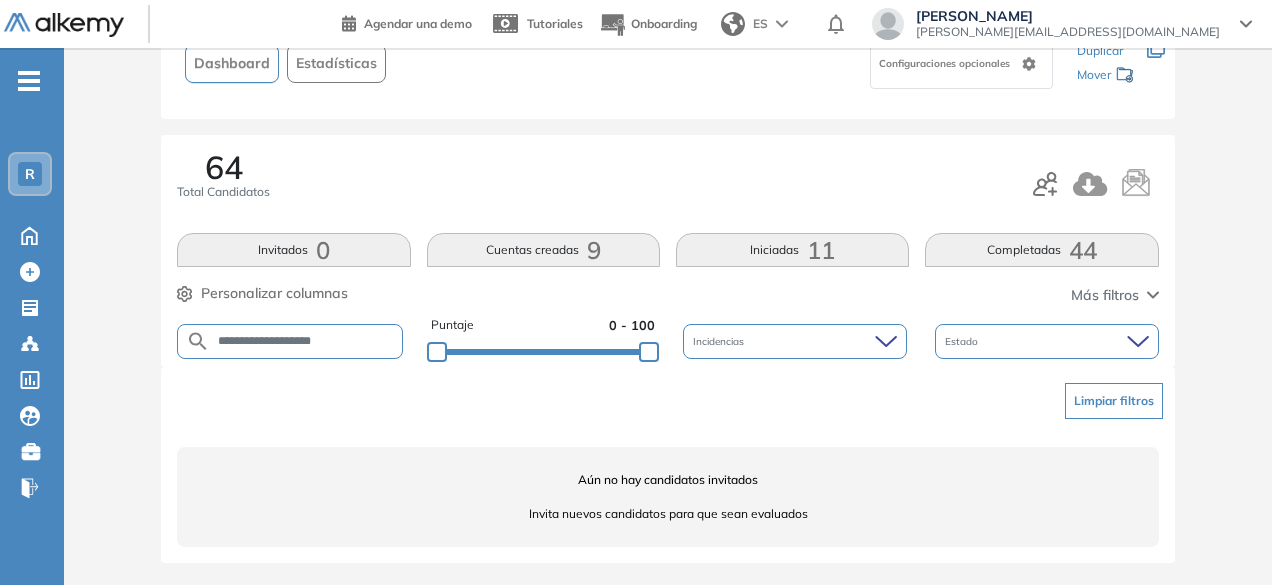 drag, startPoint x: 302, startPoint y: 333, endPoint x: 264, endPoint y: 328, distance: 38.327538 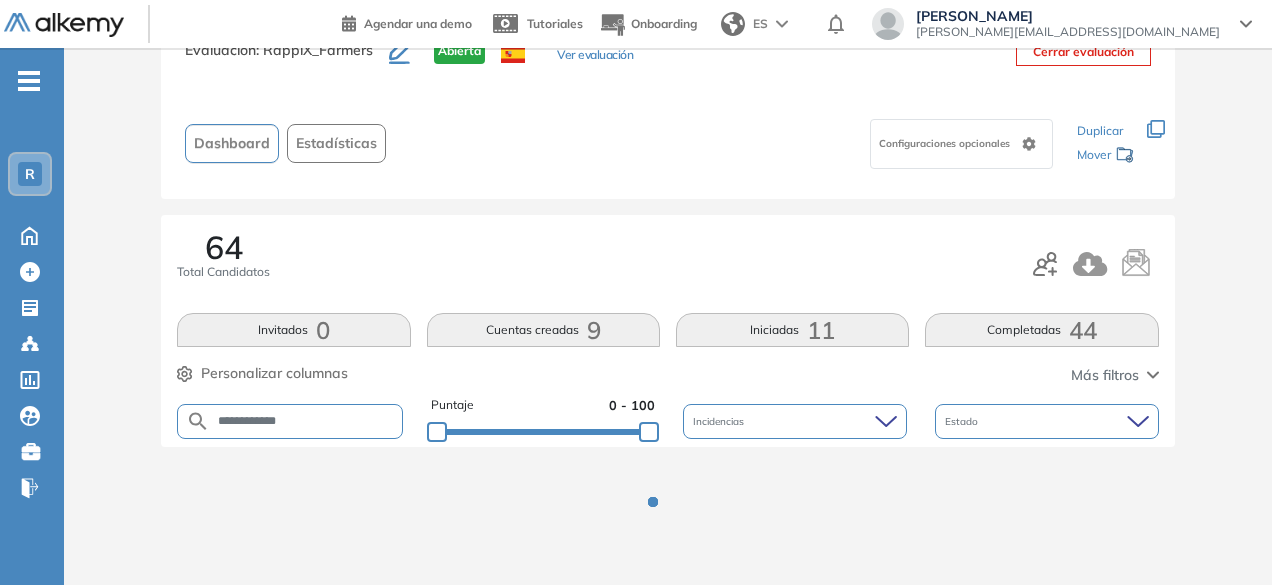 scroll, scrollTop: 154, scrollLeft: 0, axis: vertical 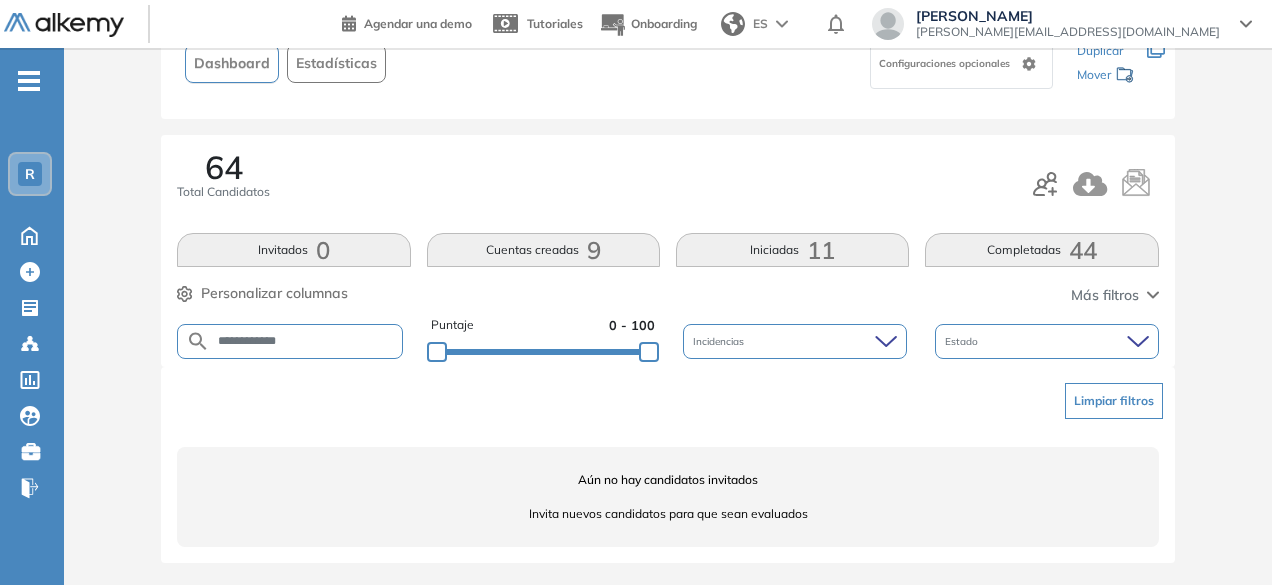 click on "**********" at bounding box center [306, 341] 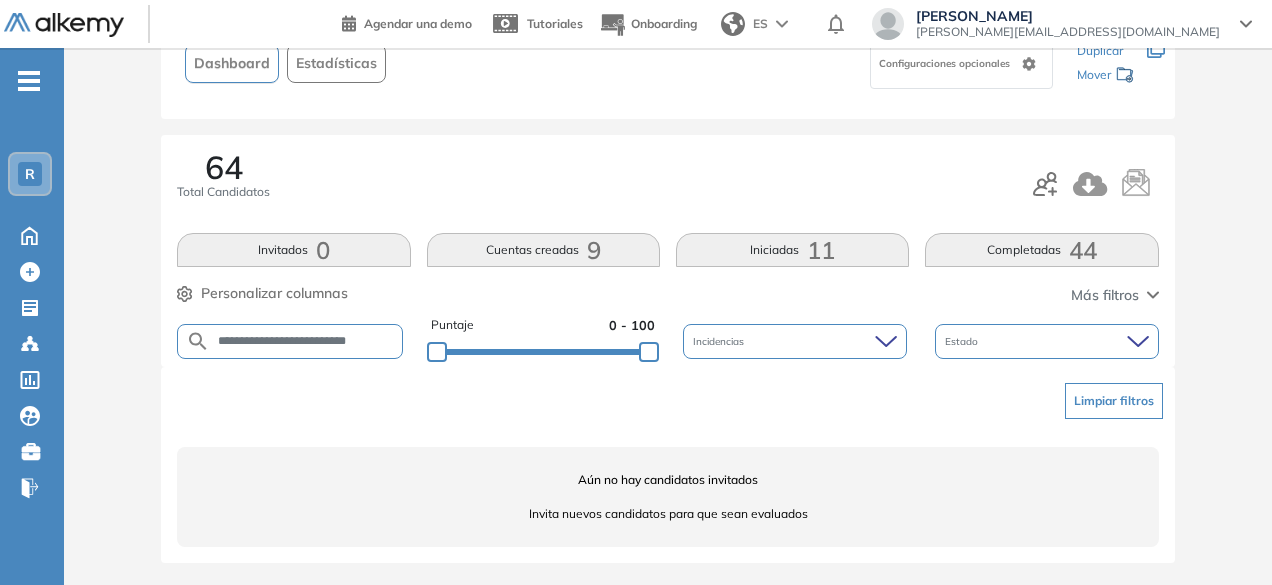 scroll, scrollTop: 0, scrollLeft: 6, axis: horizontal 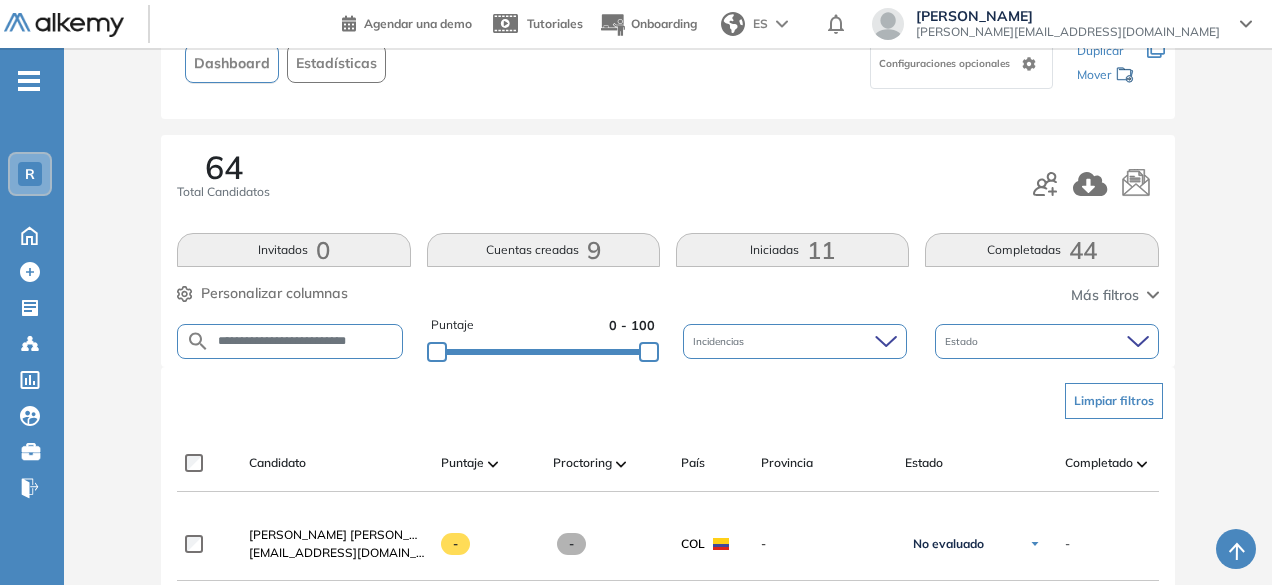 click on "**********" at bounding box center [306, 341] 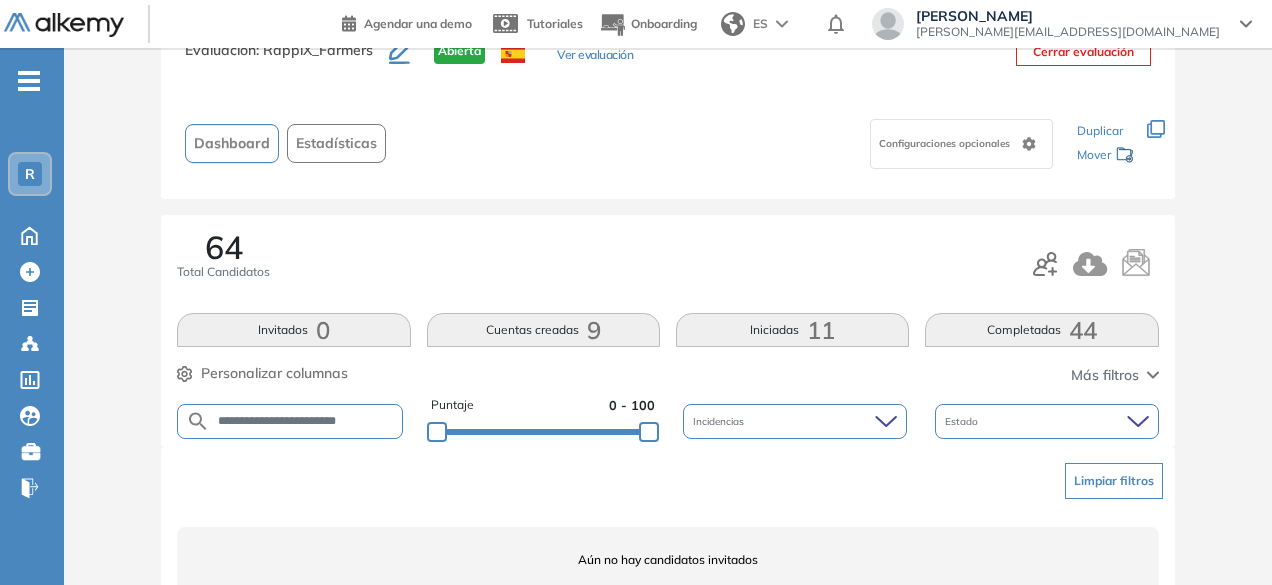scroll, scrollTop: 154, scrollLeft: 0, axis: vertical 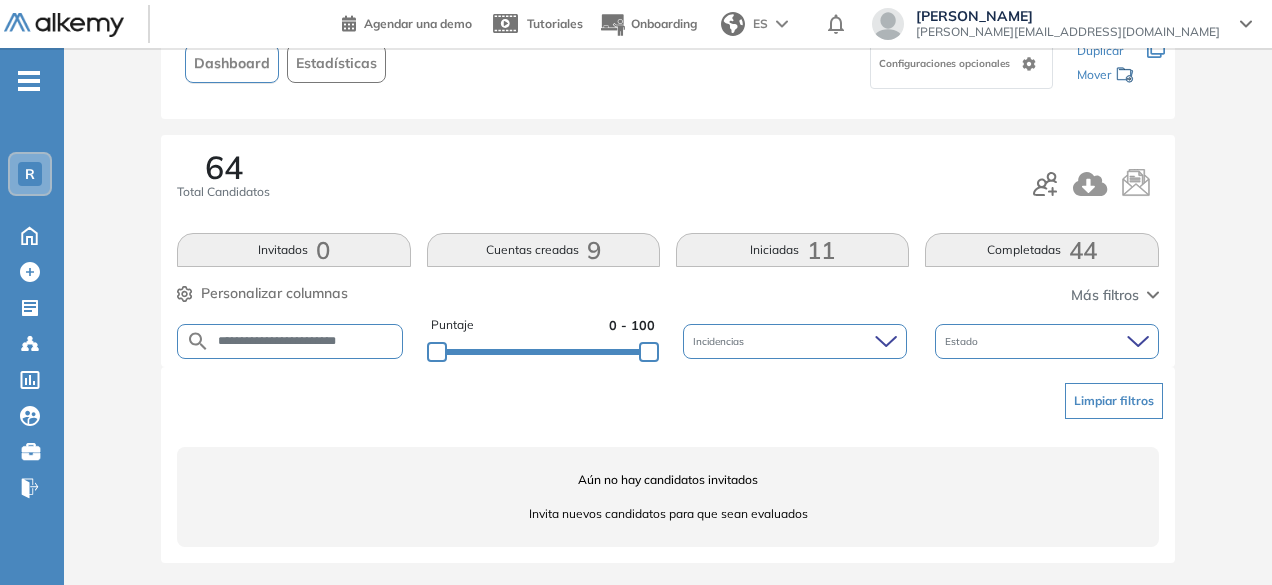 click on "**********" at bounding box center (306, 341) 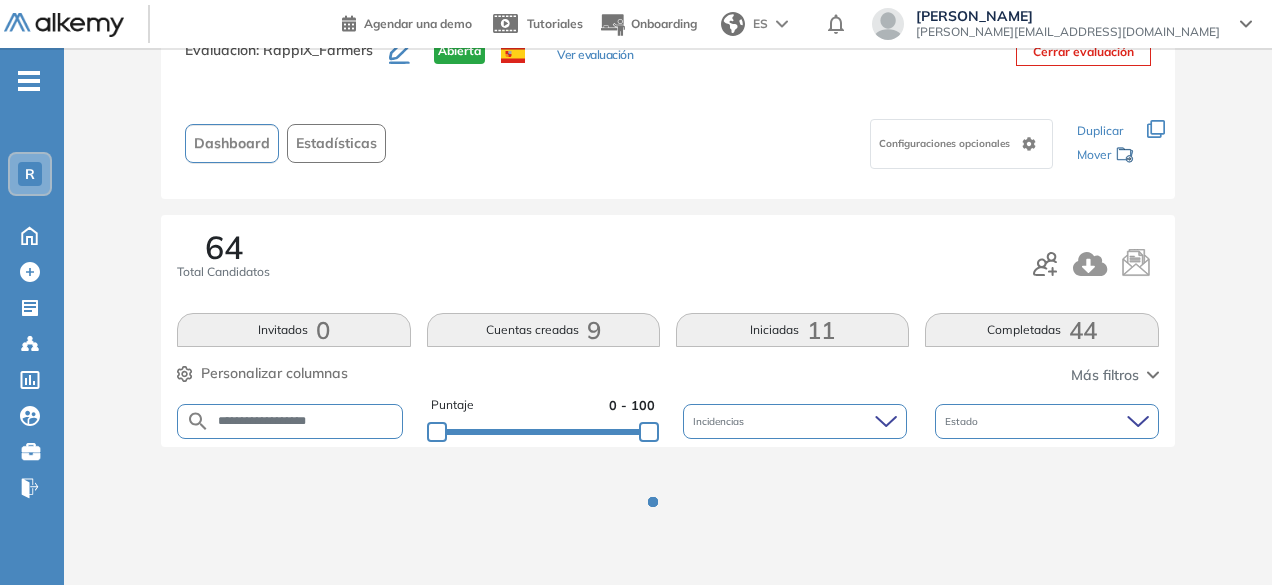 scroll, scrollTop: 154, scrollLeft: 0, axis: vertical 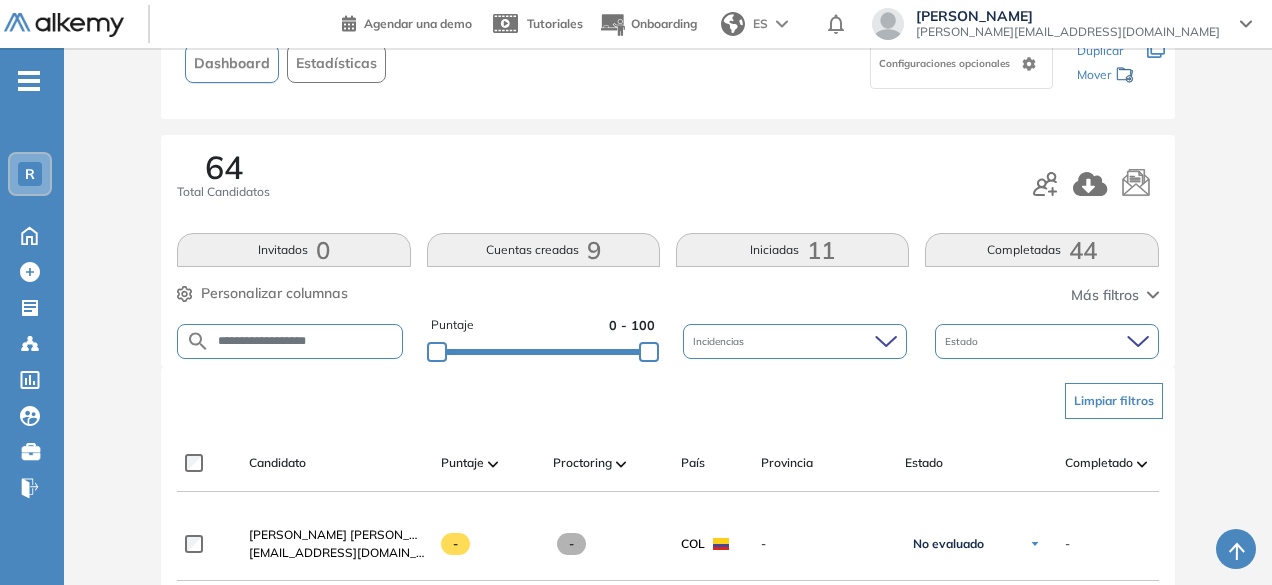 click on "**********" at bounding box center (306, 341) 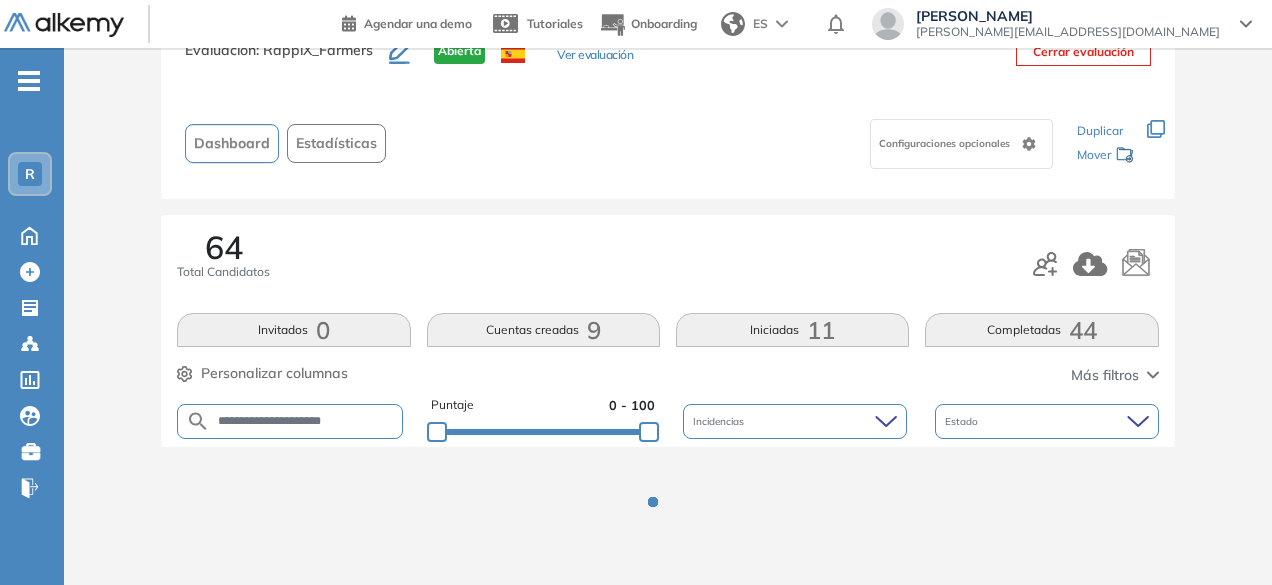 scroll, scrollTop: 154, scrollLeft: 0, axis: vertical 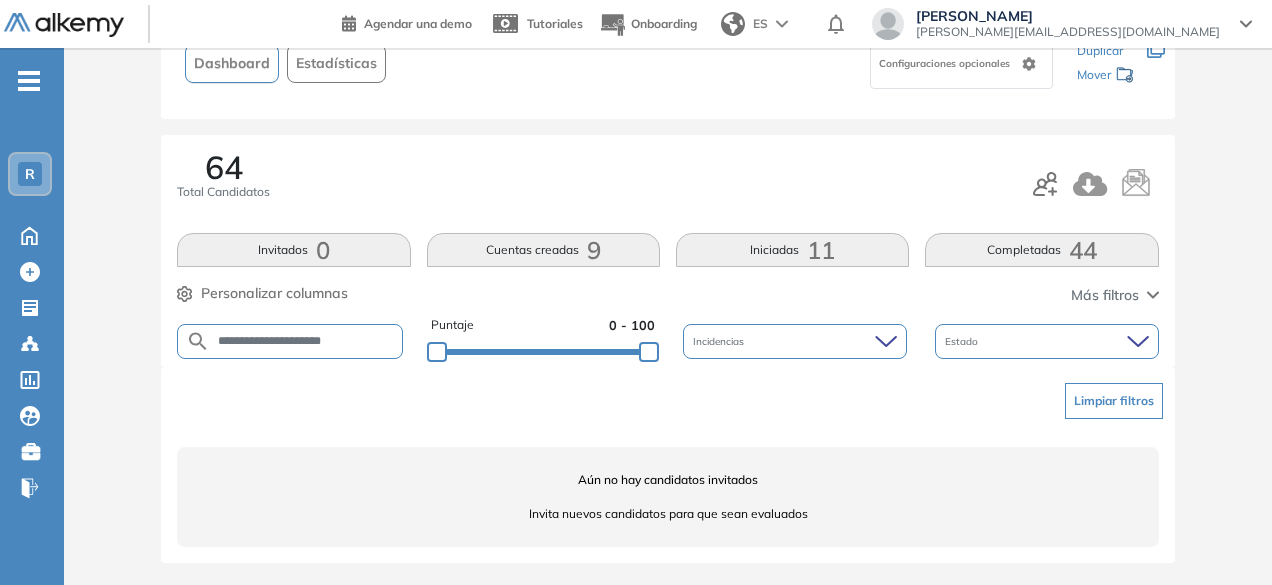click on "**********" at bounding box center [306, 341] 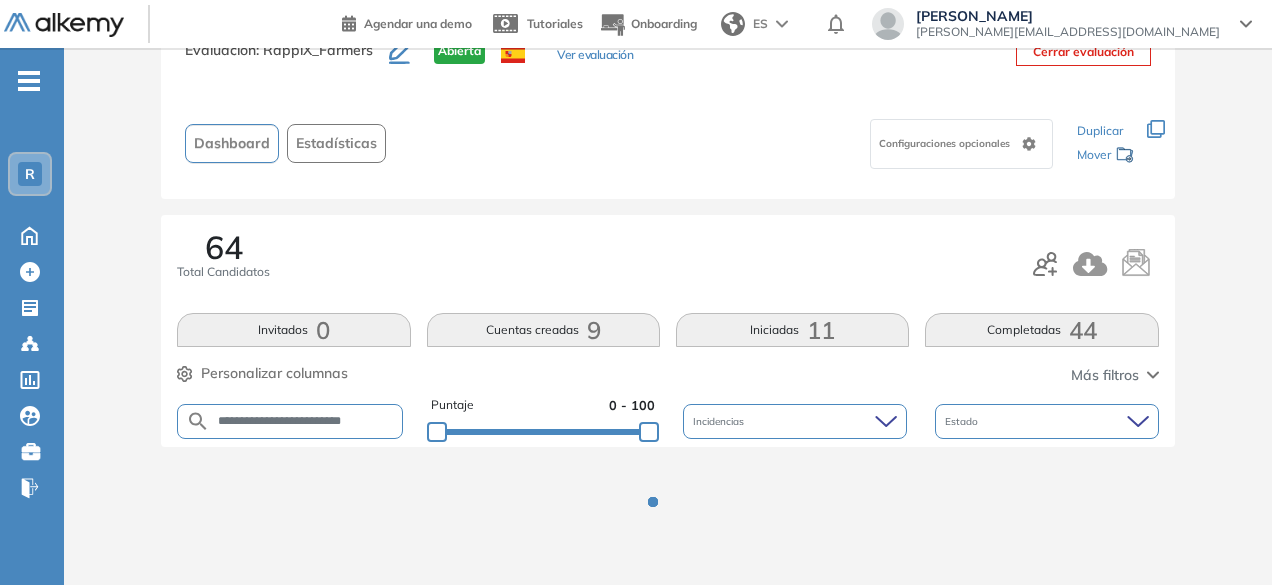 scroll, scrollTop: 154, scrollLeft: 0, axis: vertical 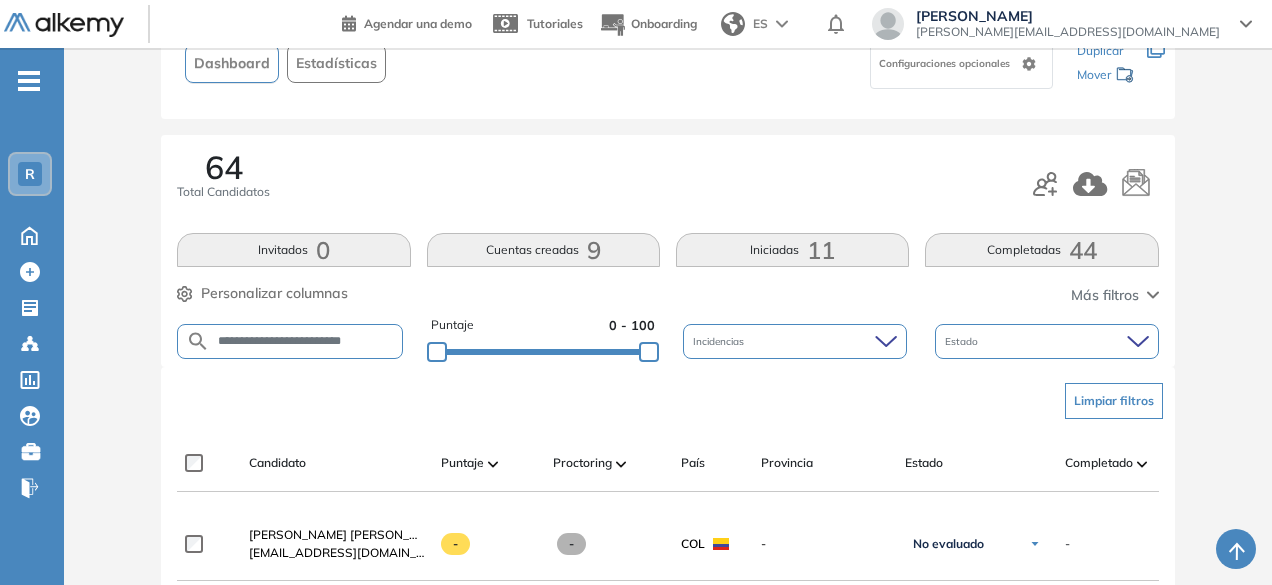click on "**********" at bounding box center (306, 341) 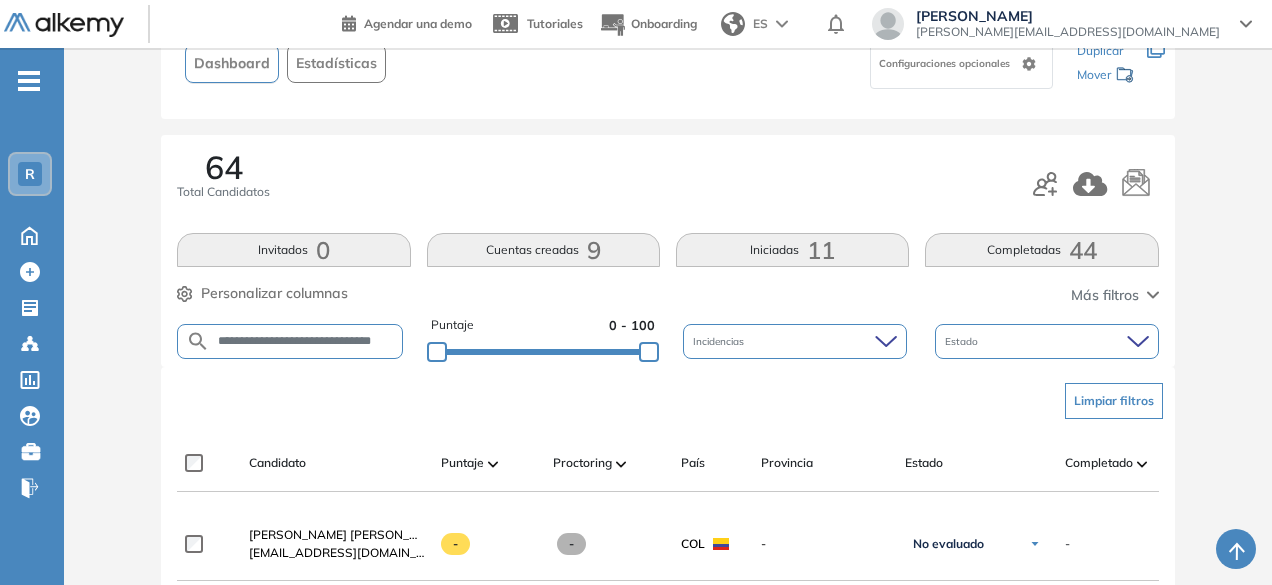 scroll, scrollTop: 0, scrollLeft: 25, axis: horizontal 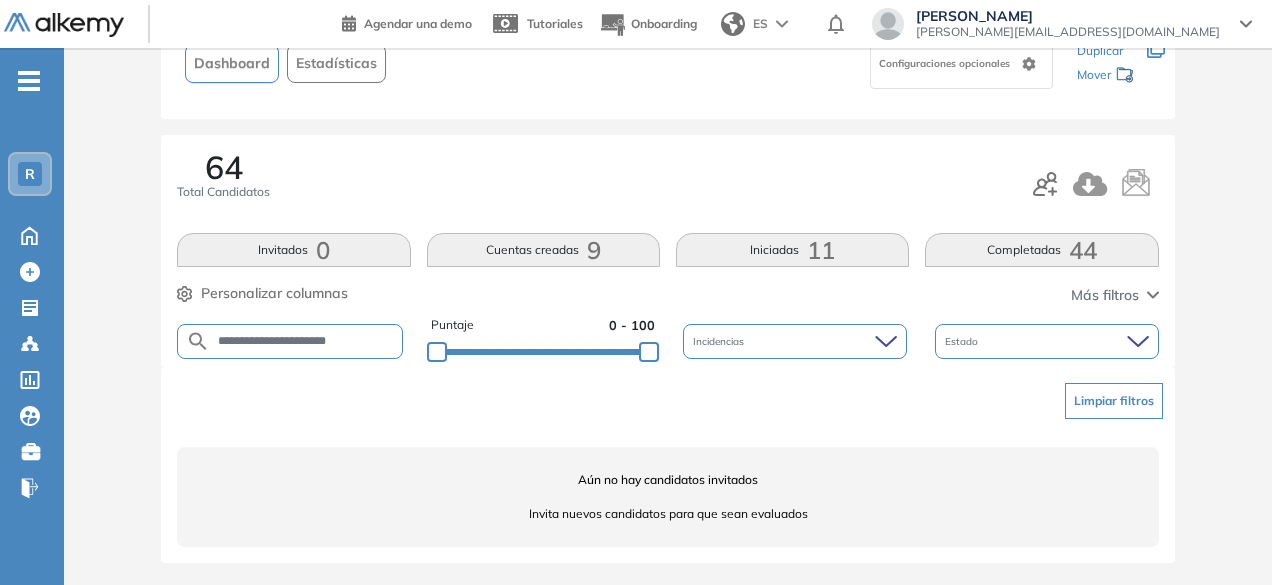 click on "**********" at bounding box center [306, 341] 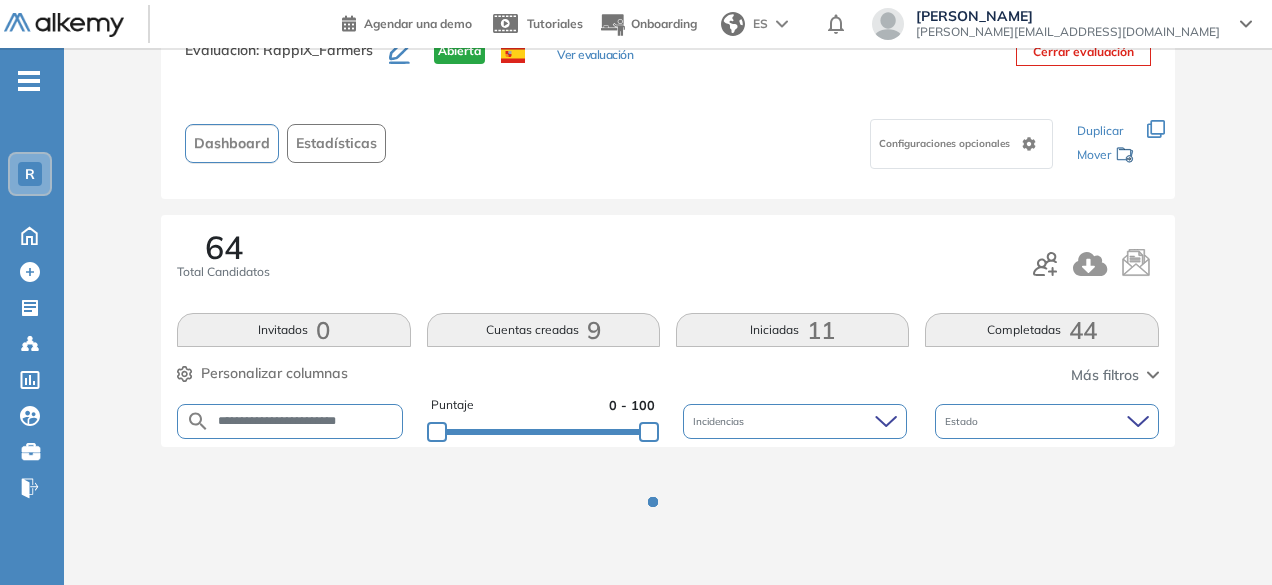 scroll, scrollTop: 154, scrollLeft: 0, axis: vertical 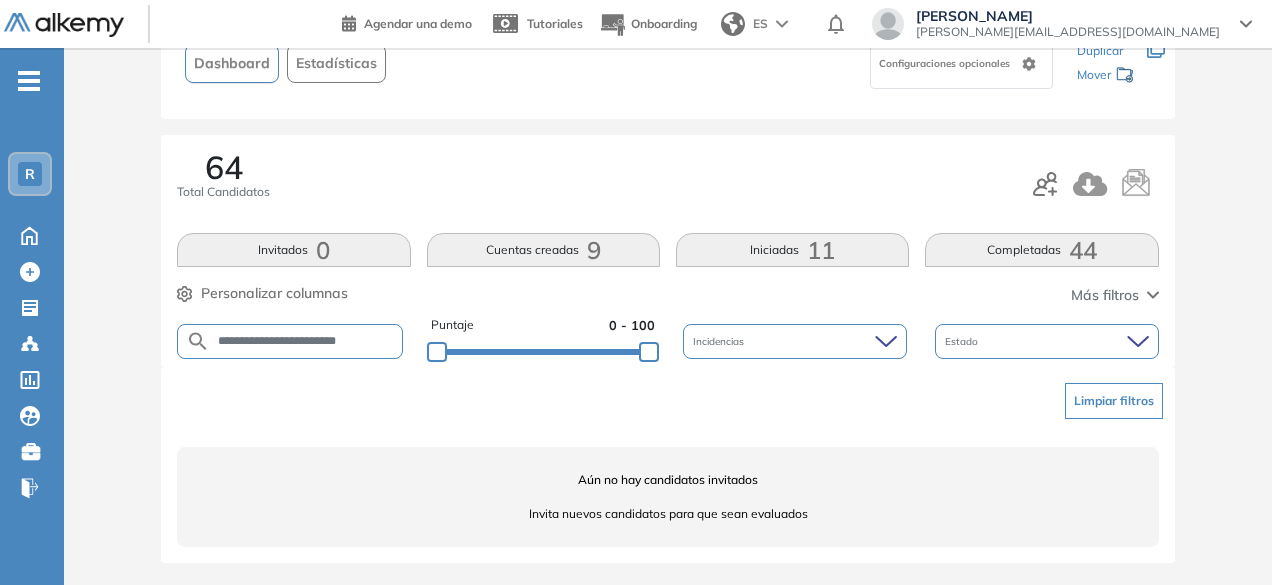 click on "**********" at bounding box center (306, 341) 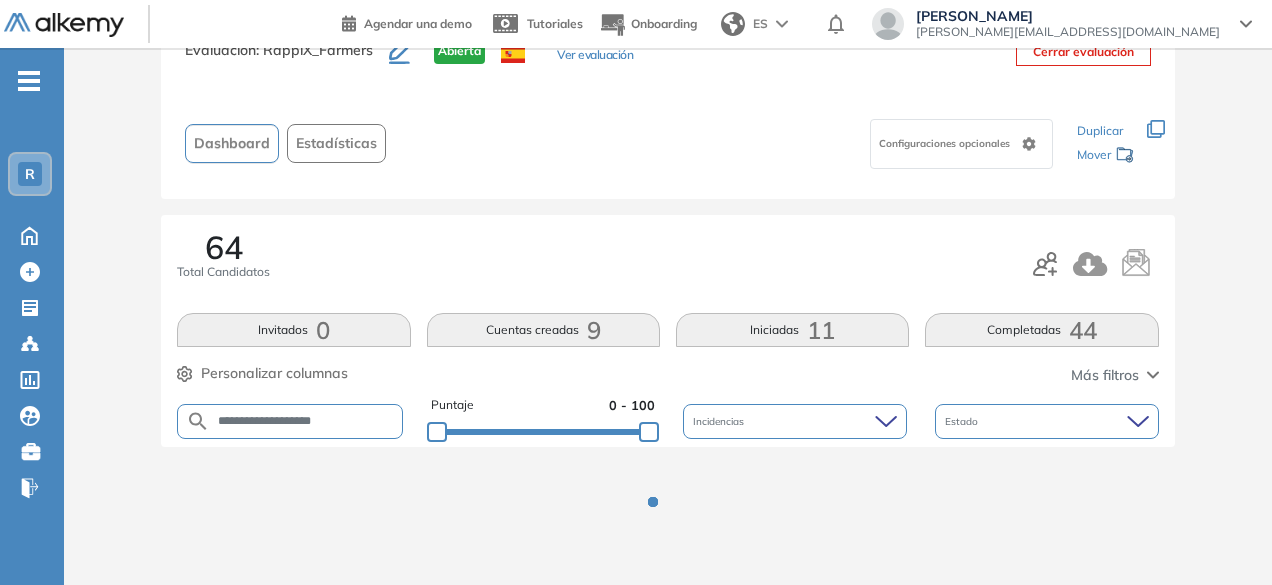 scroll, scrollTop: 154, scrollLeft: 0, axis: vertical 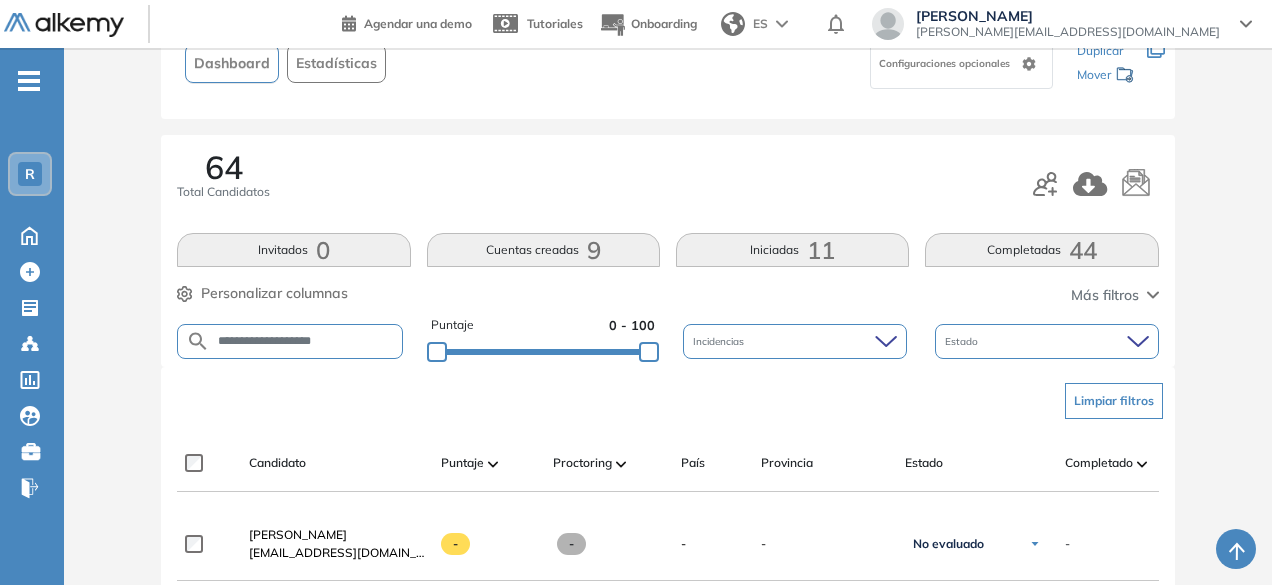 click on "**********" at bounding box center (306, 341) 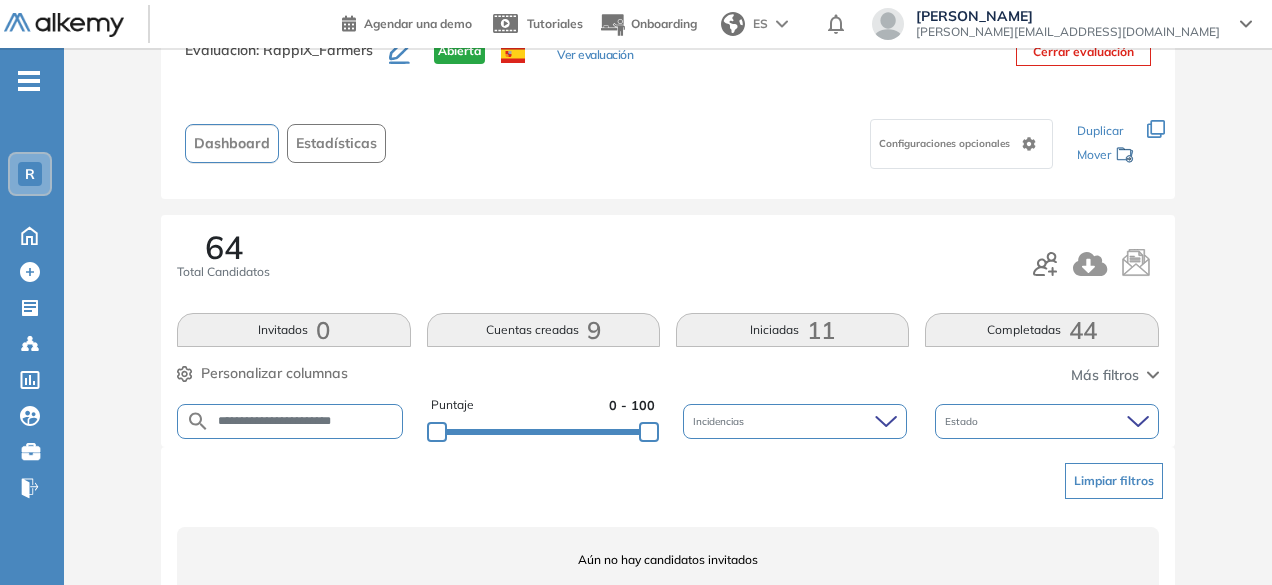 scroll, scrollTop: 154, scrollLeft: 0, axis: vertical 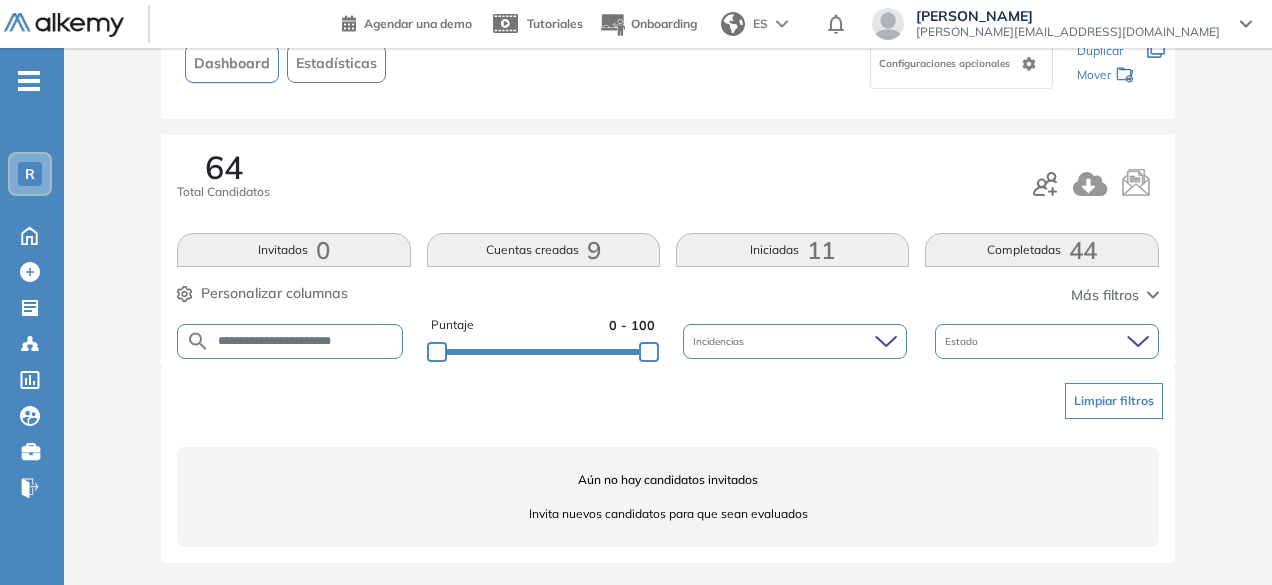 click on "**********" at bounding box center [306, 341] 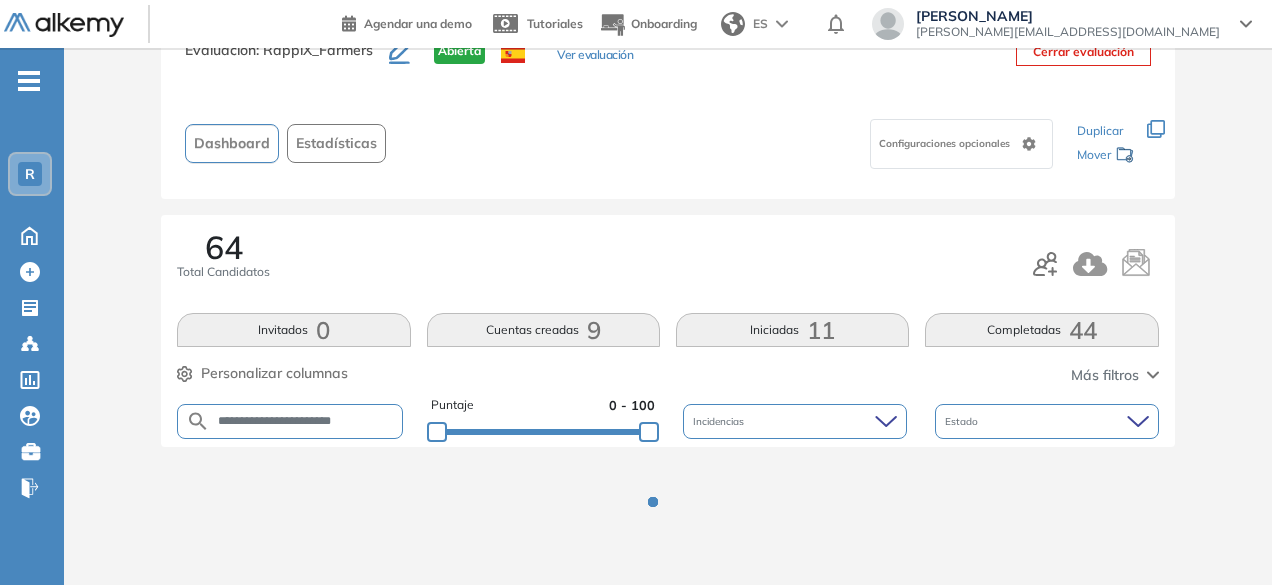 scroll, scrollTop: 154, scrollLeft: 0, axis: vertical 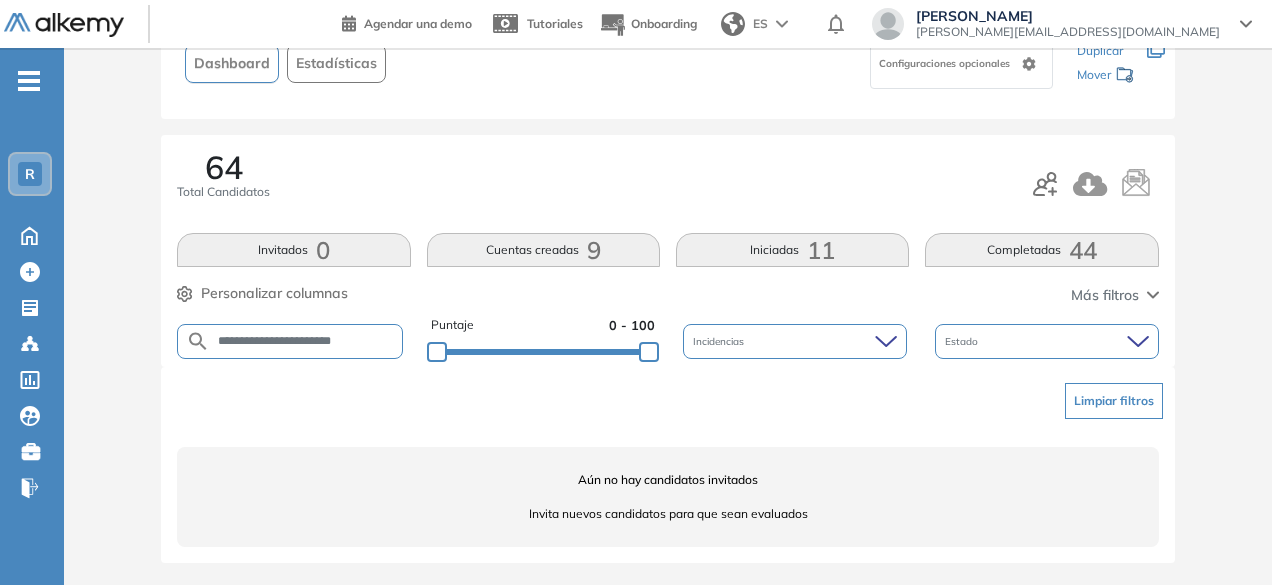 click on "**********" at bounding box center (306, 341) 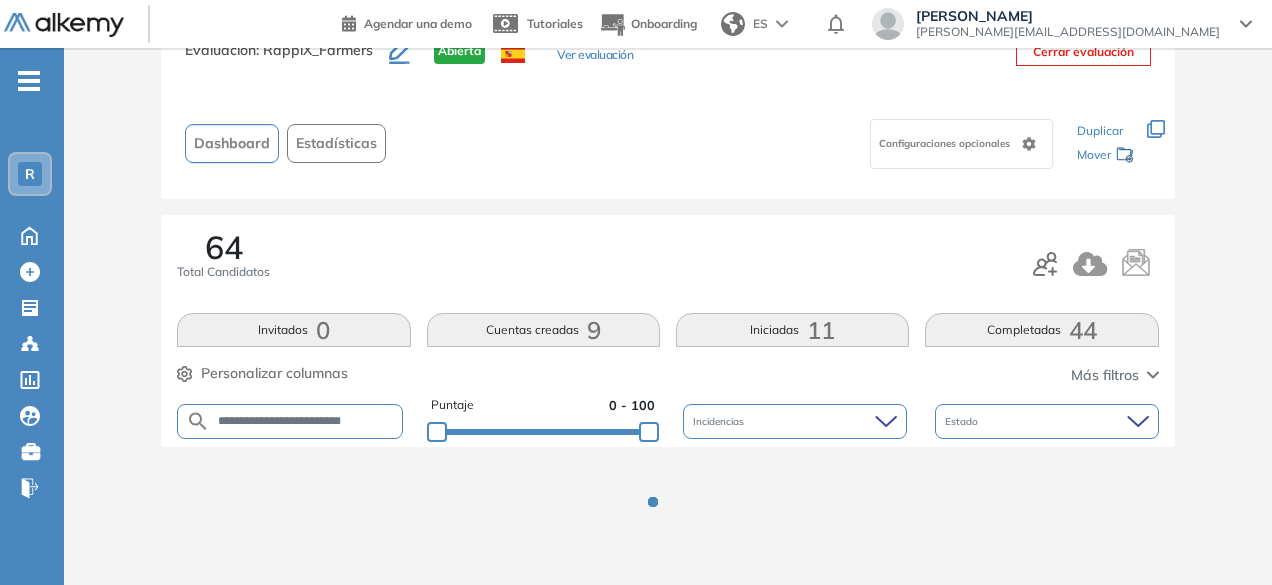scroll, scrollTop: 154, scrollLeft: 0, axis: vertical 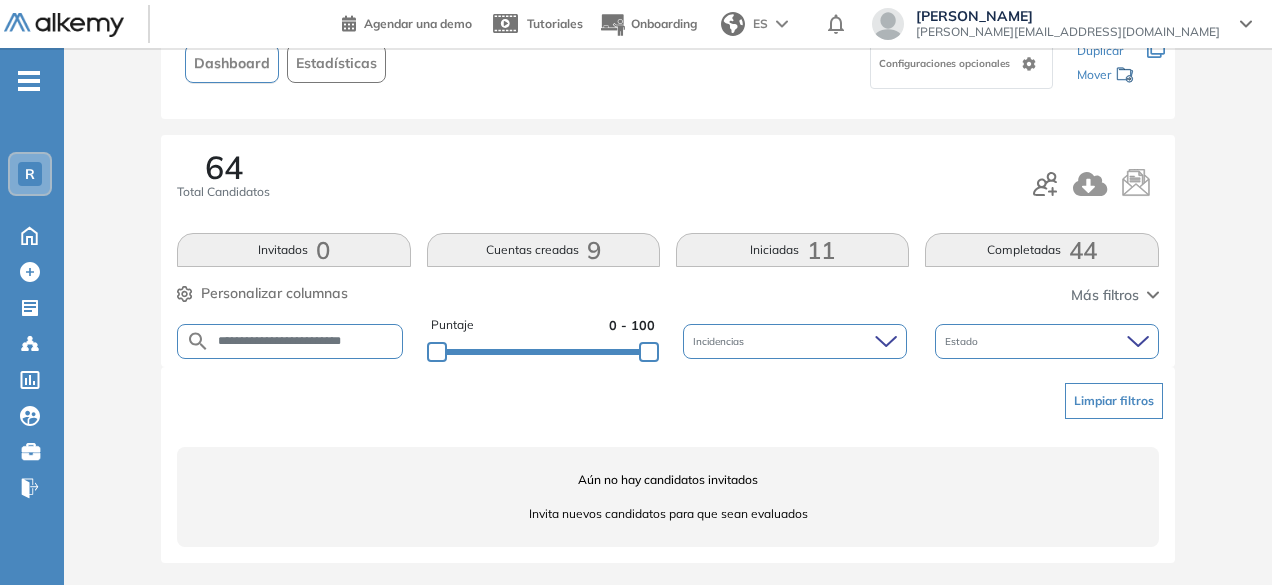 click on "**********" at bounding box center [306, 341] 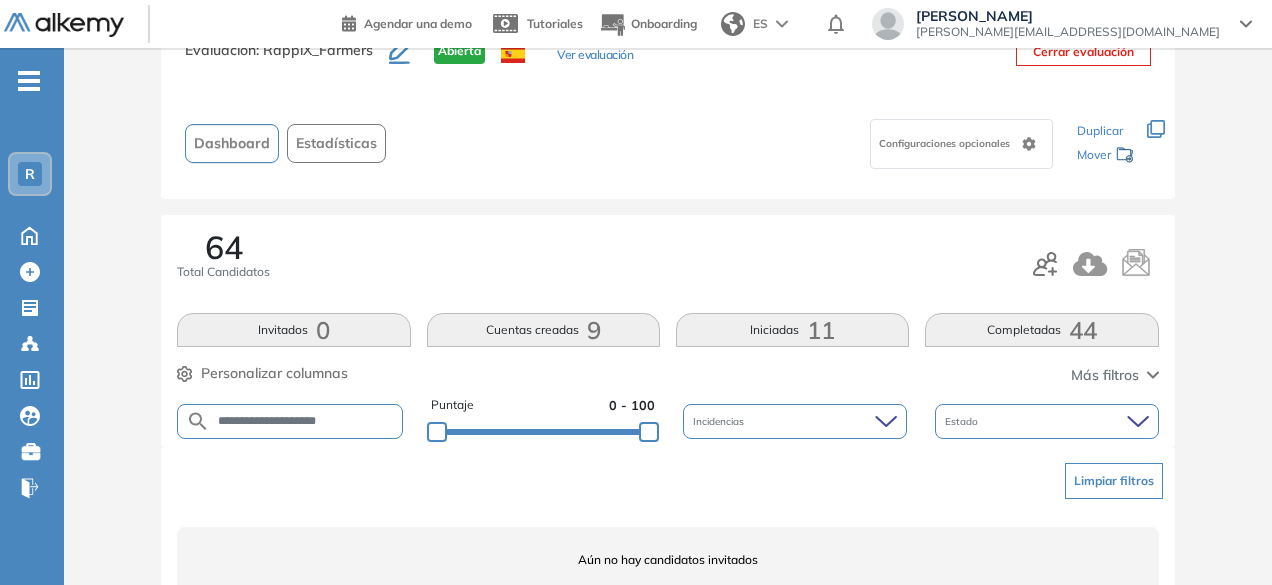scroll, scrollTop: 154, scrollLeft: 0, axis: vertical 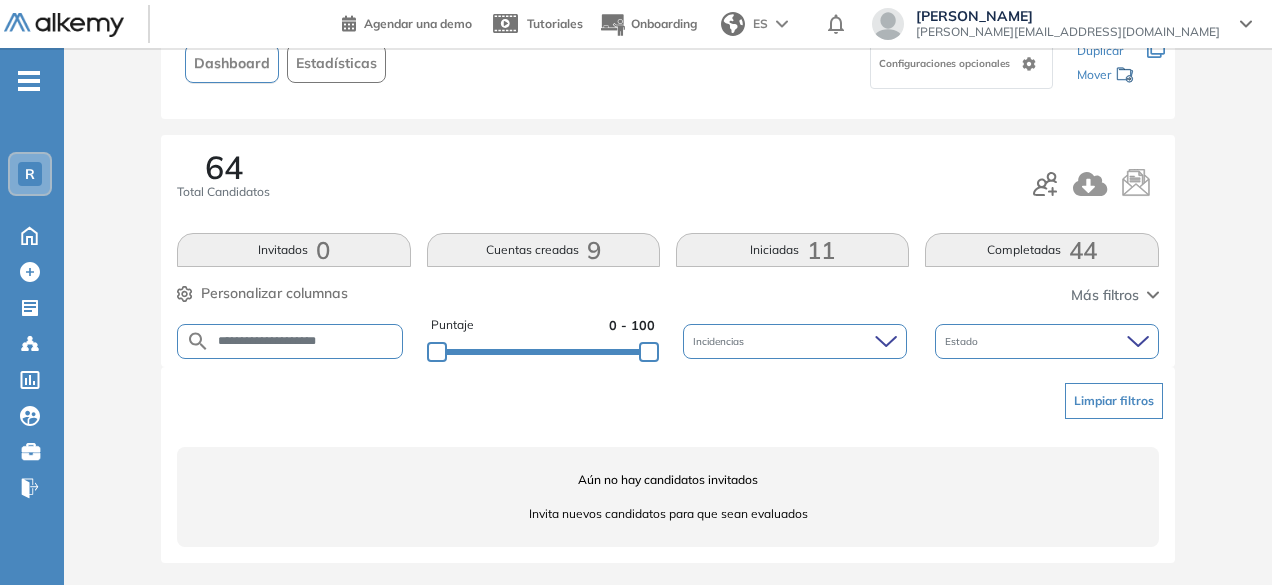 click on "**********" at bounding box center [306, 341] 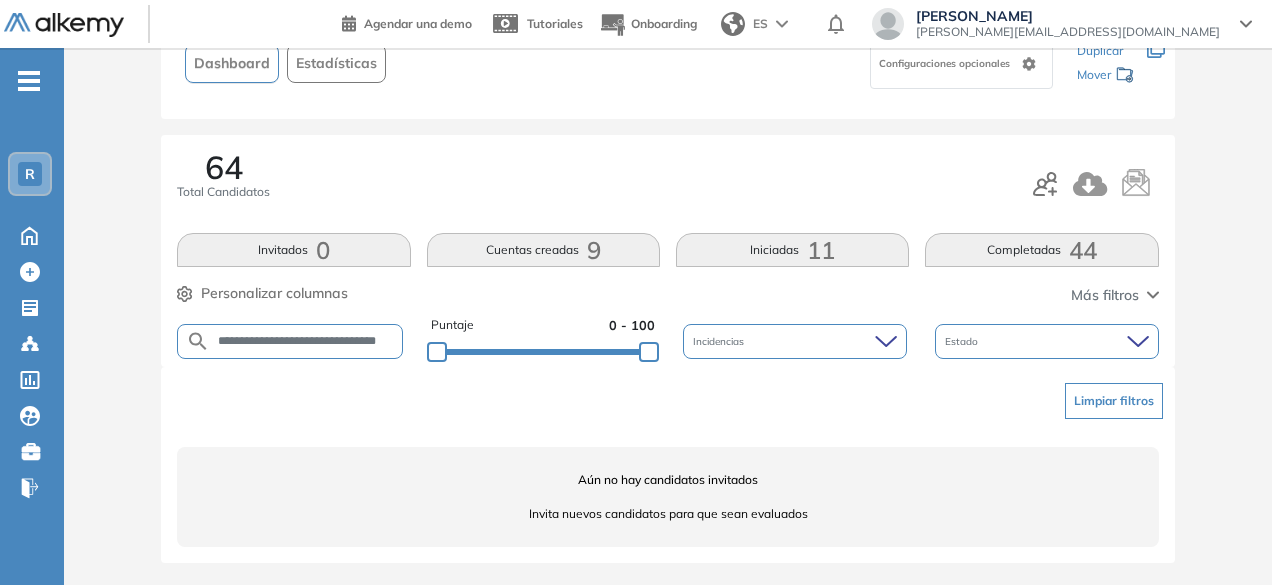 scroll, scrollTop: 0, scrollLeft: 27, axis: horizontal 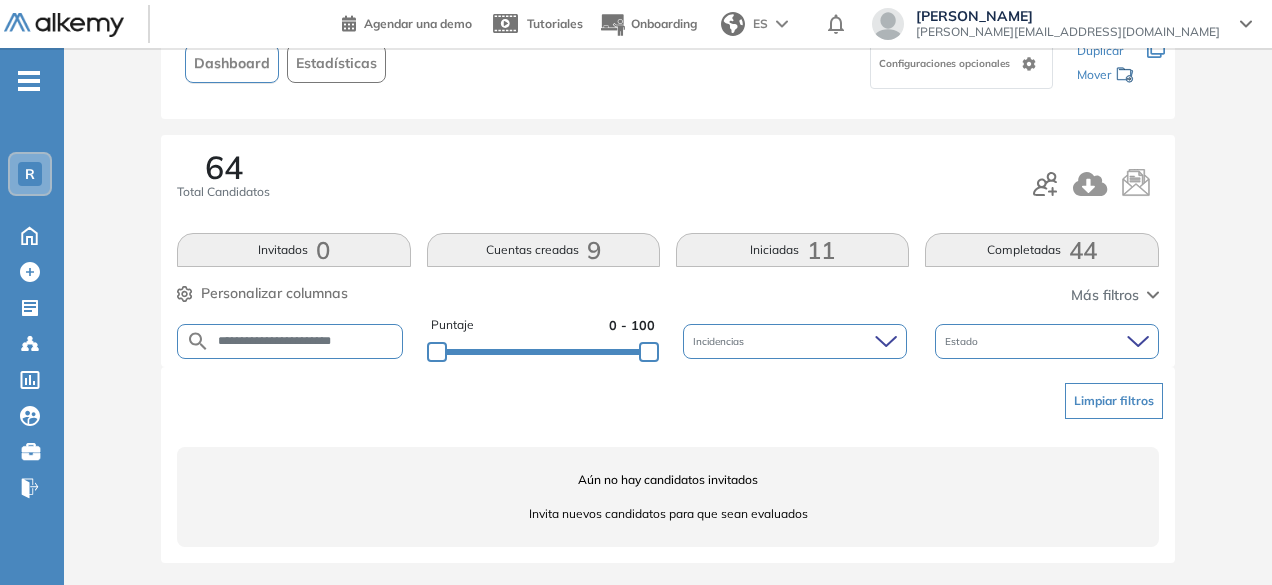 click on "**********" at bounding box center (290, 341) 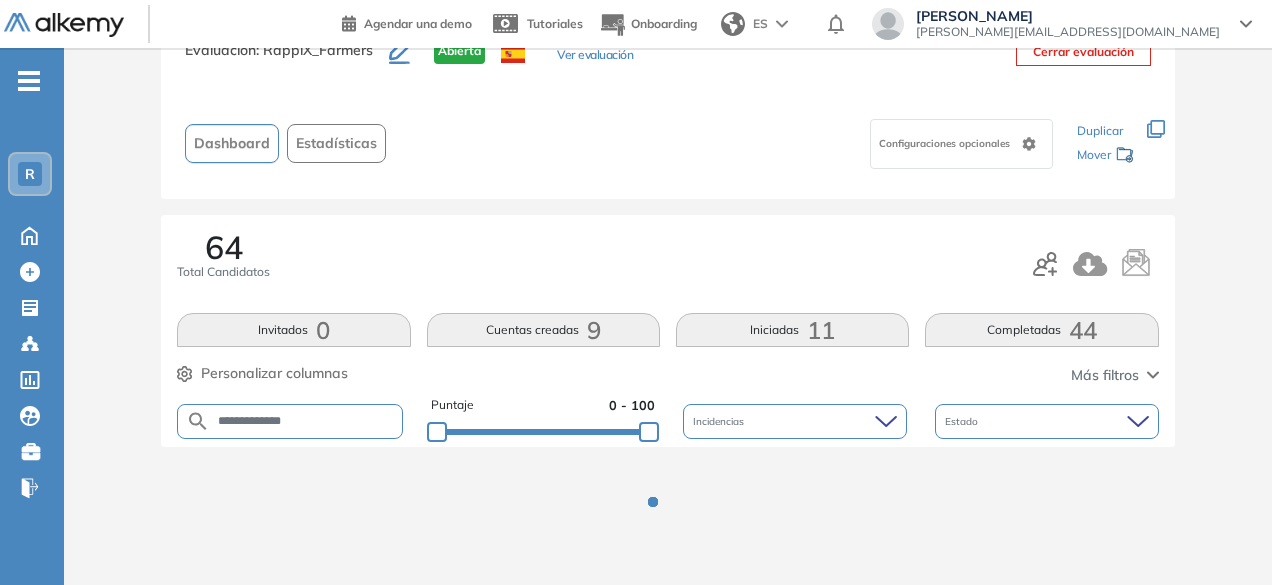 scroll, scrollTop: 154, scrollLeft: 0, axis: vertical 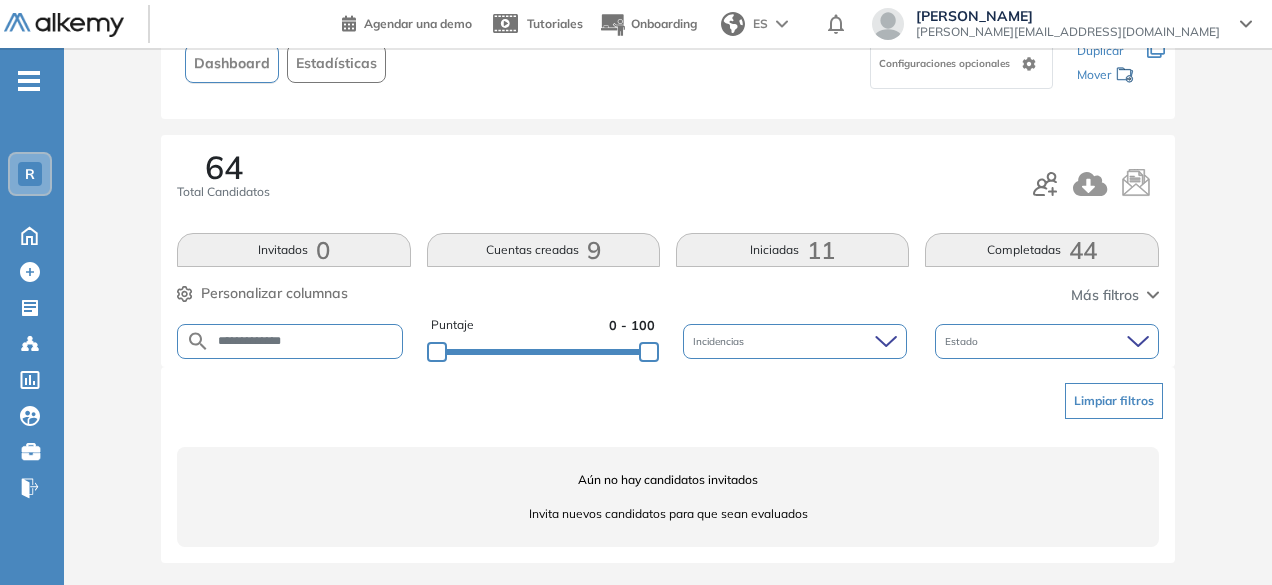 click on "**********" at bounding box center [306, 341] 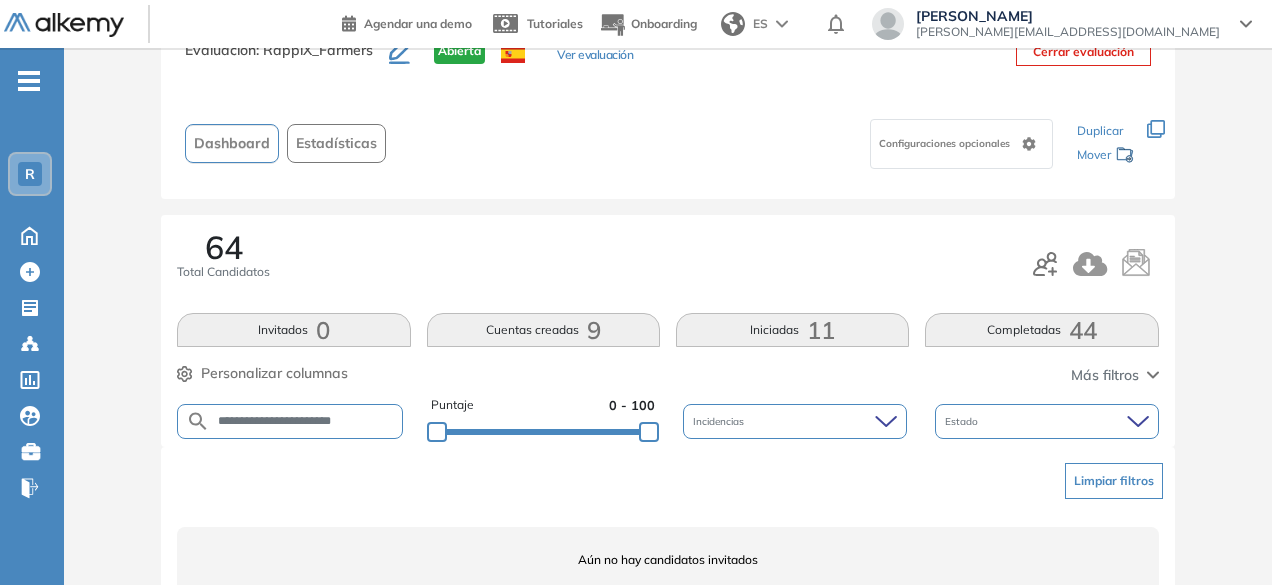 scroll, scrollTop: 154, scrollLeft: 0, axis: vertical 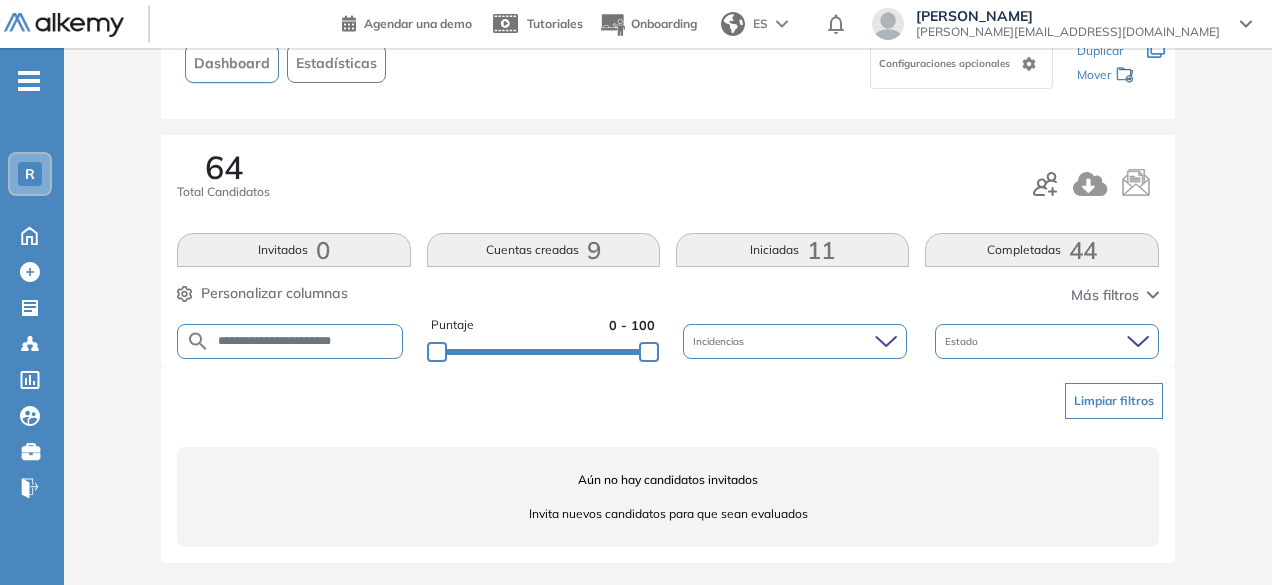 click on "**********" at bounding box center [306, 341] 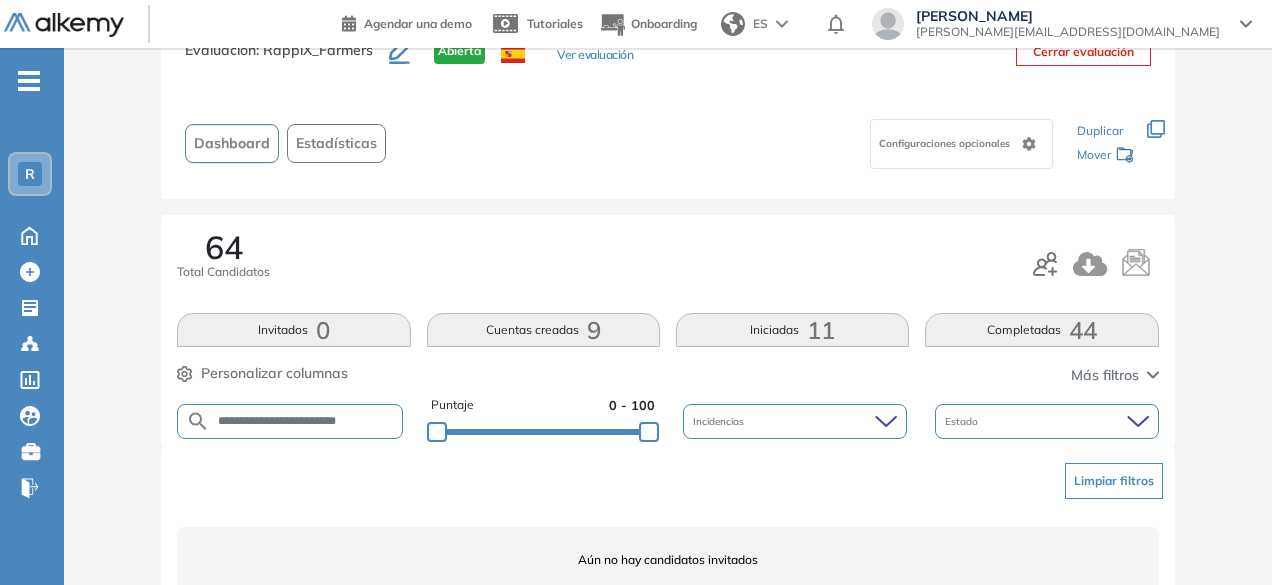scroll, scrollTop: 154, scrollLeft: 0, axis: vertical 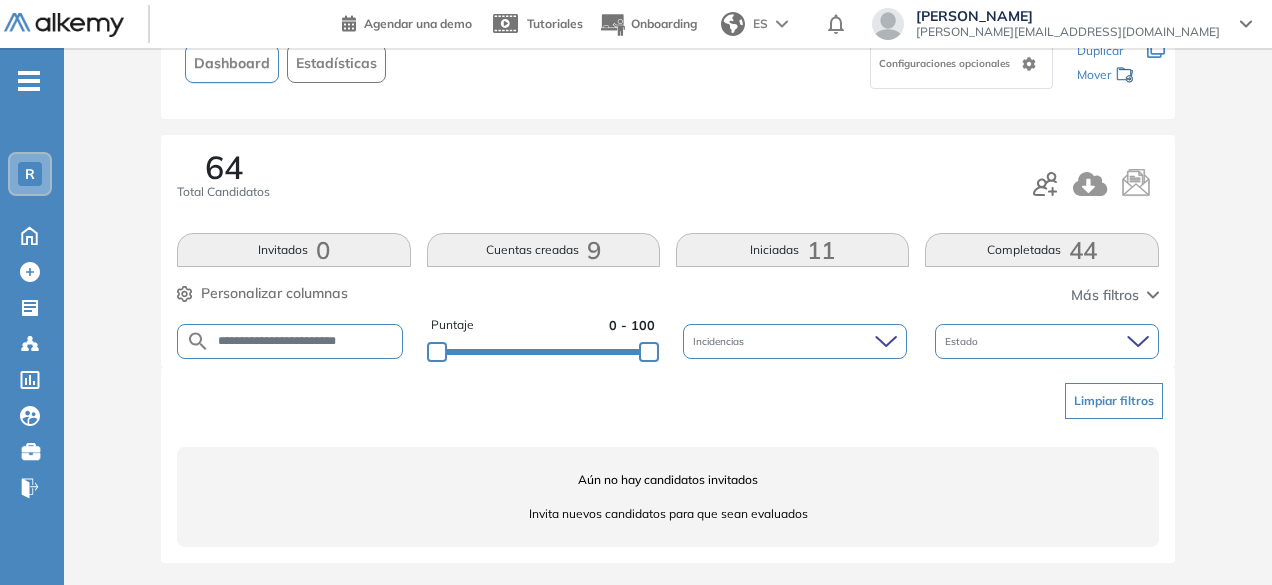 click on "**********" at bounding box center [306, 341] 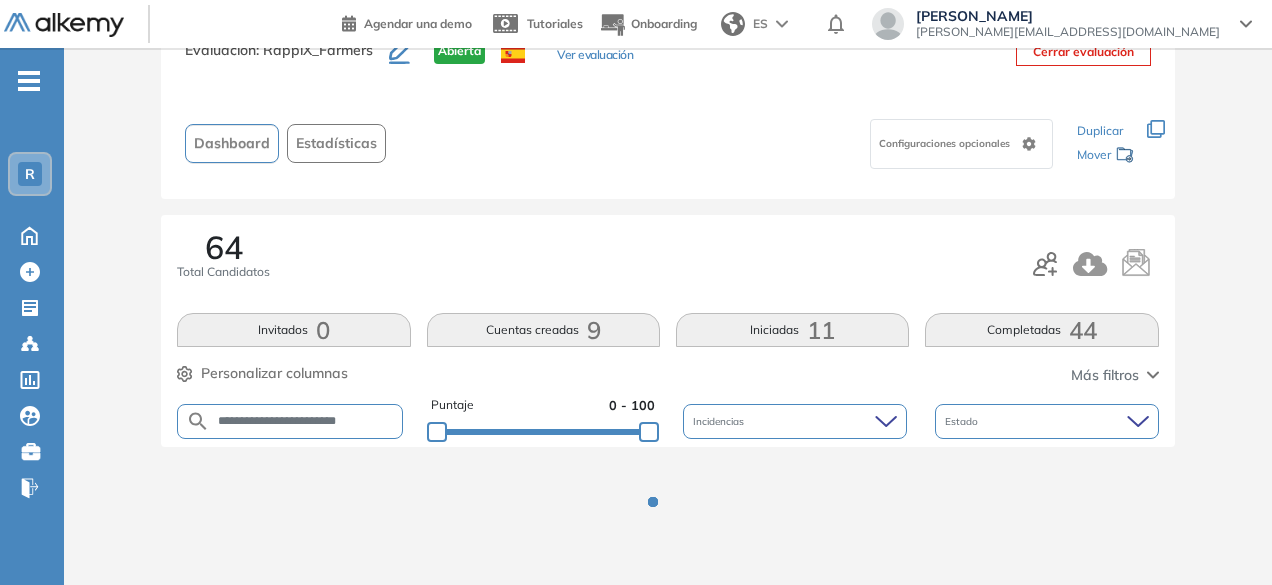 scroll, scrollTop: 154, scrollLeft: 0, axis: vertical 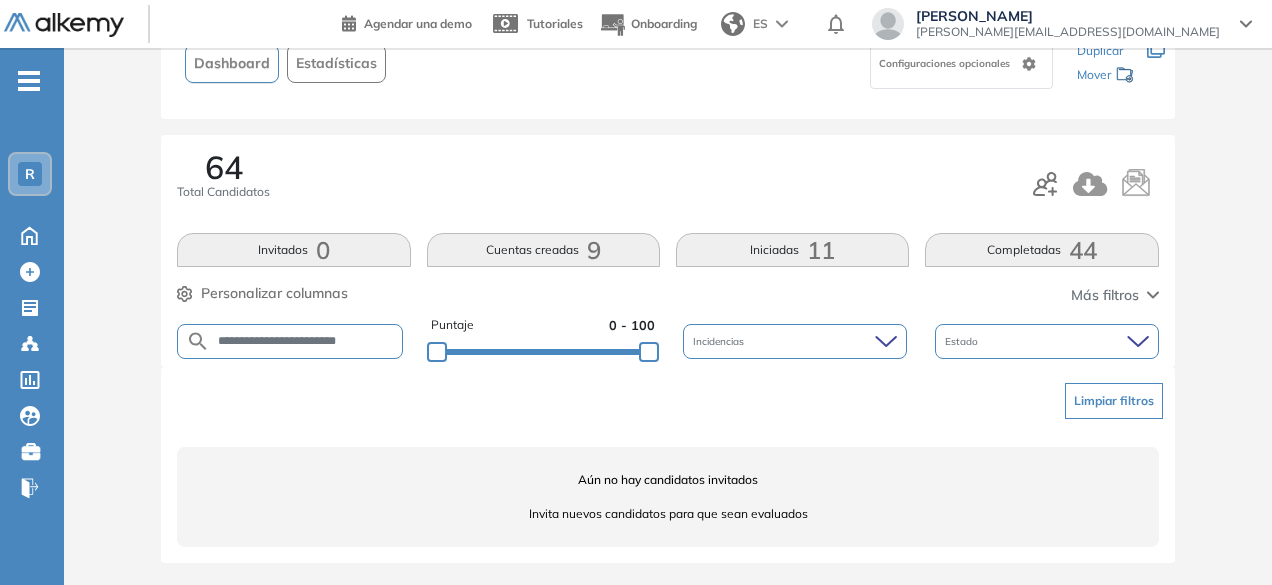 click on "**********" at bounding box center [306, 341] 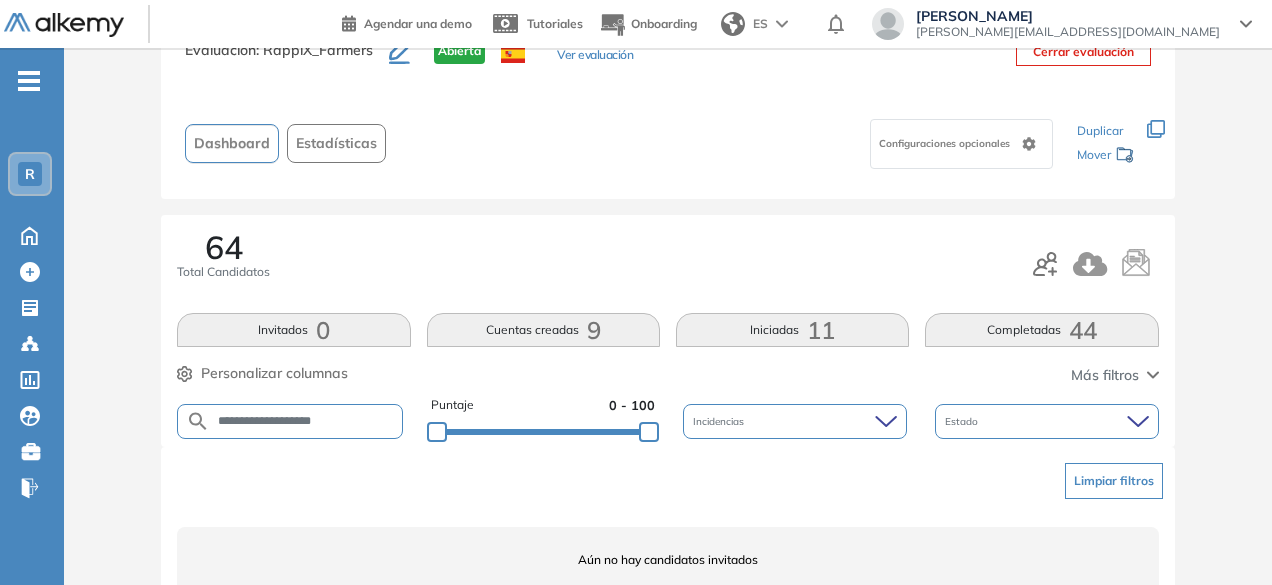 scroll, scrollTop: 154, scrollLeft: 0, axis: vertical 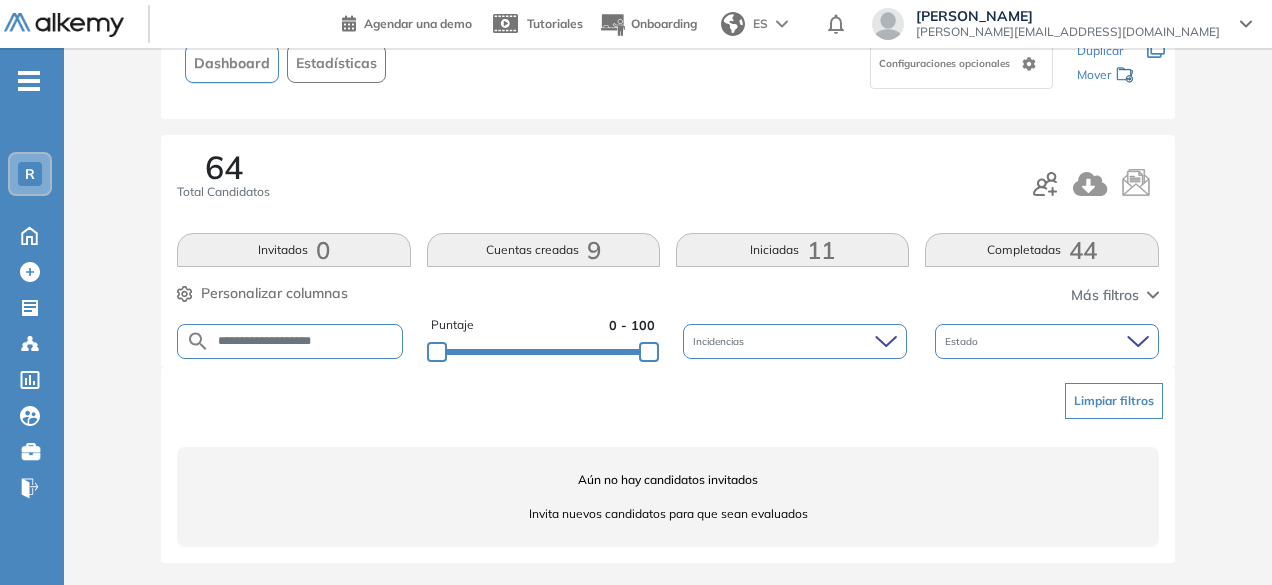 click on "**********" at bounding box center (306, 341) 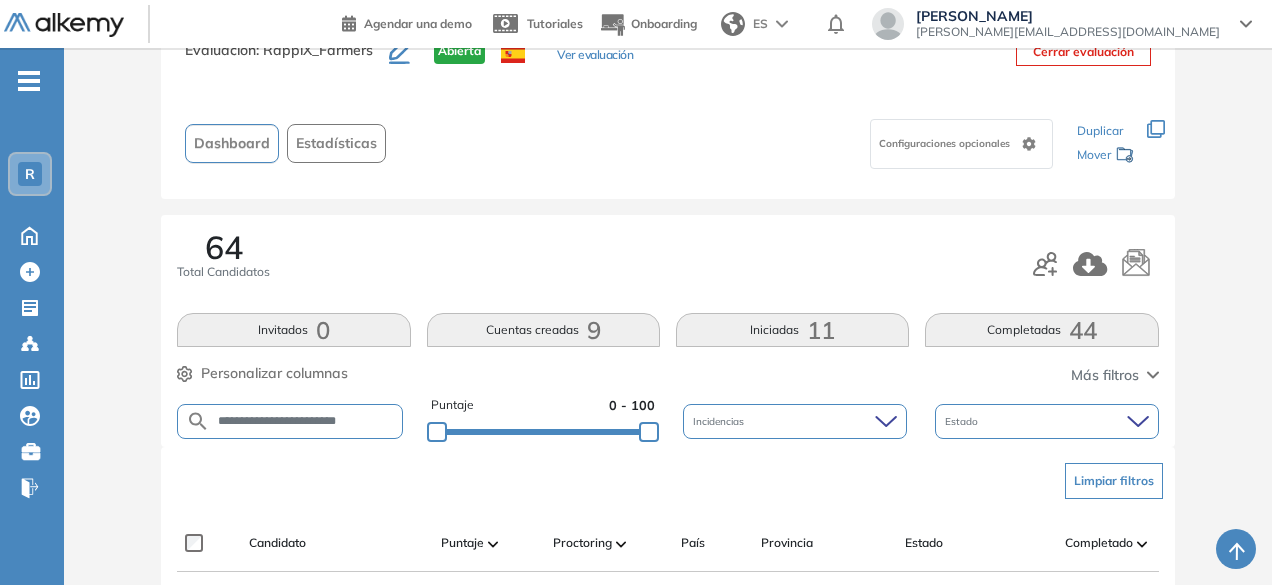 scroll, scrollTop: 154, scrollLeft: 0, axis: vertical 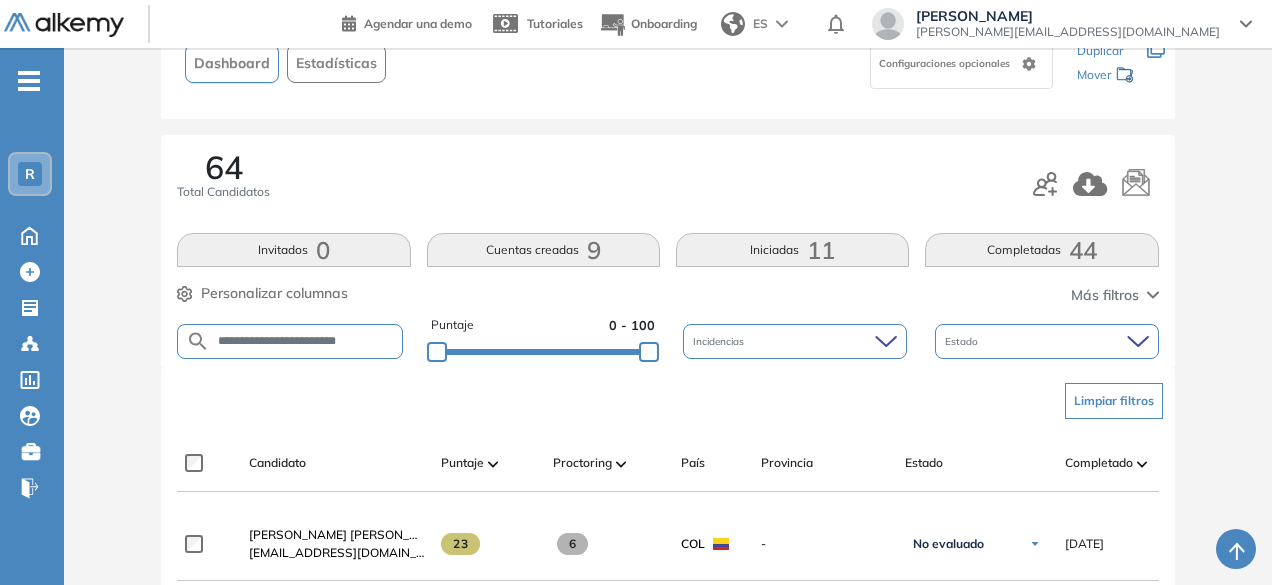 click on "**********" at bounding box center [306, 341] 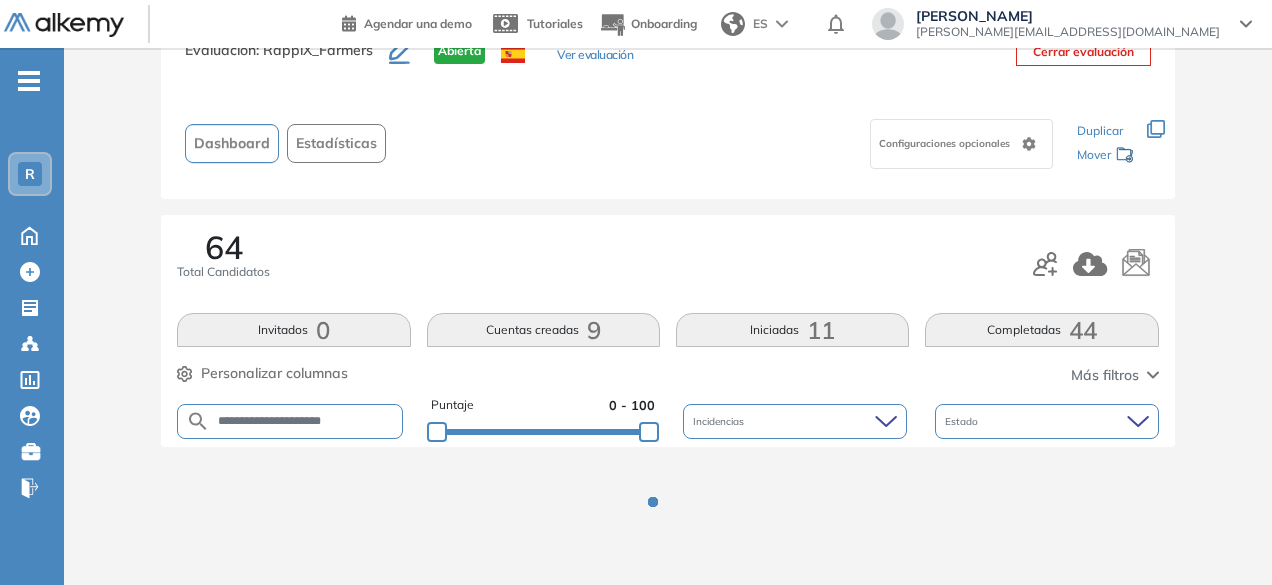 scroll, scrollTop: 154, scrollLeft: 0, axis: vertical 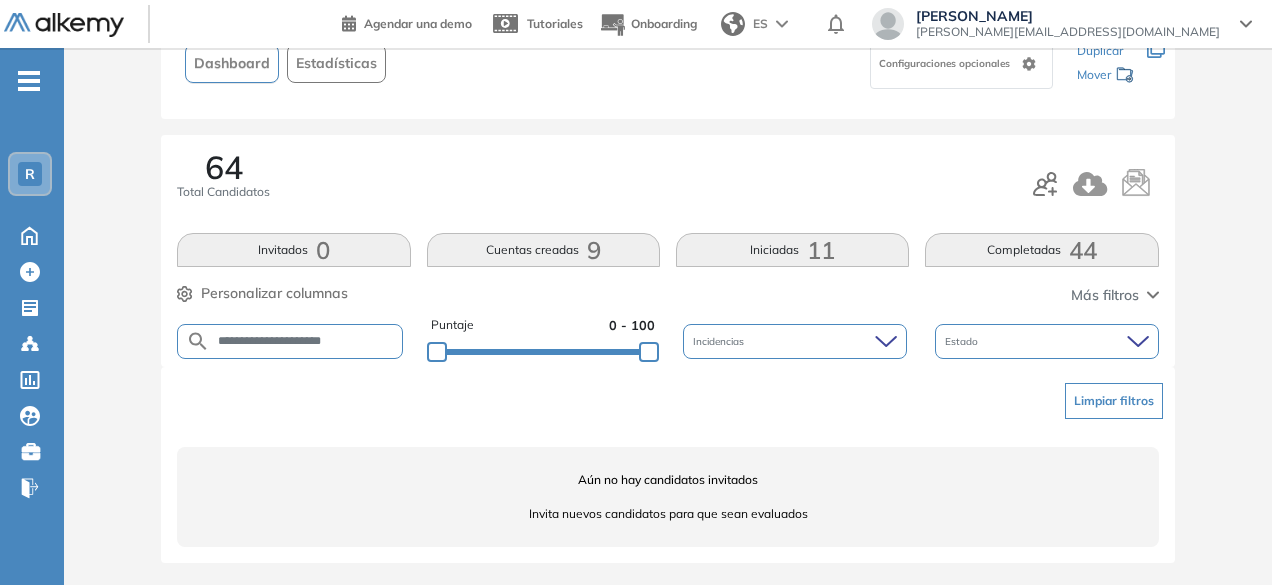 click on "**********" at bounding box center (290, 341) 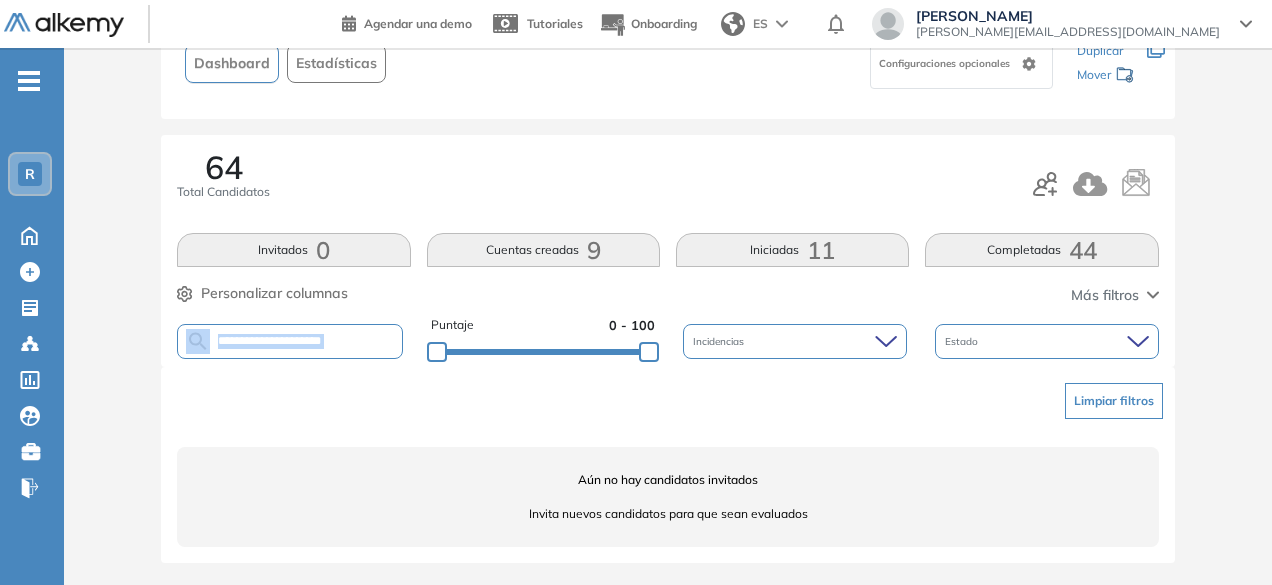 click on "**********" at bounding box center (290, 341) 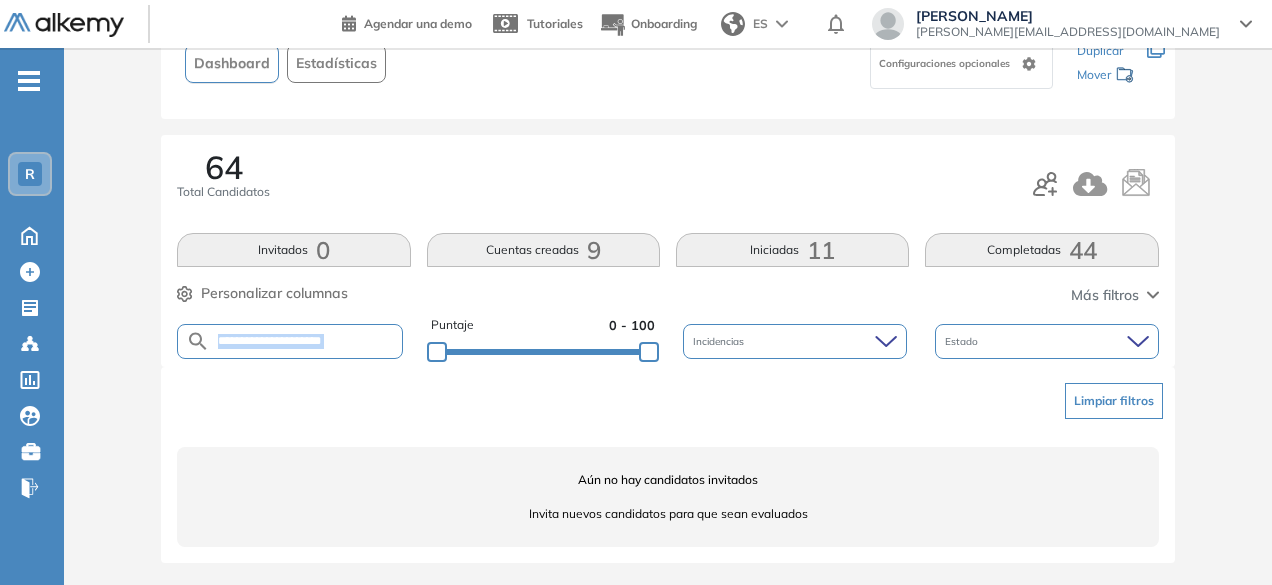 click on "**********" at bounding box center [290, 341] 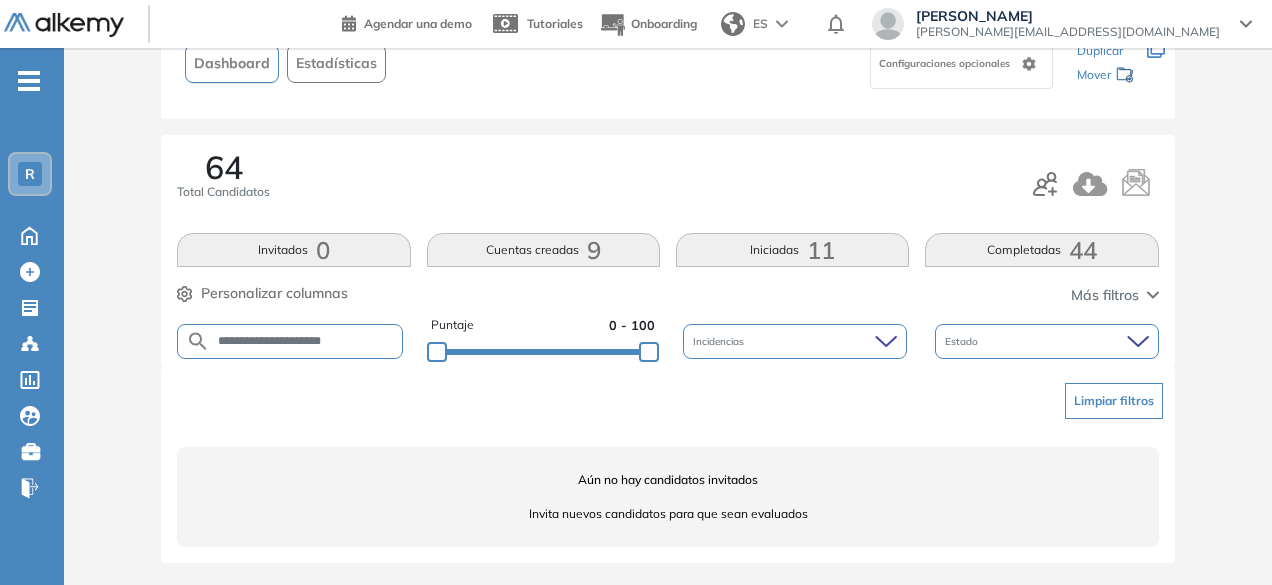 click on "**********" at bounding box center [306, 341] 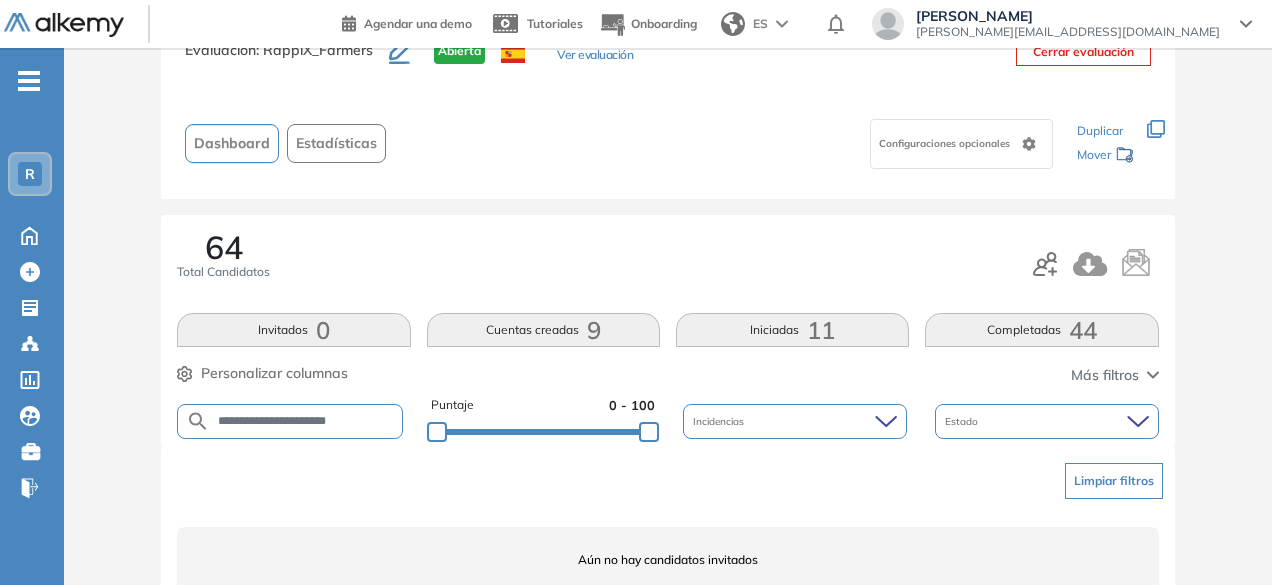 scroll, scrollTop: 154, scrollLeft: 0, axis: vertical 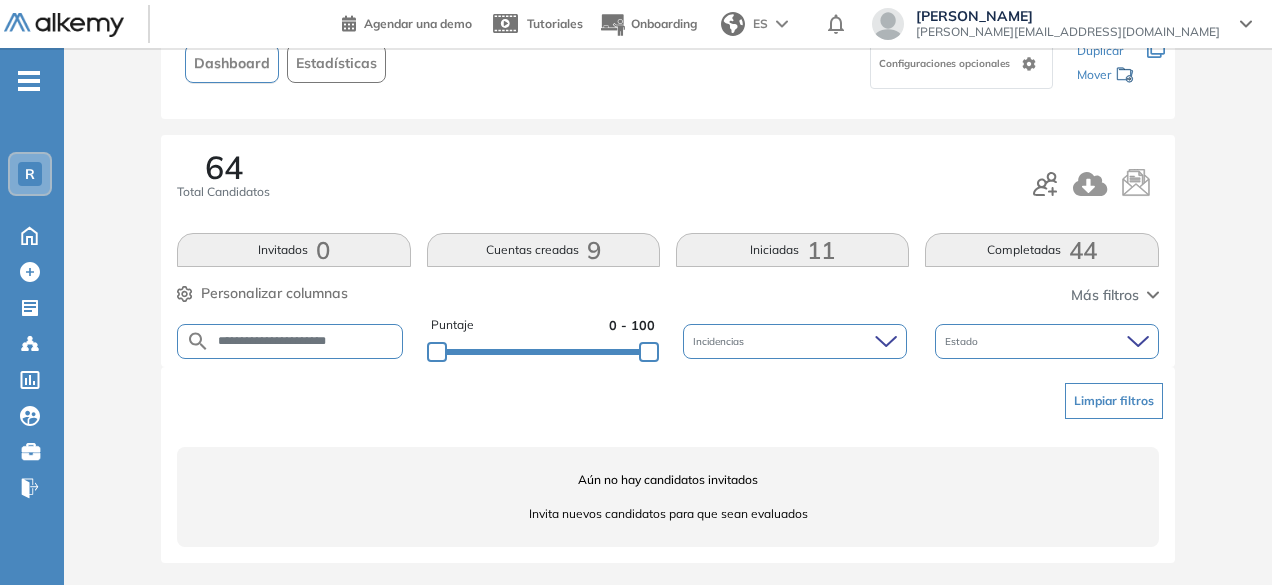 click on "**********" at bounding box center (306, 341) 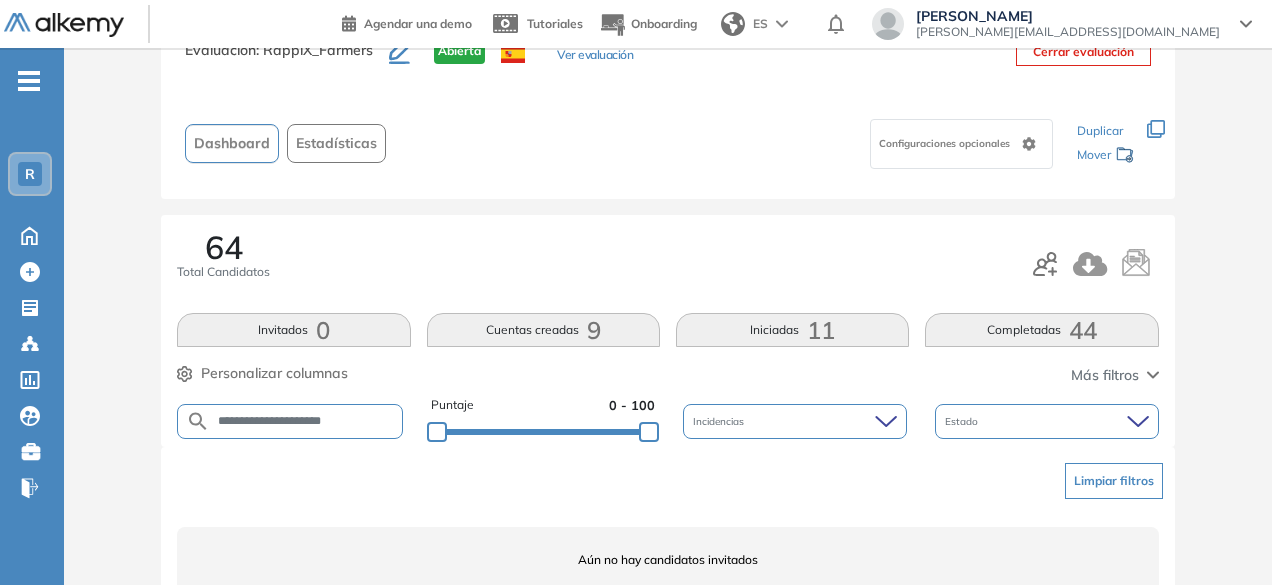 scroll, scrollTop: 154, scrollLeft: 0, axis: vertical 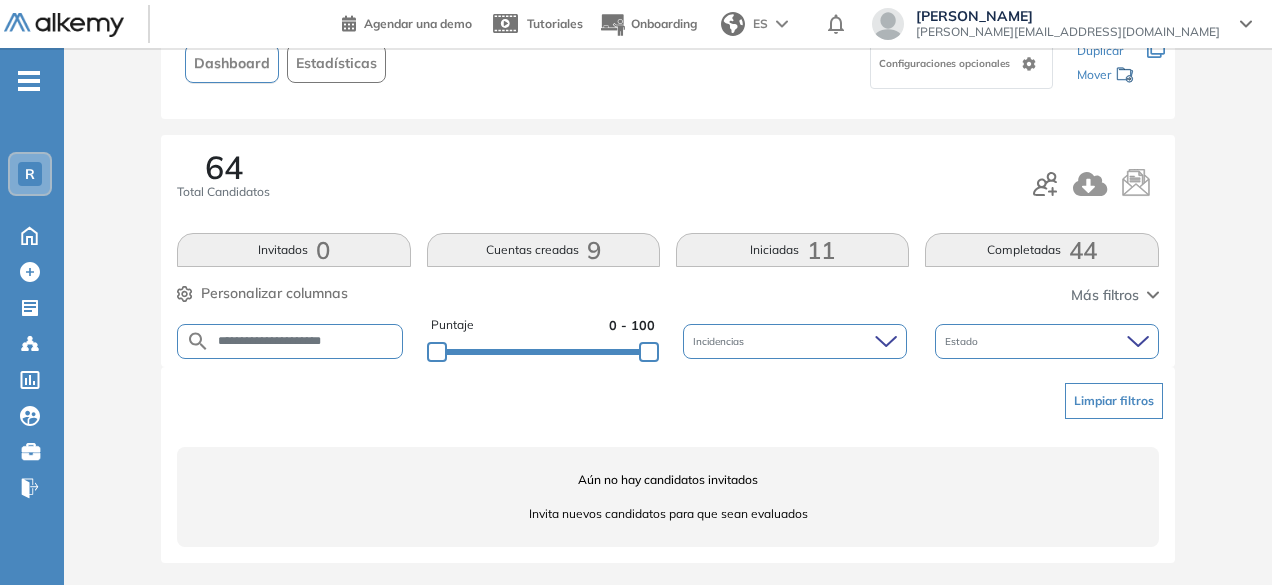 click on "**********" at bounding box center (306, 341) 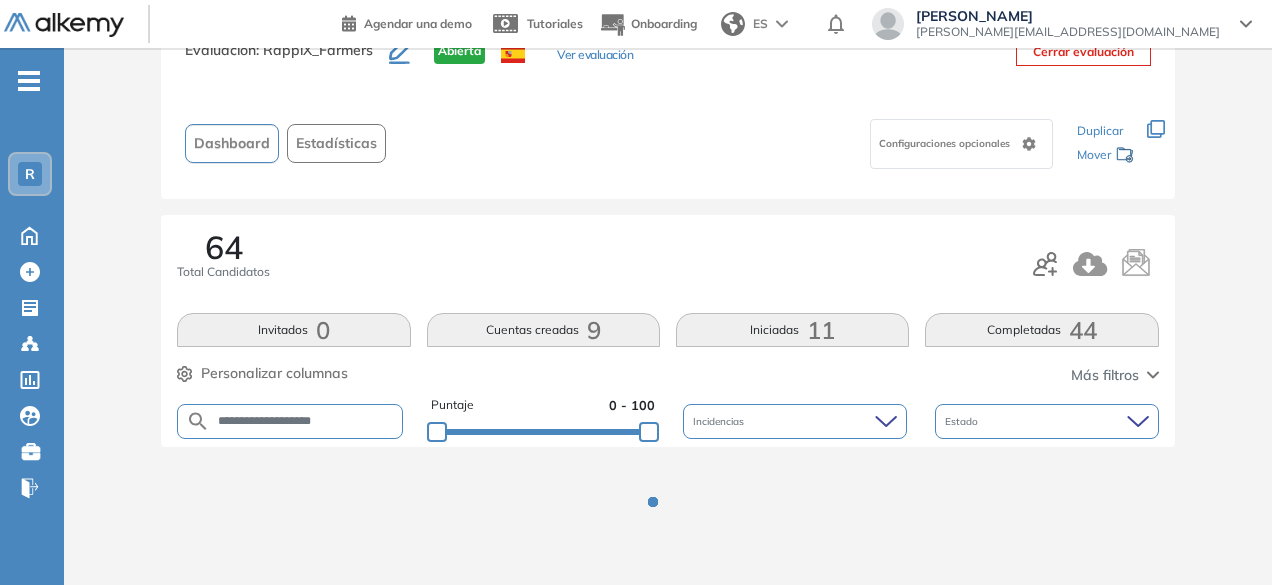 scroll, scrollTop: 154, scrollLeft: 0, axis: vertical 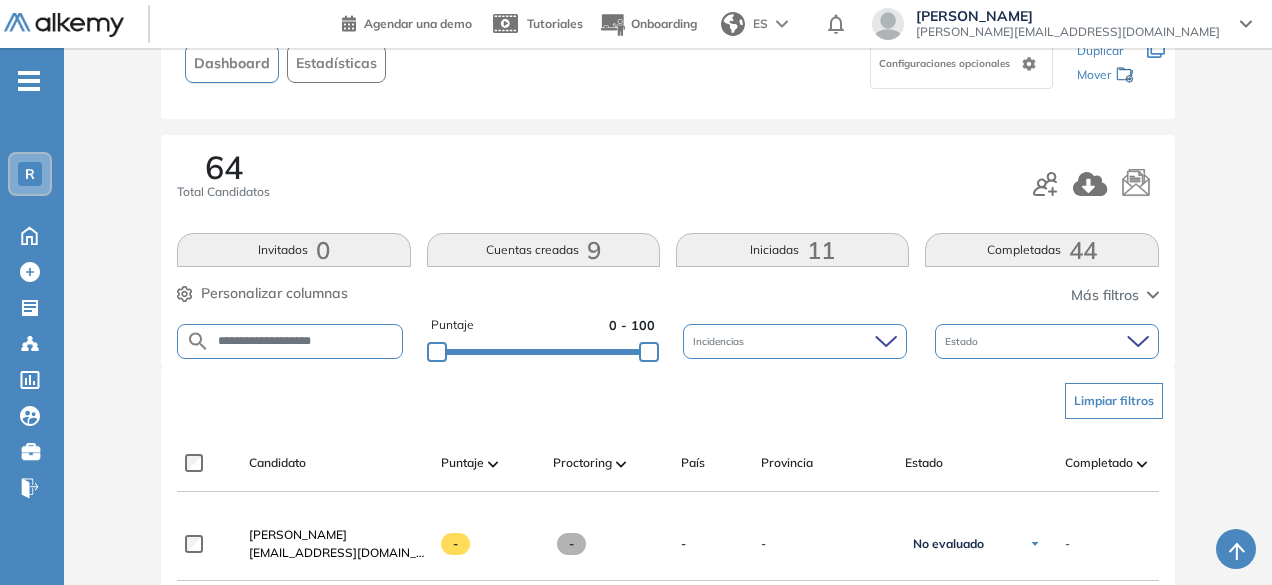 click on "**********" at bounding box center [306, 341] 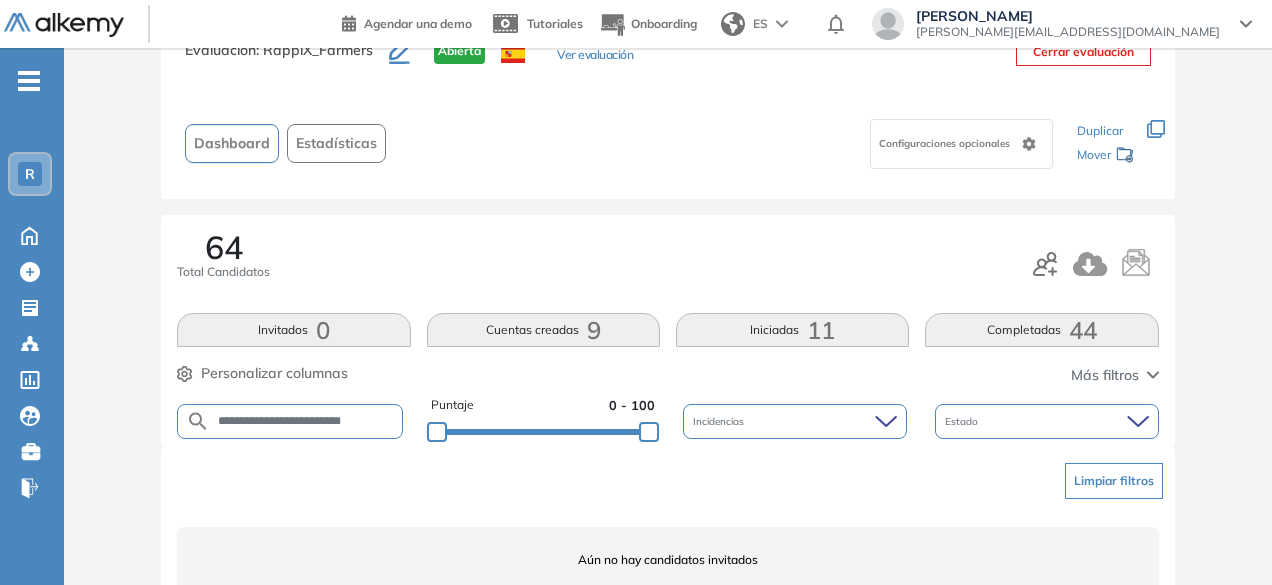 scroll, scrollTop: 154, scrollLeft: 0, axis: vertical 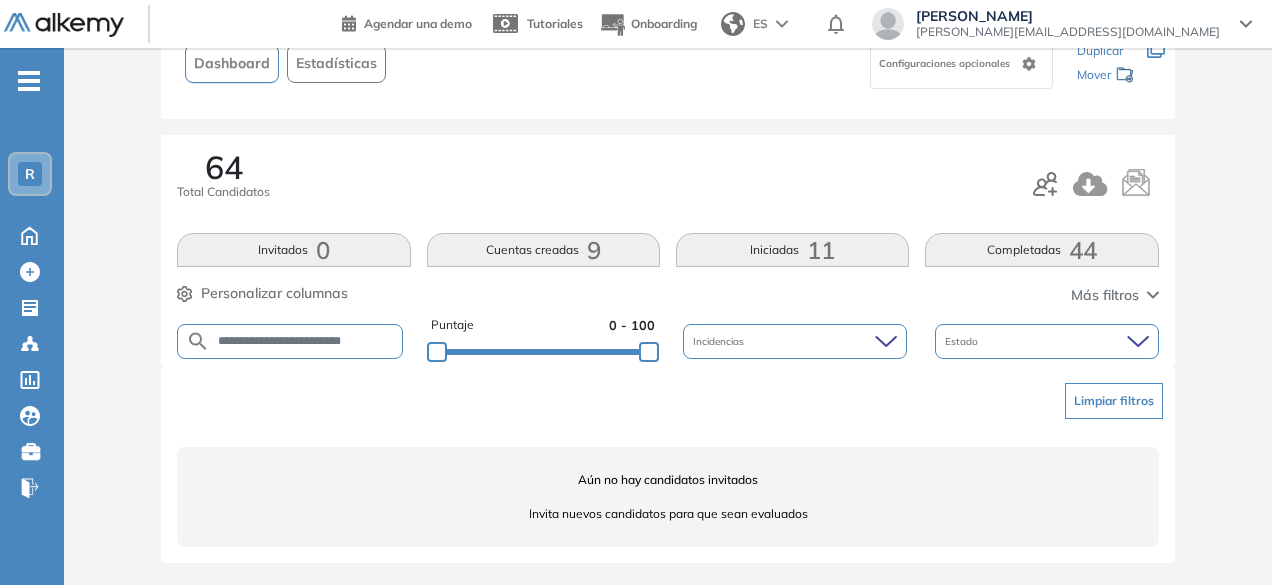 click on "**********" at bounding box center [306, 341] 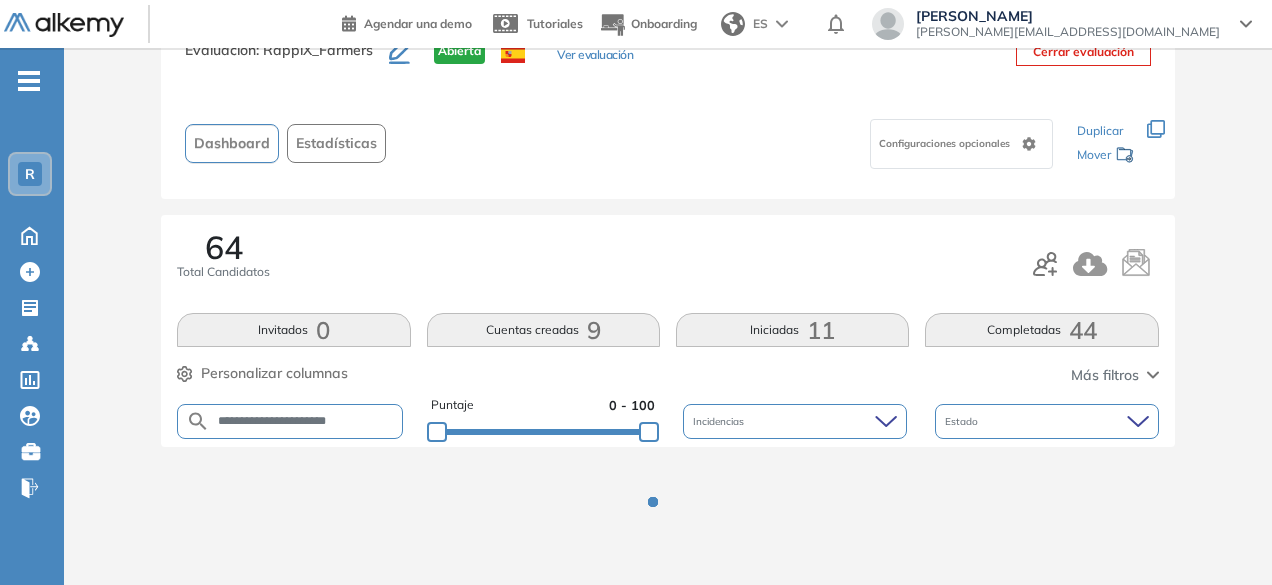 scroll, scrollTop: 154, scrollLeft: 0, axis: vertical 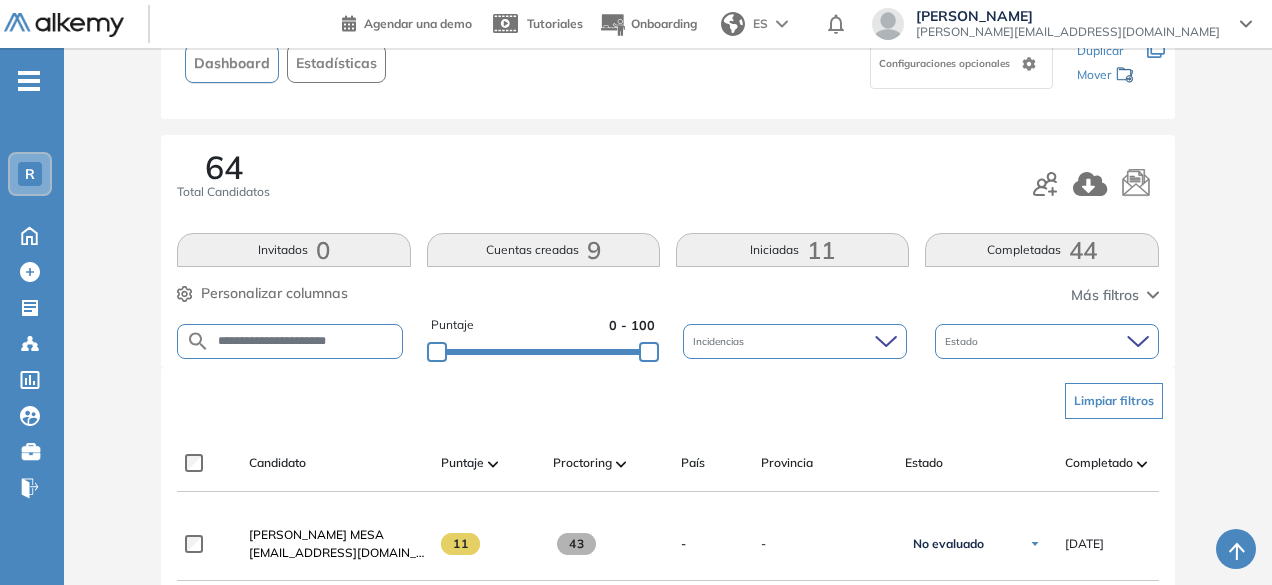 click on "**********" at bounding box center [306, 341] 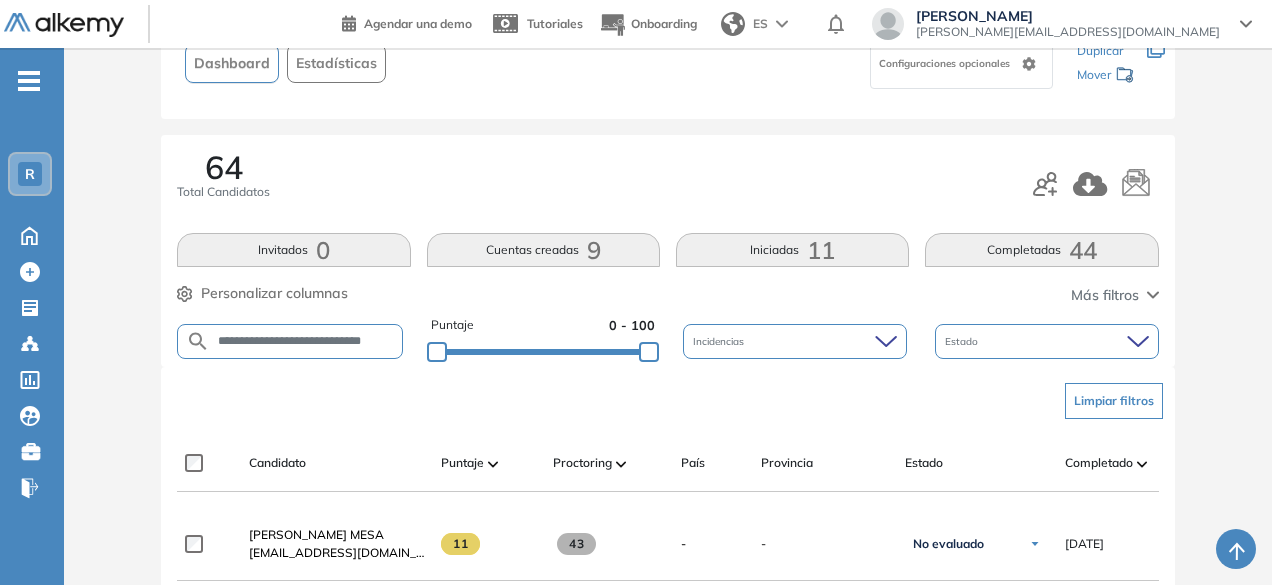 scroll, scrollTop: 0, scrollLeft: 19, axis: horizontal 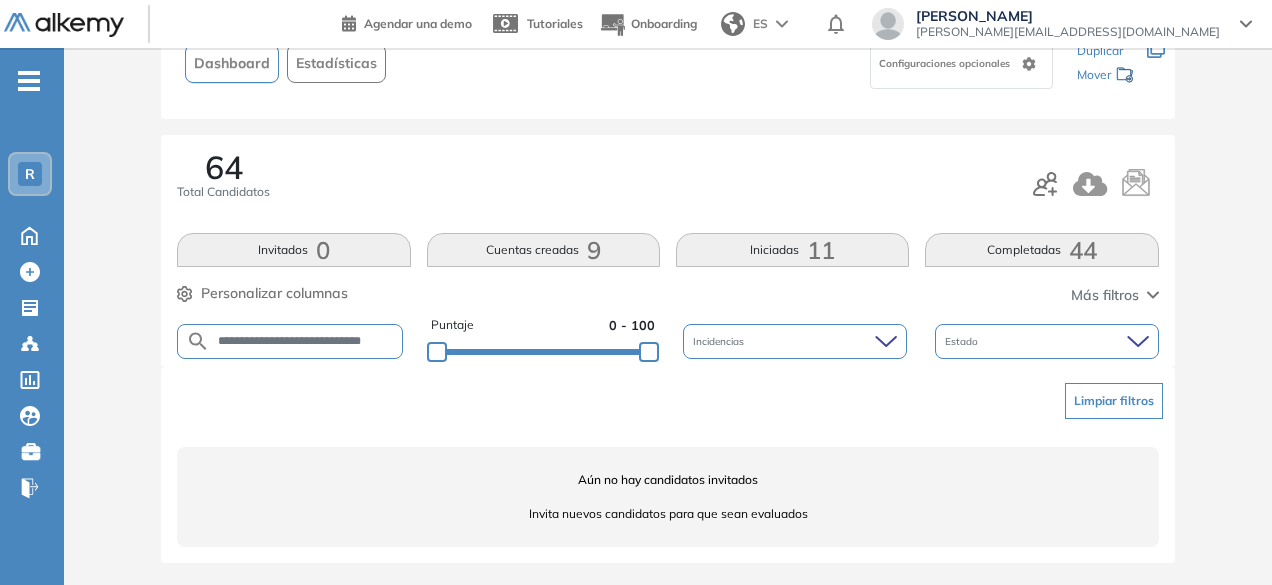 click on "**********" at bounding box center (306, 341) 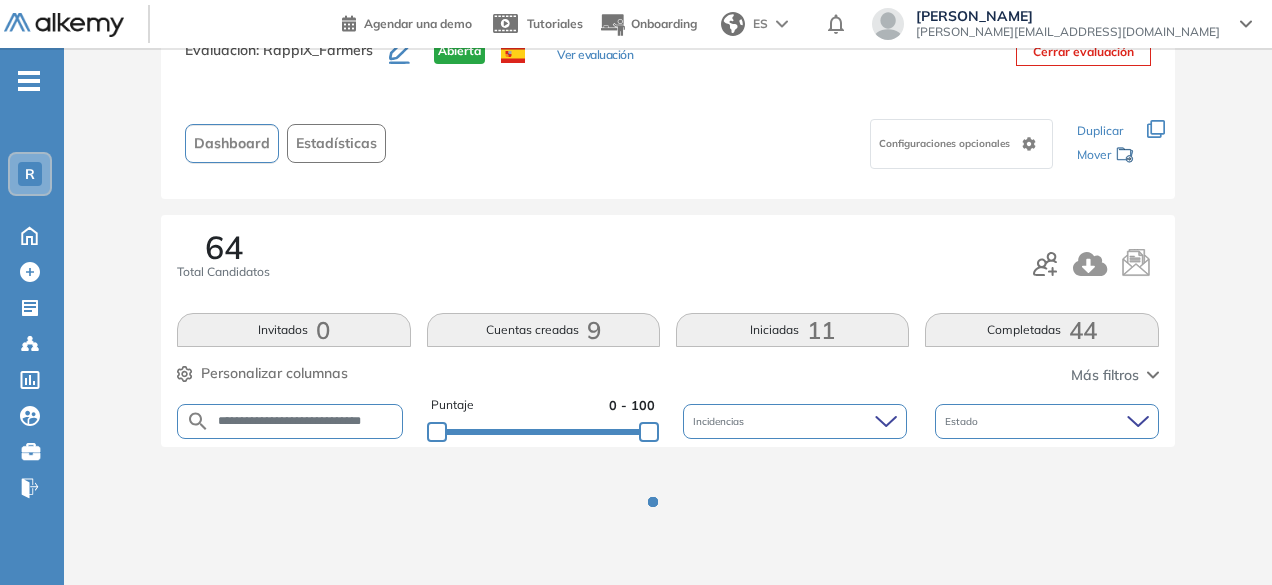 scroll, scrollTop: 154, scrollLeft: 0, axis: vertical 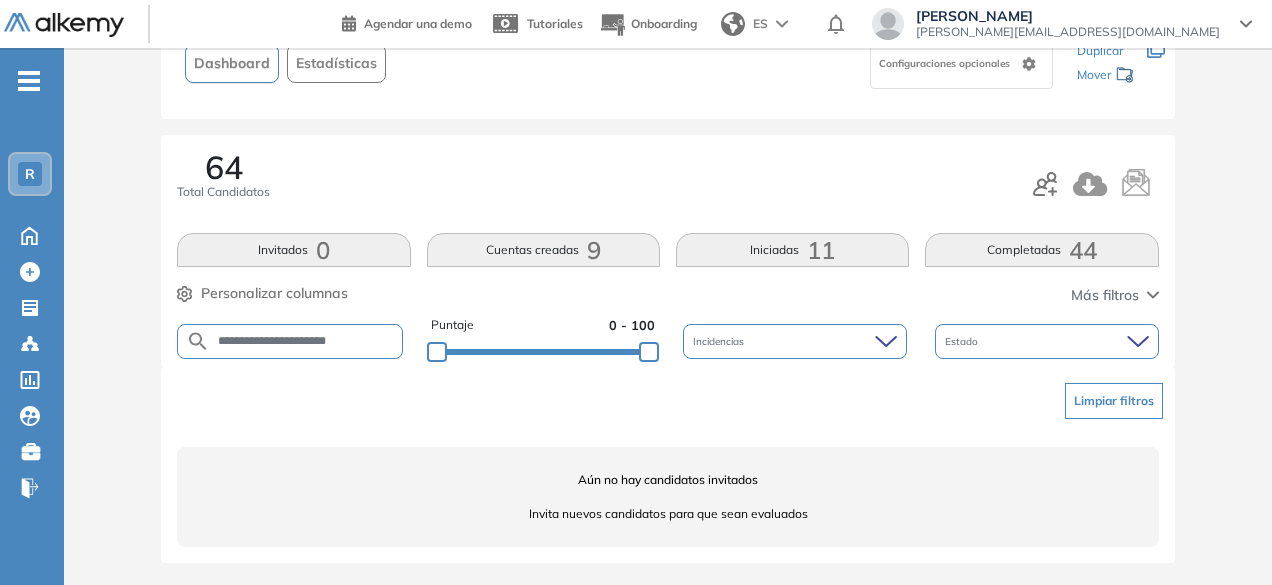 drag, startPoint x: 300, startPoint y: 337, endPoint x: 251, endPoint y: 328, distance: 49.819675 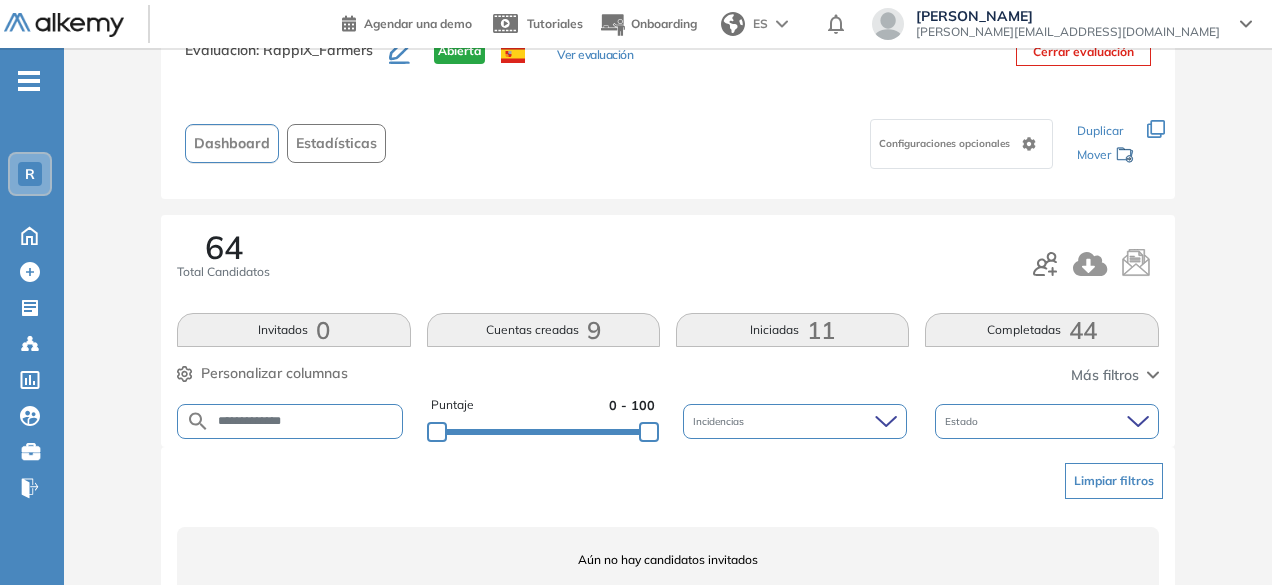 scroll, scrollTop: 154, scrollLeft: 0, axis: vertical 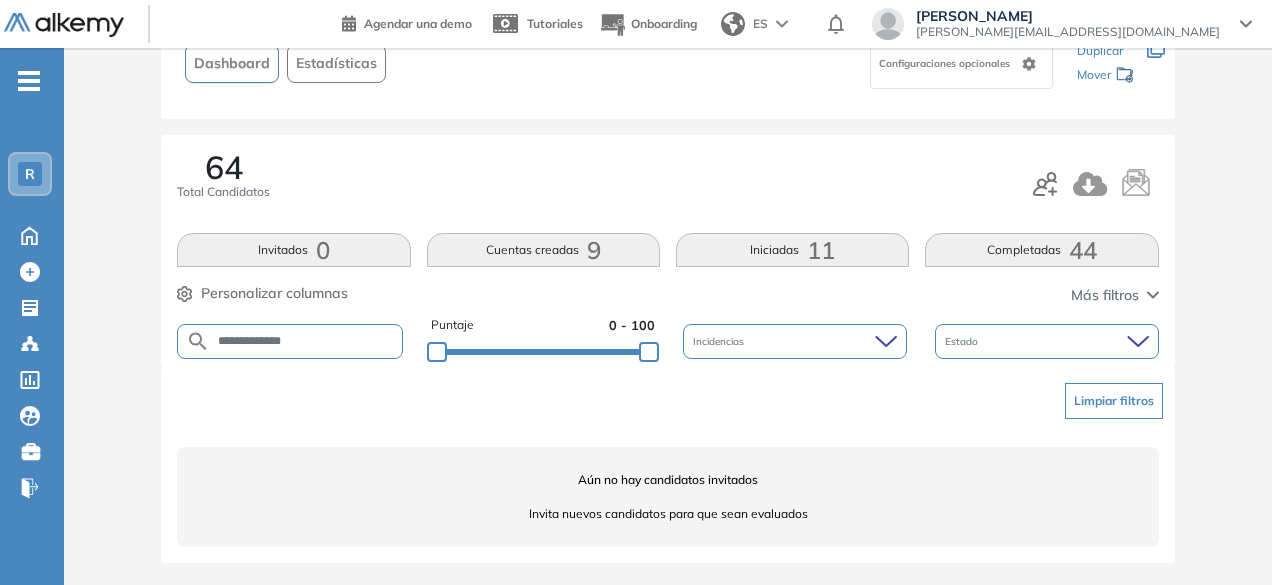 click on "**********" at bounding box center (306, 341) 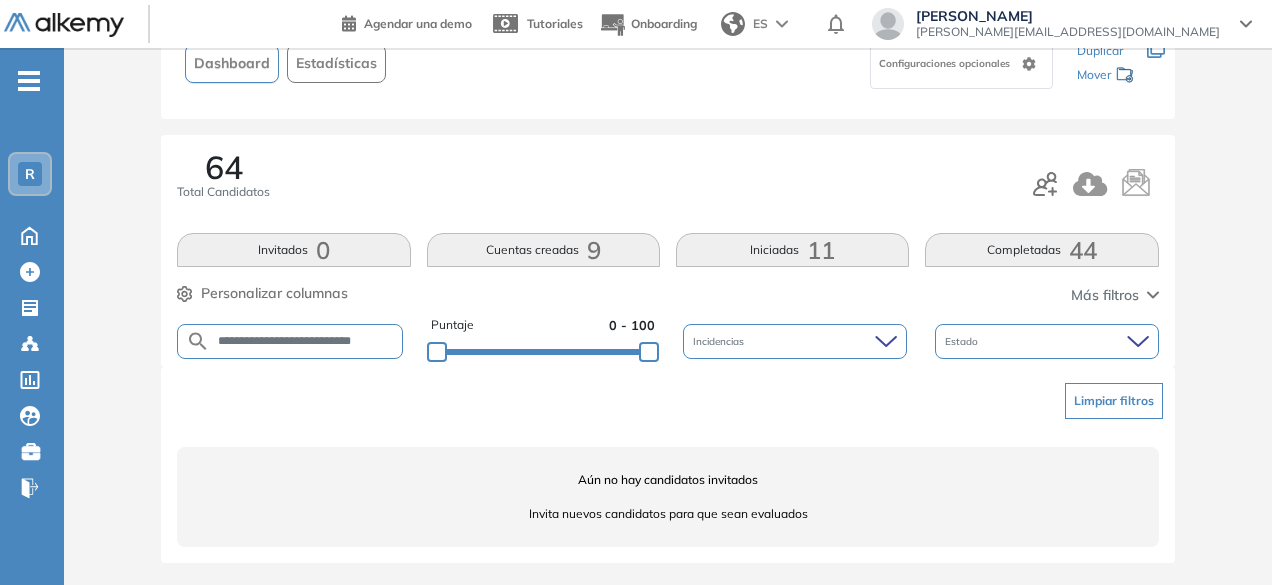 scroll, scrollTop: 0, scrollLeft: 13, axis: horizontal 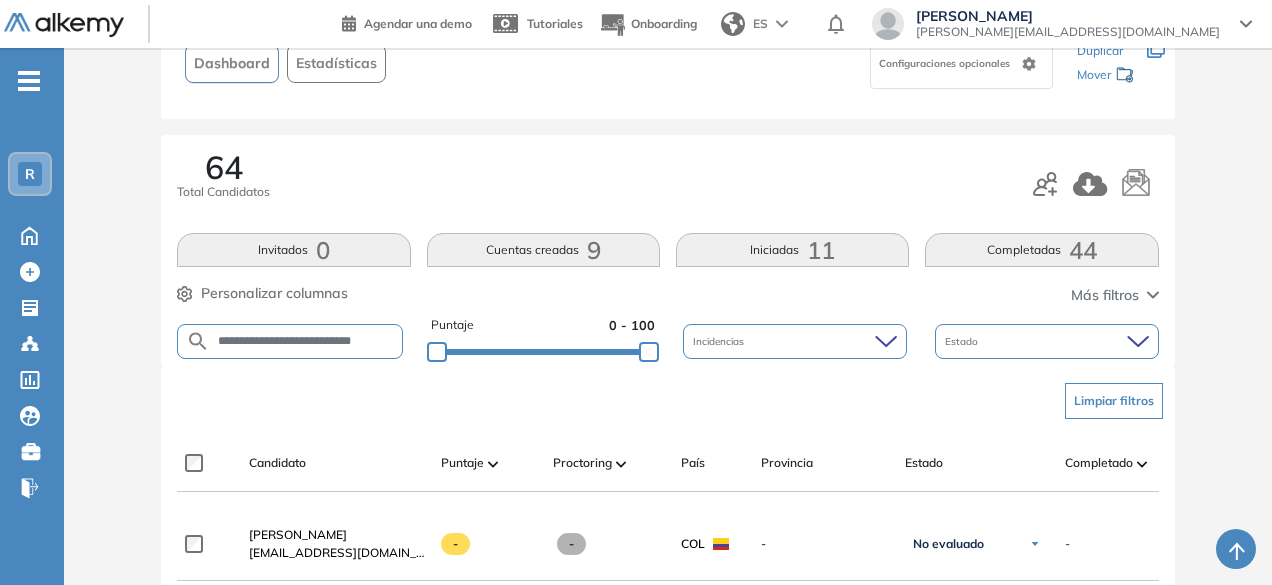 click on "**********" at bounding box center (290, 341) 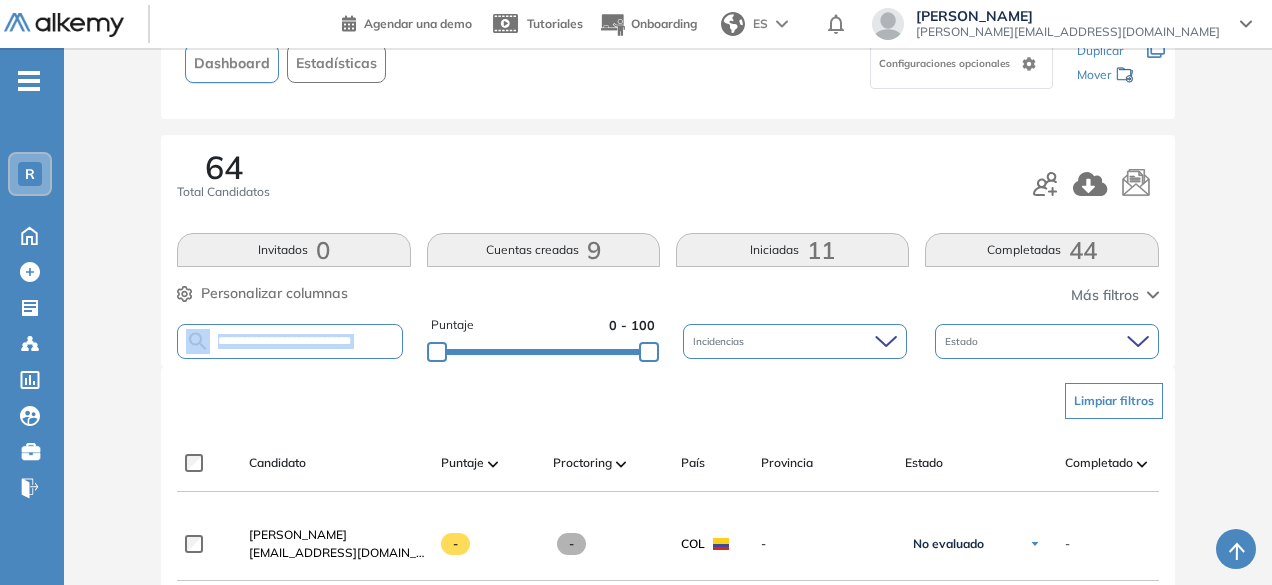 click on "**********" at bounding box center (290, 341) 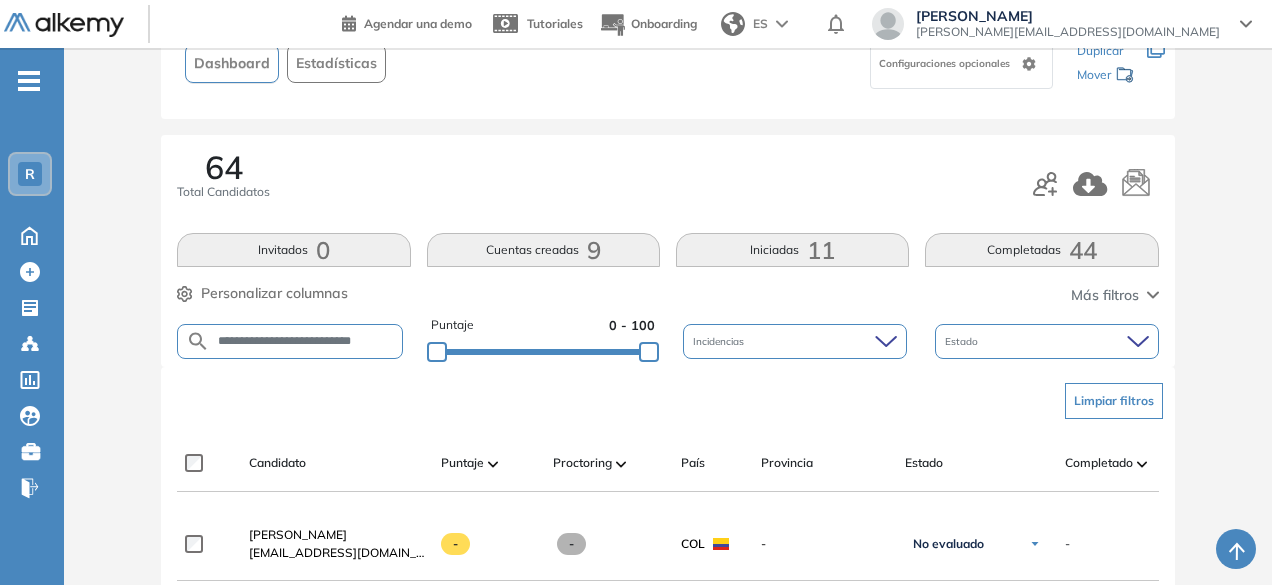 click on "**********" at bounding box center (306, 341) 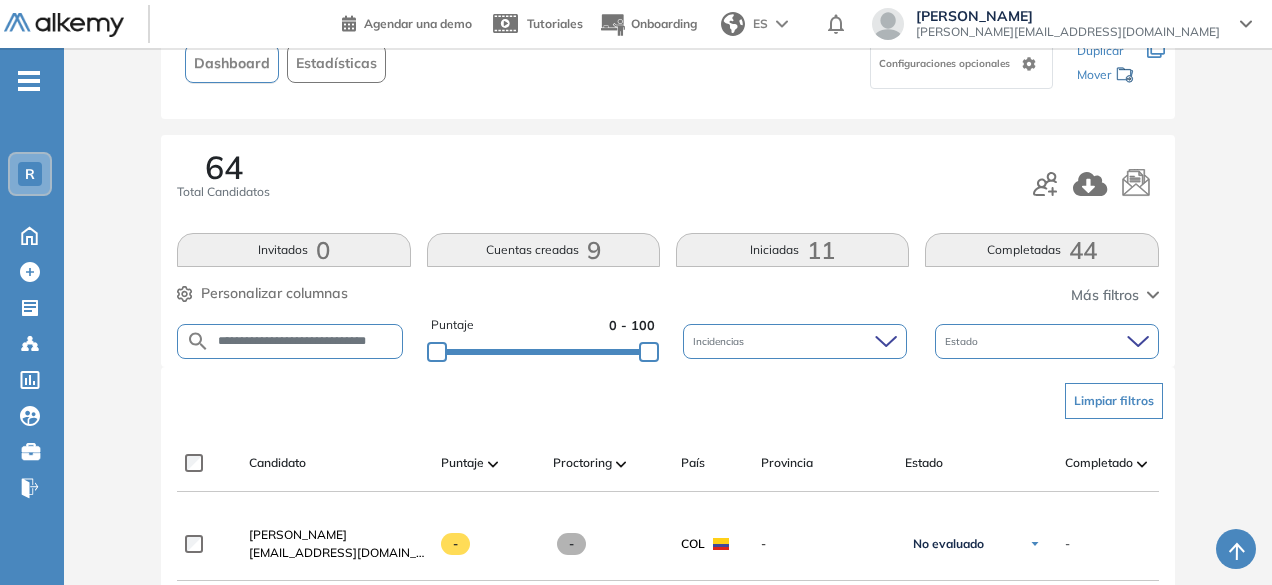 scroll, scrollTop: 0, scrollLeft: 17, axis: horizontal 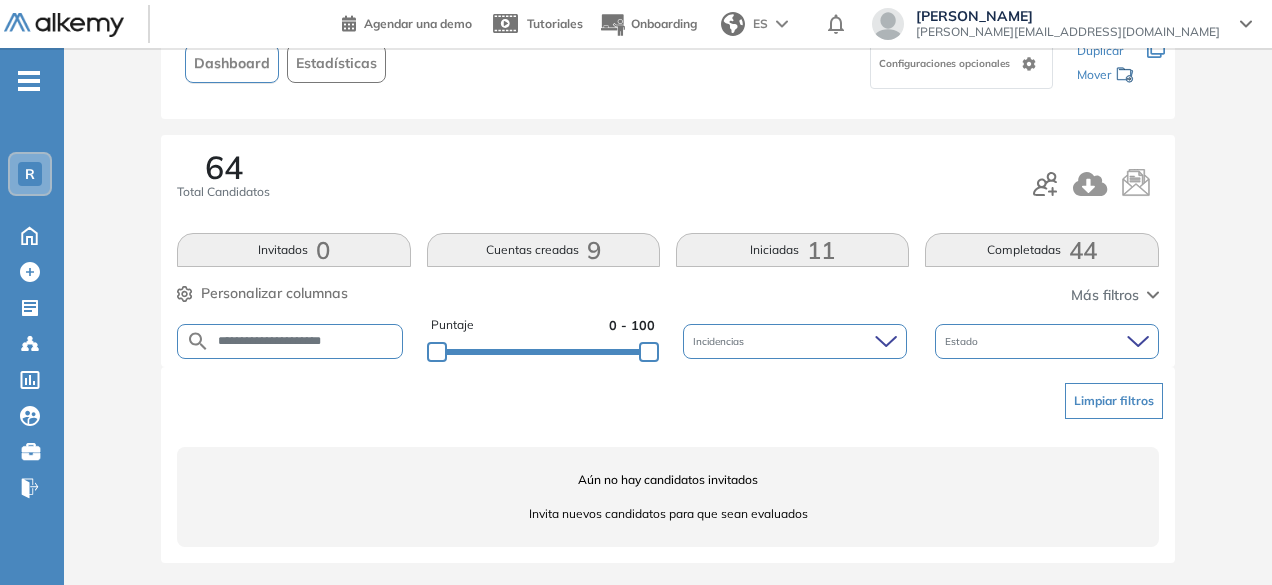 drag, startPoint x: 305, startPoint y: 335, endPoint x: 255, endPoint y: 330, distance: 50.24938 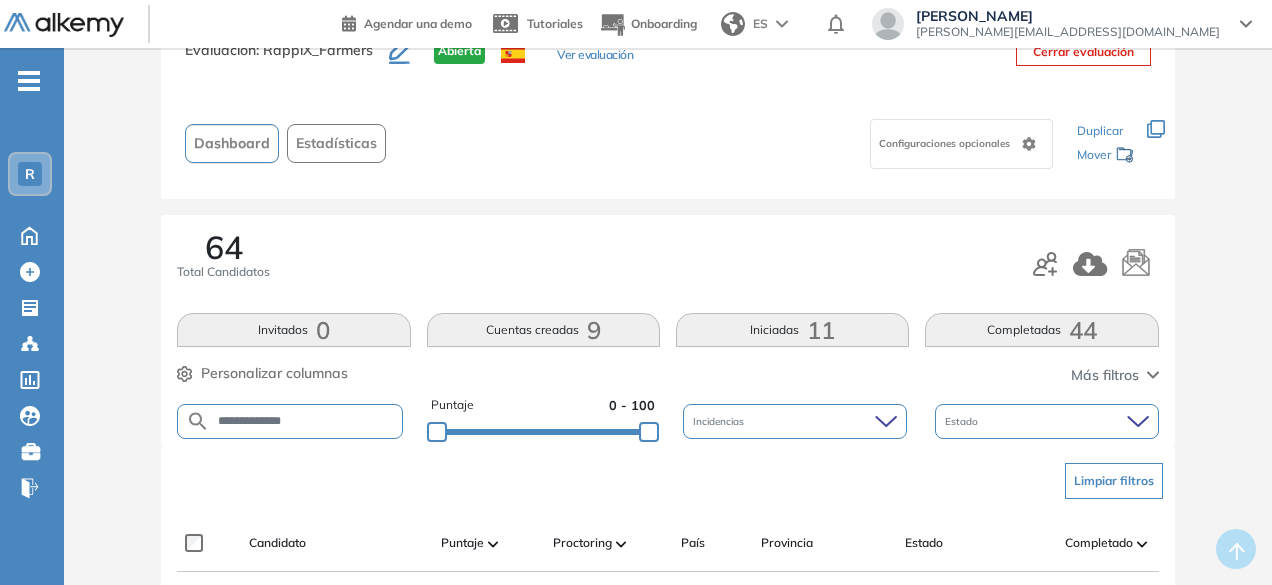 scroll, scrollTop: 154, scrollLeft: 0, axis: vertical 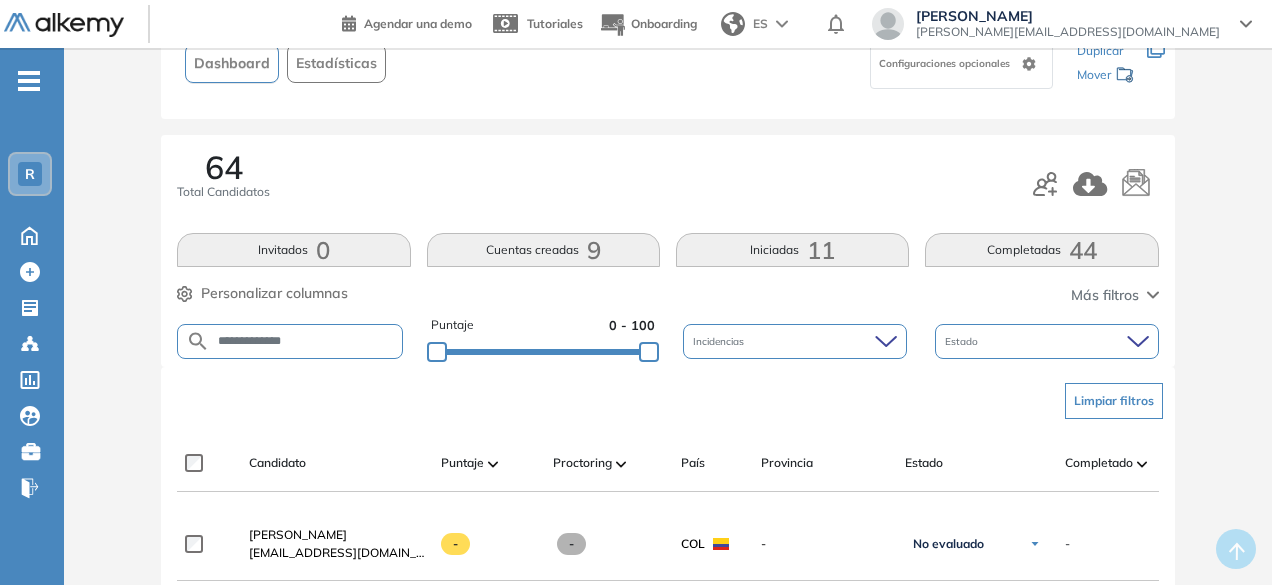 click on "**********" at bounding box center (306, 341) 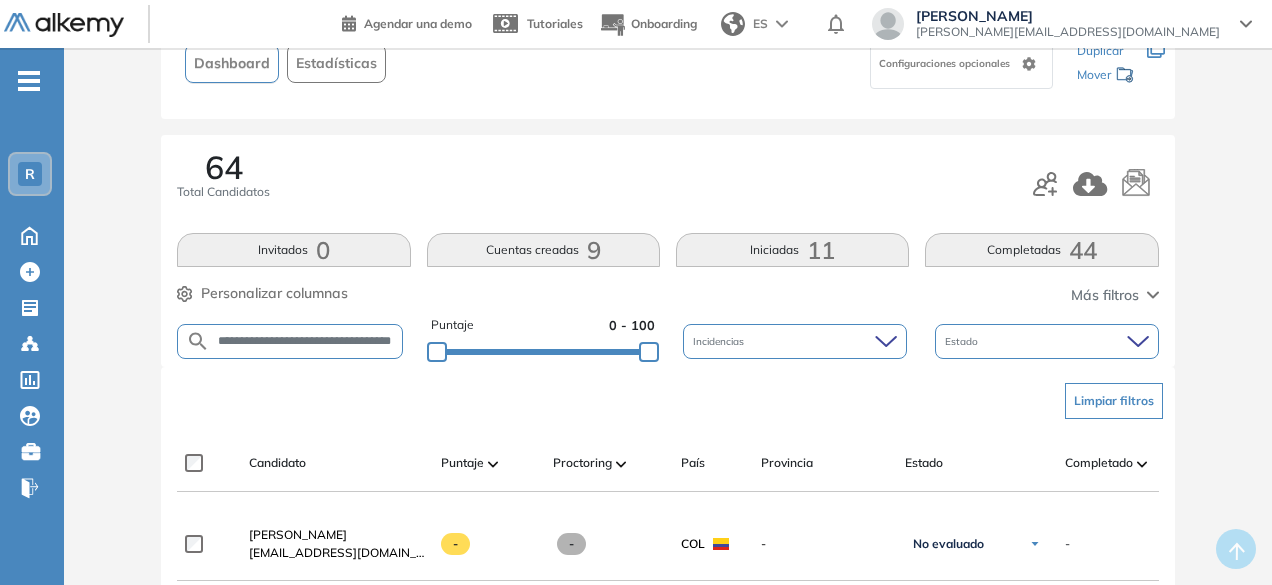 scroll, scrollTop: 0, scrollLeft: 28, axis: horizontal 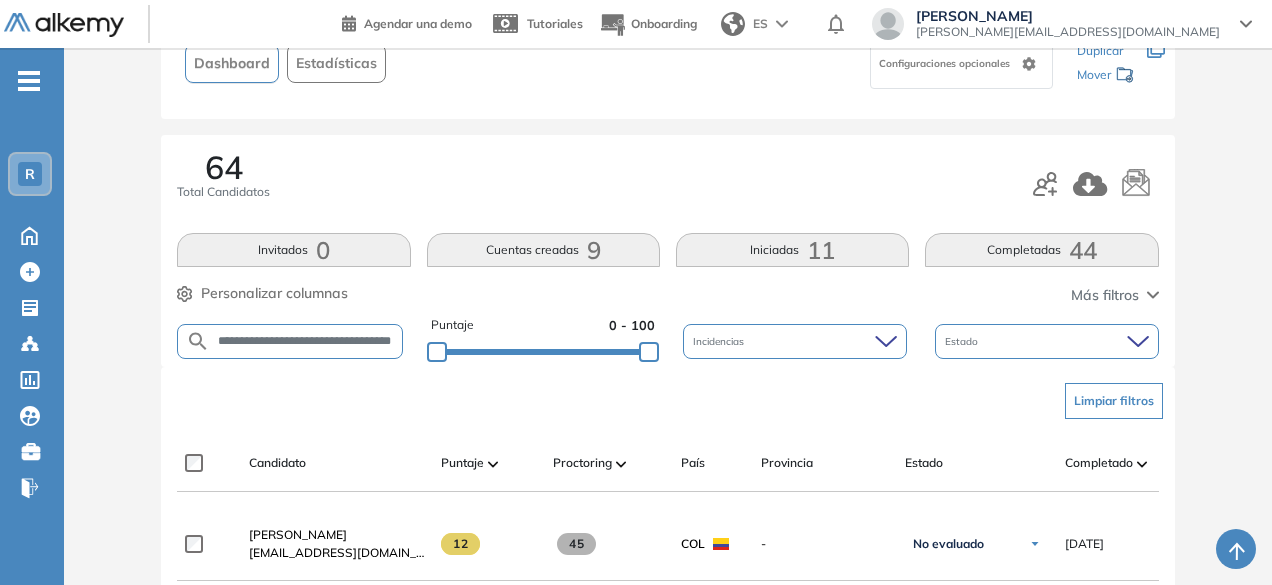 click on "**********" at bounding box center [306, 341] 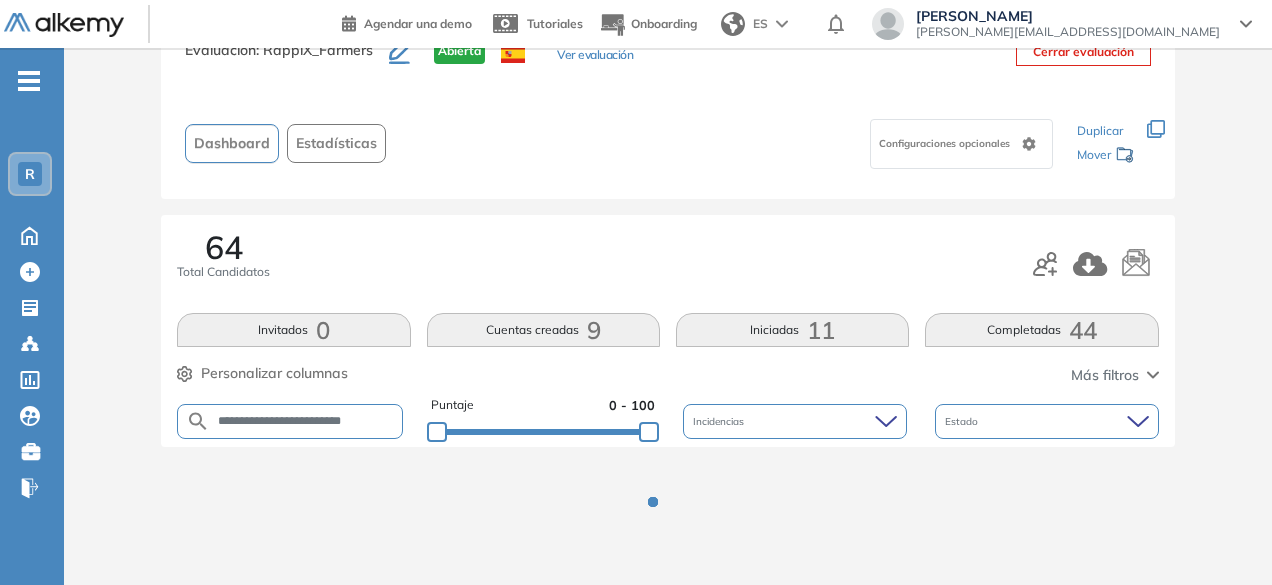 scroll, scrollTop: 154, scrollLeft: 0, axis: vertical 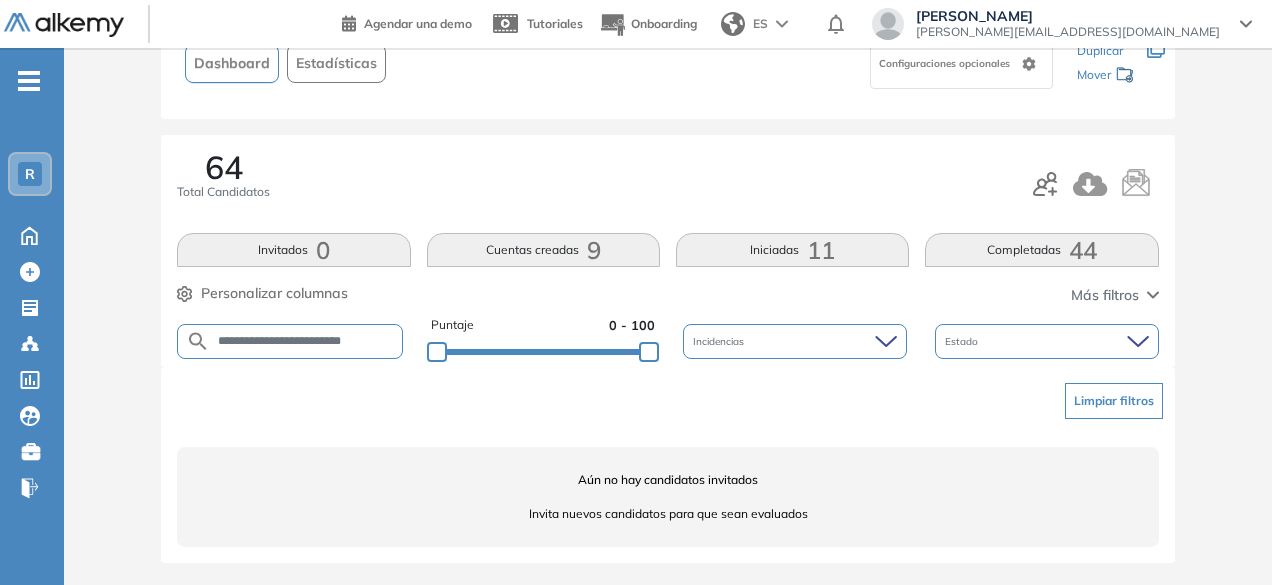 click on "**********" at bounding box center [306, 341] 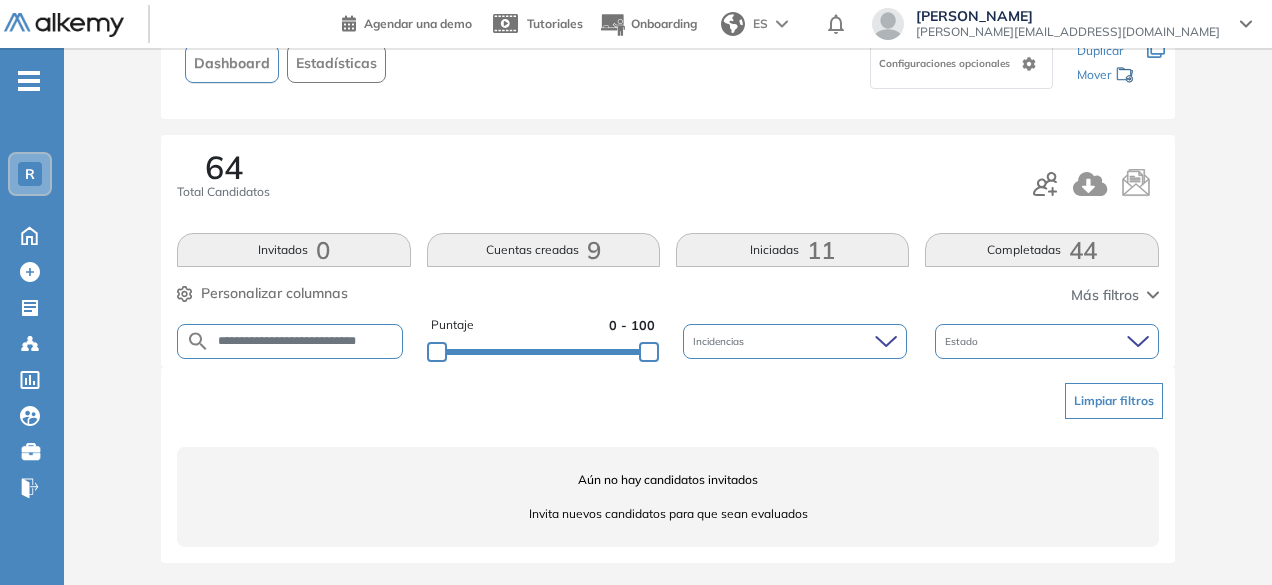 scroll, scrollTop: 0, scrollLeft: 7, axis: horizontal 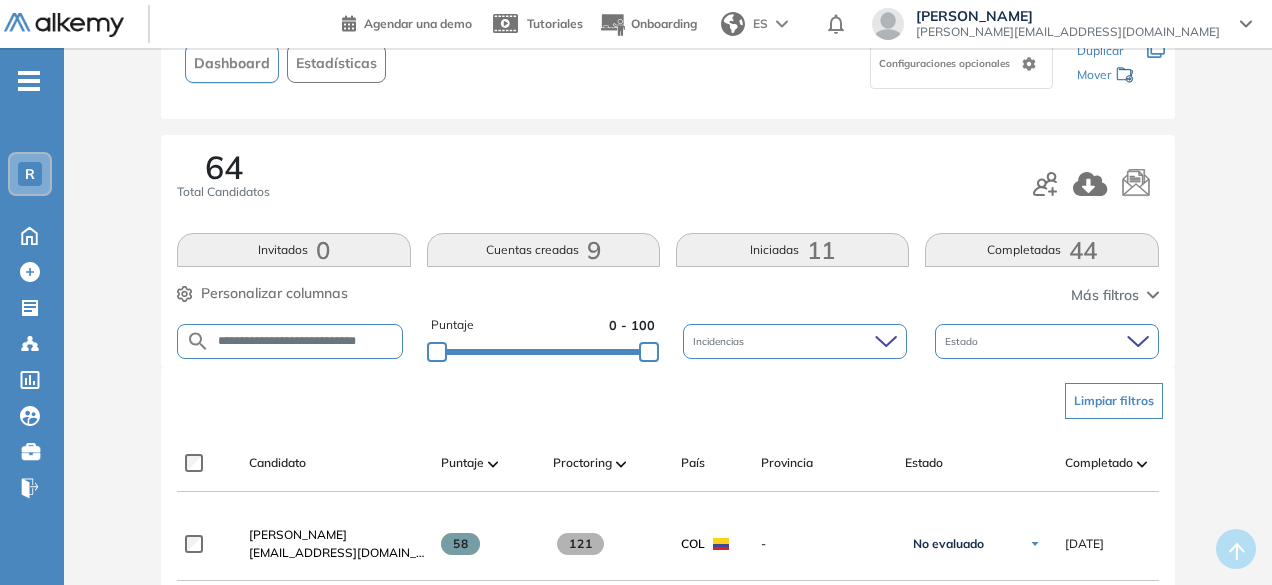 click on "**********" at bounding box center [306, 341] 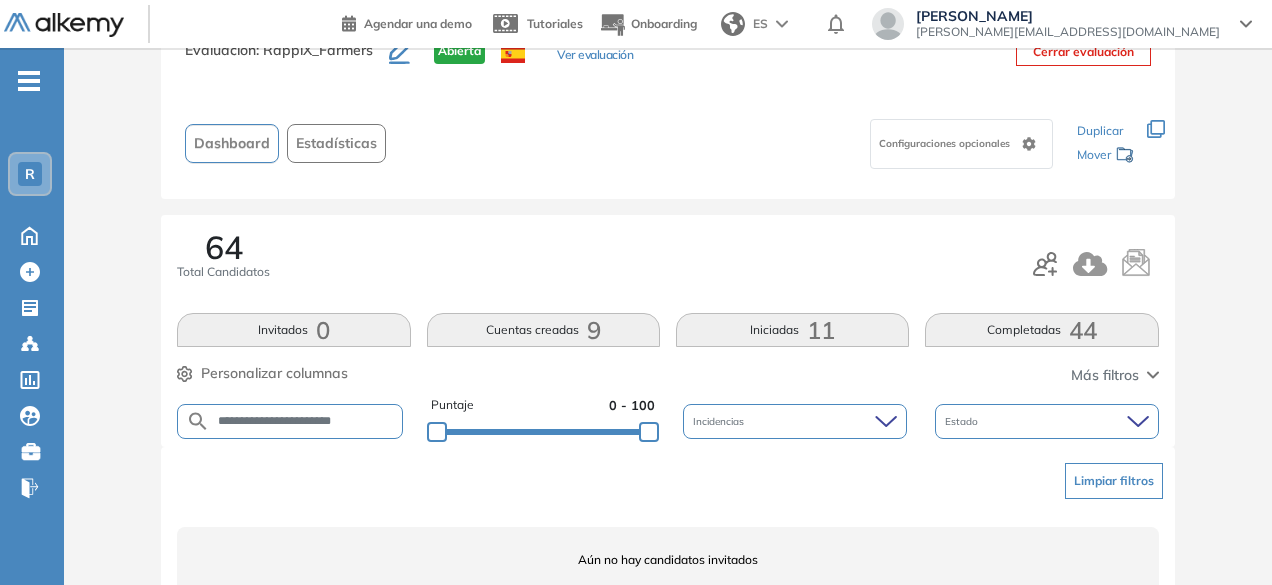 scroll, scrollTop: 154, scrollLeft: 0, axis: vertical 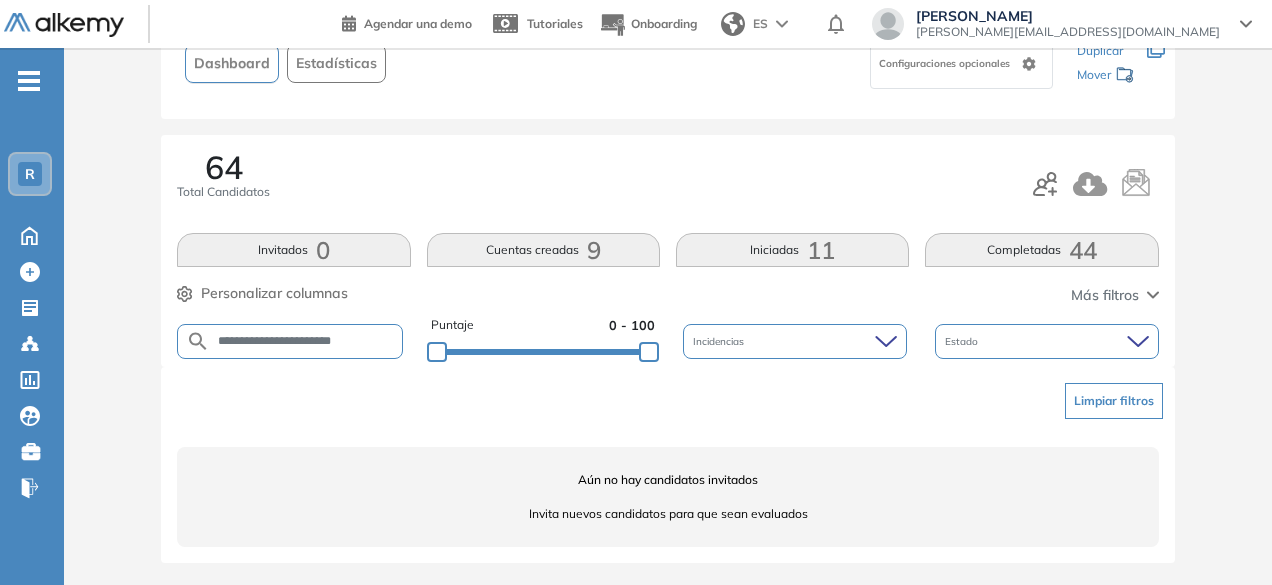 click on "**********" at bounding box center [306, 341] 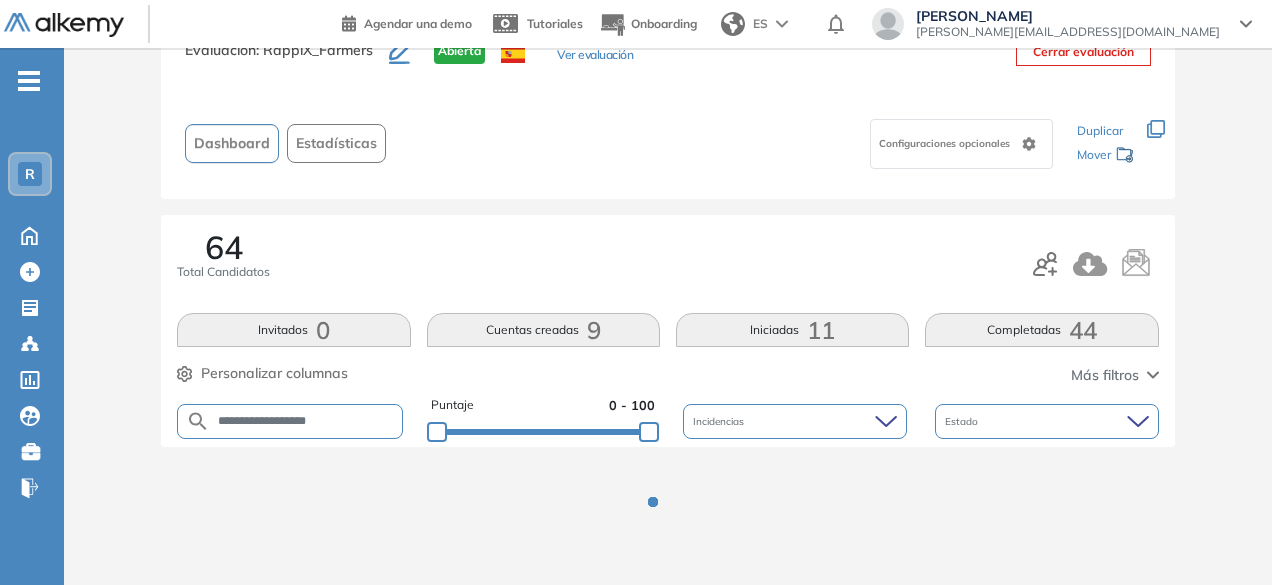 scroll, scrollTop: 154, scrollLeft: 0, axis: vertical 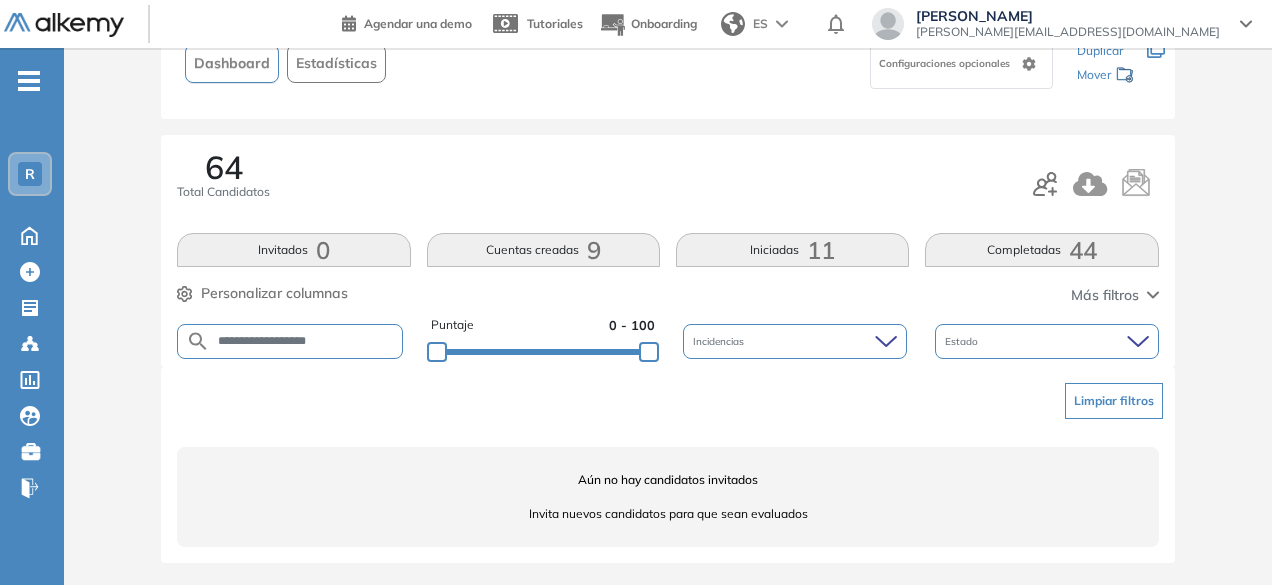 drag, startPoint x: 286, startPoint y: 341, endPoint x: 257, endPoint y: 332, distance: 30.364452 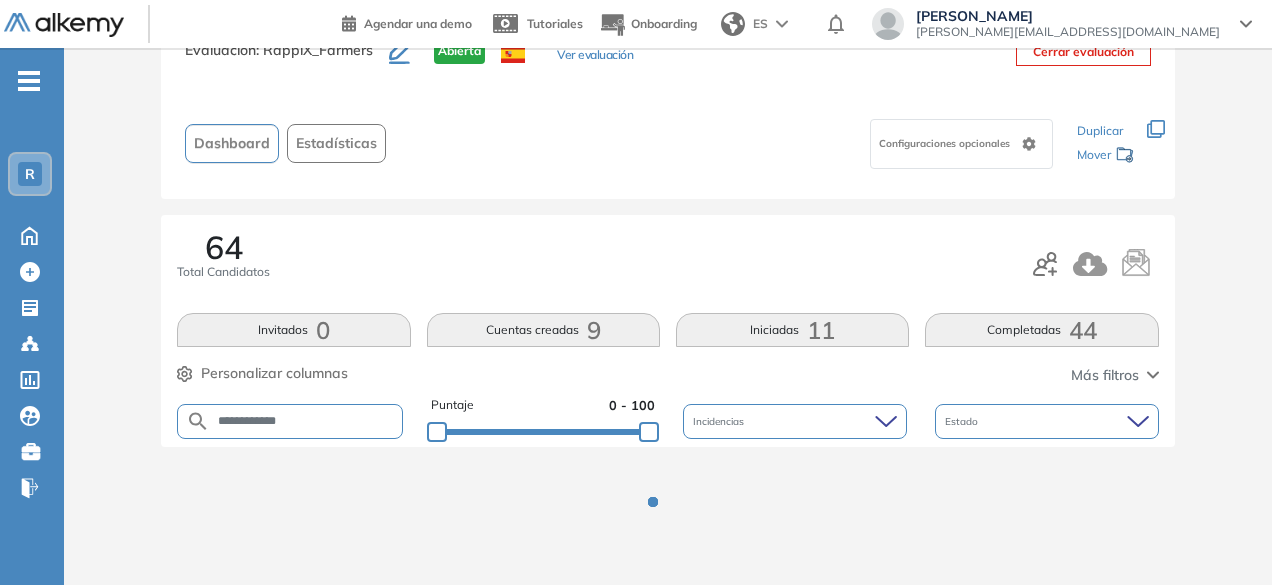 scroll, scrollTop: 154, scrollLeft: 0, axis: vertical 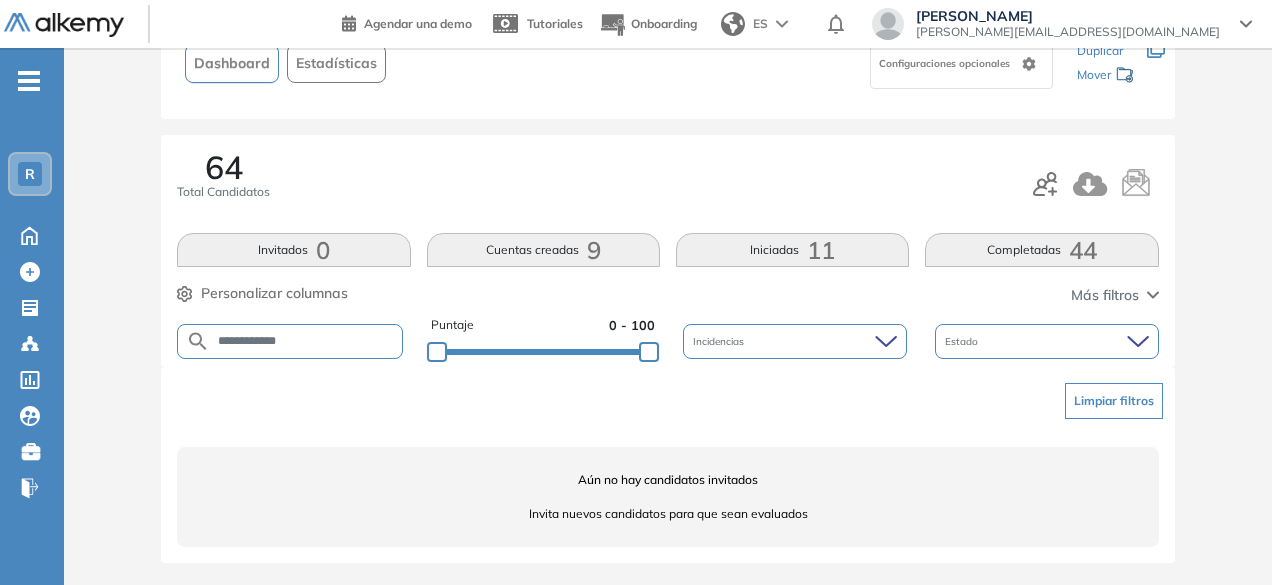 click on "**********" at bounding box center (306, 341) 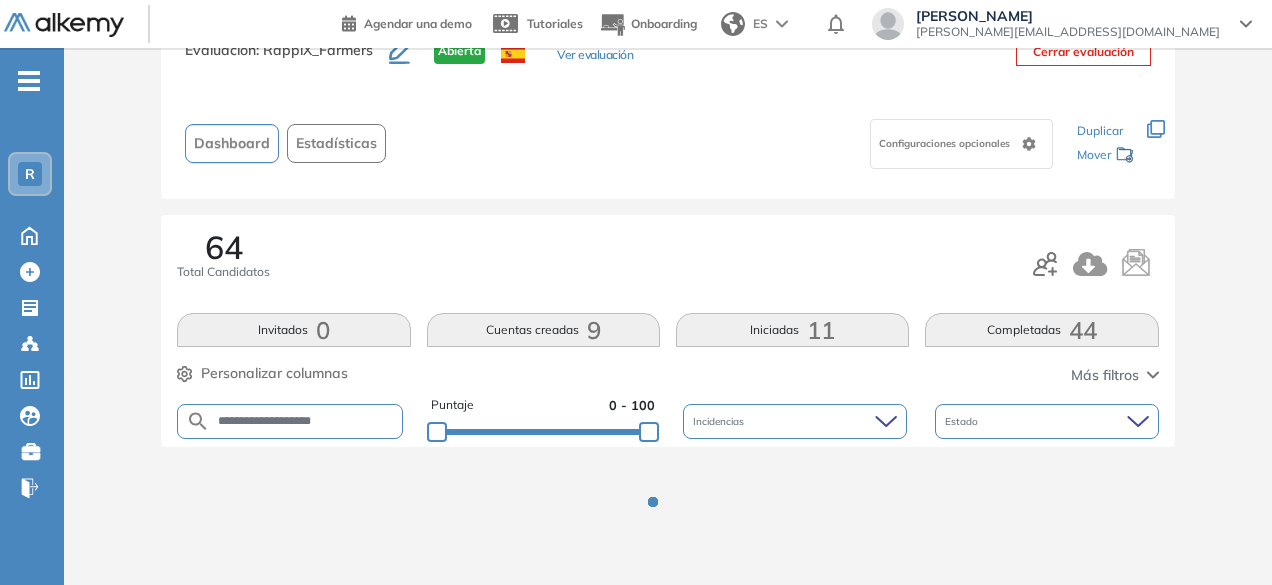 scroll, scrollTop: 154, scrollLeft: 0, axis: vertical 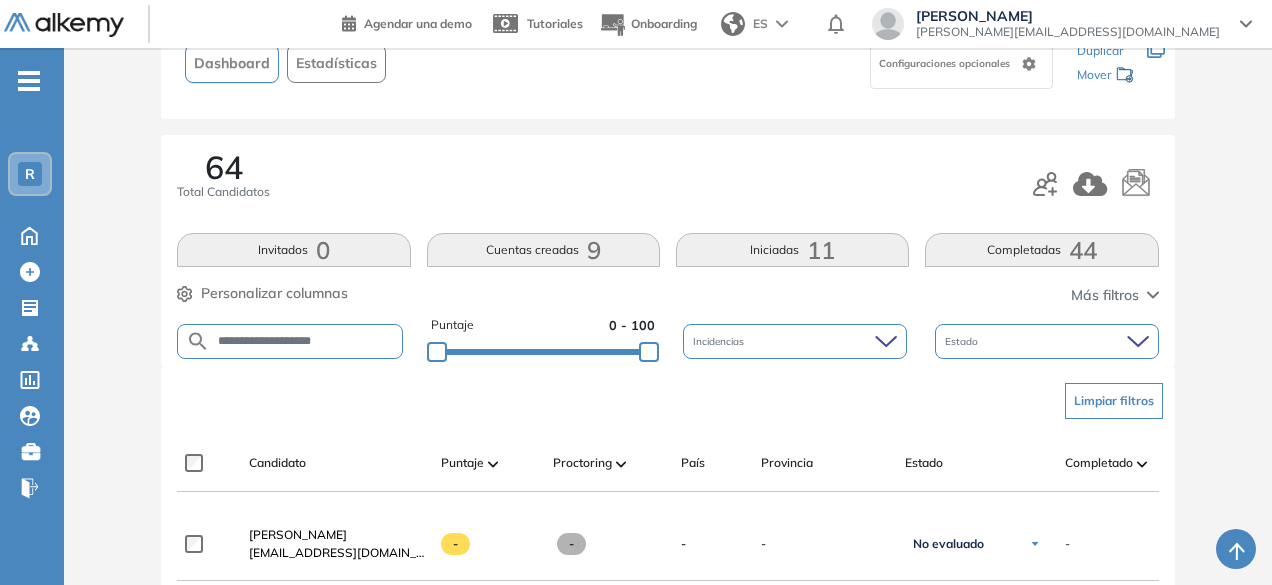click on "**********" at bounding box center [306, 341] 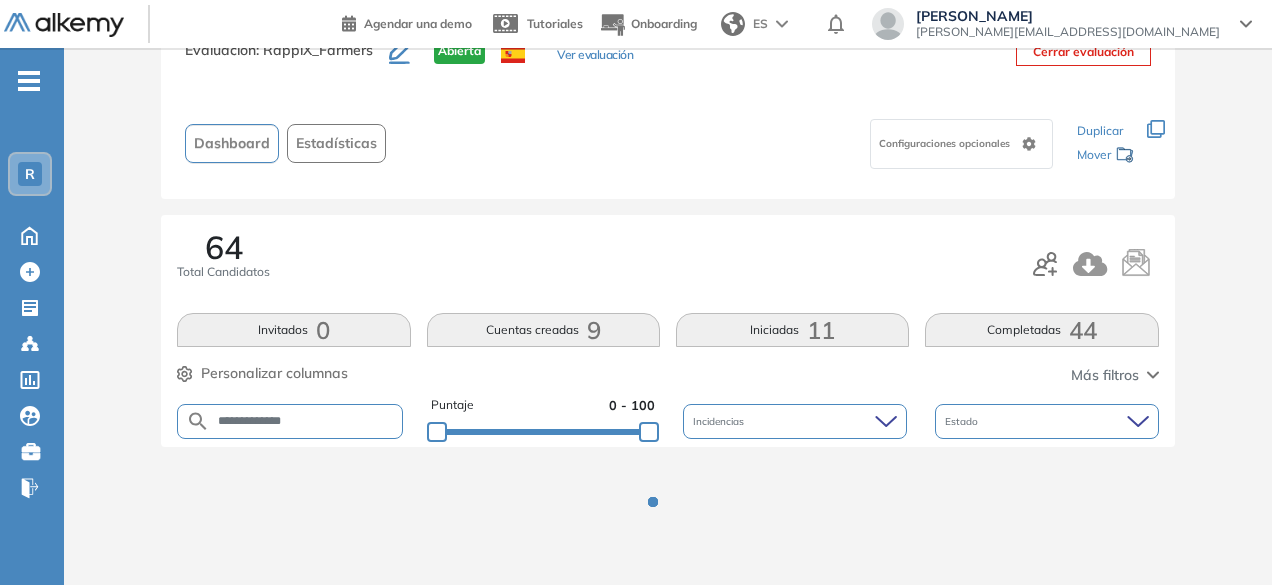 scroll, scrollTop: 154, scrollLeft: 0, axis: vertical 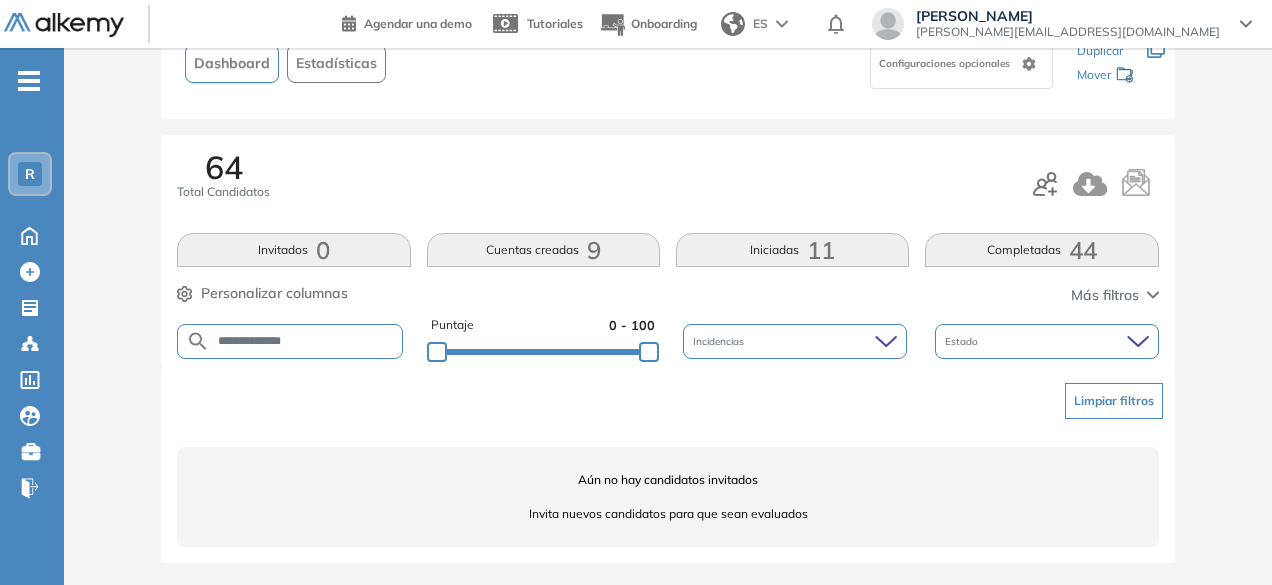 click on "**********" at bounding box center [306, 341] 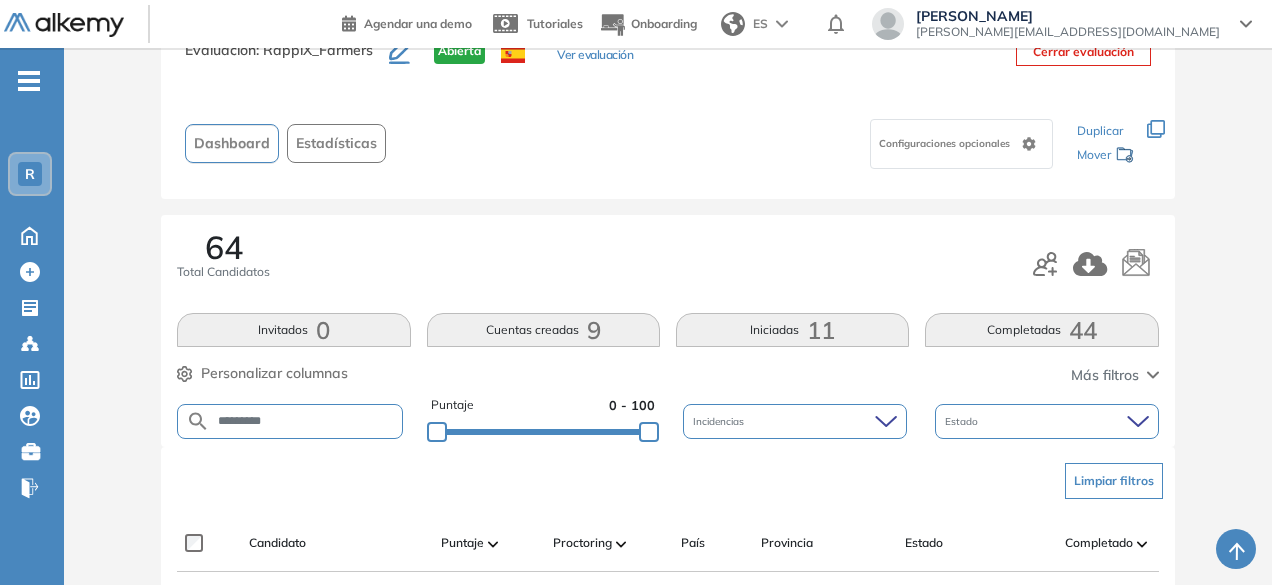 scroll, scrollTop: 154, scrollLeft: 0, axis: vertical 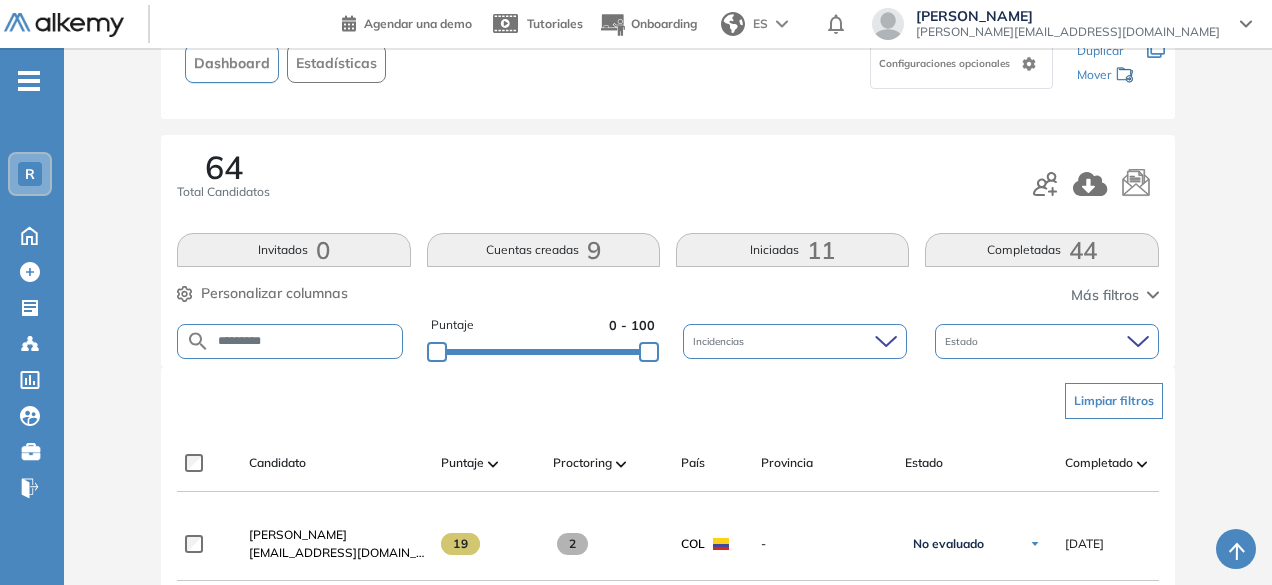 click on "*********" at bounding box center (290, 341) 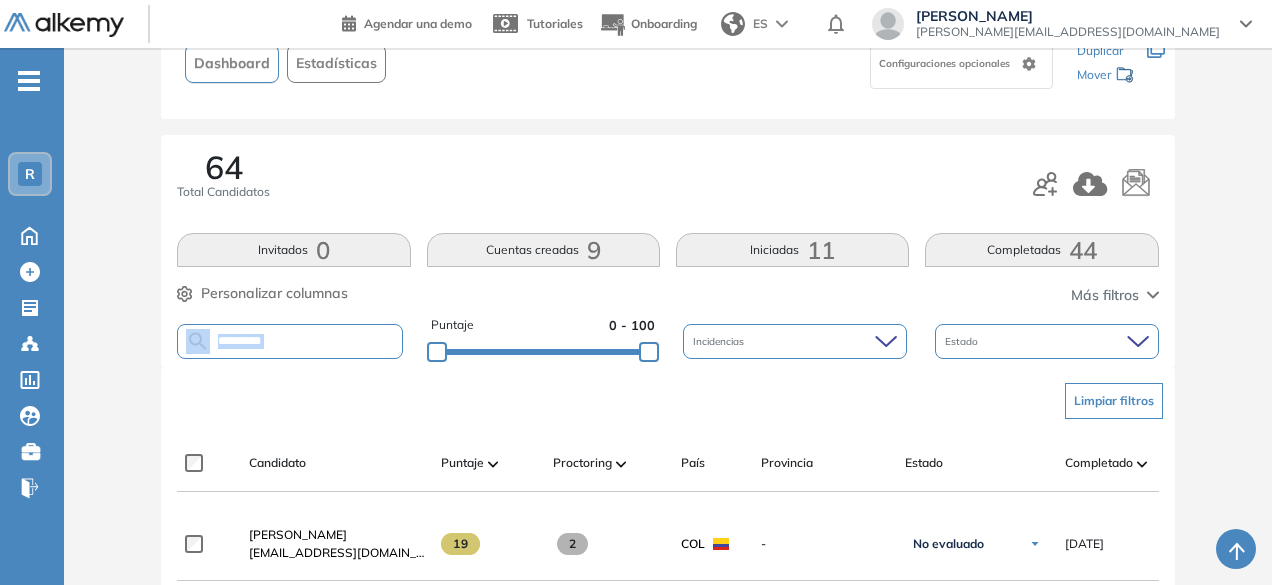 click on "*********" at bounding box center (290, 341) 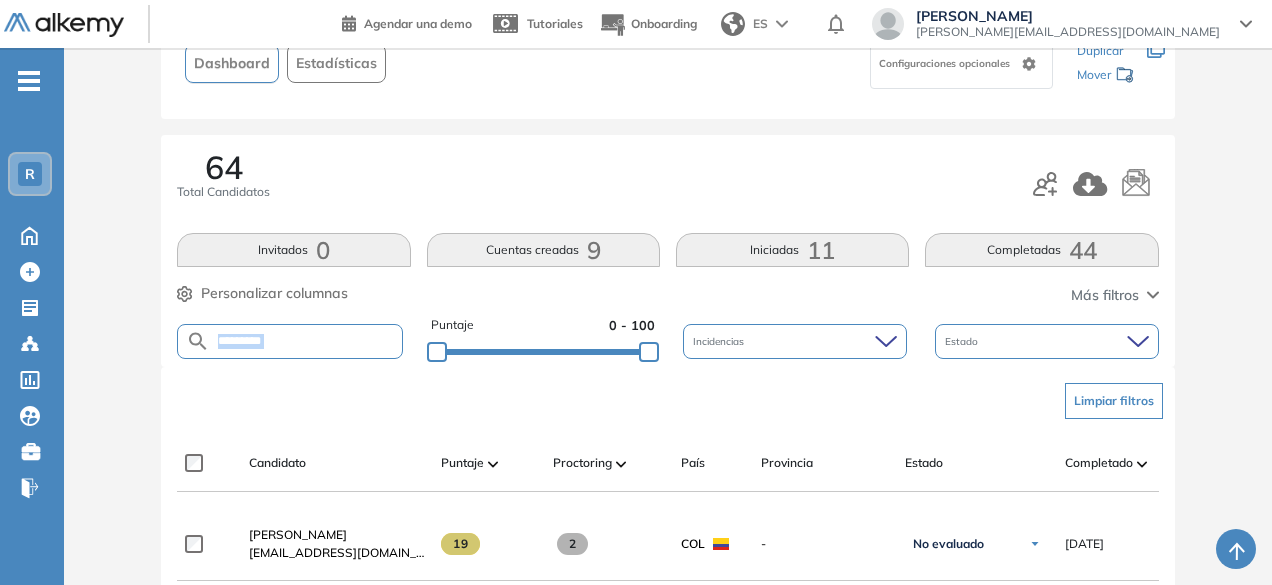 click on "*********" at bounding box center [290, 341] 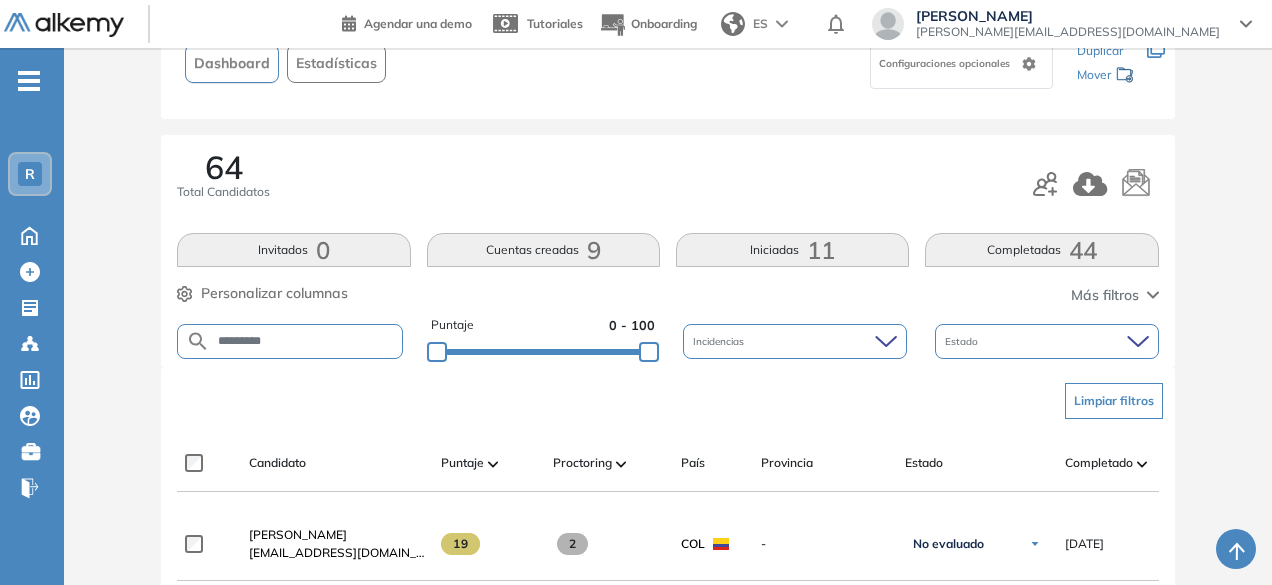 click on "*********" at bounding box center (290, 341) 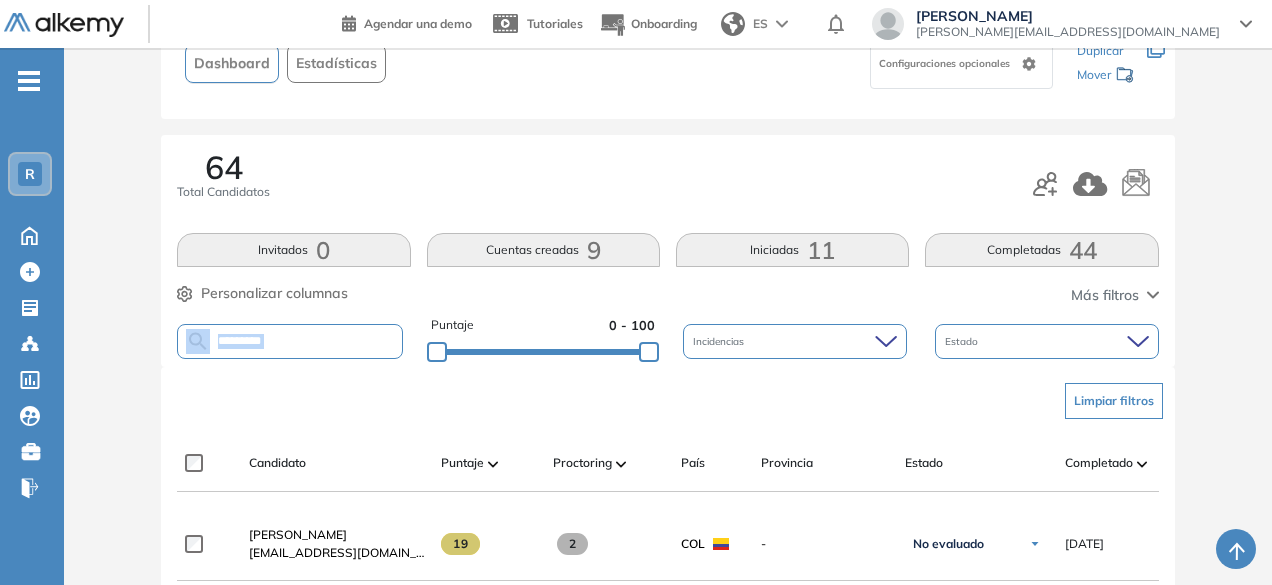 click on "*********" at bounding box center (290, 341) 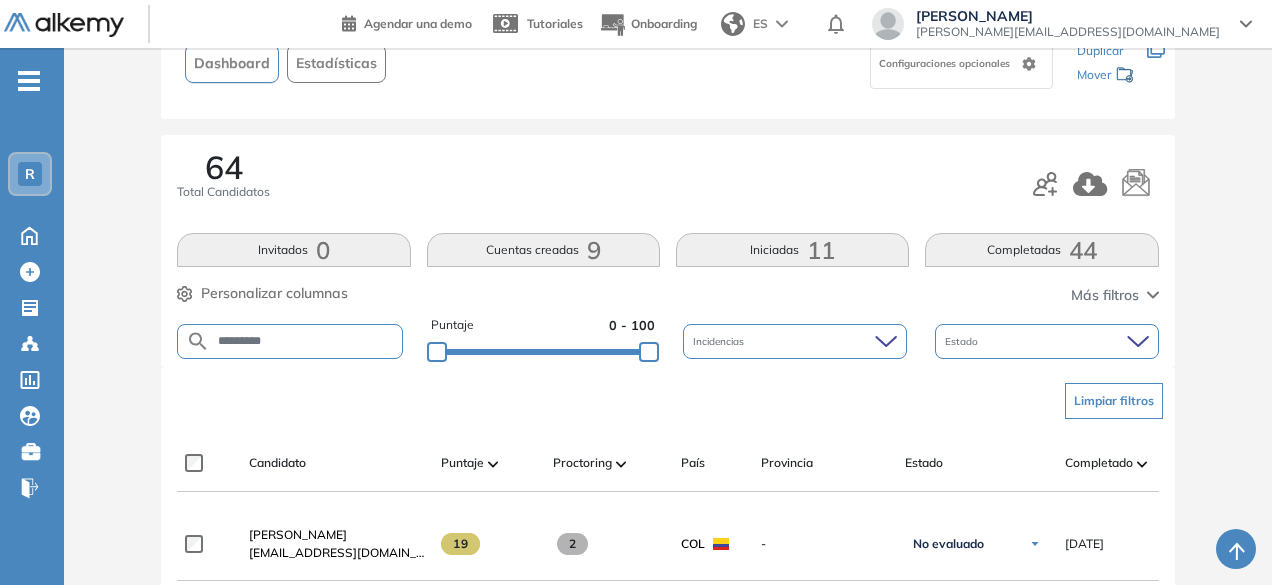 click on "*********" at bounding box center [306, 341] 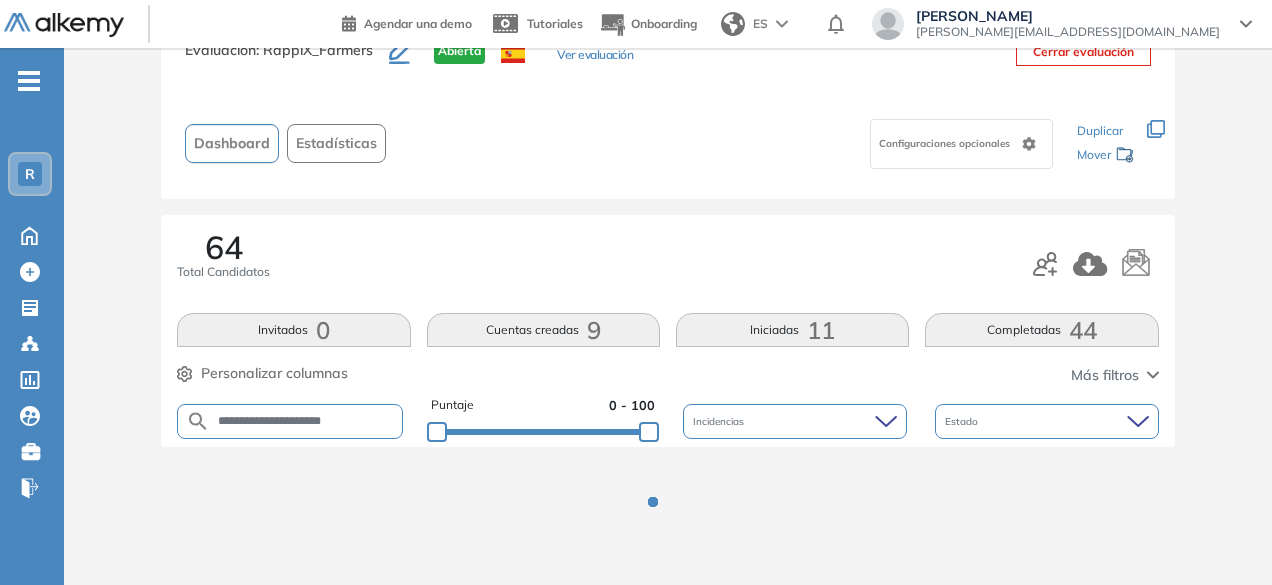 scroll, scrollTop: 154, scrollLeft: 0, axis: vertical 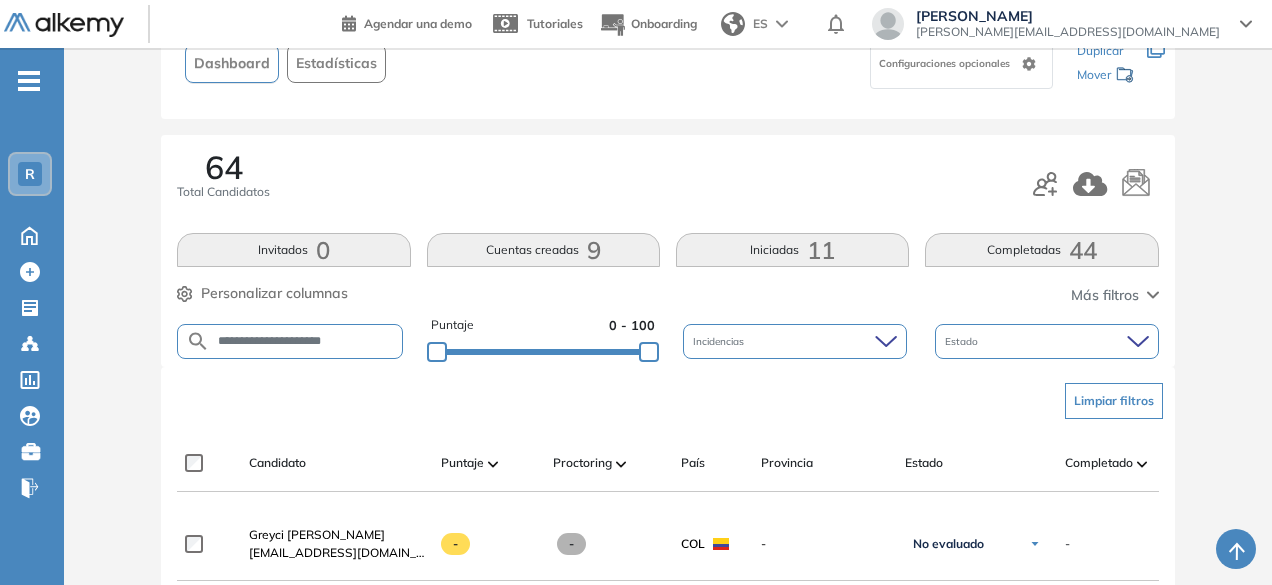 click on "**********" at bounding box center [306, 341] 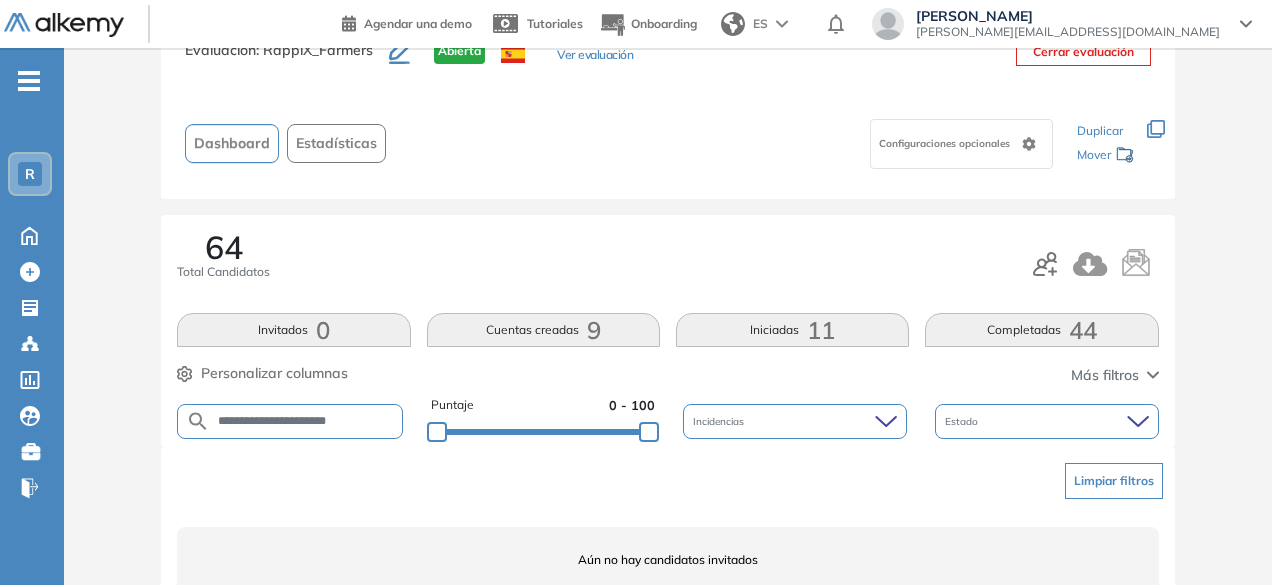 scroll, scrollTop: 154, scrollLeft: 0, axis: vertical 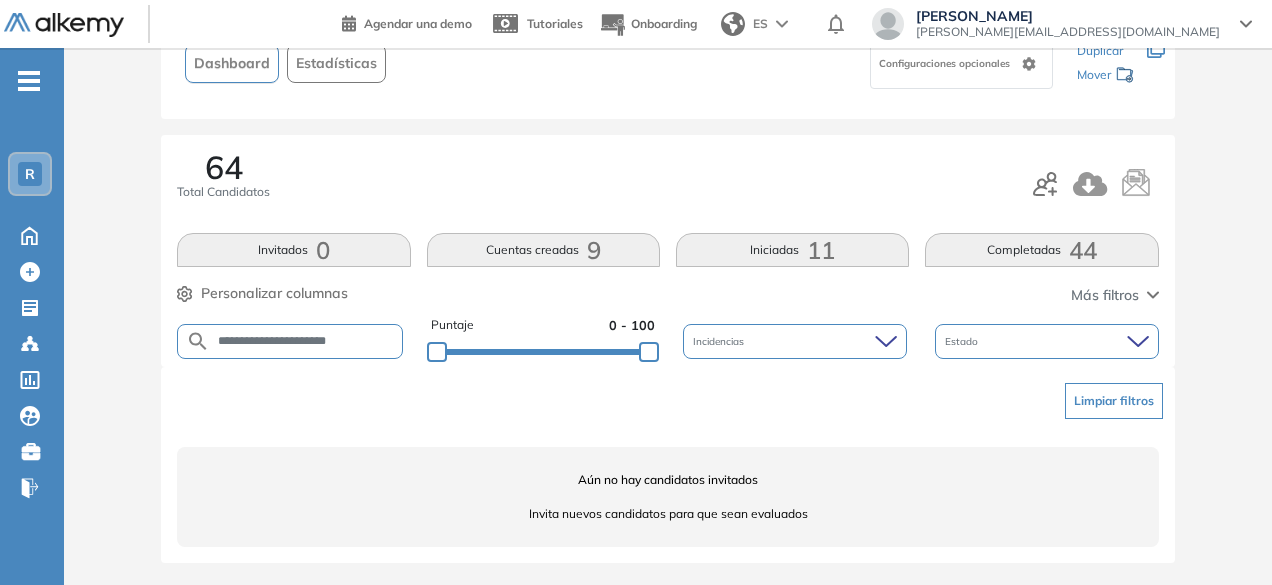click on "**********" at bounding box center (306, 341) 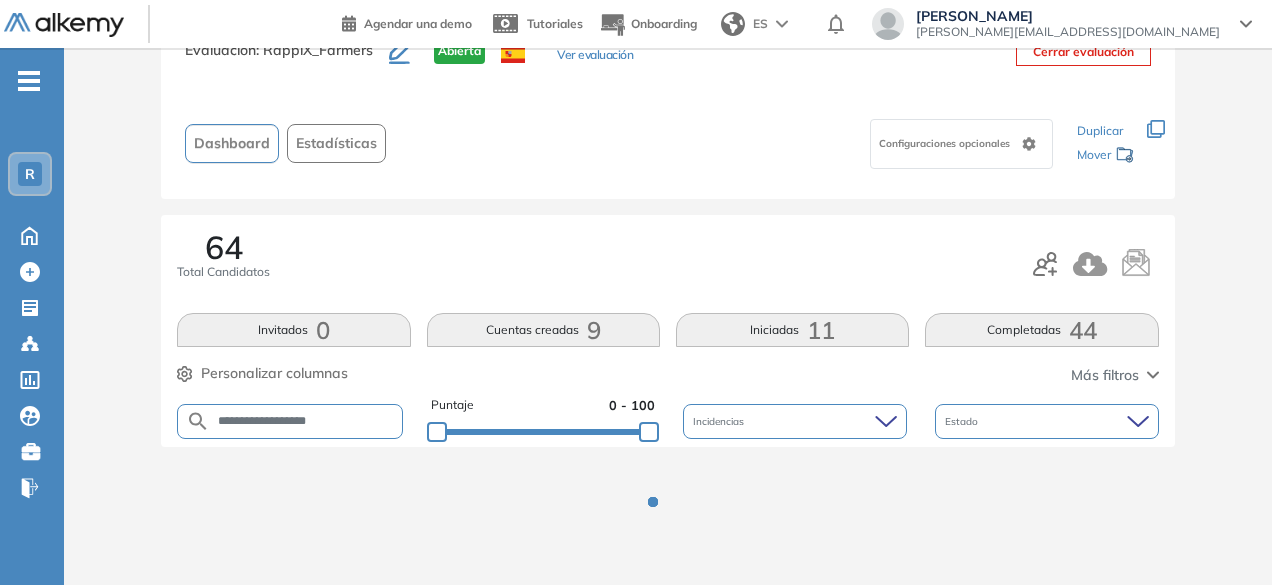 scroll, scrollTop: 154, scrollLeft: 0, axis: vertical 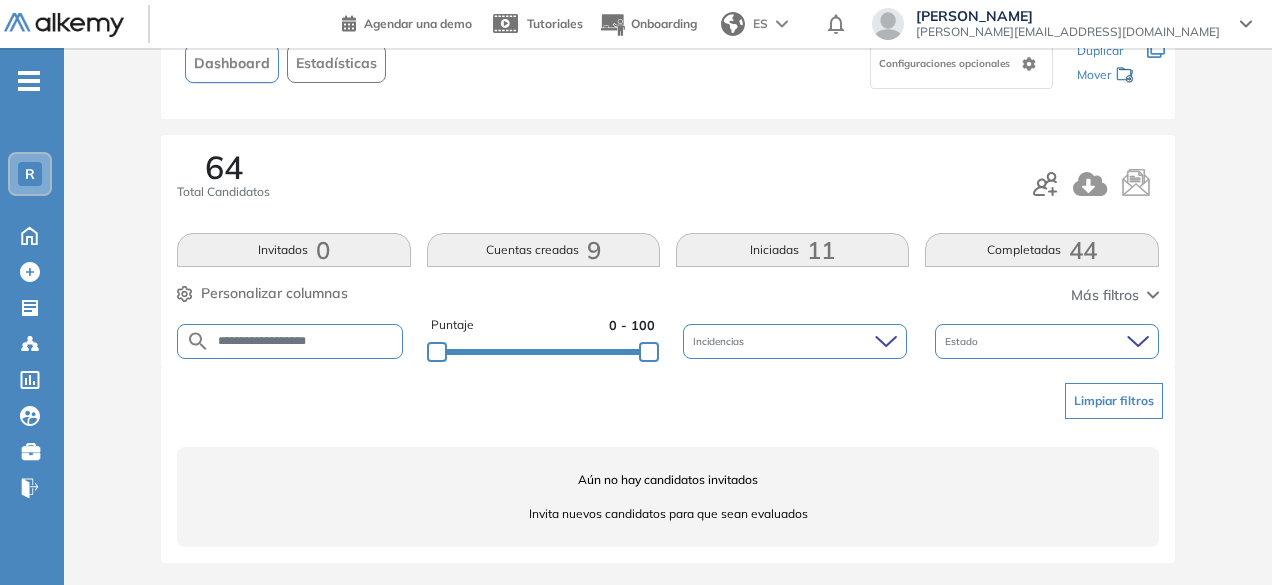 drag, startPoint x: 307, startPoint y: 343, endPoint x: 259, endPoint y: 329, distance: 50 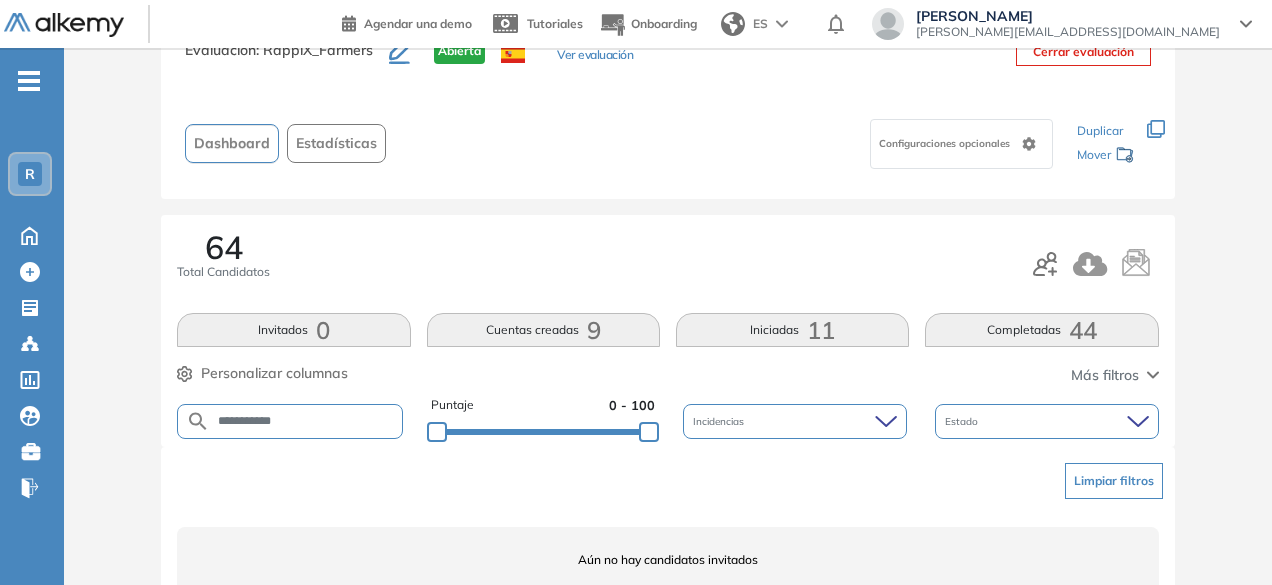 scroll, scrollTop: 154, scrollLeft: 0, axis: vertical 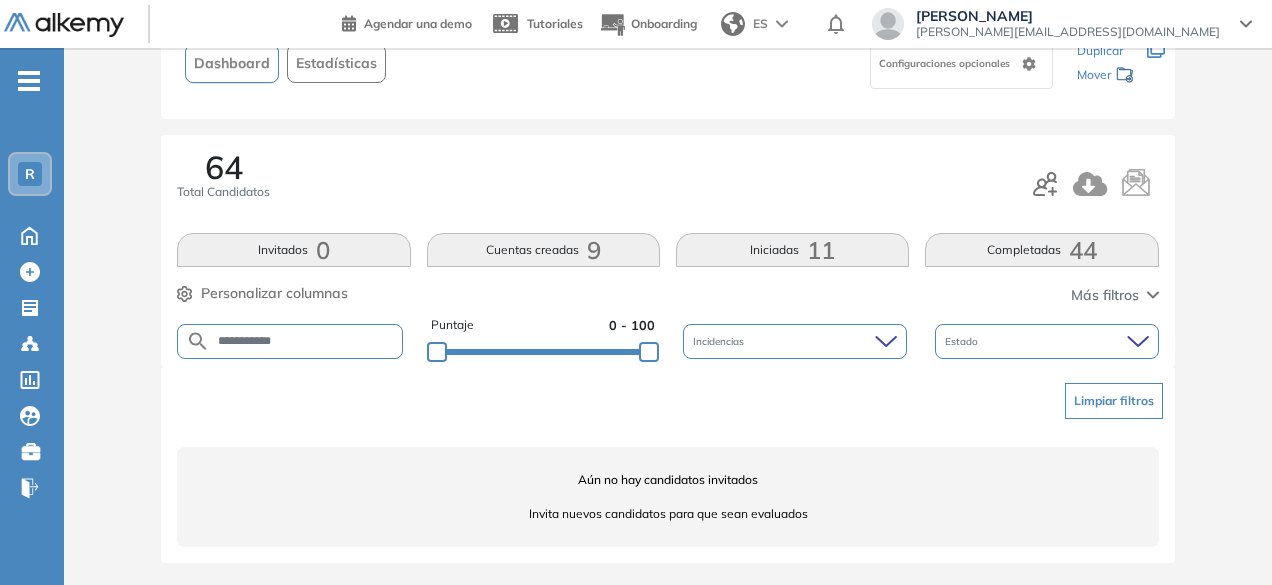 click on "**********" at bounding box center (306, 341) 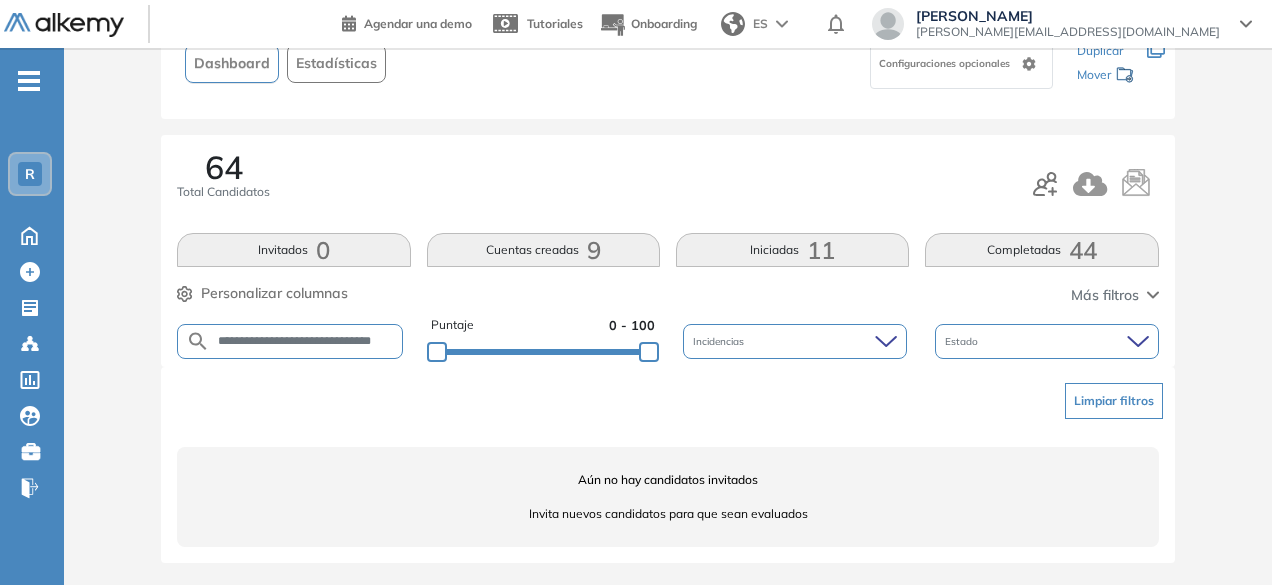 scroll, scrollTop: 0, scrollLeft: 35, axis: horizontal 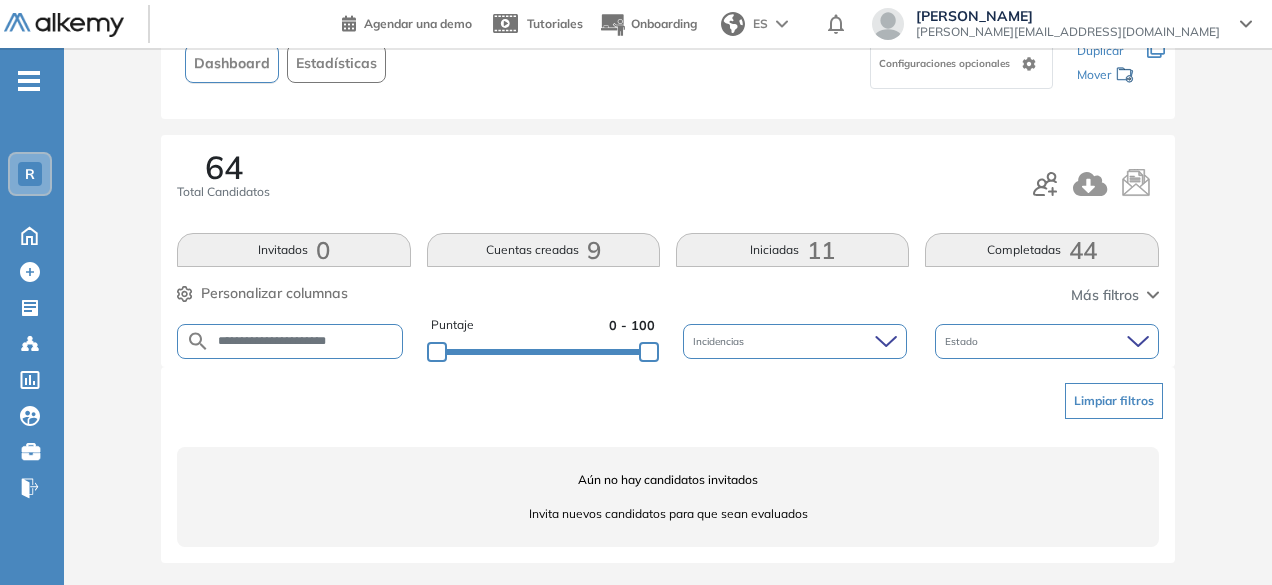 drag, startPoint x: 314, startPoint y: 341, endPoint x: 261, endPoint y: 338, distance: 53.08484 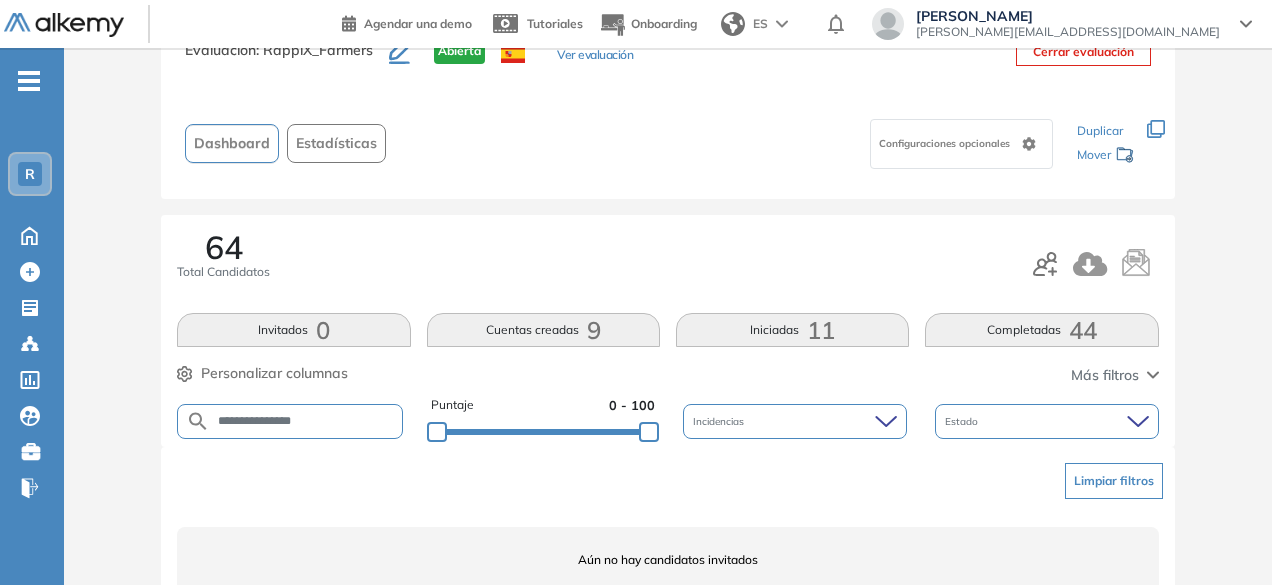 scroll, scrollTop: 154, scrollLeft: 0, axis: vertical 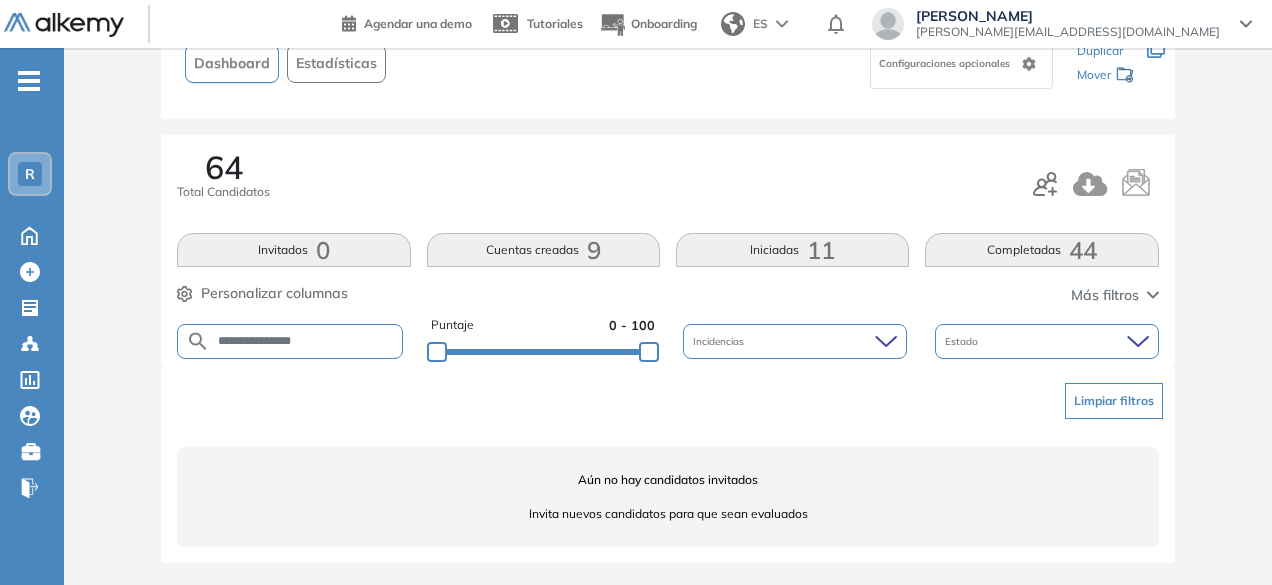 click on "**********" at bounding box center (306, 341) 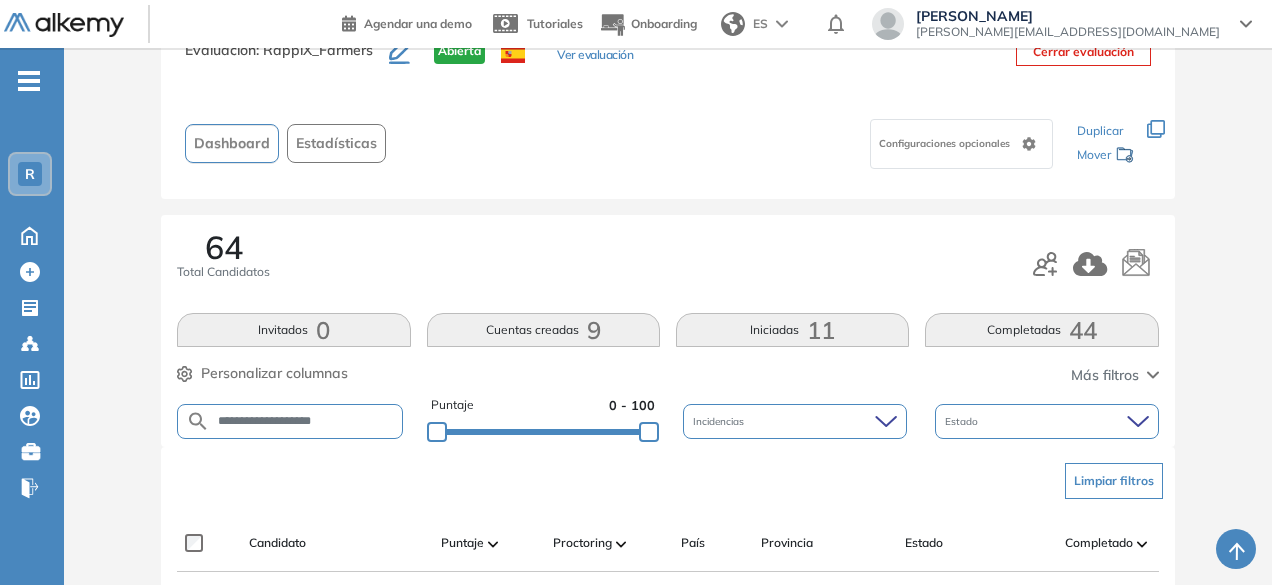scroll, scrollTop: 154, scrollLeft: 0, axis: vertical 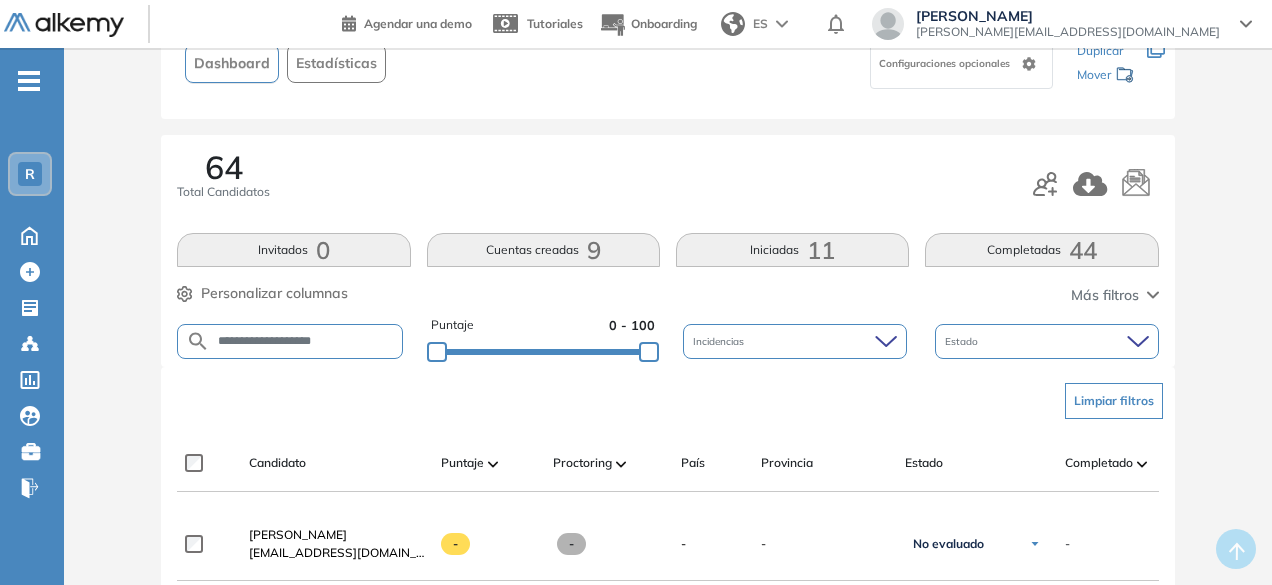 click on "**********" at bounding box center (306, 341) 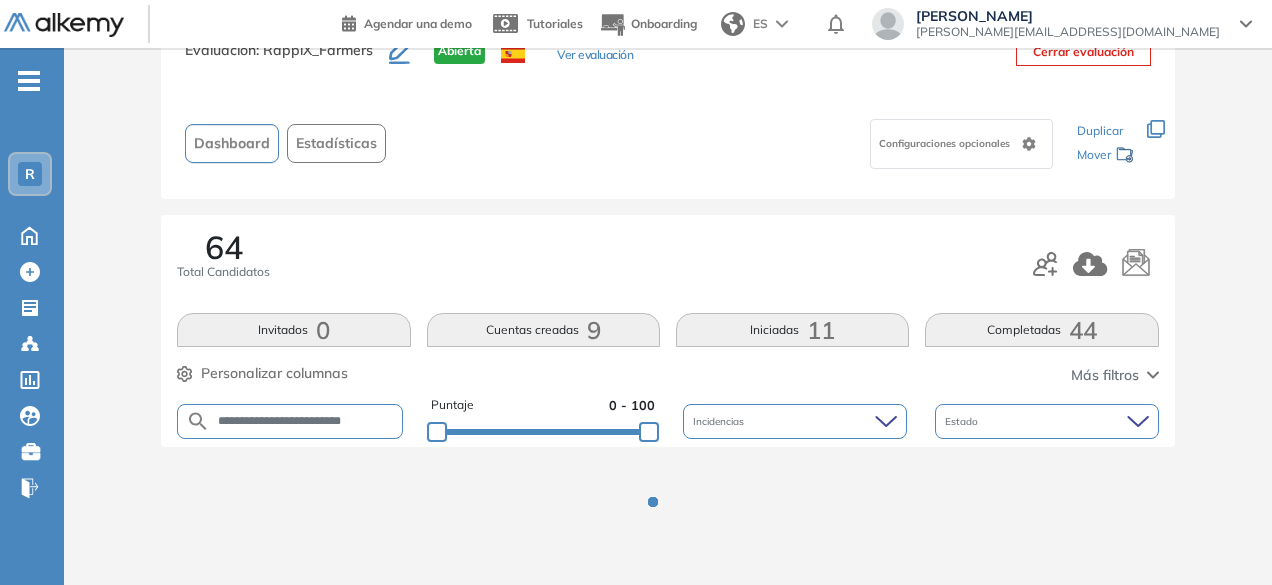 scroll, scrollTop: 154, scrollLeft: 0, axis: vertical 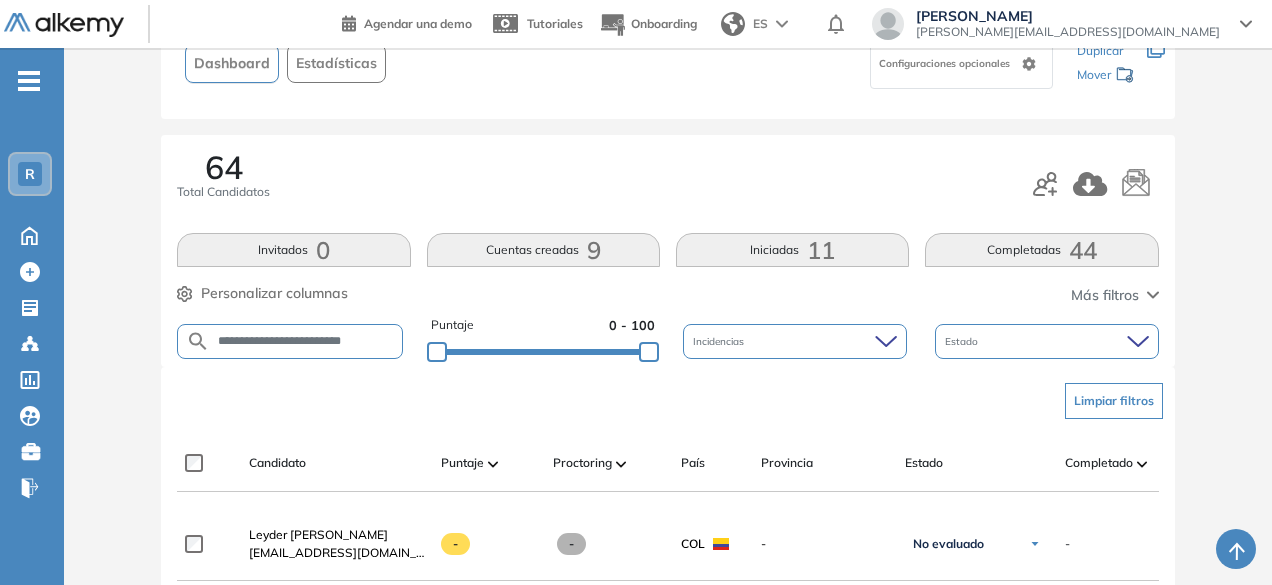 click on "**********" at bounding box center (306, 341) 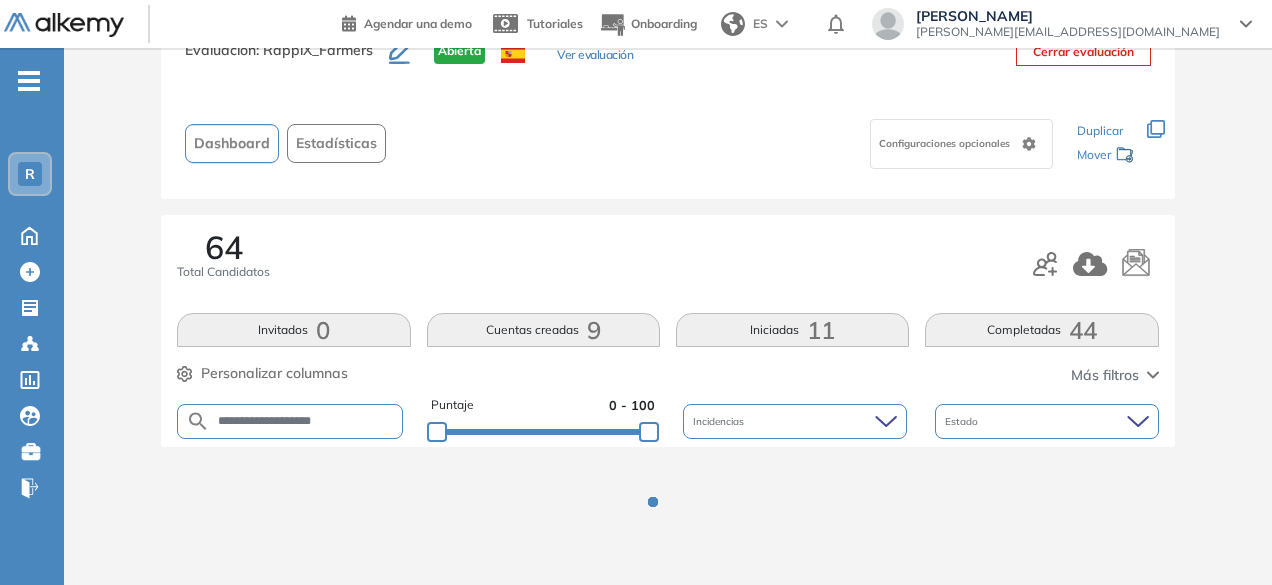 scroll, scrollTop: 154, scrollLeft: 0, axis: vertical 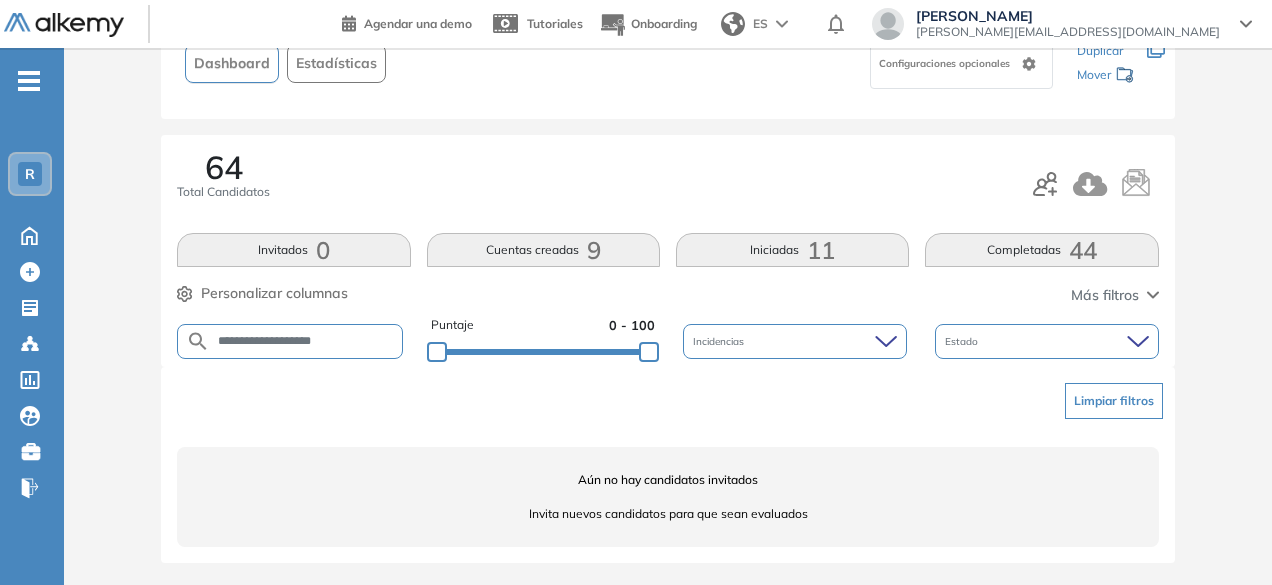 click on "**********" at bounding box center [306, 341] 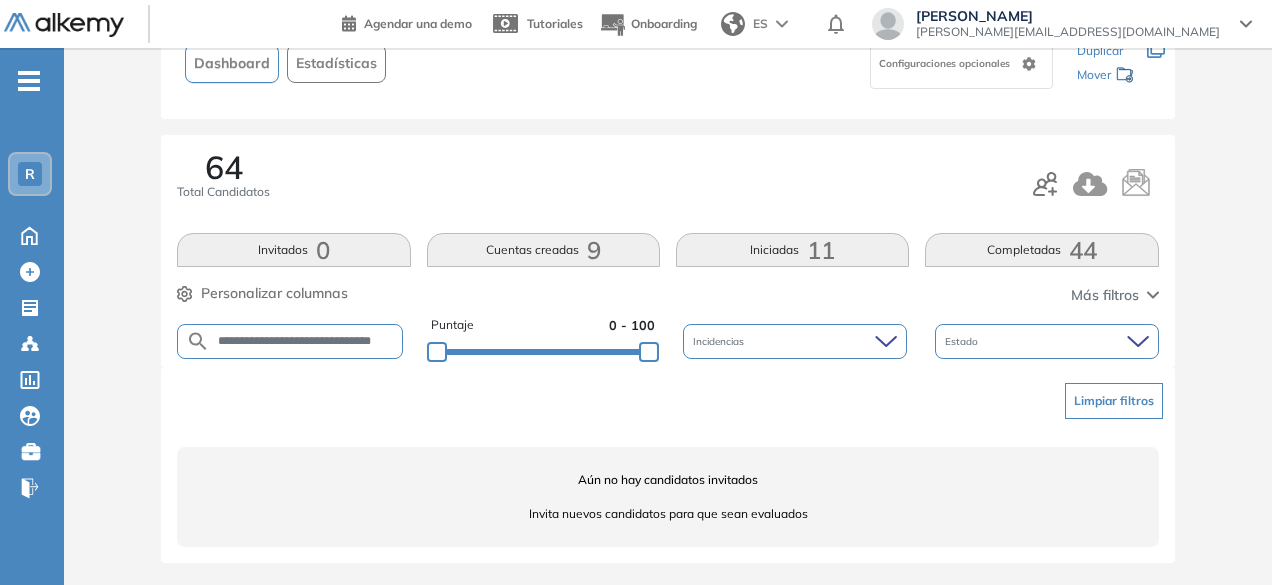 scroll, scrollTop: 0, scrollLeft: 38, axis: horizontal 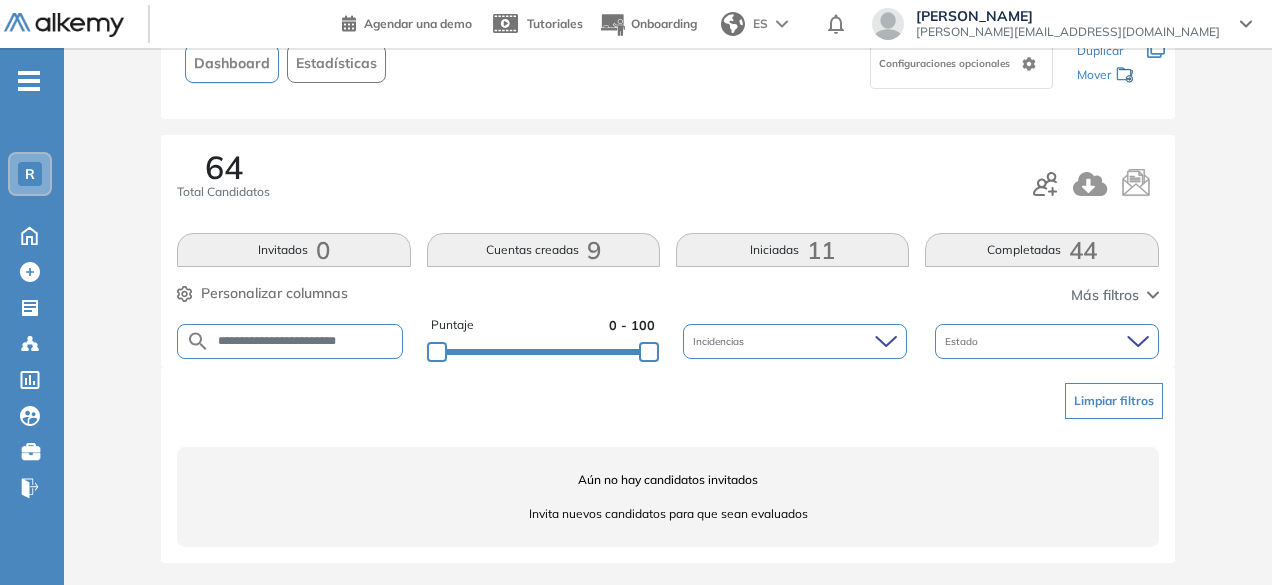 drag, startPoint x: 317, startPoint y: 339, endPoint x: 254, endPoint y: 335, distance: 63.126858 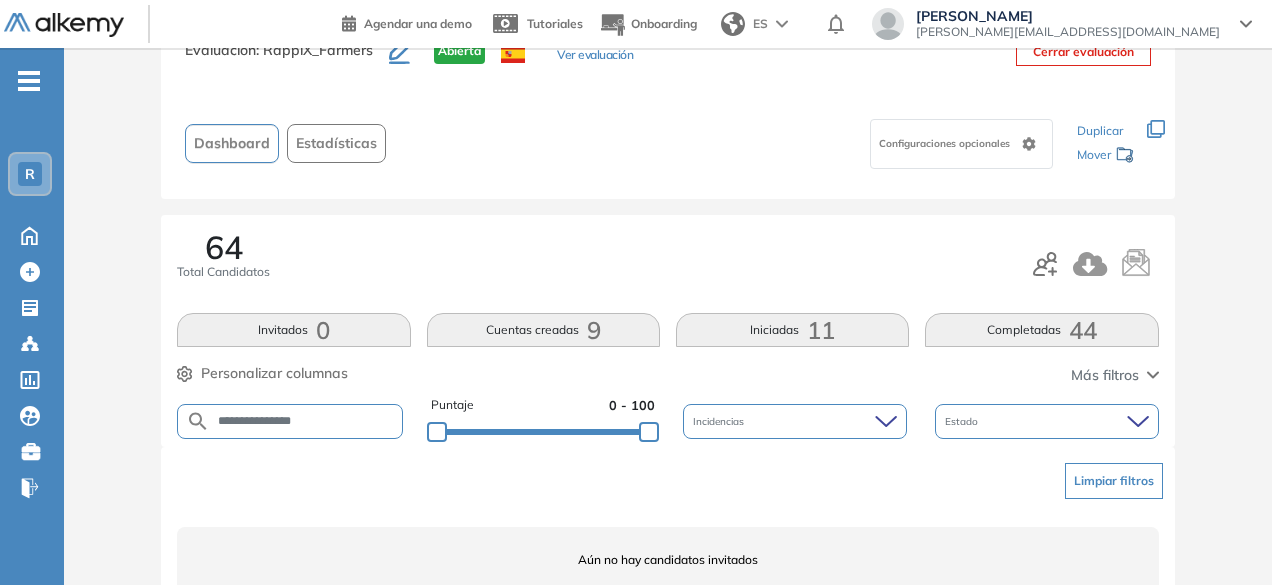 scroll, scrollTop: 154, scrollLeft: 0, axis: vertical 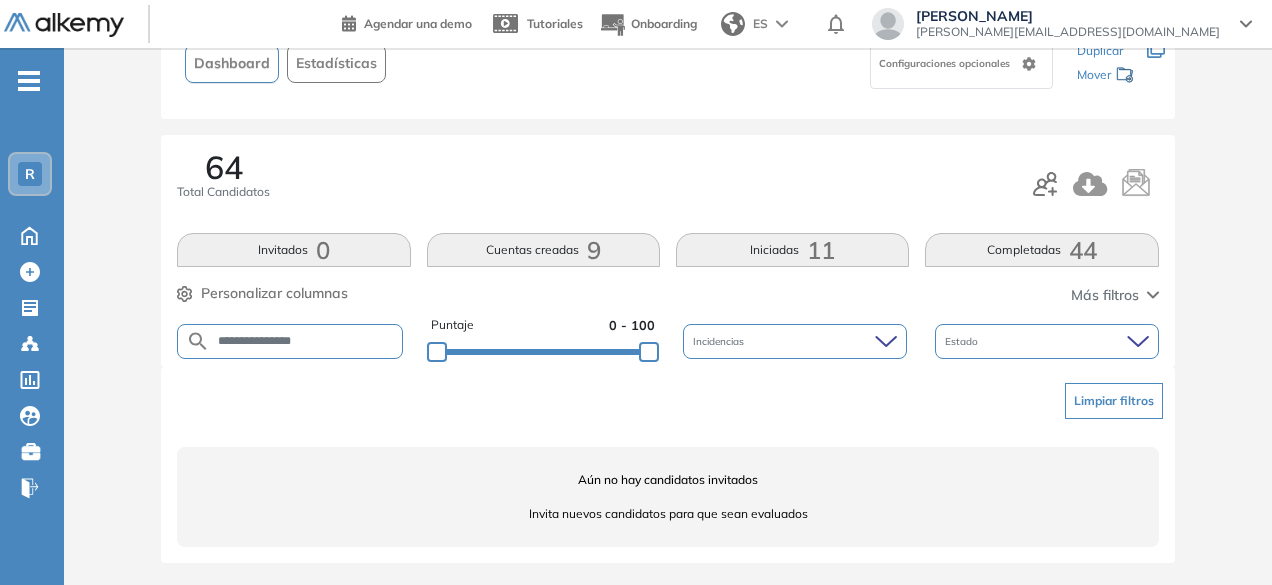 click on "**********" at bounding box center (306, 341) 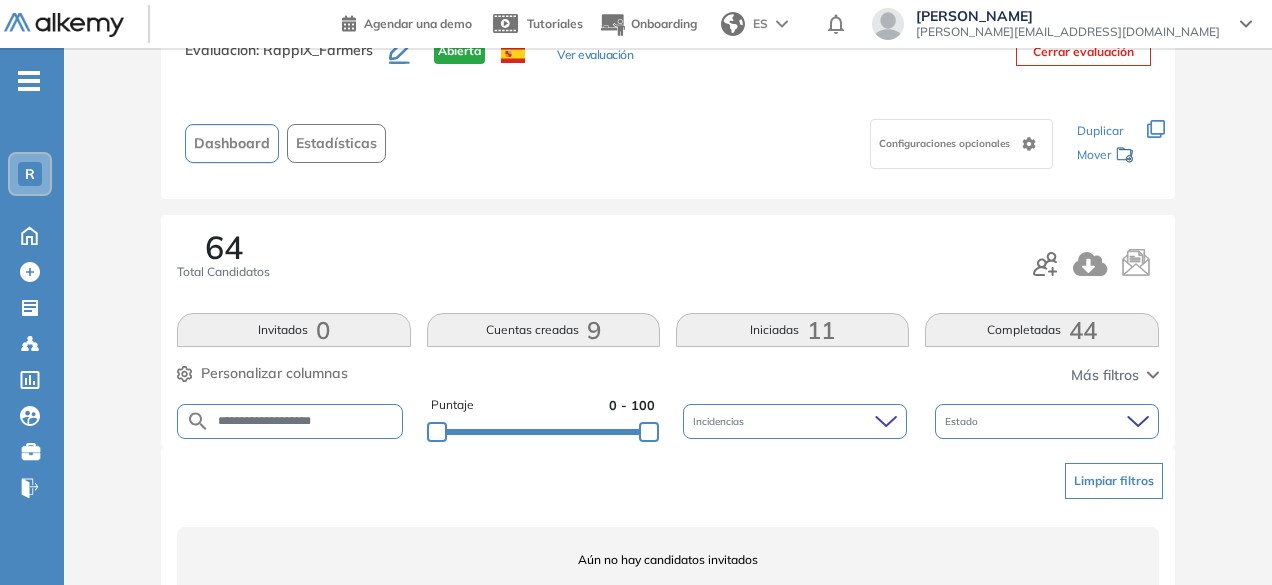 scroll, scrollTop: 154, scrollLeft: 0, axis: vertical 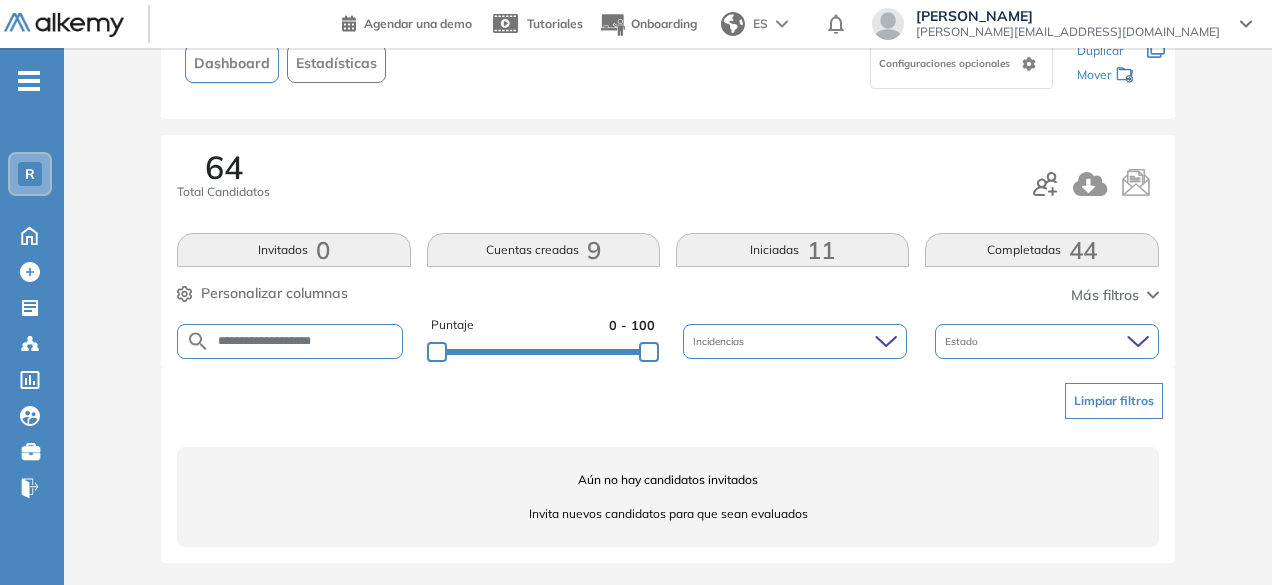 drag, startPoint x: 293, startPoint y: 339, endPoint x: 252, endPoint y: 335, distance: 41.19466 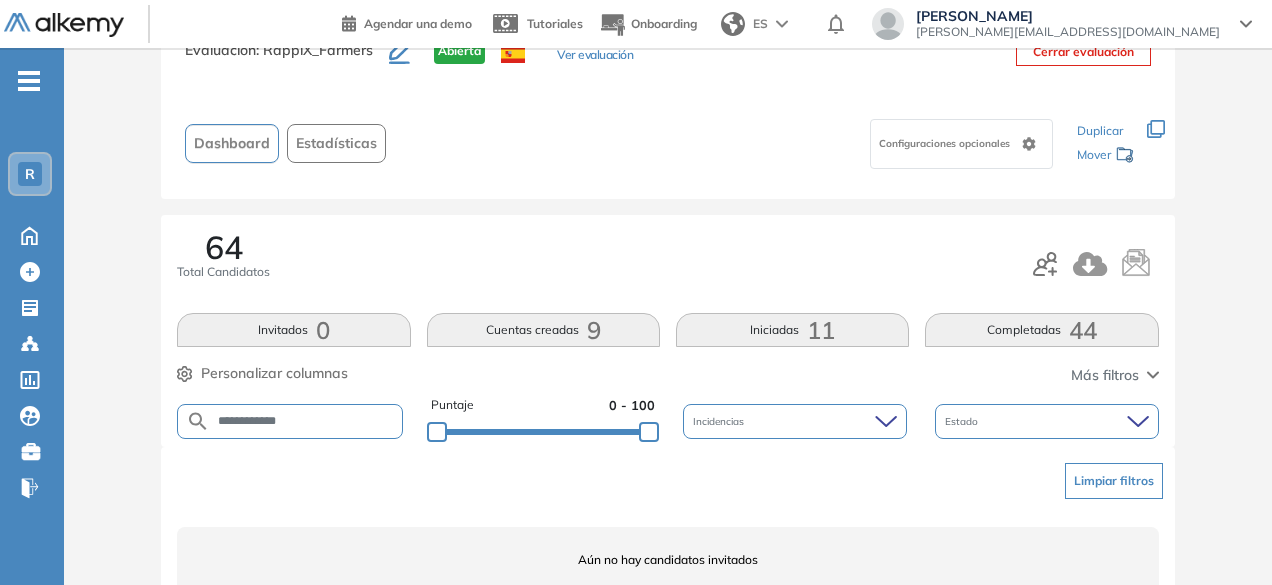 scroll, scrollTop: 154, scrollLeft: 0, axis: vertical 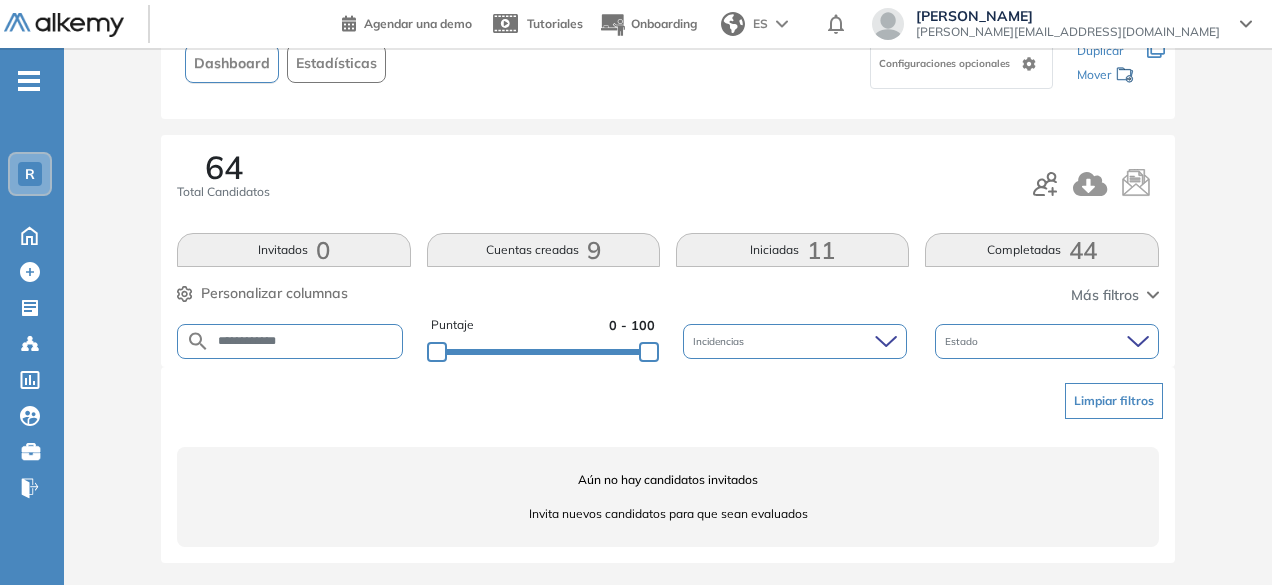 click on "**********" at bounding box center (290, 341) 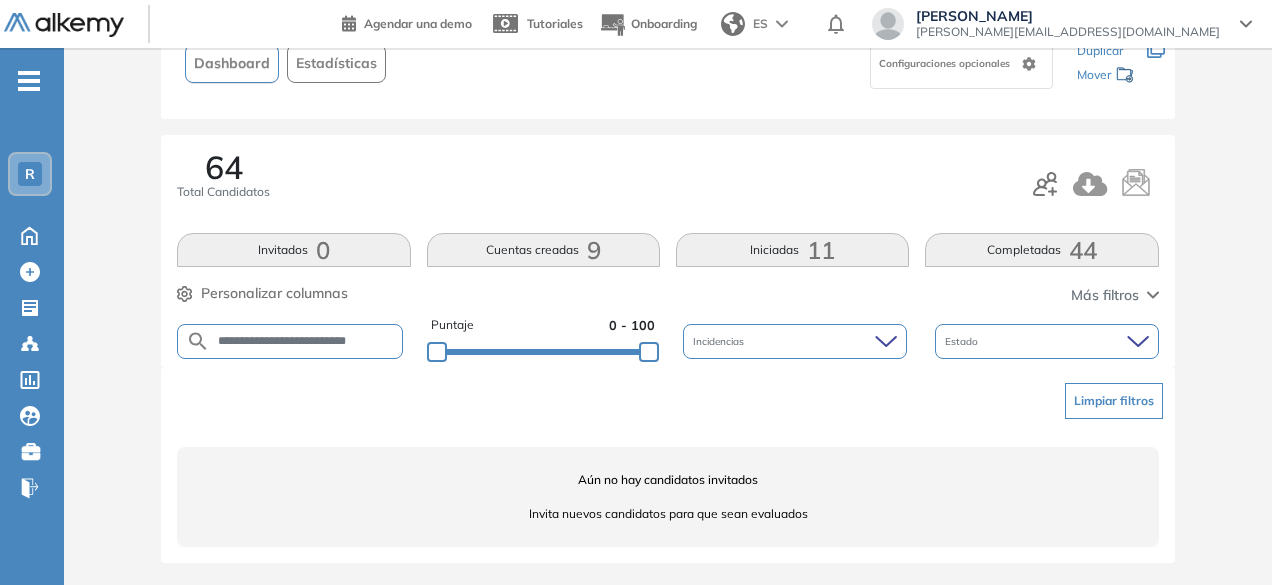 scroll, scrollTop: 0, scrollLeft: 4, axis: horizontal 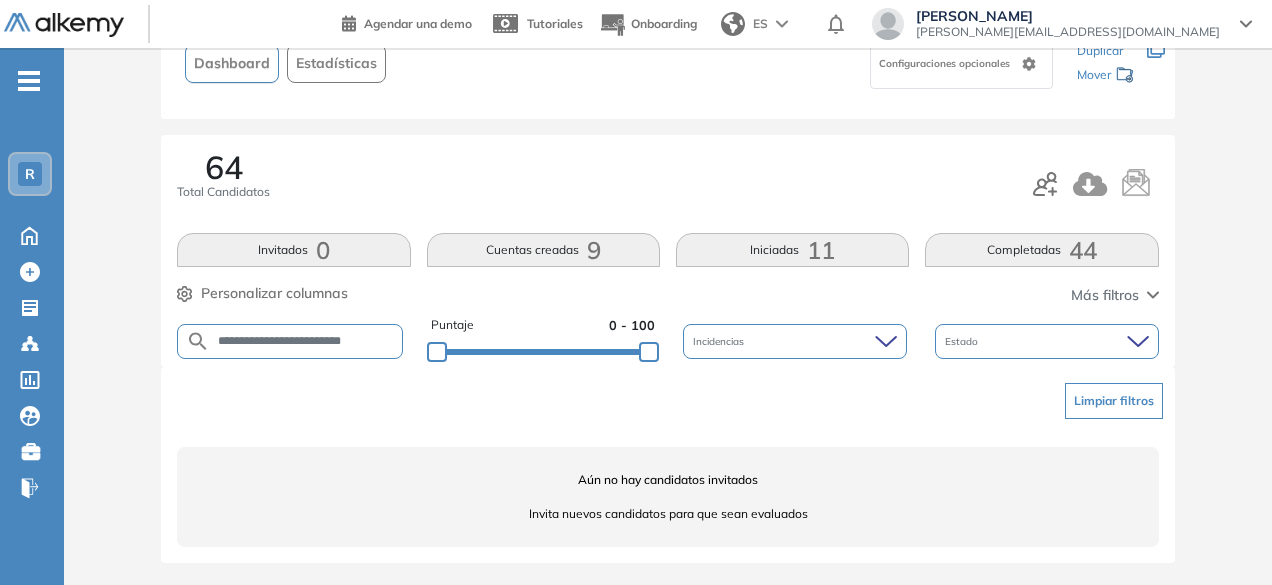 click on "**********" at bounding box center [306, 341] 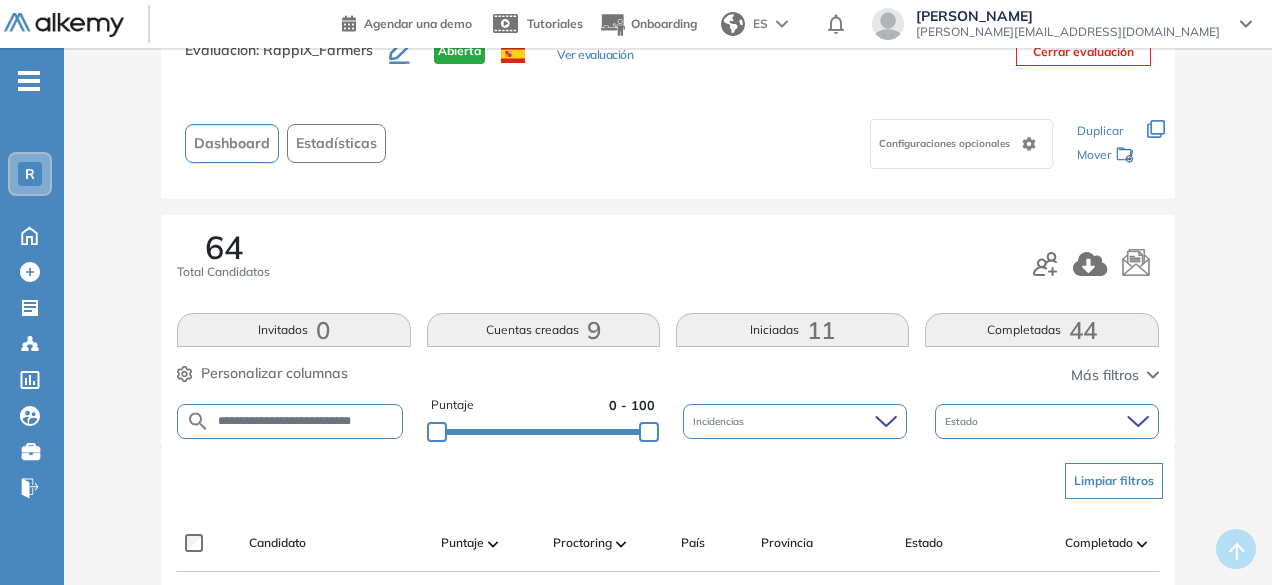 scroll, scrollTop: 154, scrollLeft: 0, axis: vertical 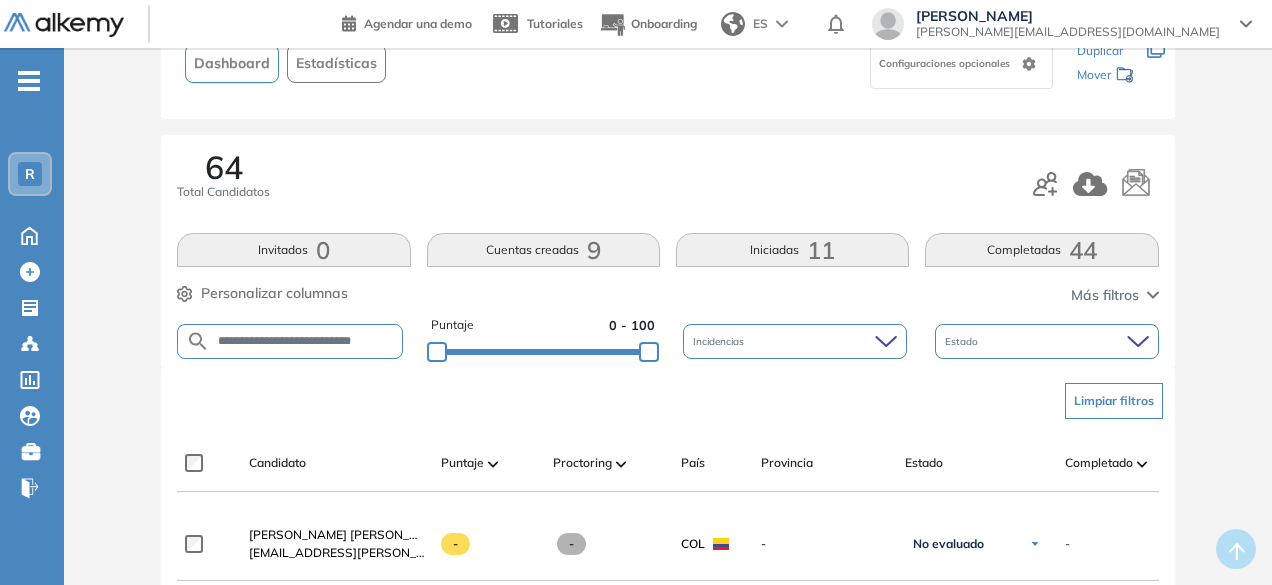 click on "**********" at bounding box center [306, 341] 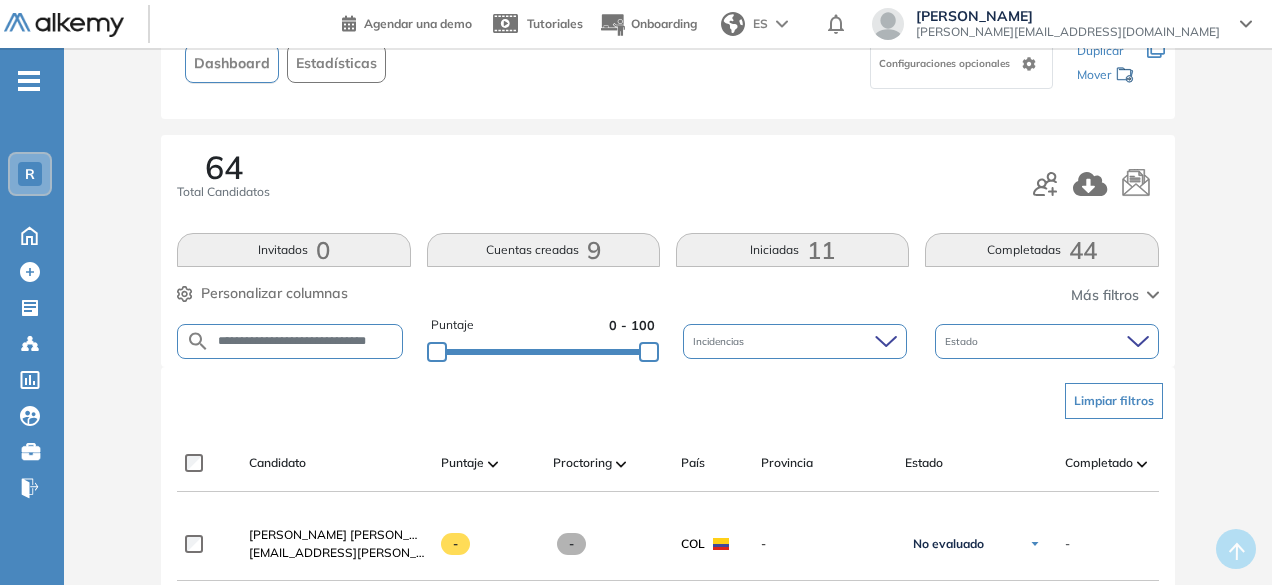 scroll, scrollTop: 0, scrollLeft: 31, axis: horizontal 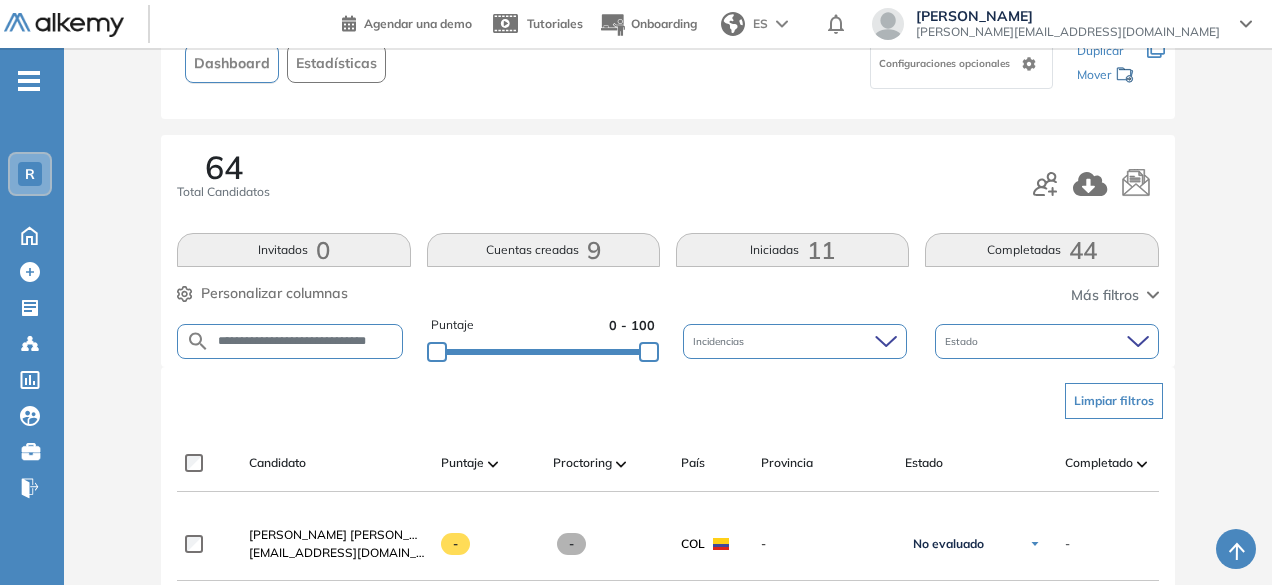 click on "**********" at bounding box center (306, 341) 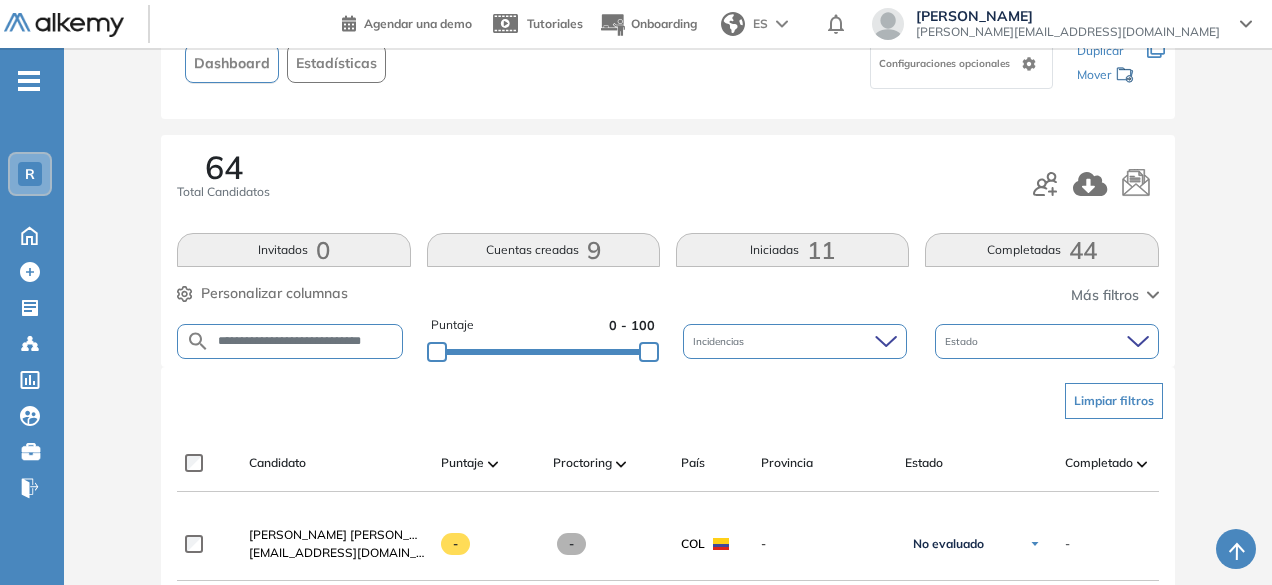 scroll, scrollTop: 0, scrollLeft: 19, axis: horizontal 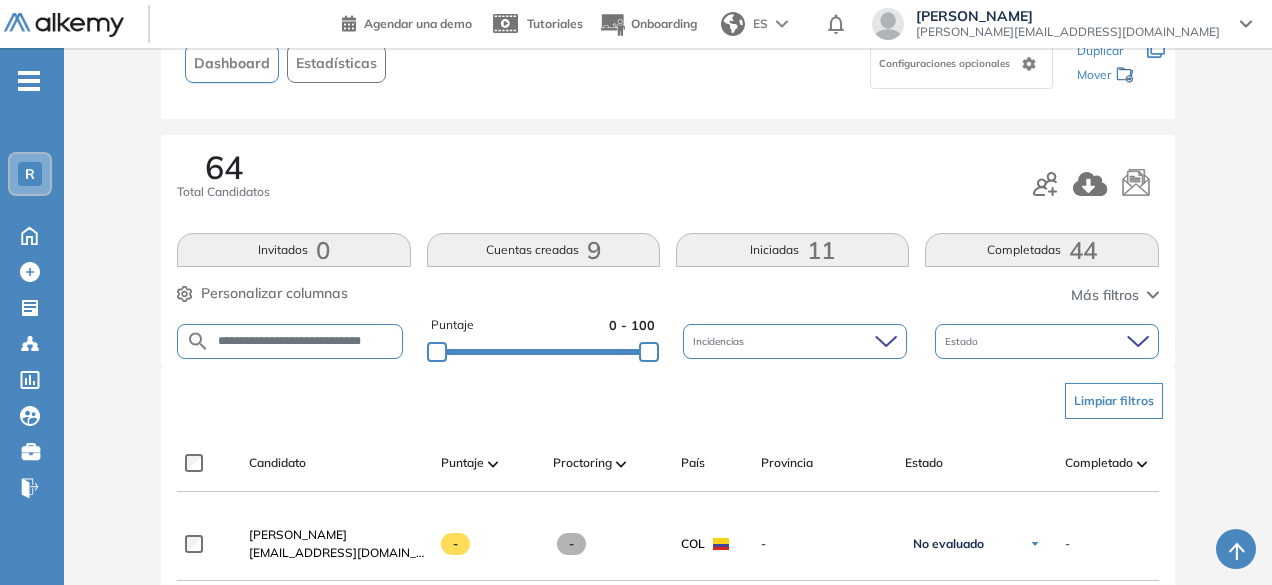click on "**********" at bounding box center [290, 341] 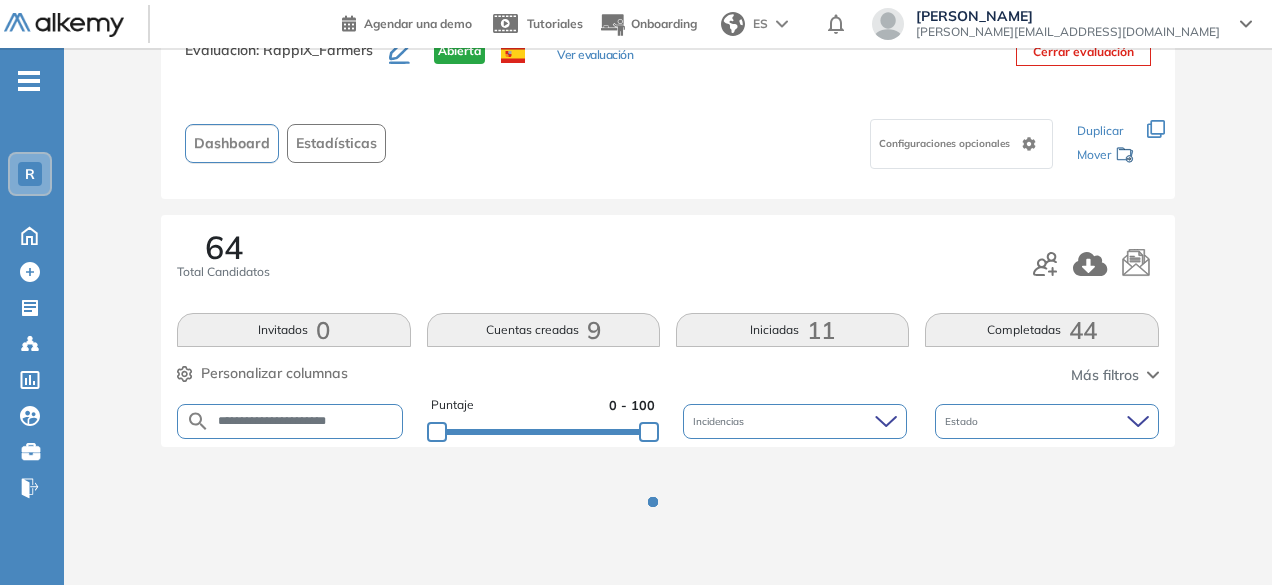 scroll, scrollTop: 154, scrollLeft: 0, axis: vertical 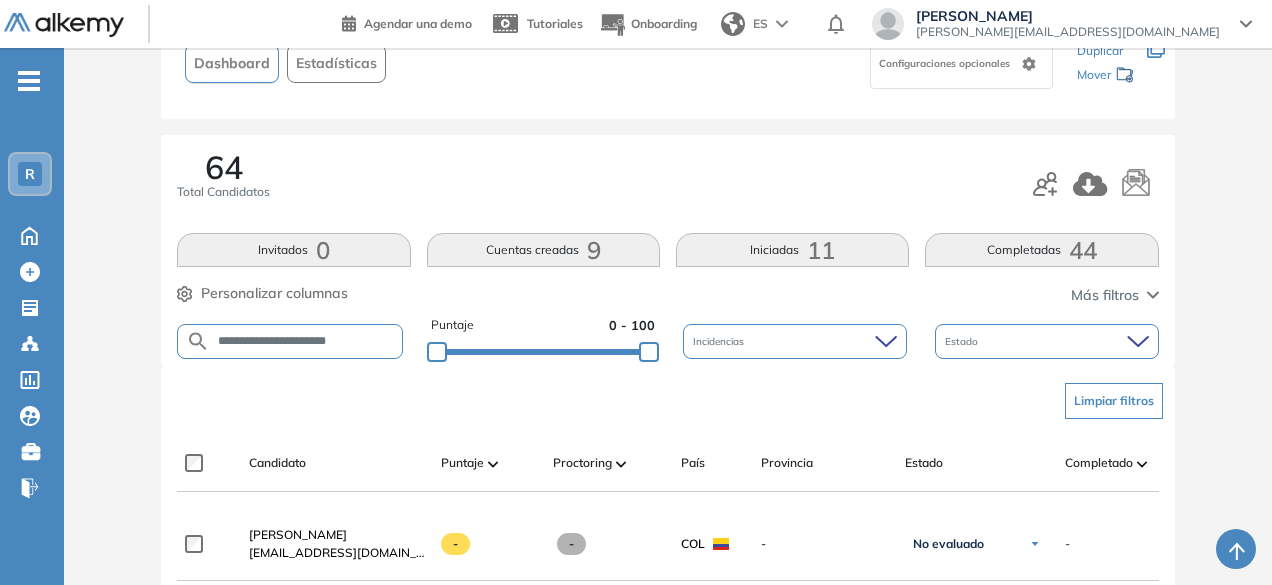 click on "**********" at bounding box center [306, 341] 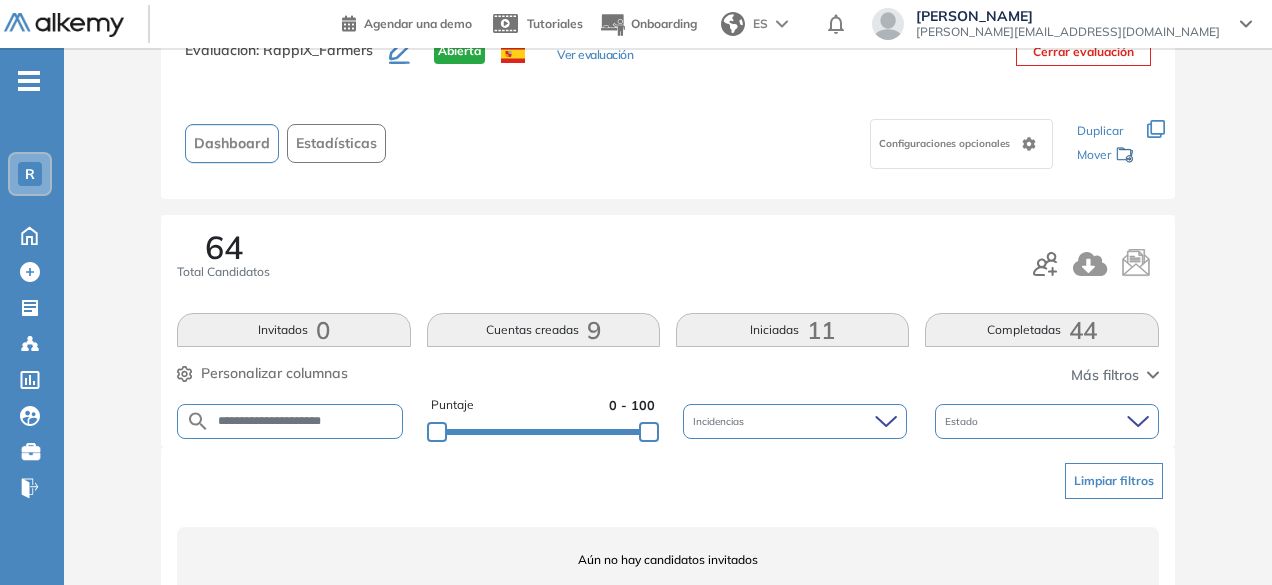 scroll, scrollTop: 154, scrollLeft: 0, axis: vertical 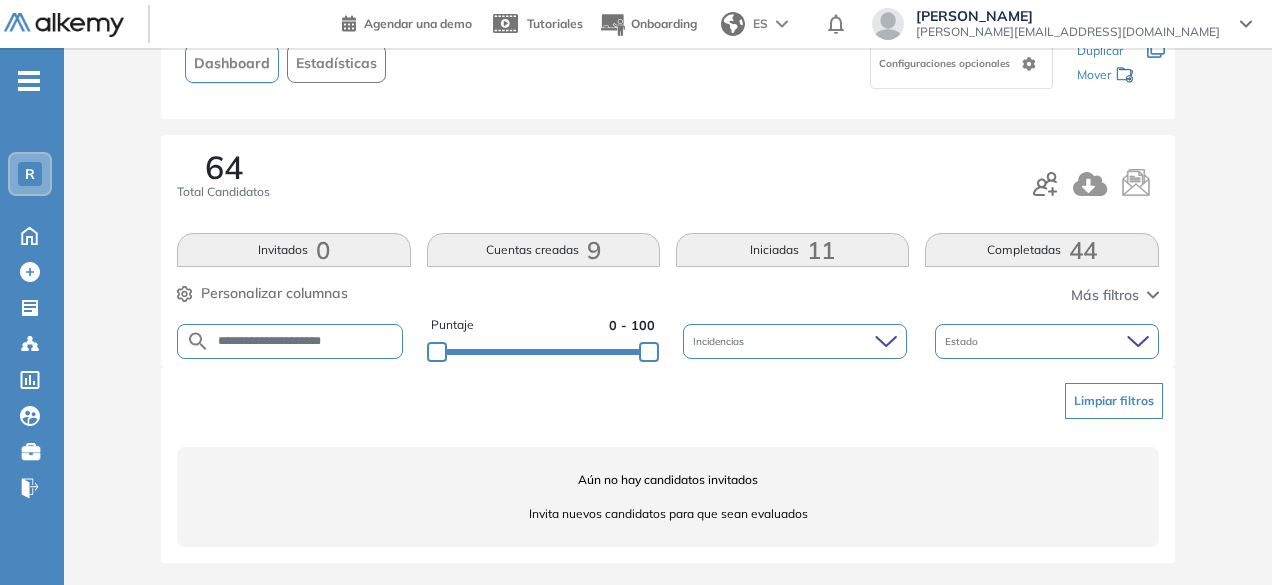 click on "**********" at bounding box center [306, 341] 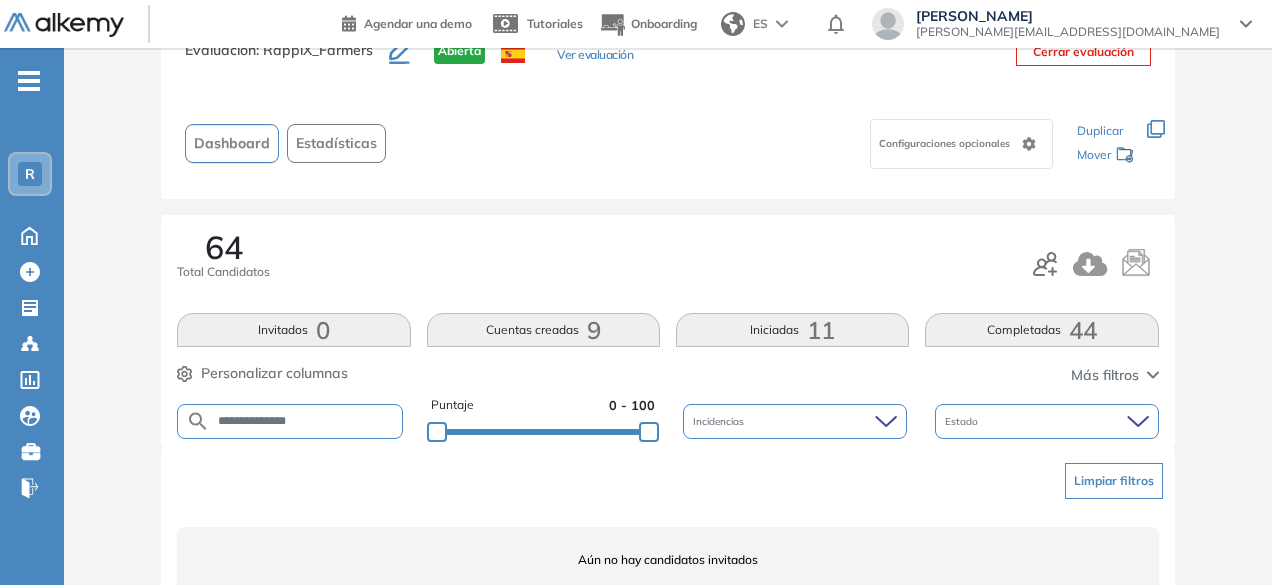 scroll, scrollTop: 154, scrollLeft: 0, axis: vertical 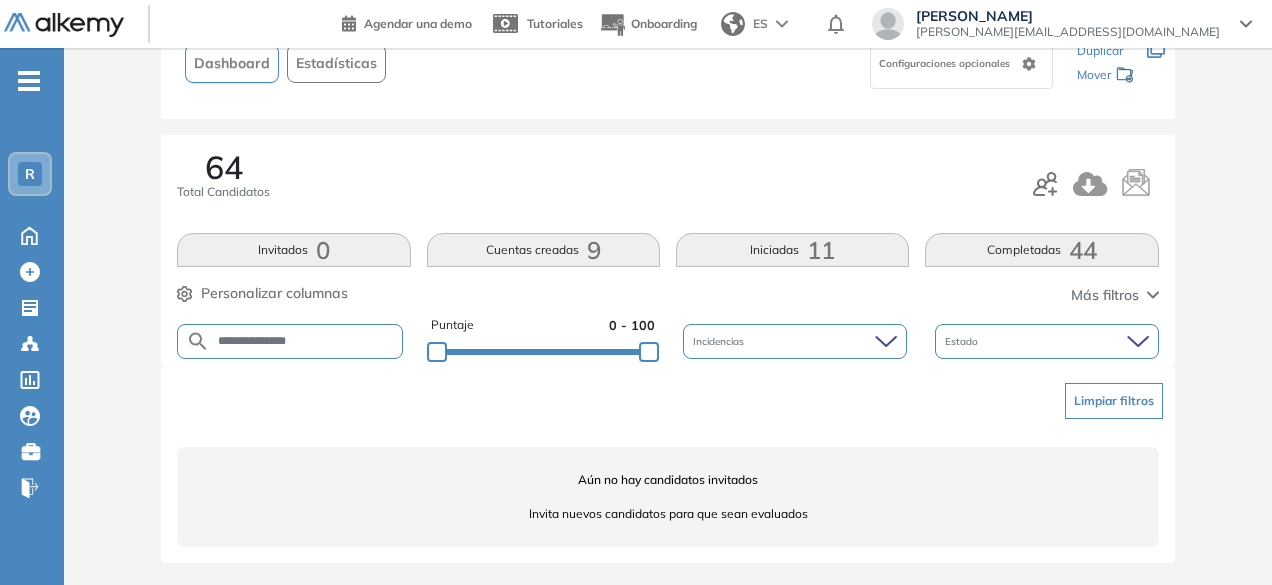 click on "**********" at bounding box center [306, 341] 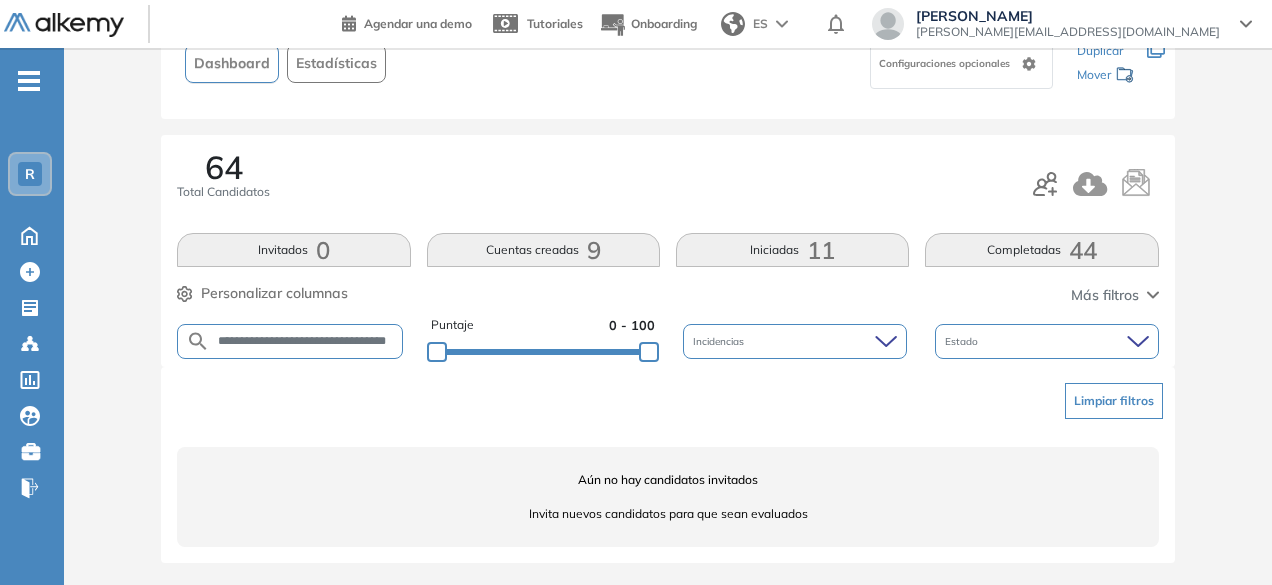 scroll, scrollTop: 0, scrollLeft: 45, axis: horizontal 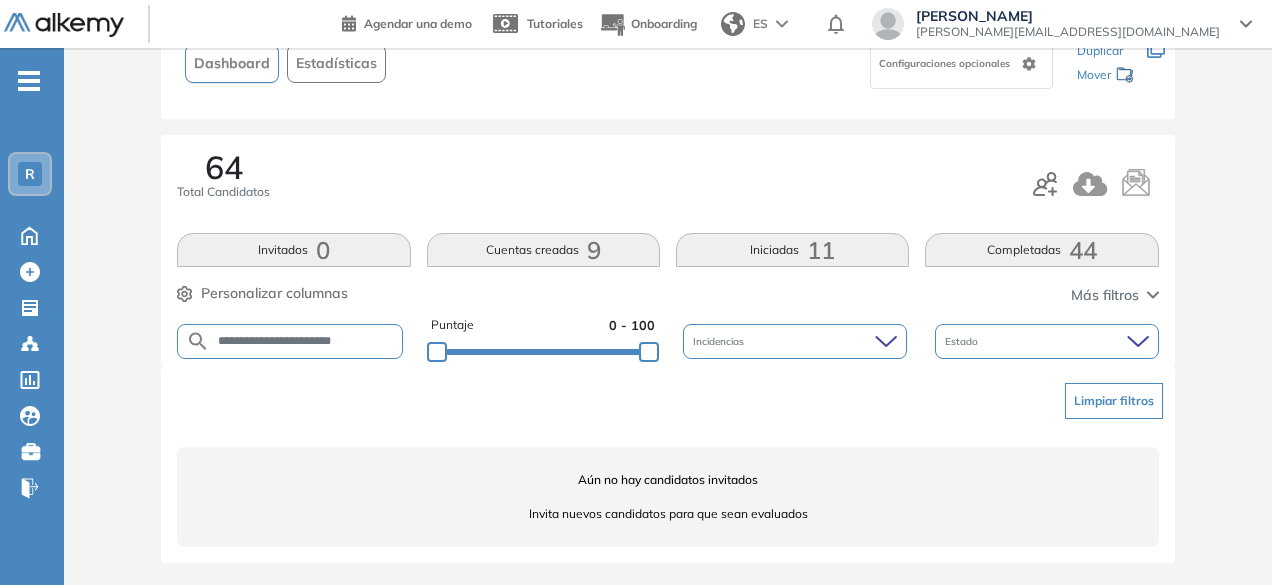 drag, startPoint x: 302, startPoint y: 343, endPoint x: 250, endPoint y: 333, distance: 52.95281 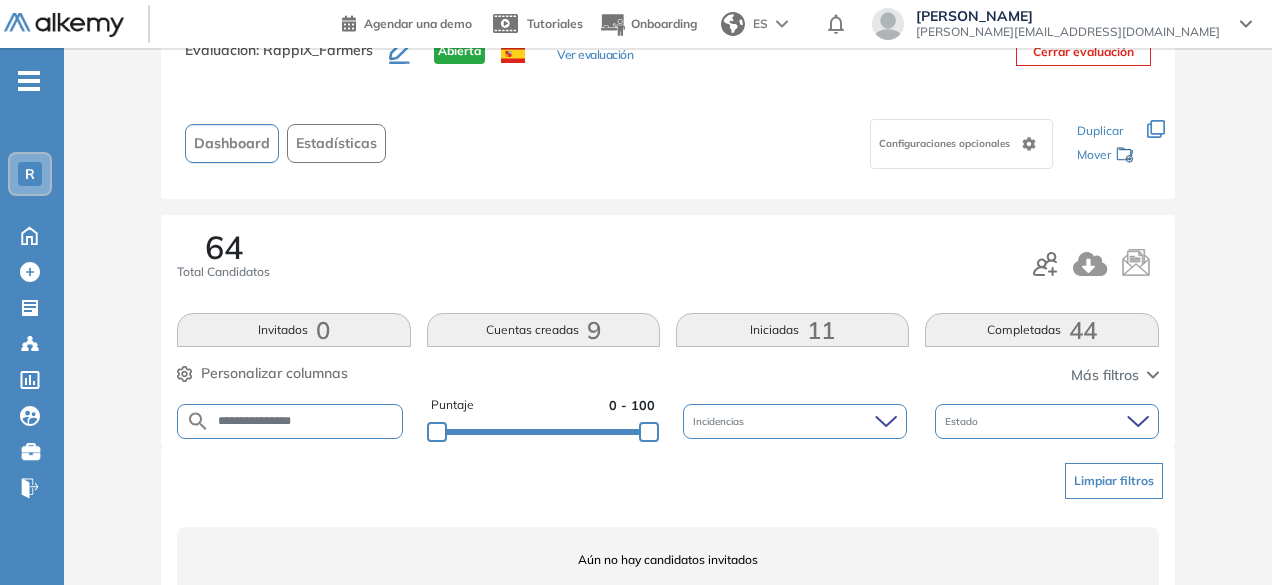 scroll, scrollTop: 154, scrollLeft: 0, axis: vertical 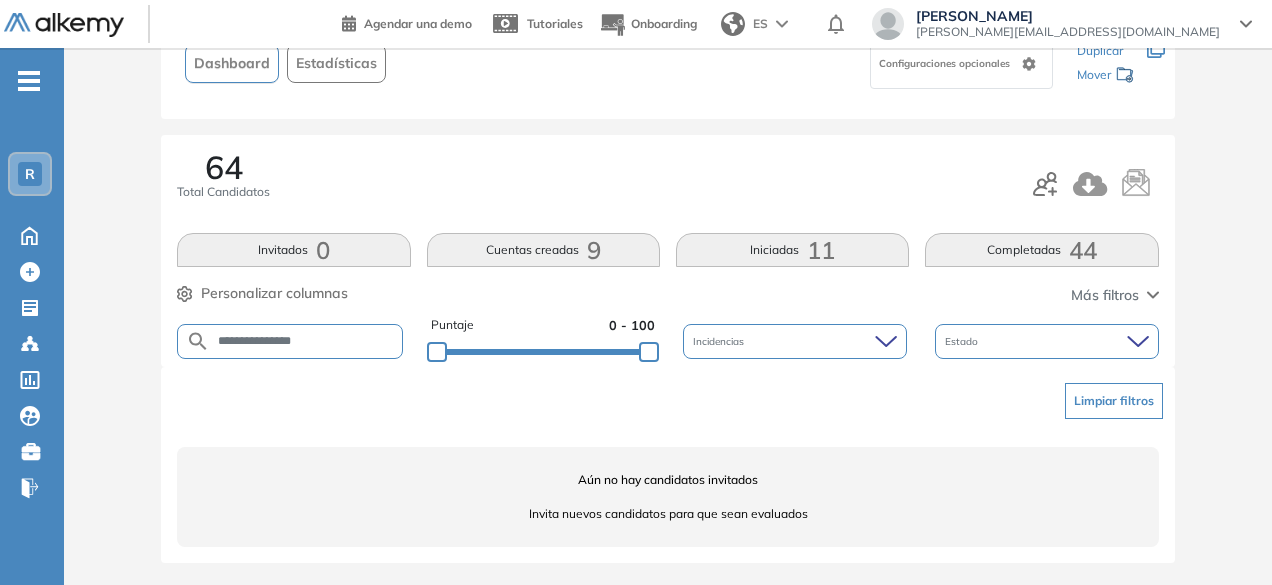 click on "**********" at bounding box center (306, 341) 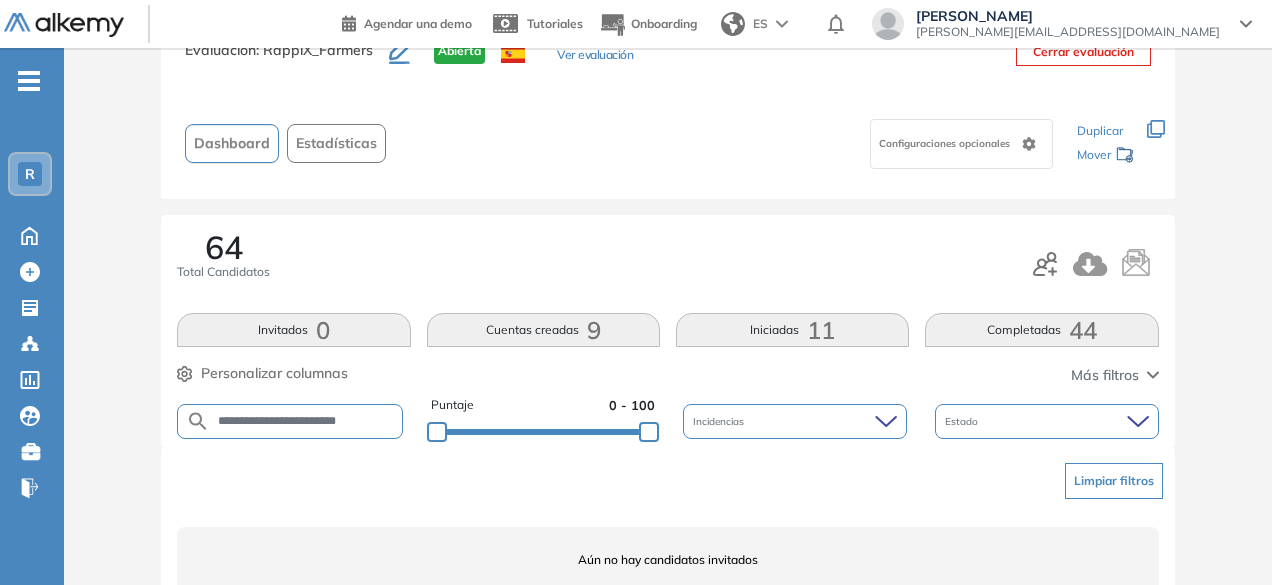 scroll, scrollTop: 154, scrollLeft: 0, axis: vertical 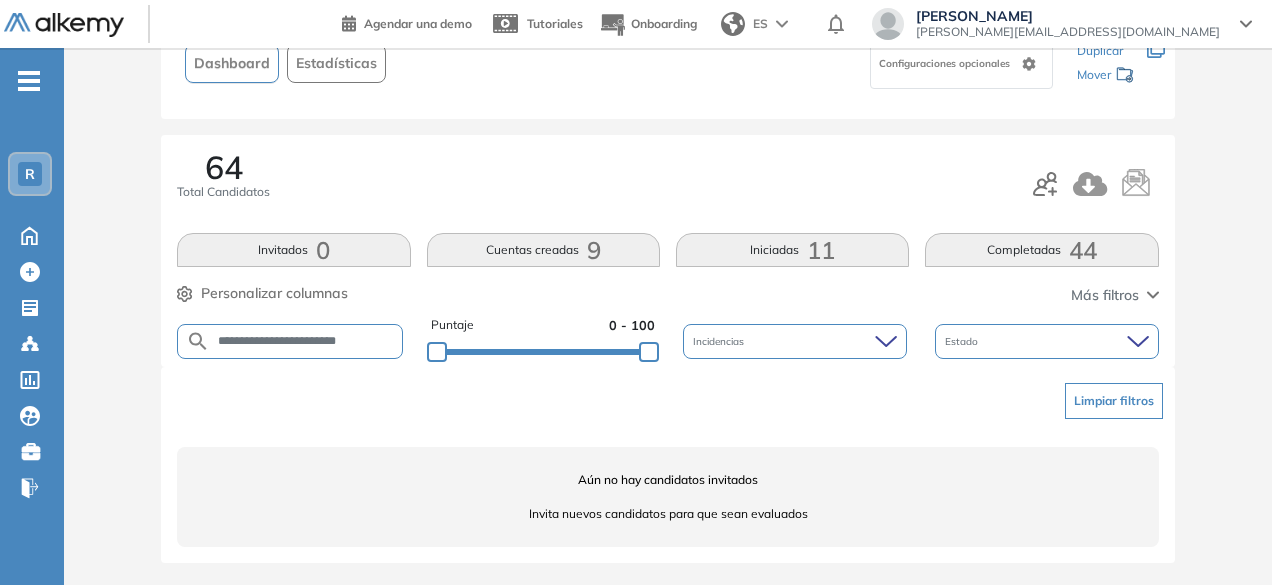 click on "**********" at bounding box center (306, 341) 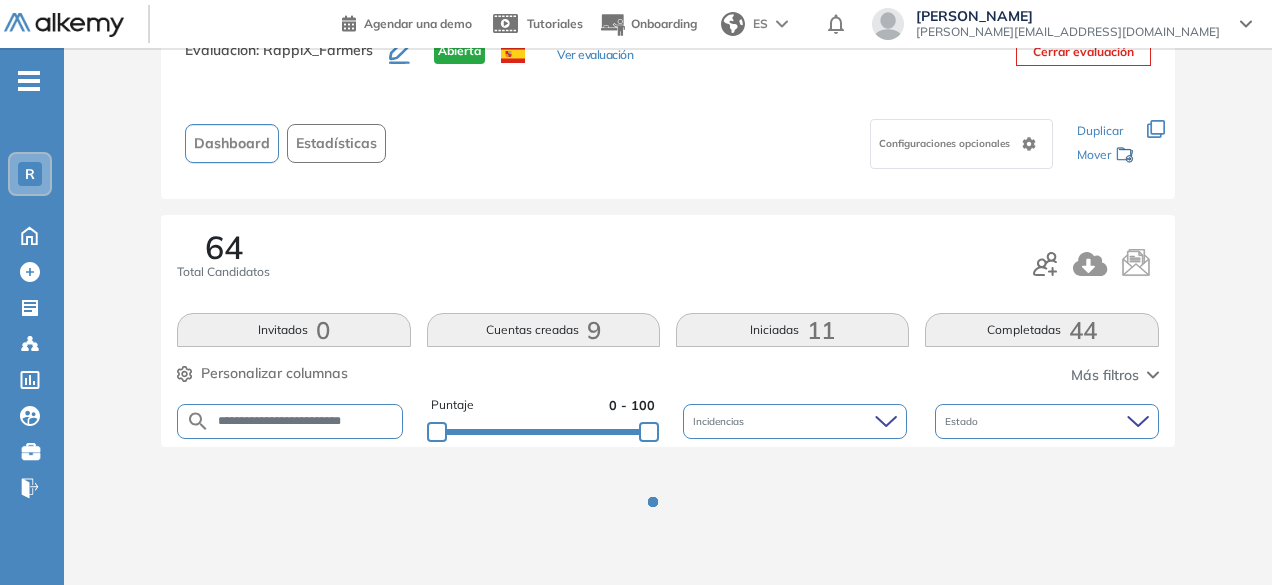 scroll, scrollTop: 154, scrollLeft: 0, axis: vertical 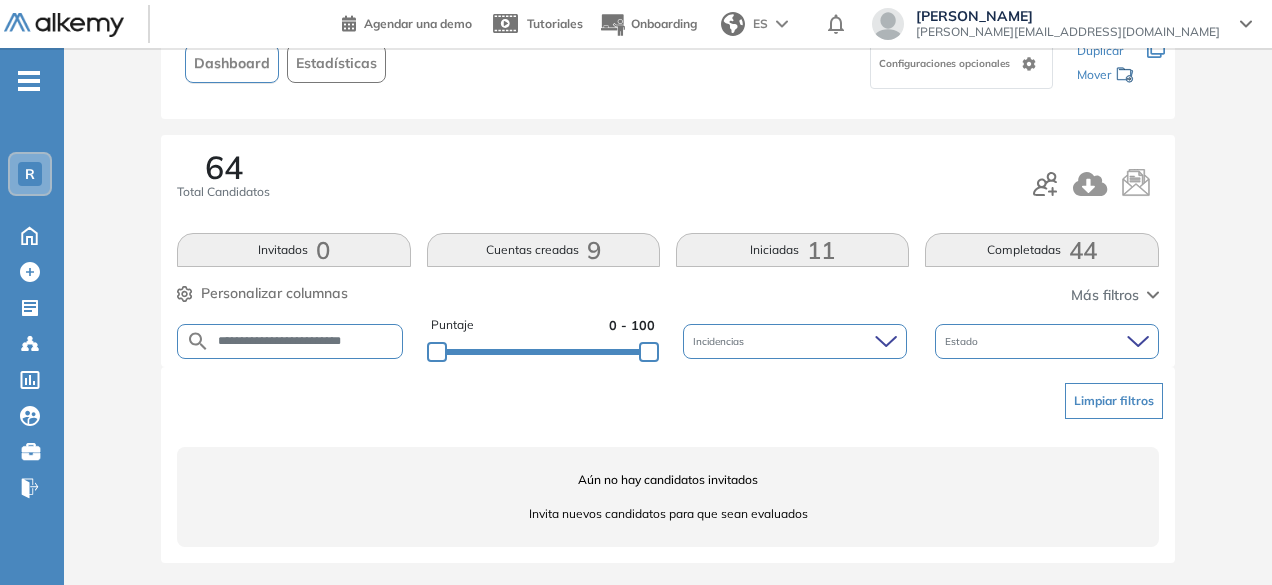 click on "**********" at bounding box center [306, 341] 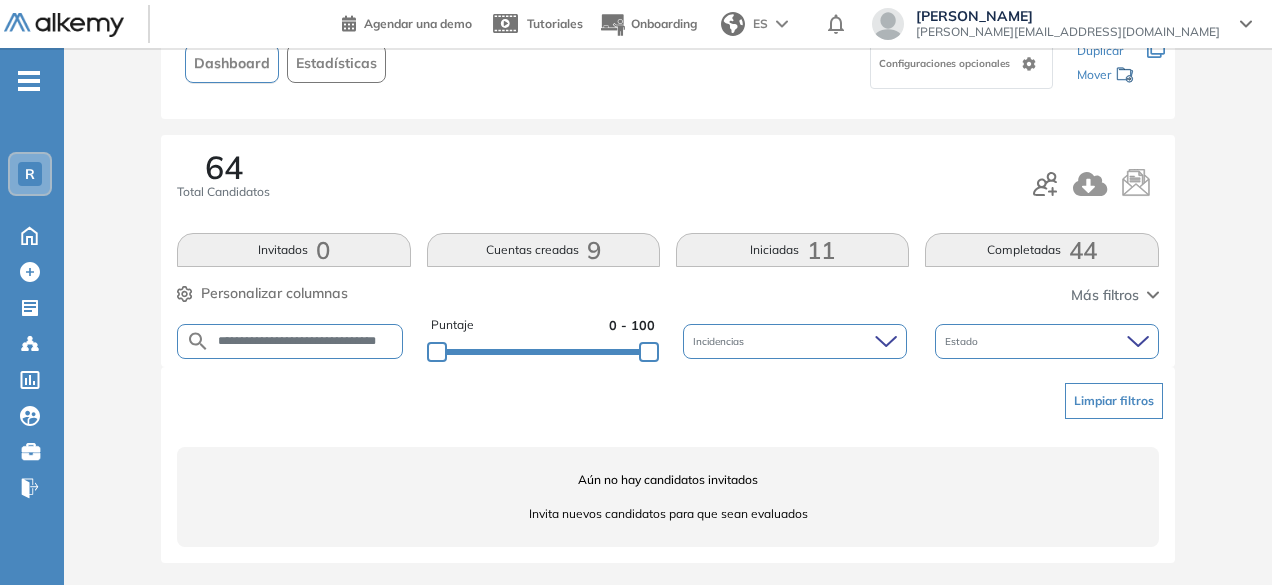 scroll, scrollTop: 0, scrollLeft: 35, axis: horizontal 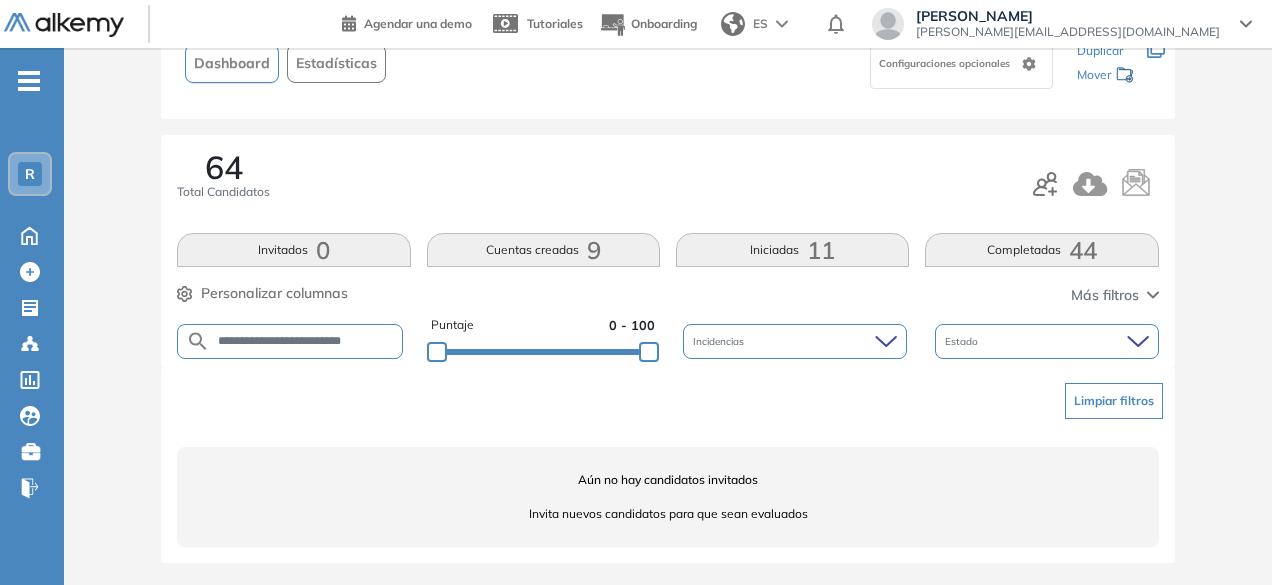 drag, startPoint x: 323, startPoint y: 345, endPoint x: 264, endPoint y: 332, distance: 60.41523 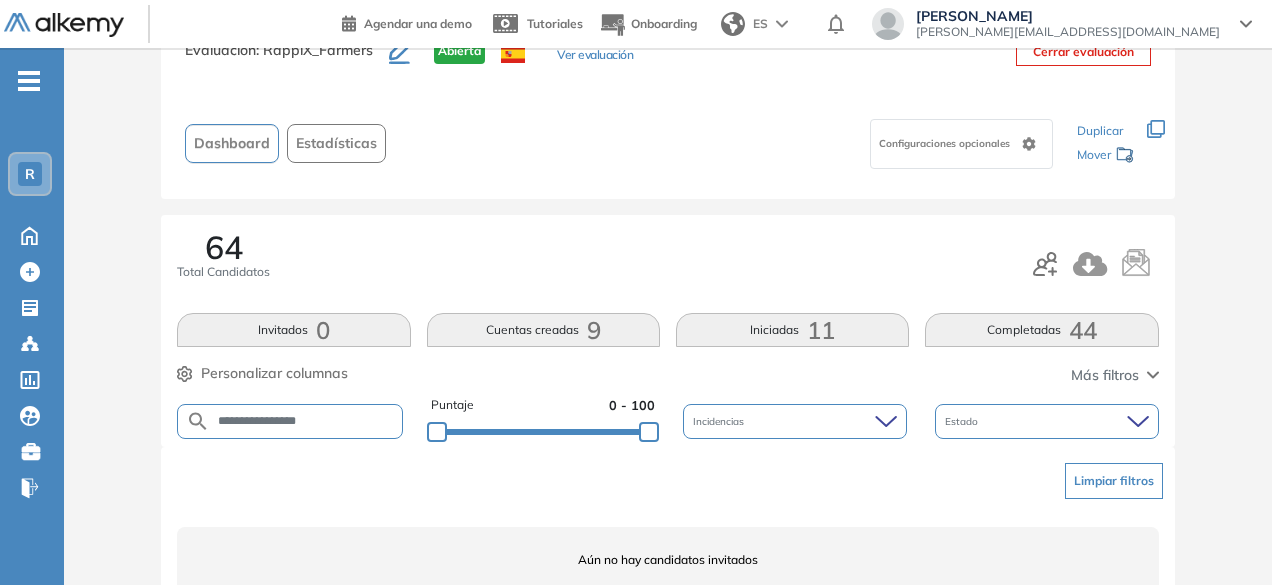scroll, scrollTop: 154, scrollLeft: 0, axis: vertical 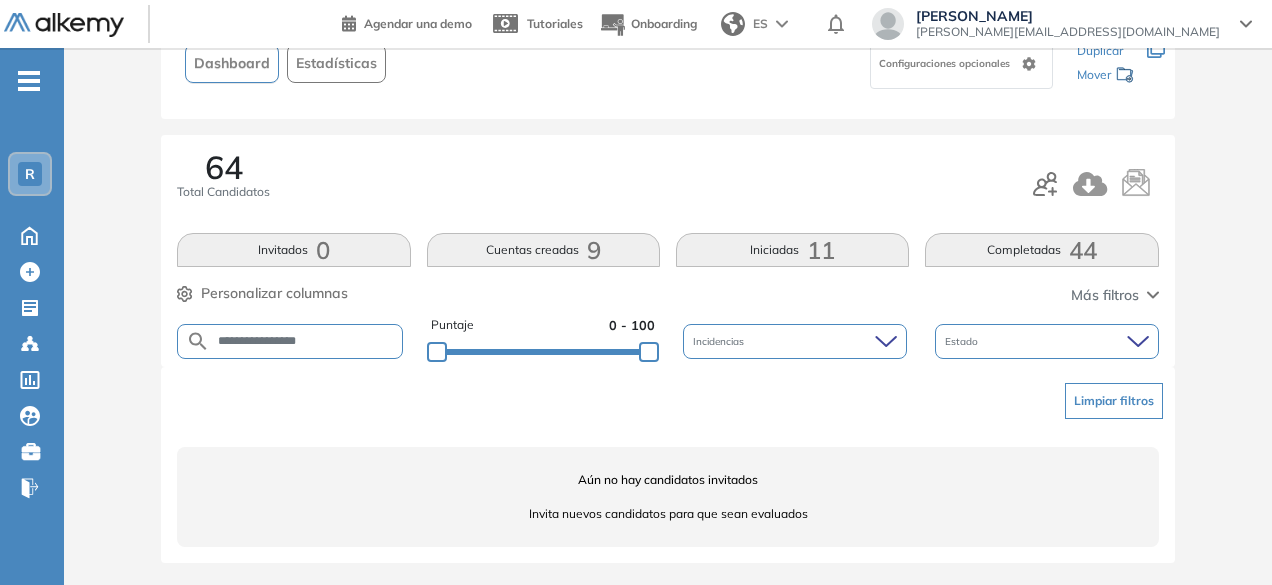 click on "**********" at bounding box center [306, 341] 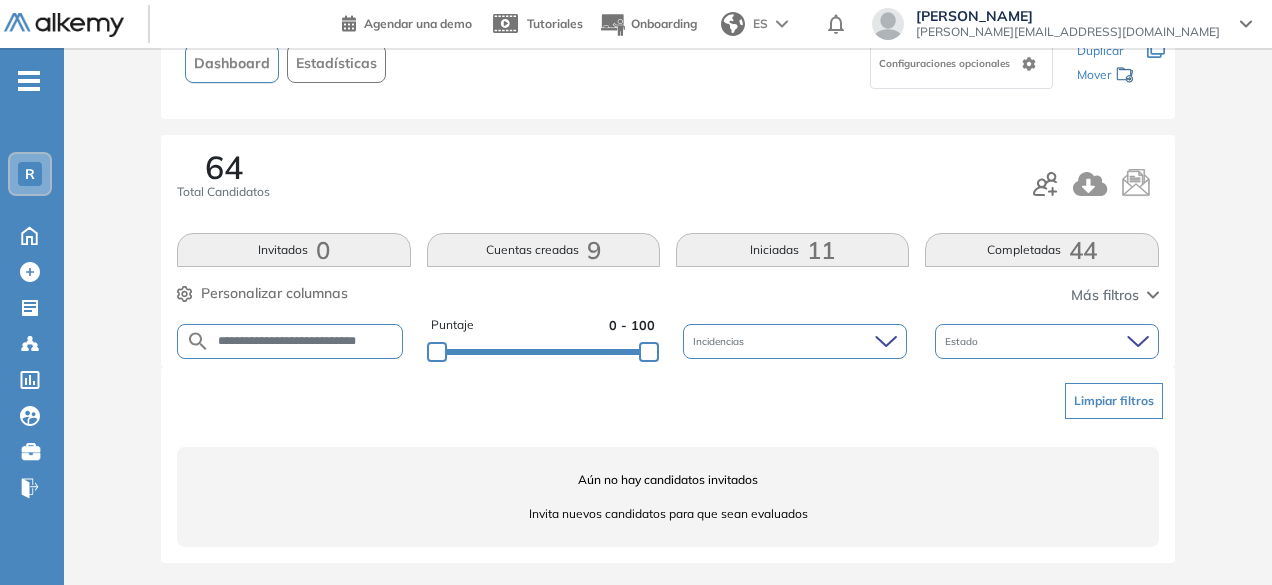 scroll, scrollTop: 0, scrollLeft: 30, axis: horizontal 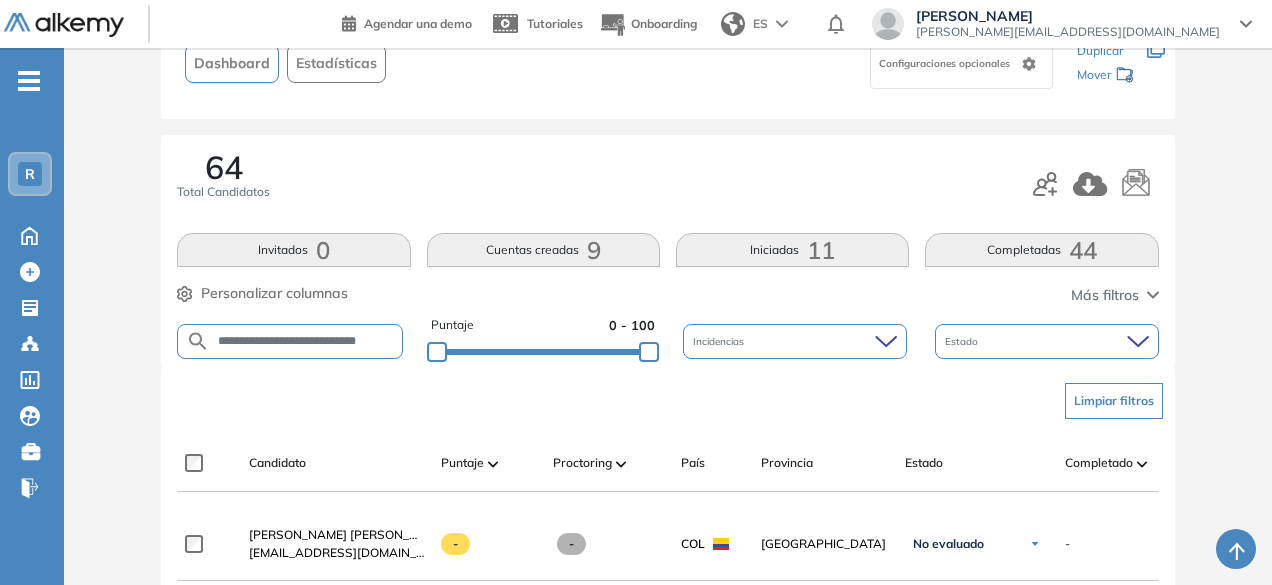click on "**********" at bounding box center (306, 341) 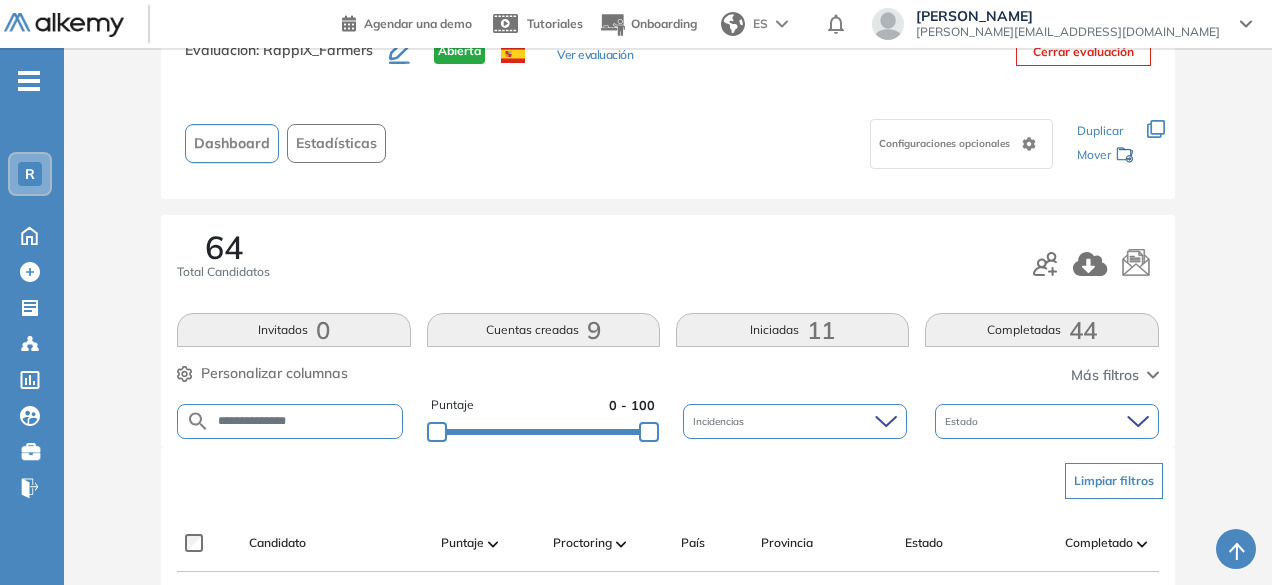 scroll, scrollTop: 154, scrollLeft: 0, axis: vertical 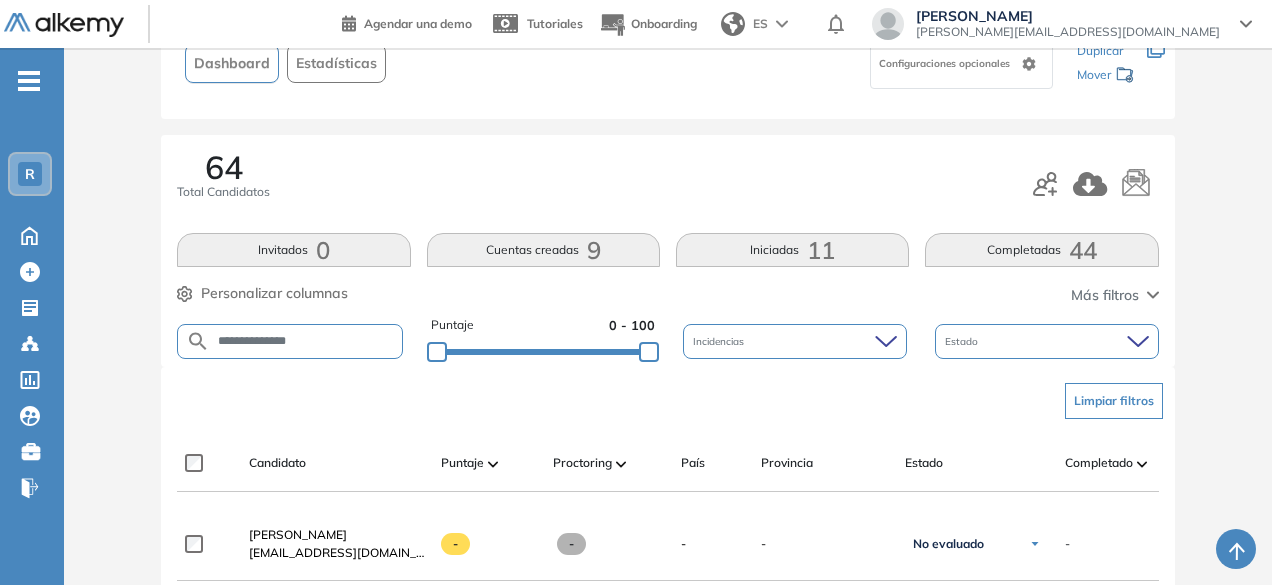 click on "**********" at bounding box center (306, 341) 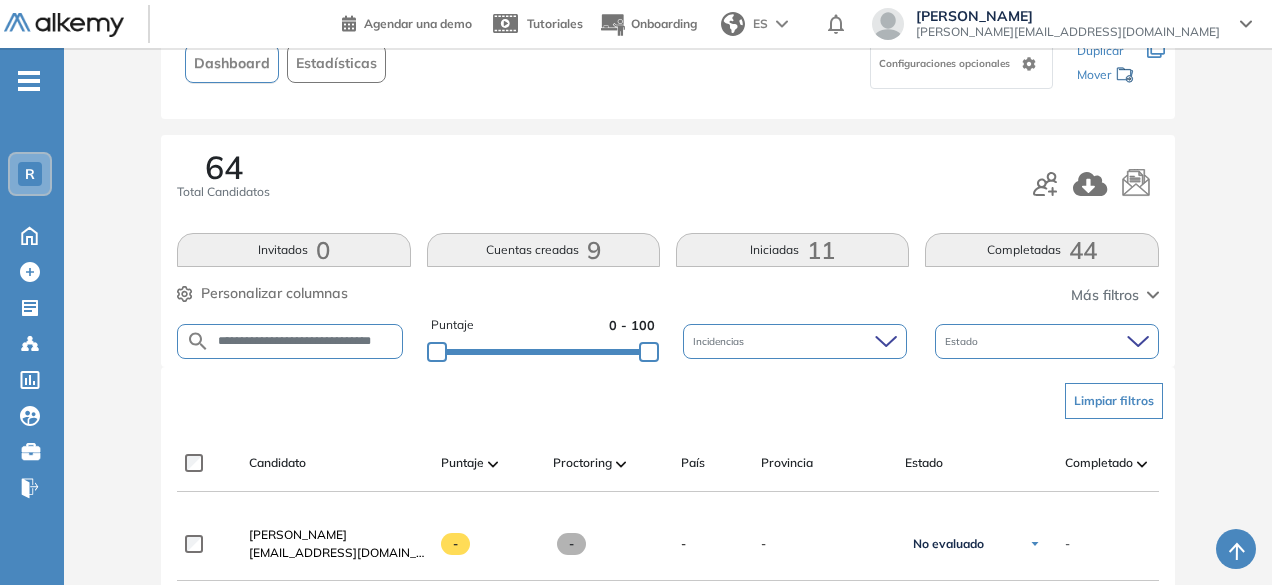 scroll, scrollTop: 0, scrollLeft: 22, axis: horizontal 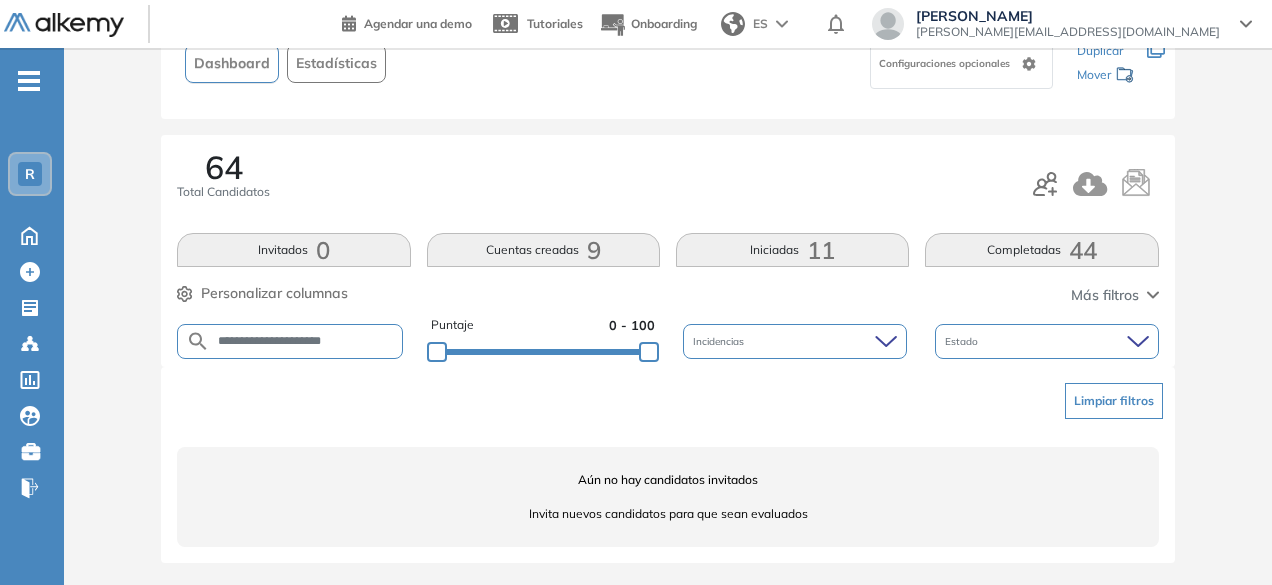 drag, startPoint x: 305, startPoint y: 343, endPoint x: 256, endPoint y: 337, distance: 49.365982 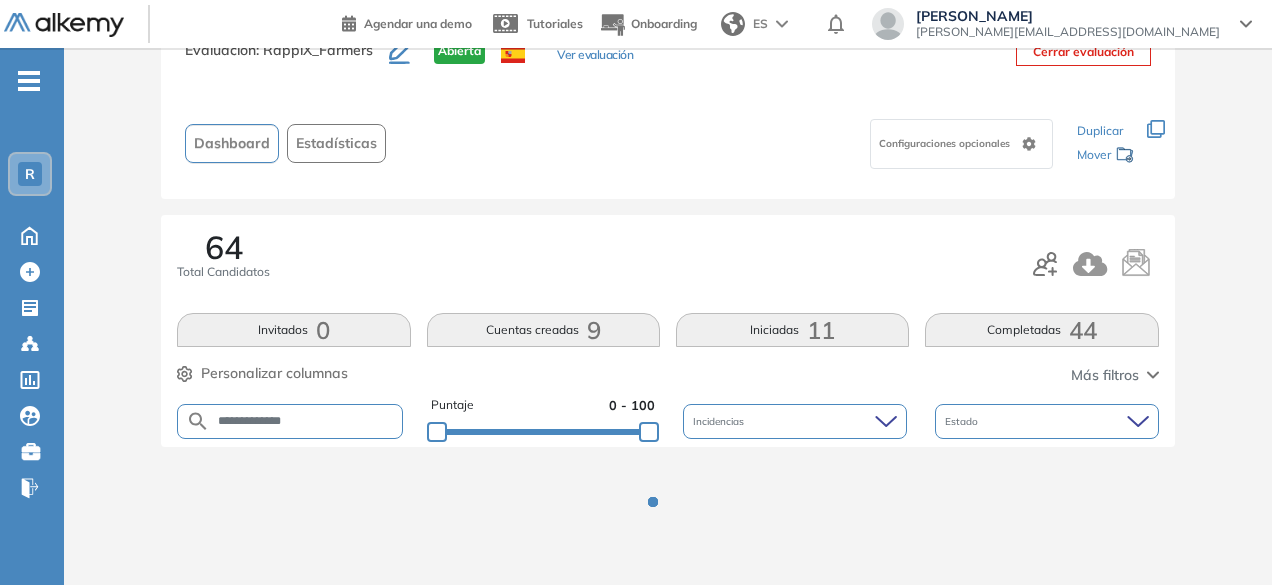 scroll, scrollTop: 154, scrollLeft: 0, axis: vertical 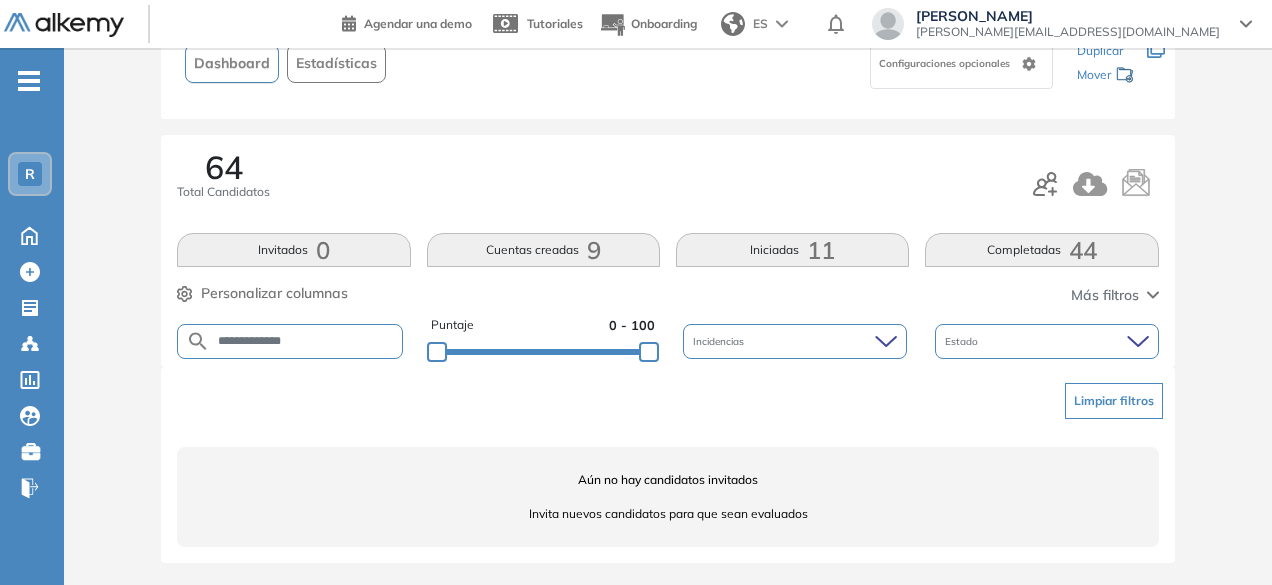click on "**********" at bounding box center (306, 341) 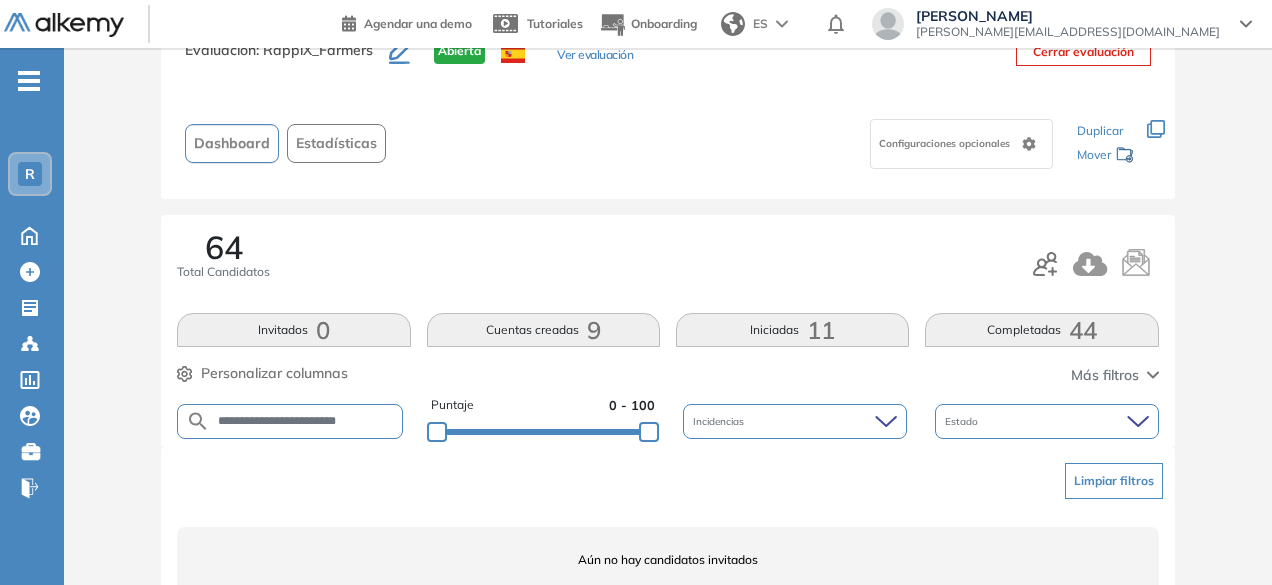 scroll, scrollTop: 154, scrollLeft: 0, axis: vertical 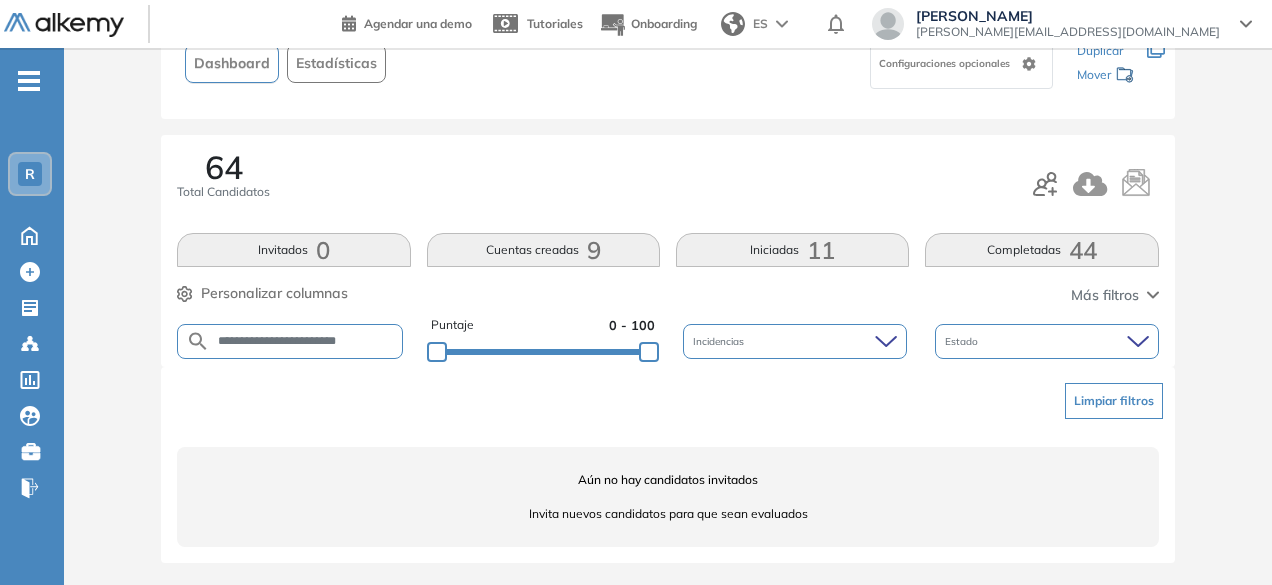 click on "**********" at bounding box center [306, 341] 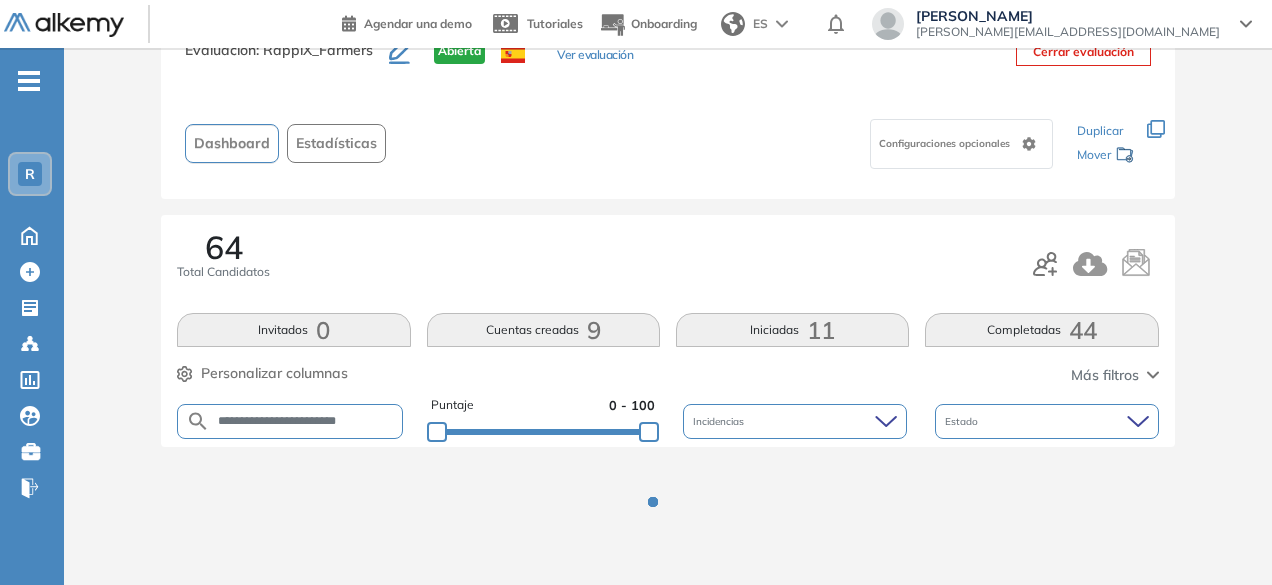 scroll, scrollTop: 154, scrollLeft: 0, axis: vertical 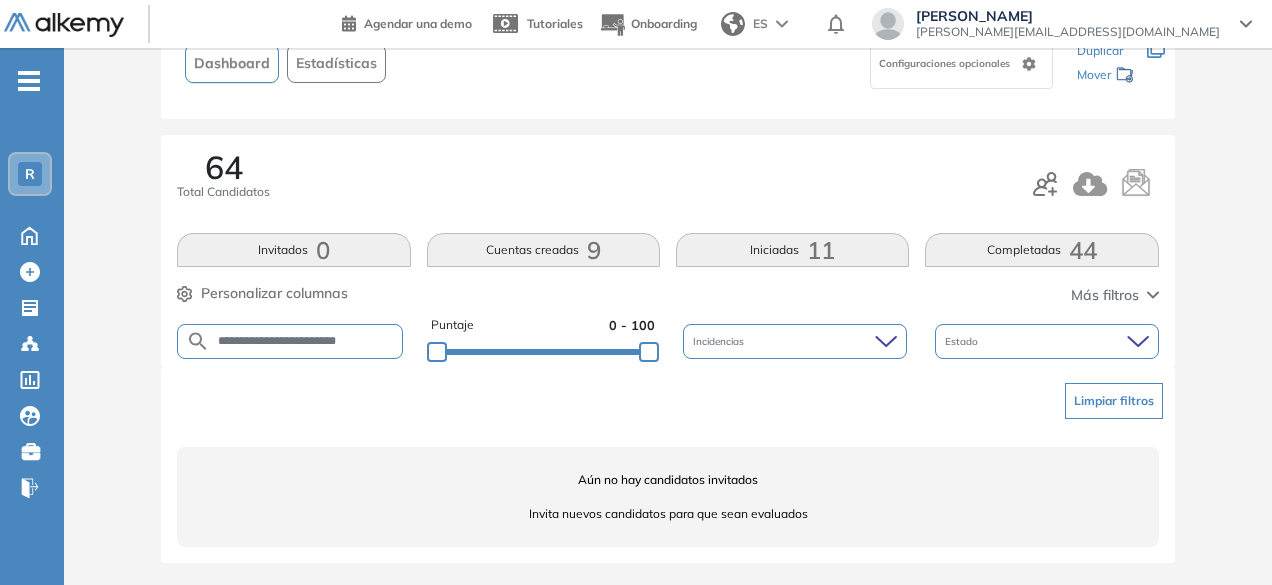 click on "**********" at bounding box center [306, 341] 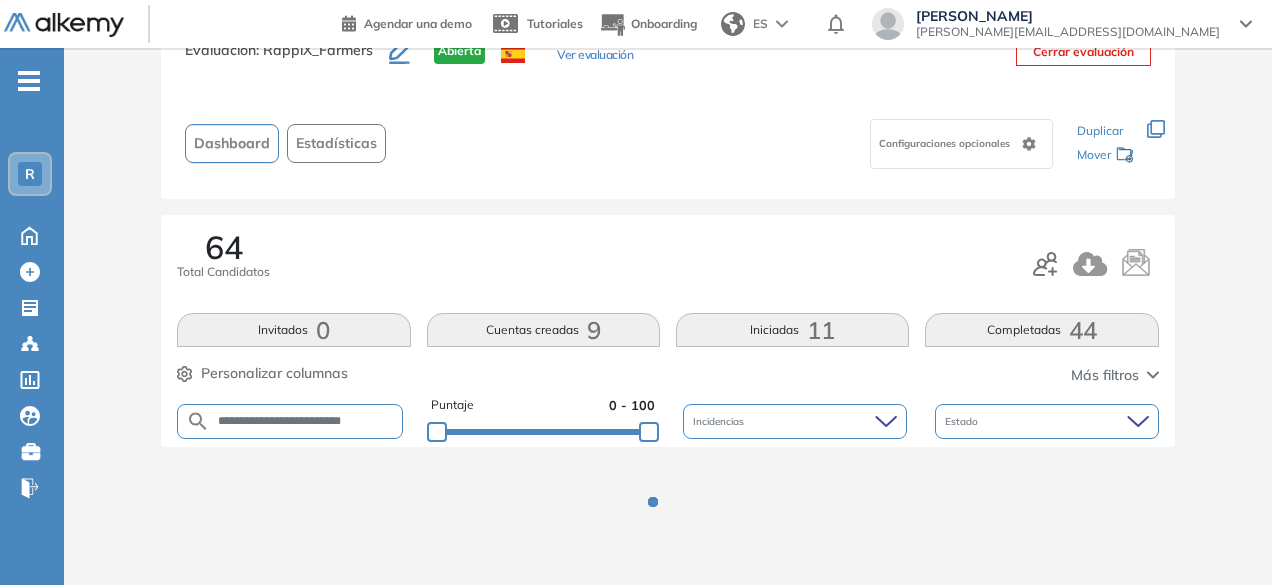 scroll, scrollTop: 154, scrollLeft: 0, axis: vertical 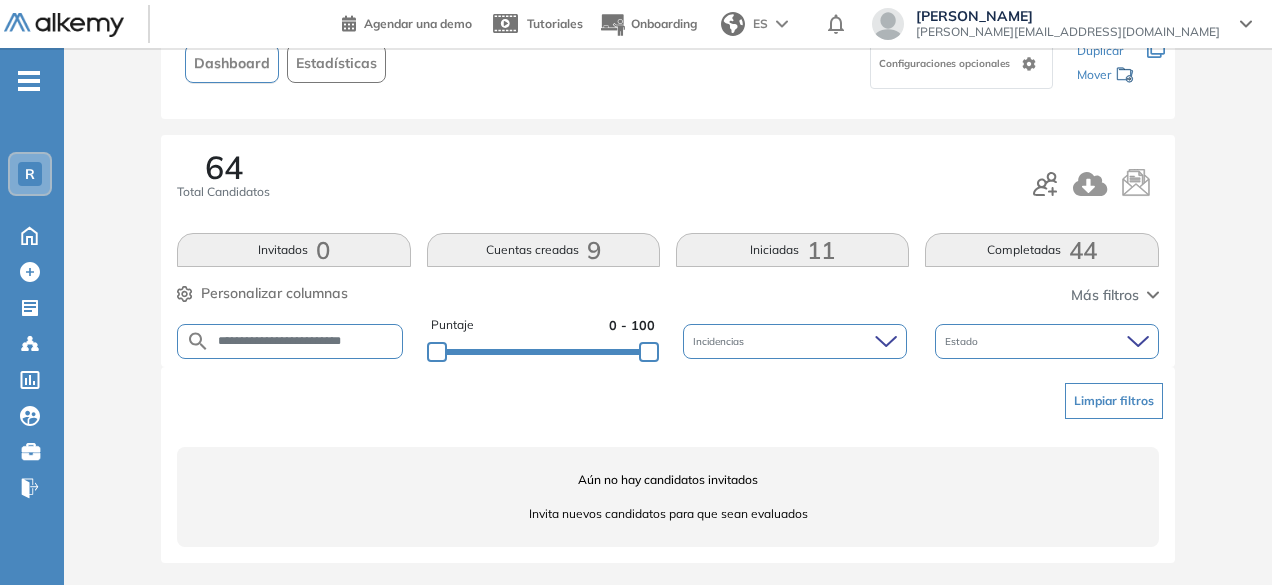 click on "**********" at bounding box center (306, 341) 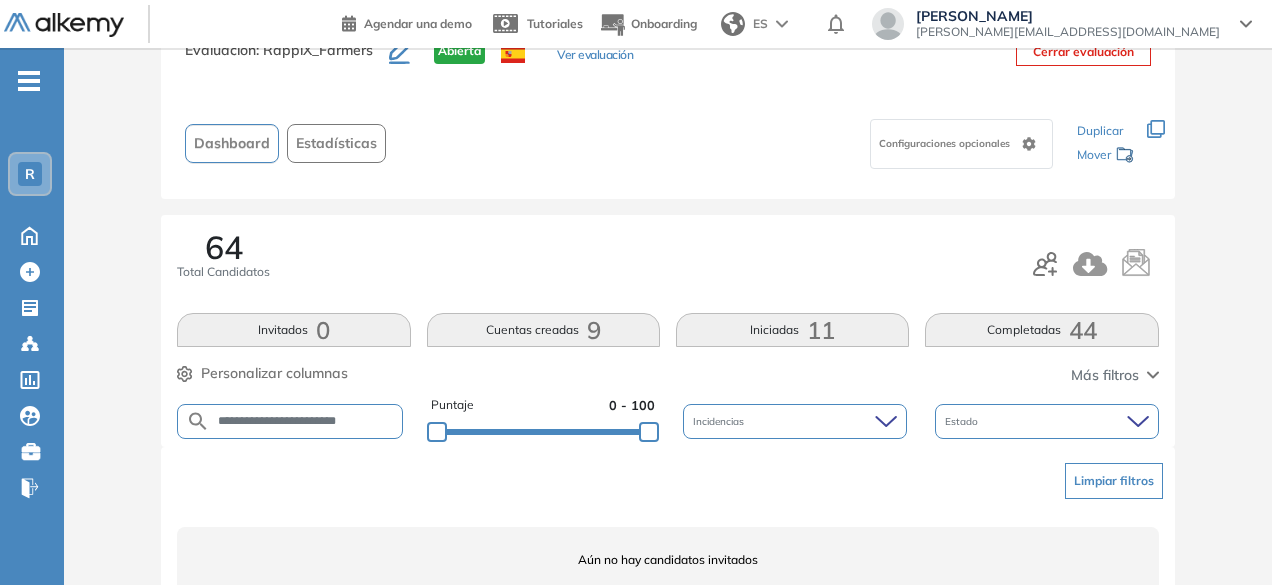 scroll, scrollTop: 154, scrollLeft: 0, axis: vertical 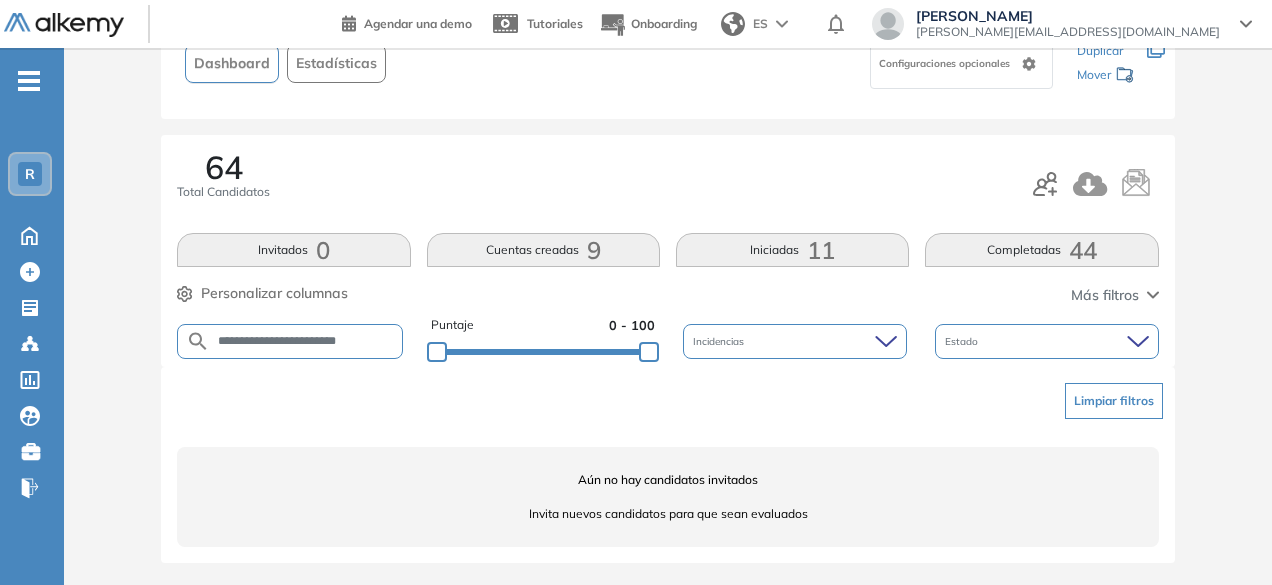 click on "**********" at bounding box center [306, 341] 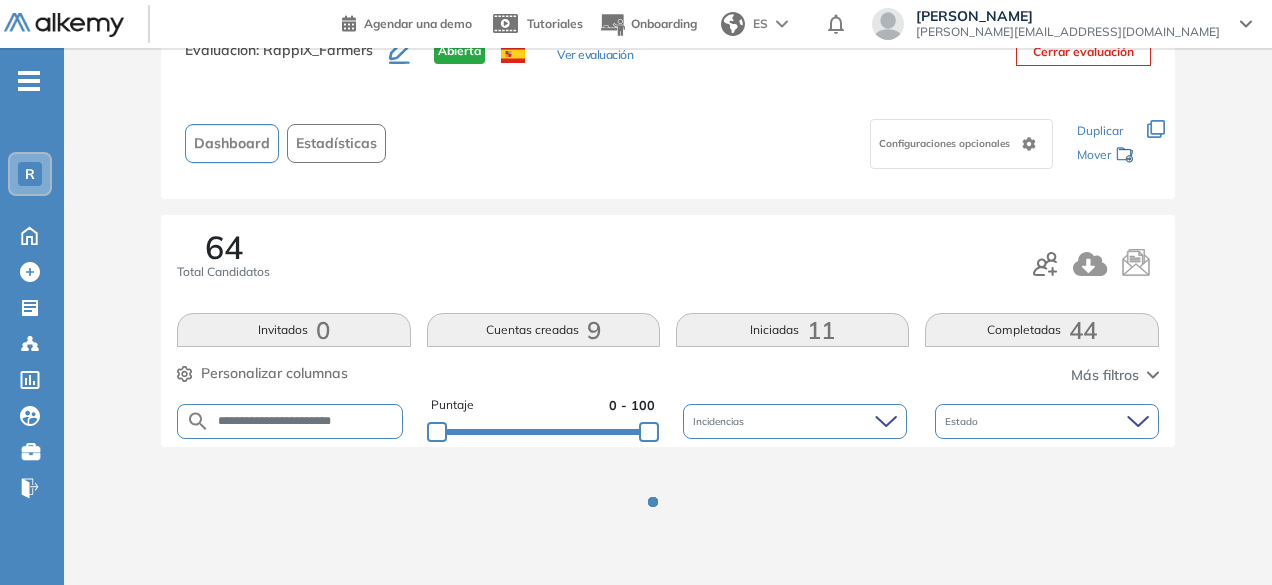 scroll, scrollTop: 154, scrollLeft: 0, axis: vertical 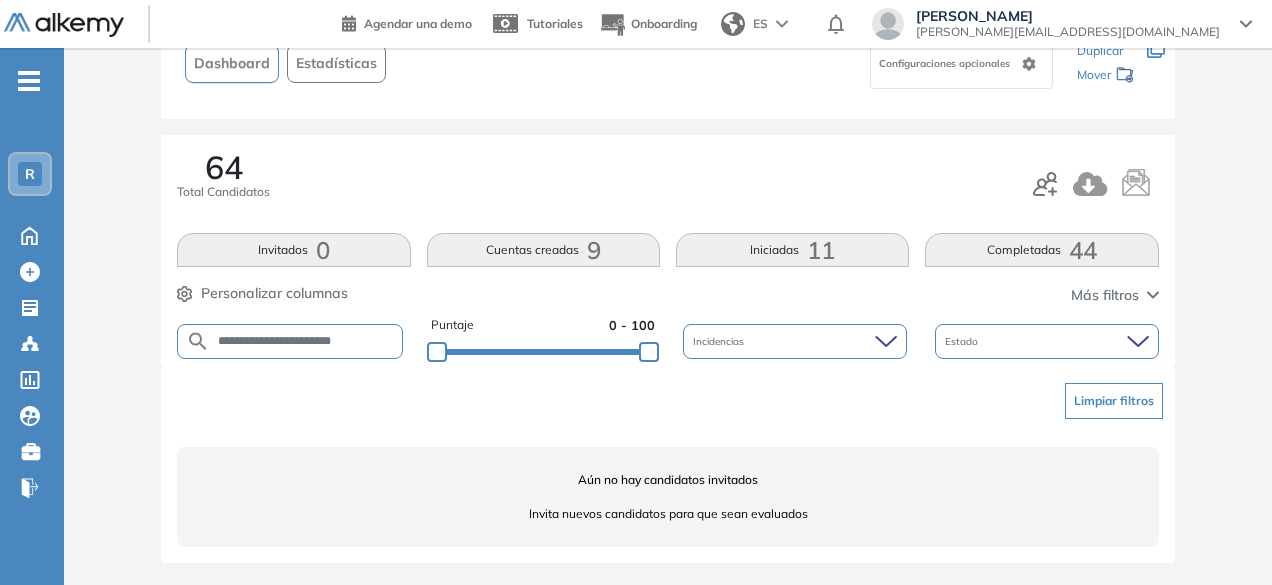 click on "**********" at bounding box center [306, 341] 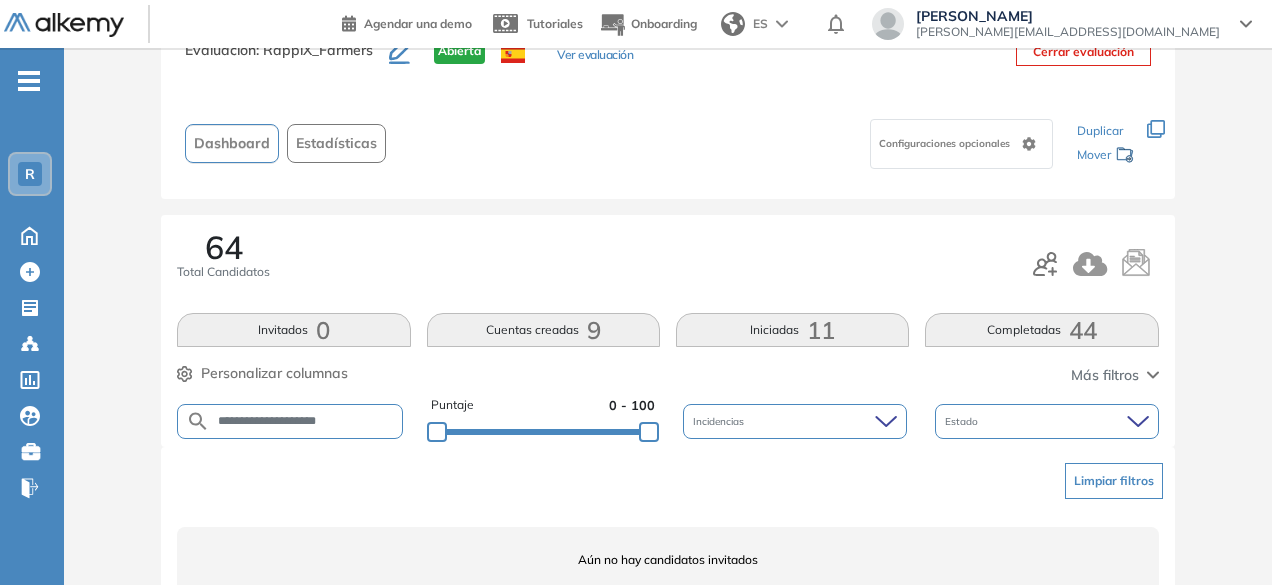 scroll, scrollTop: 154, scrollLeft: 0, axis: vertical 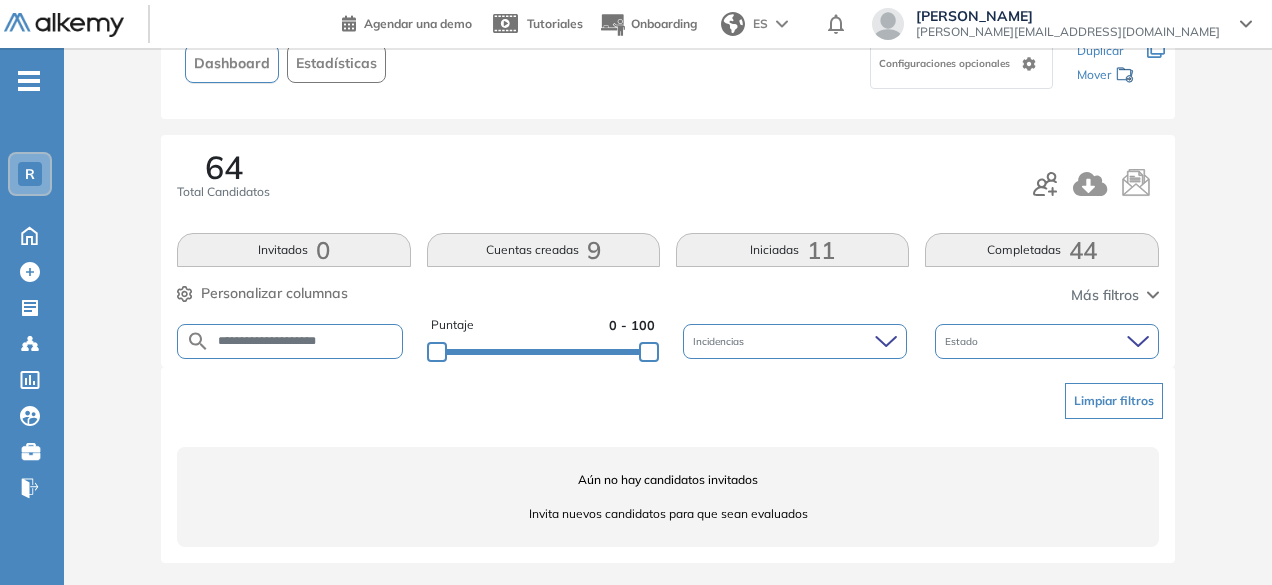 drag, startPoint x: 300, startPoint y: 338, endPoint x: 251, endPoint y: 339, distance: 49.010204 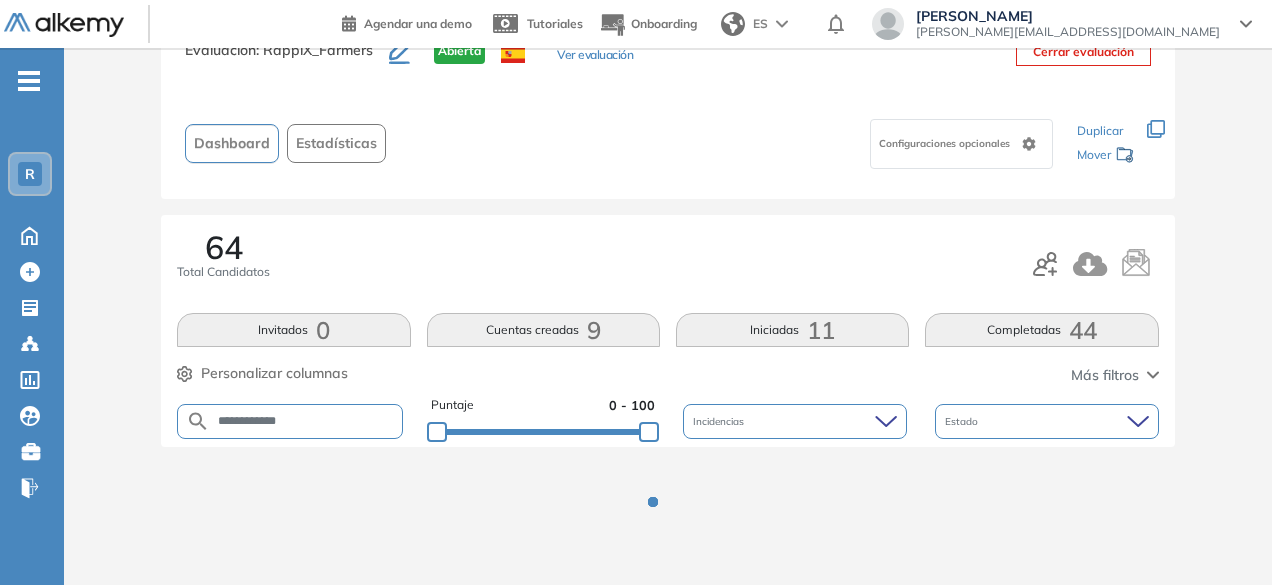 scroll, scrollTop: 154, scrollLeft: 0, axis: vertical 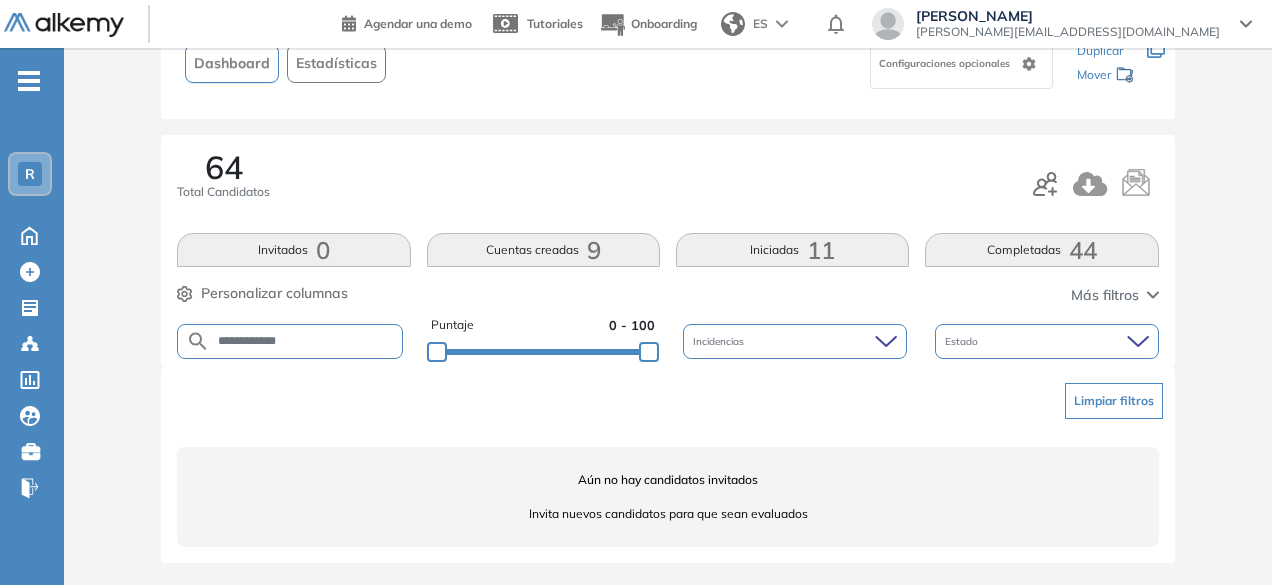 click on "**********" at bounding box center [306, 341] 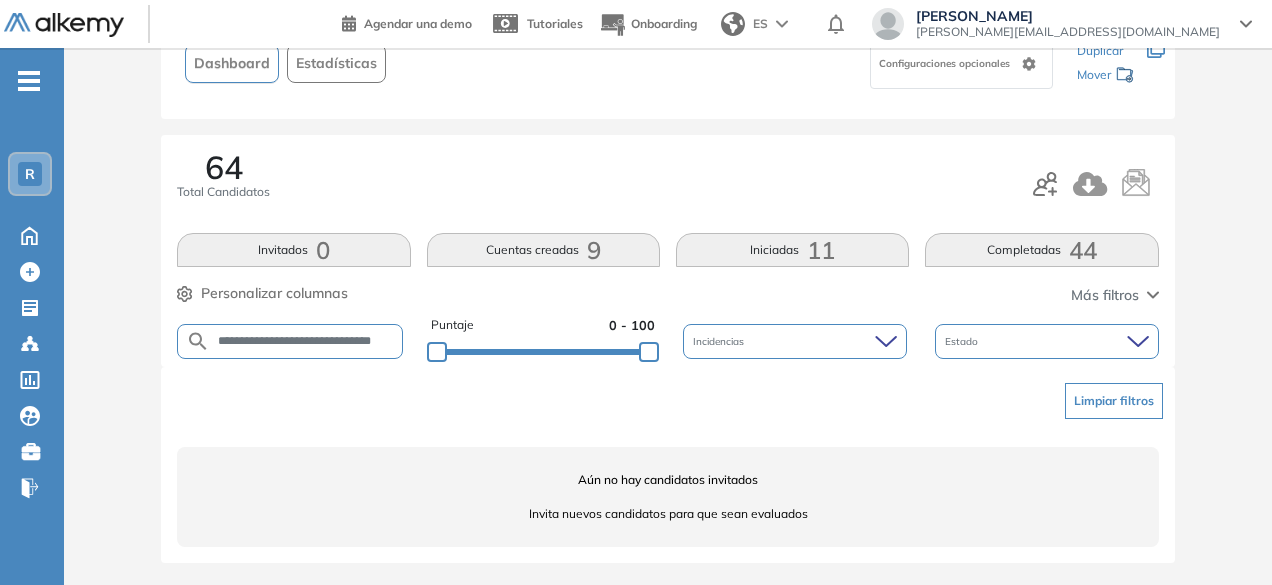 scroll, scrollTop: 0, scrollLeft: 23, axis: horizontal 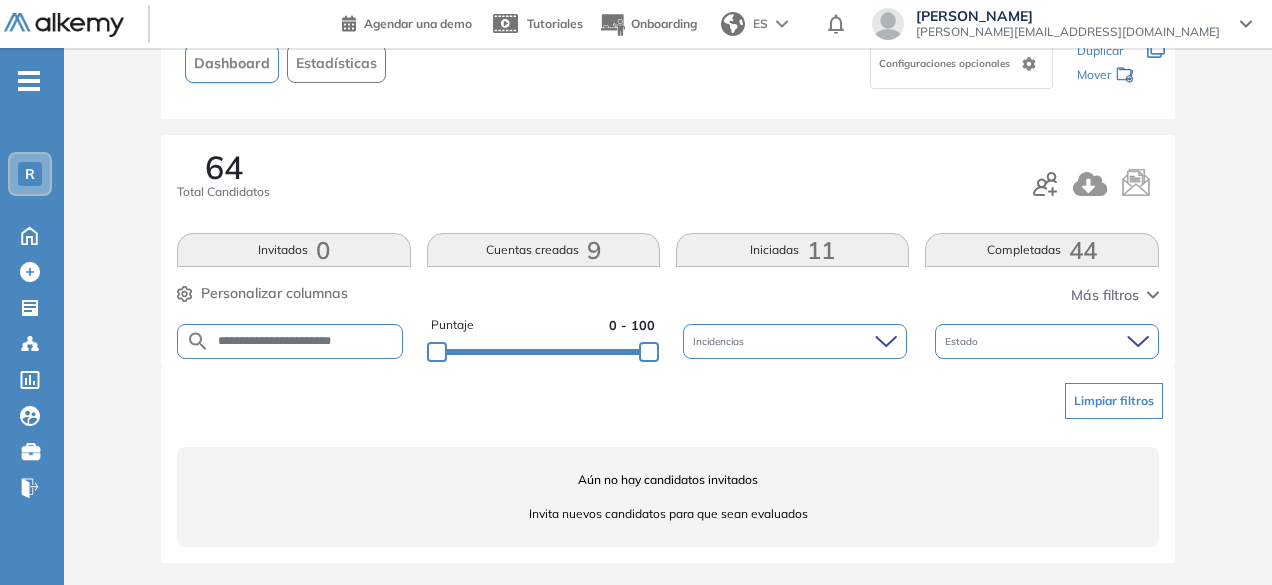 drag, startPoint x: 317, startPoint y: 344, endPoint x: 260, endPoint y: 340, distance: 57.14018 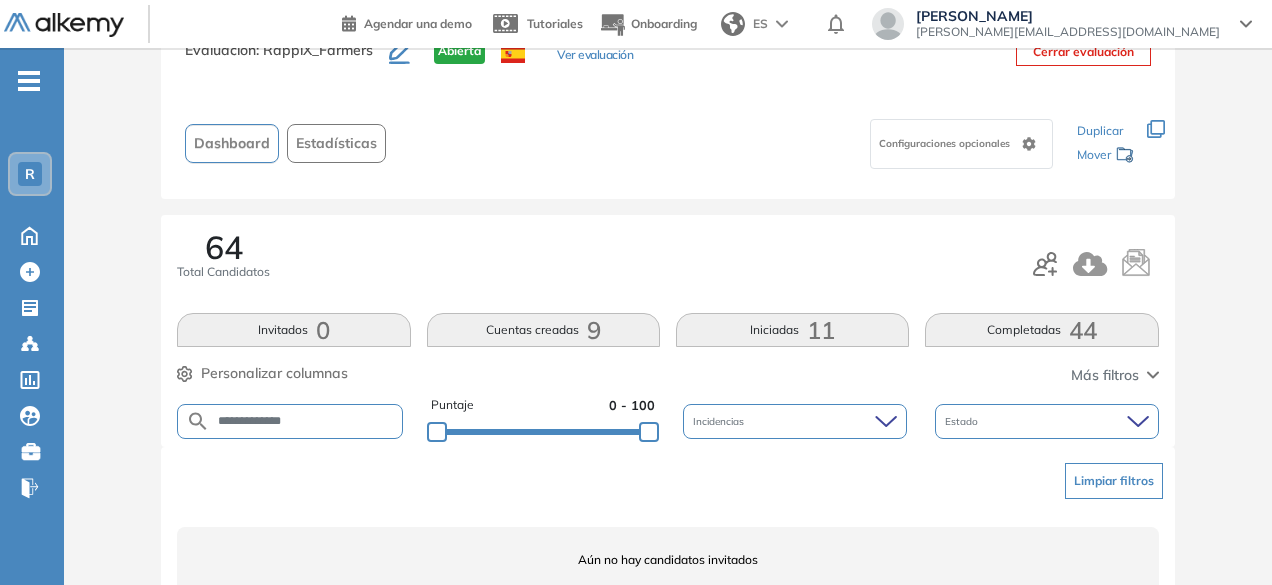 scroll, scrollTop: 154, scrollLeft: 0, axis: vertical 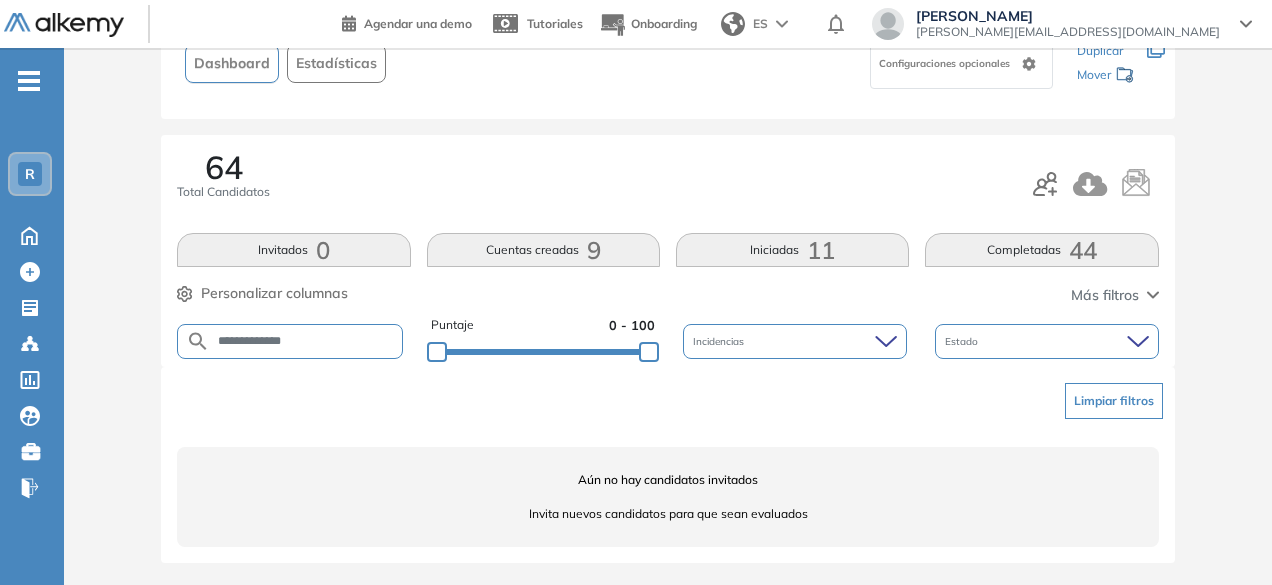 click on "**********" at bounding box center (306, 341) 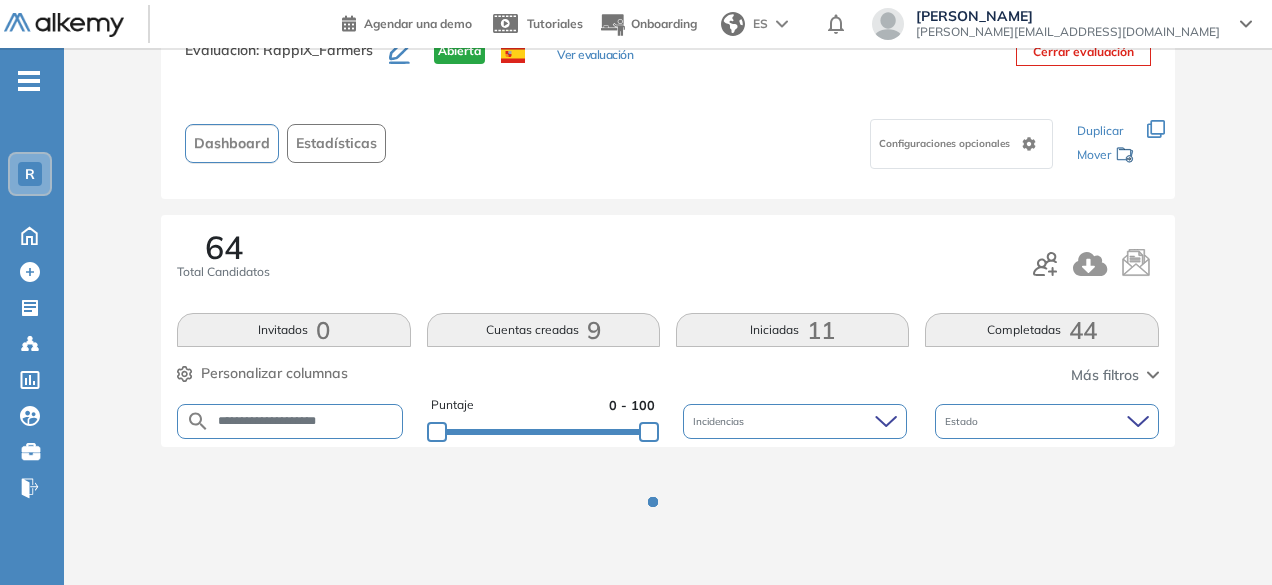 scroll, scrollTop: 154, scrollLeft: 0, axis: vertical 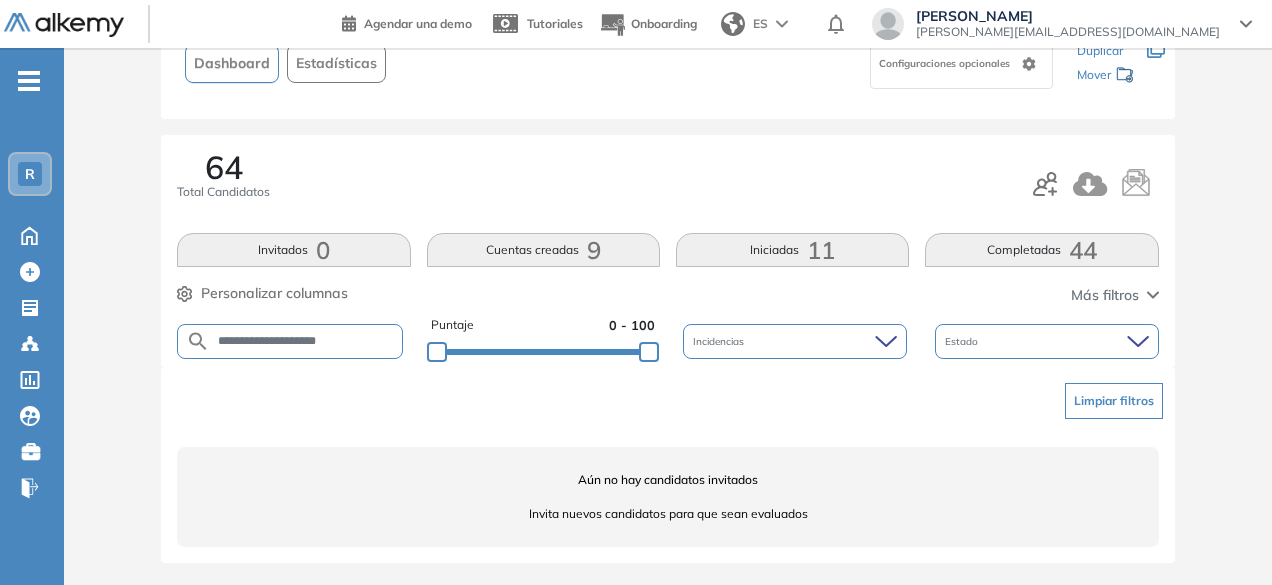 click on "**********" at bounding box center (290, 341) 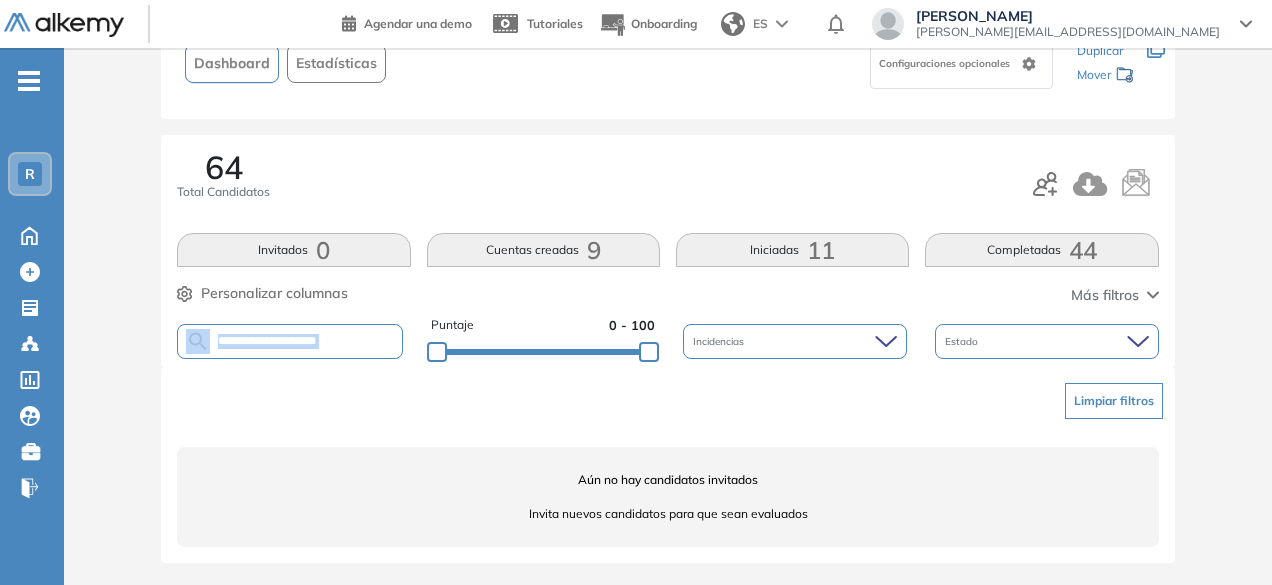 click on "**********" at bounding box center [290, 341] 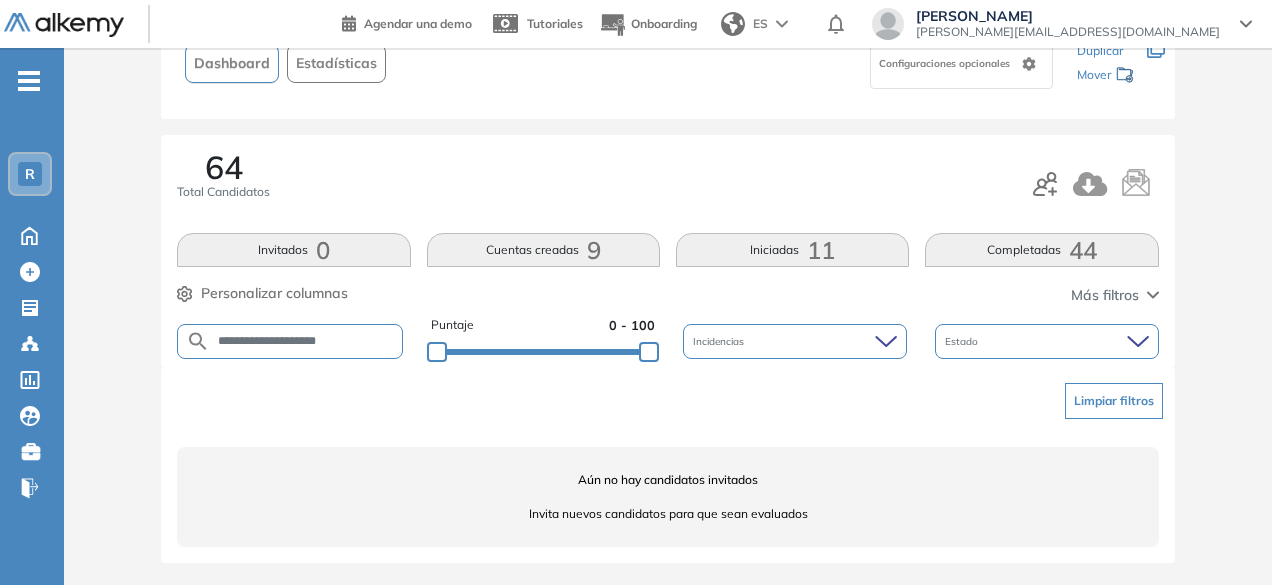 click on "**********" at bounding box center (306, 341) 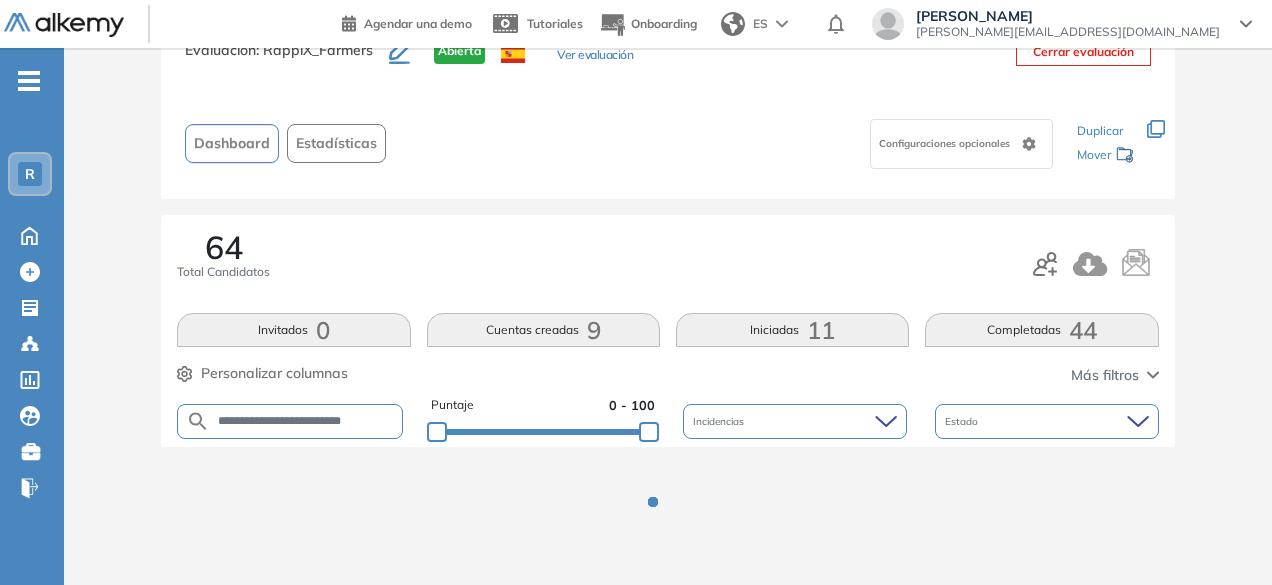 scroll, scrollTop: 154, scrollLeft: 0, axis: vertical 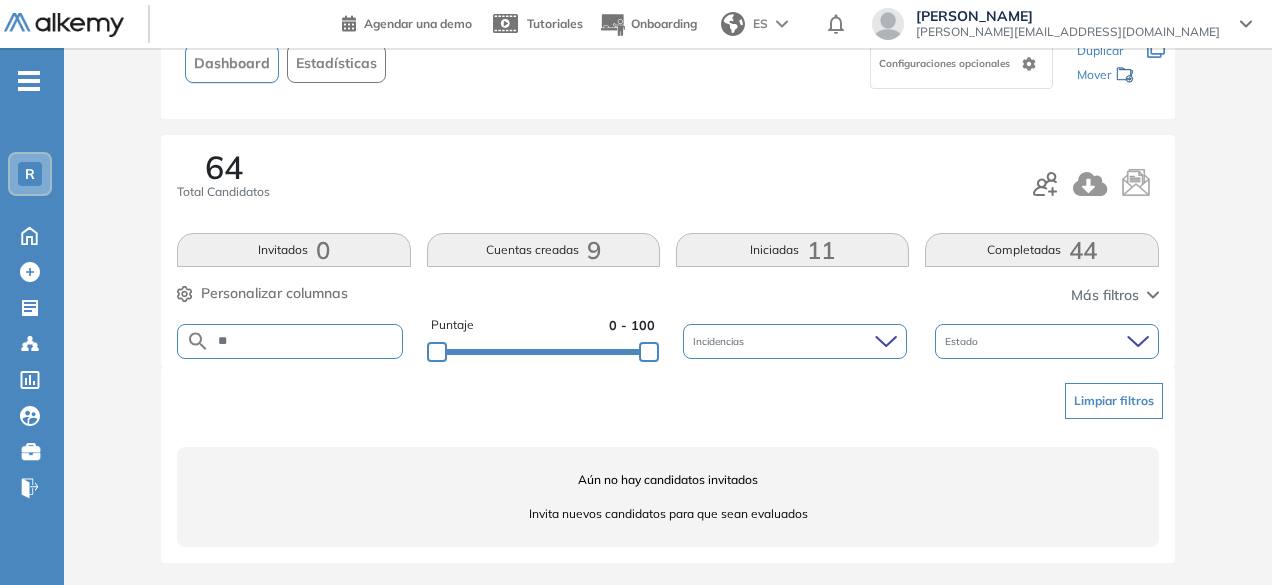 type on "*" 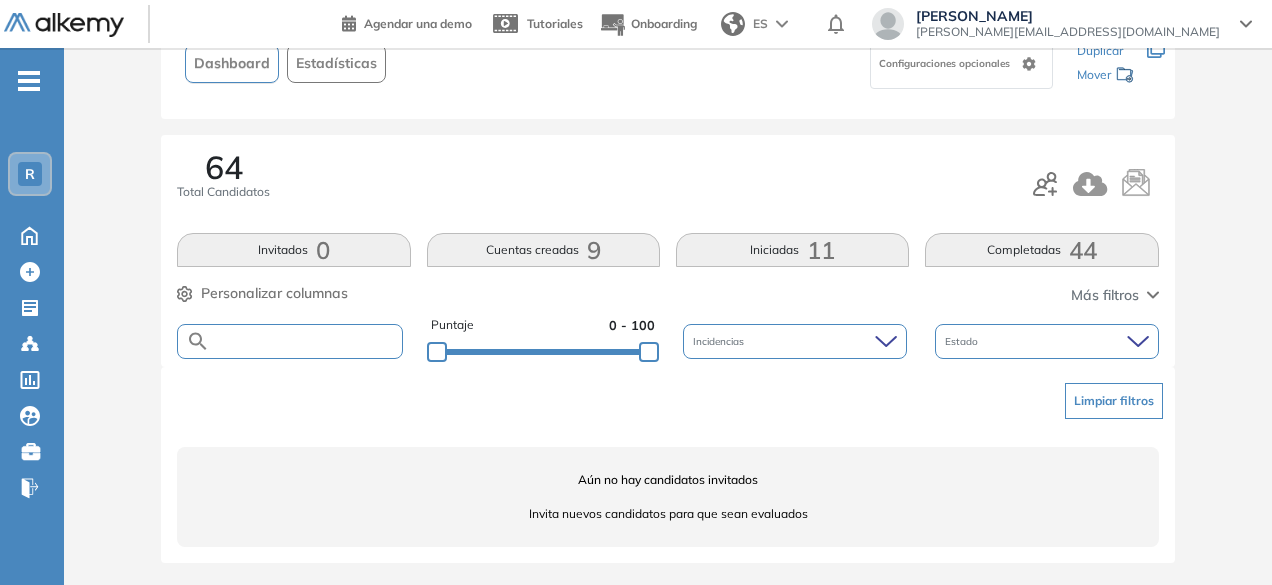 paste on "**********" 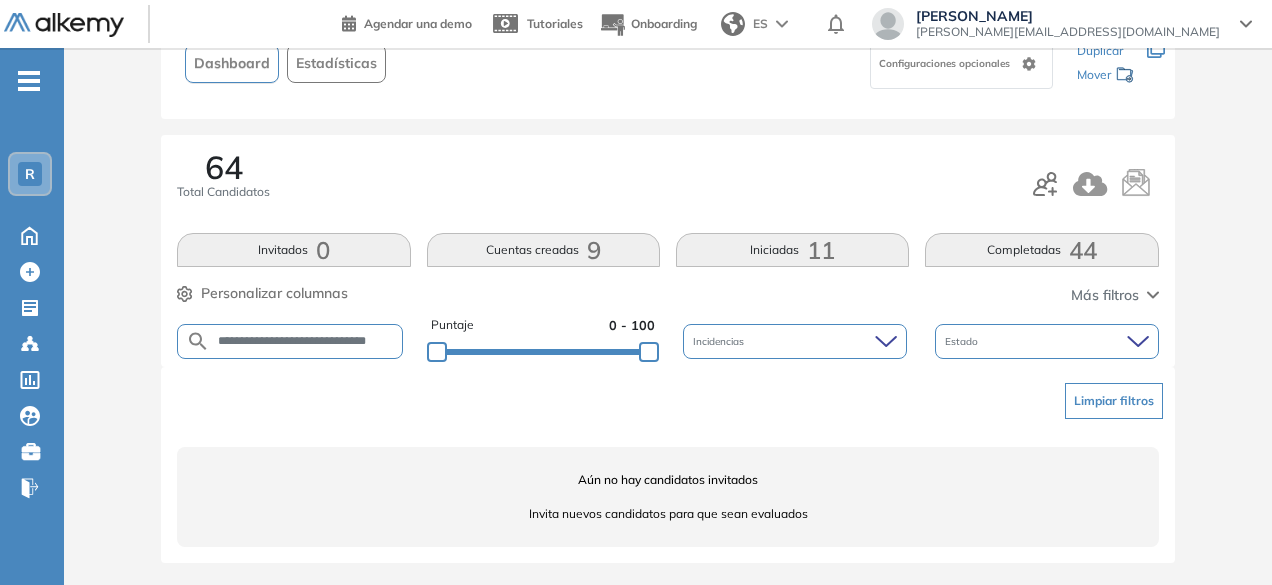 scroll, scrollTop: 0, scrollLeft: 7, axis: horizontal 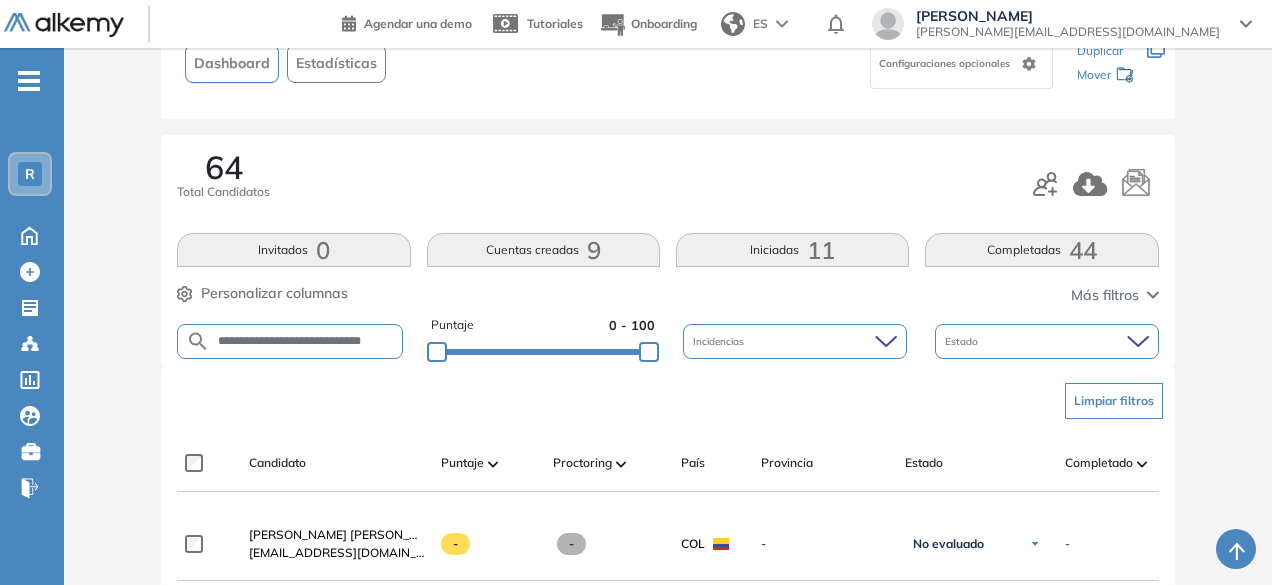 click on "**********" at bounding box center (290, 341) 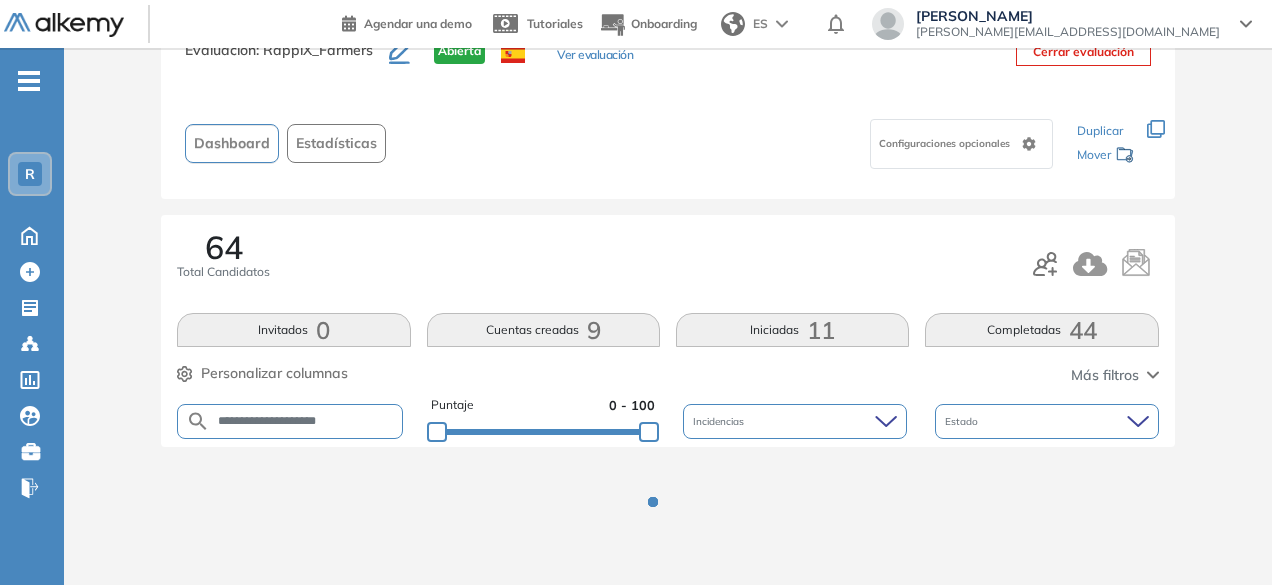 scroll, scrollTop: 154, scrollLeft: 0, axis: vertical 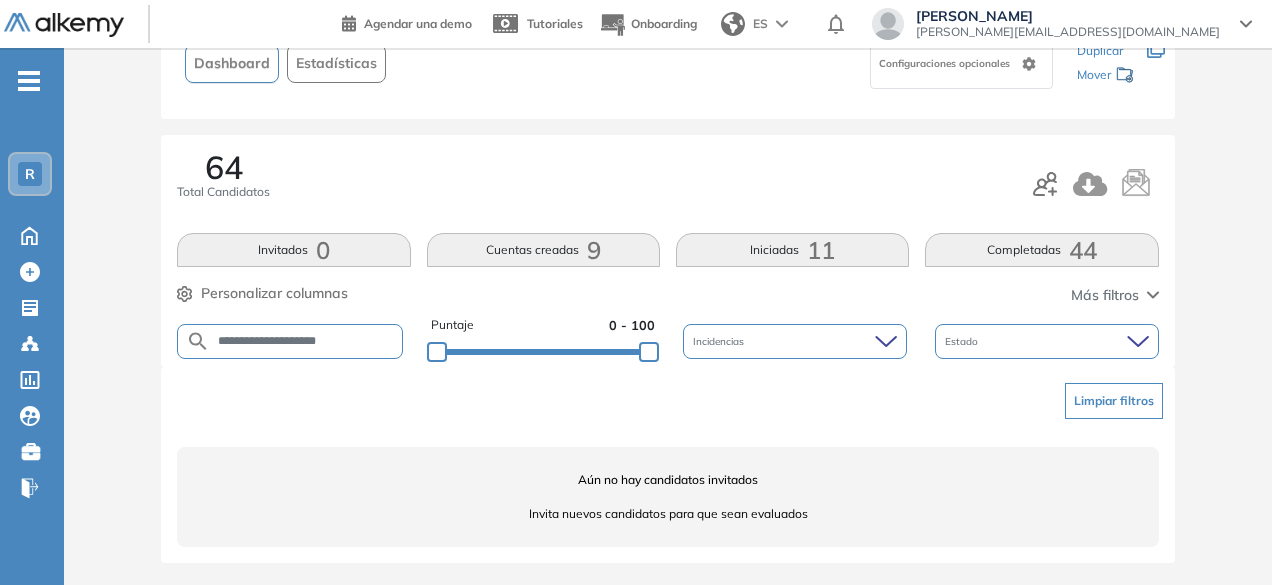 click on "**********" at bounding box center [306, 341] 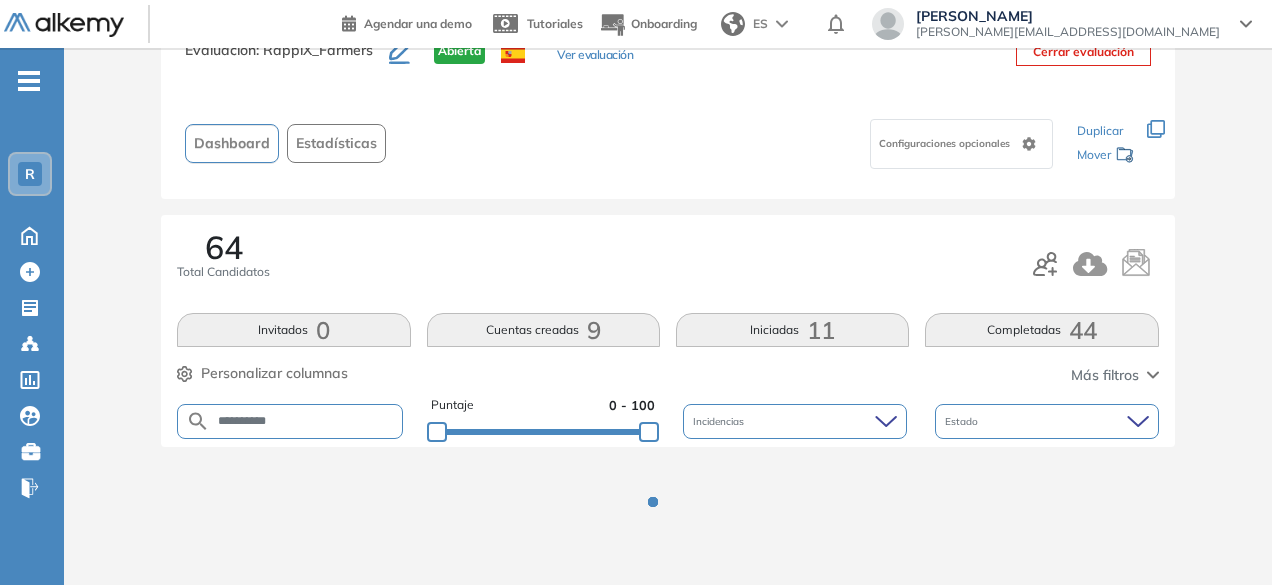 scroll, scrollTop: 154, scrollLeft: 0, axis: vertical 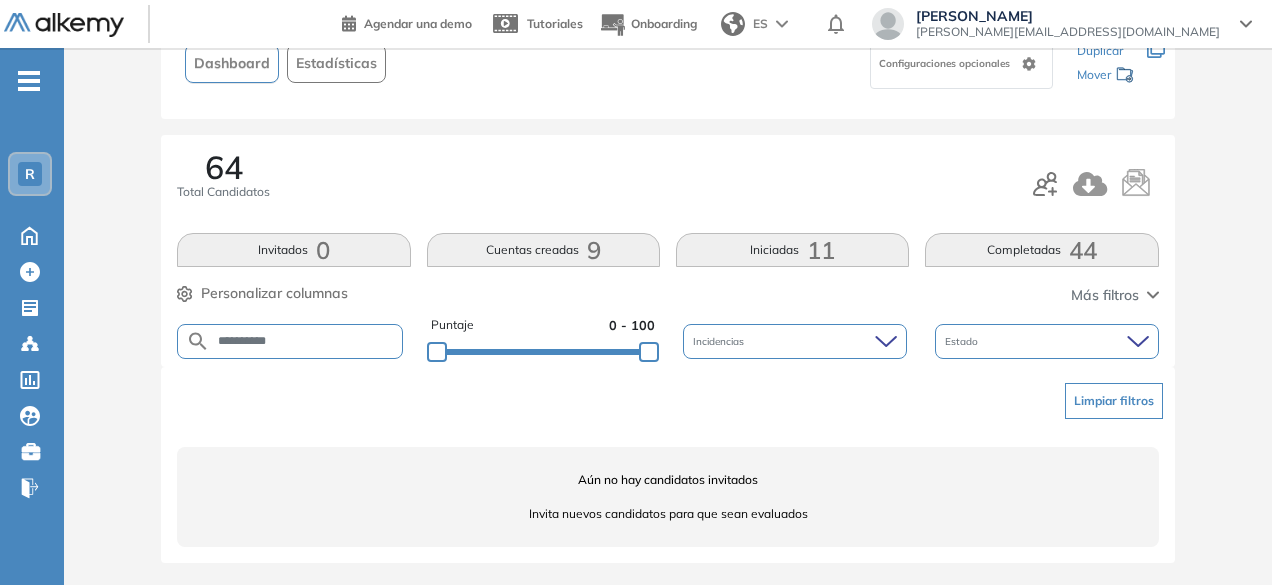 click on "**********" at bounding box center (306, 341) 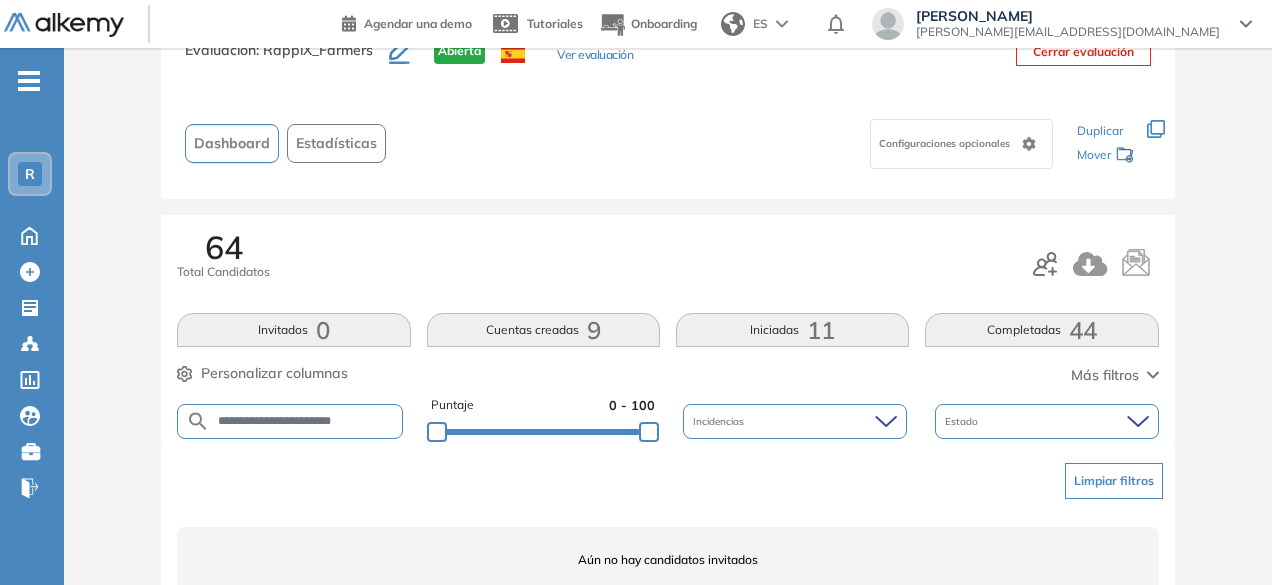 scroll, scrollTop: 154, scrollLeft: 0, axis: vertical 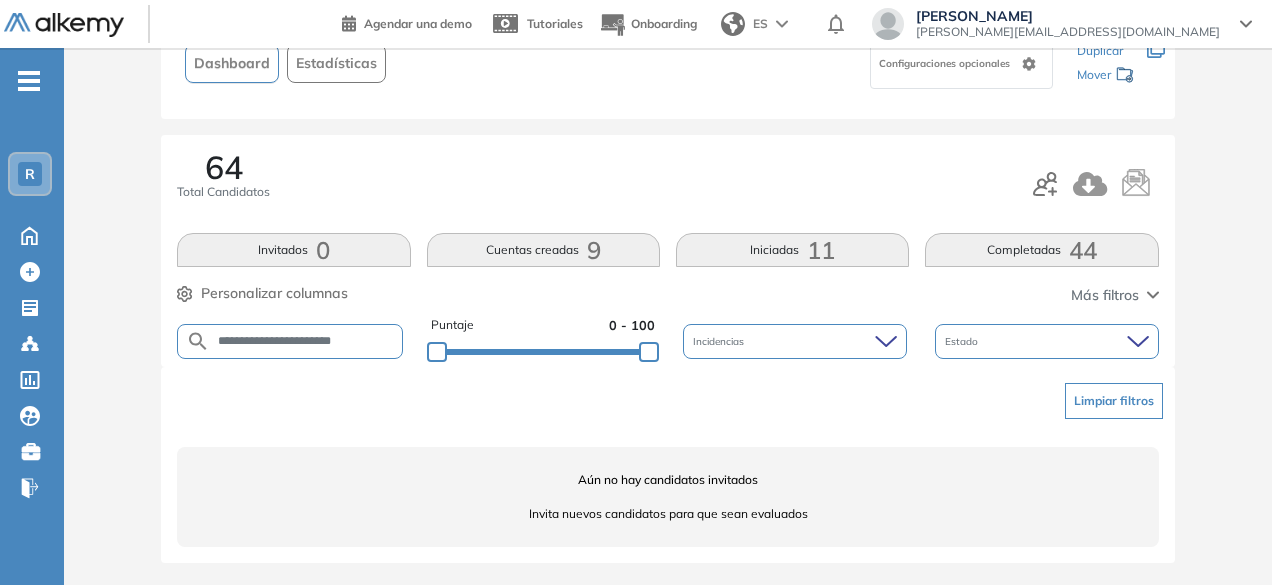 click on "**********" at bounding box center [306, 341] 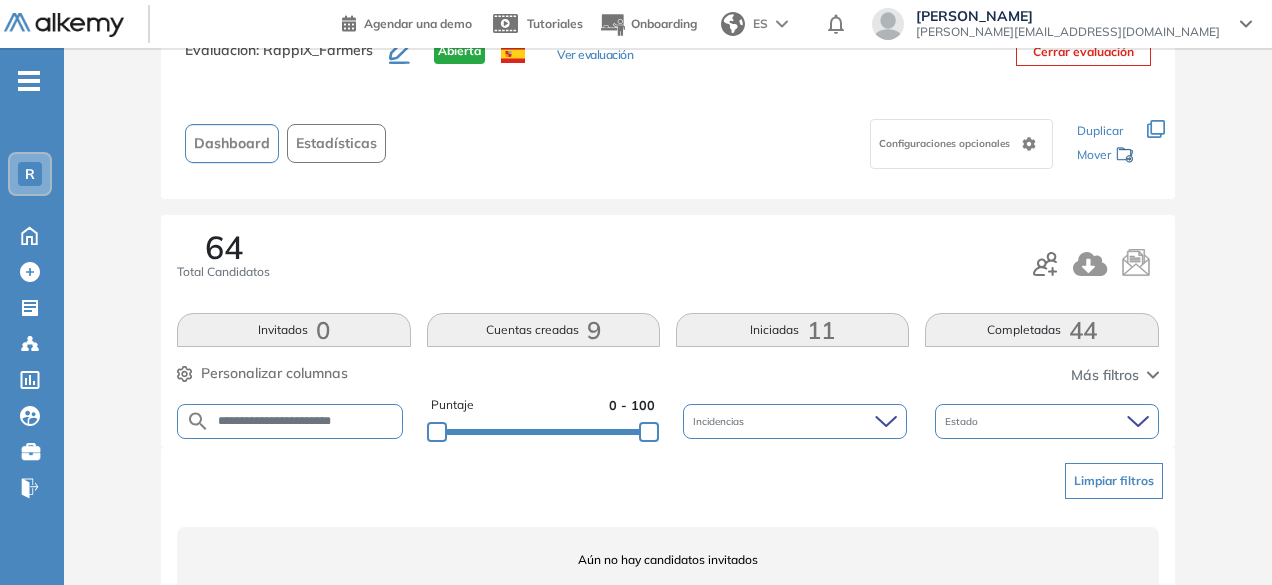 scroll, scrollTop: 154, scrollLeft: 0, axis: vertical 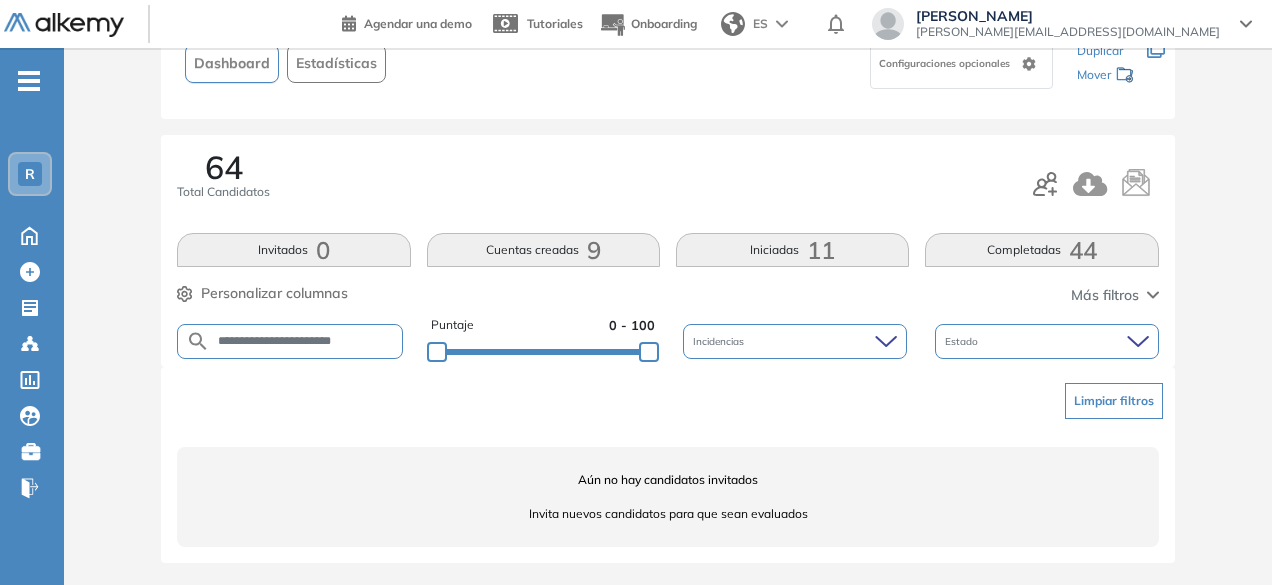 click on "**********" at bounding box center (306, 341) 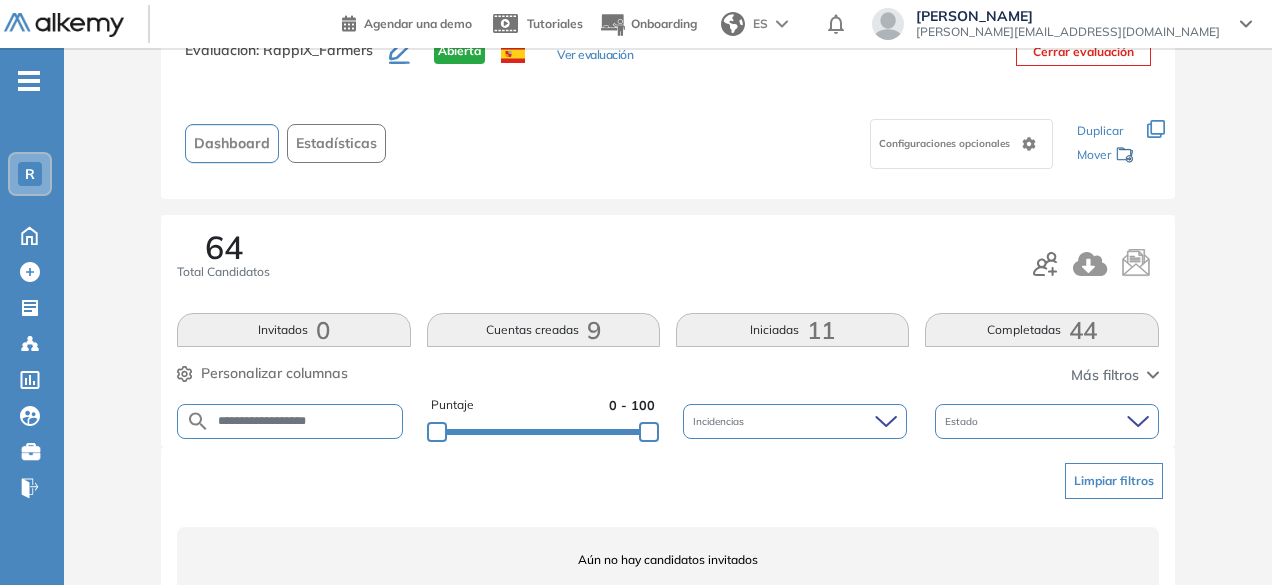 scroll, scrollTop: 154, scrollLeft: 0, axis: vertical 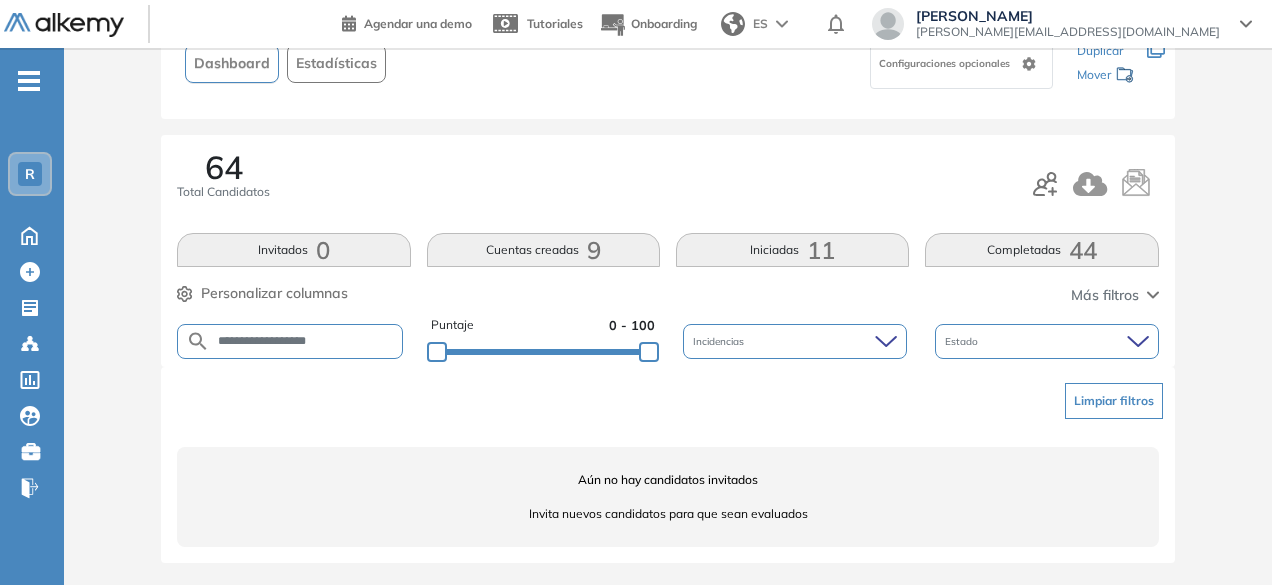 drag, startPoint x: 285, startPoint y: 341, endPoint x: 256, endPoint y: 337, distance: 29.274563 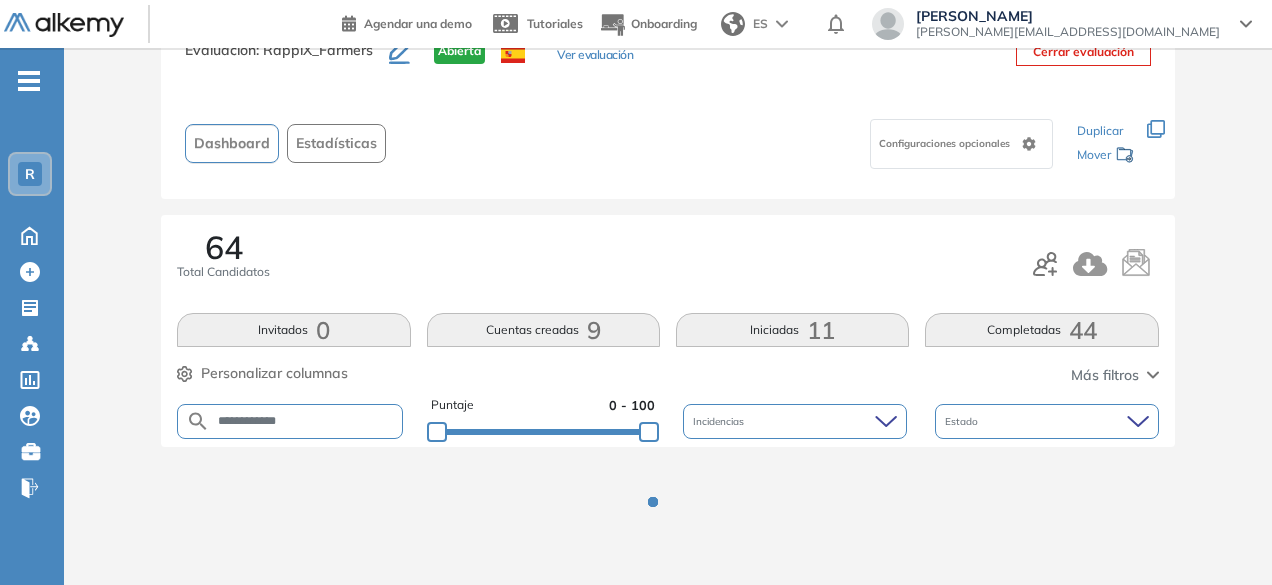 scroll, scrollTop: 154, scrollLeft: 0, axis: vertical 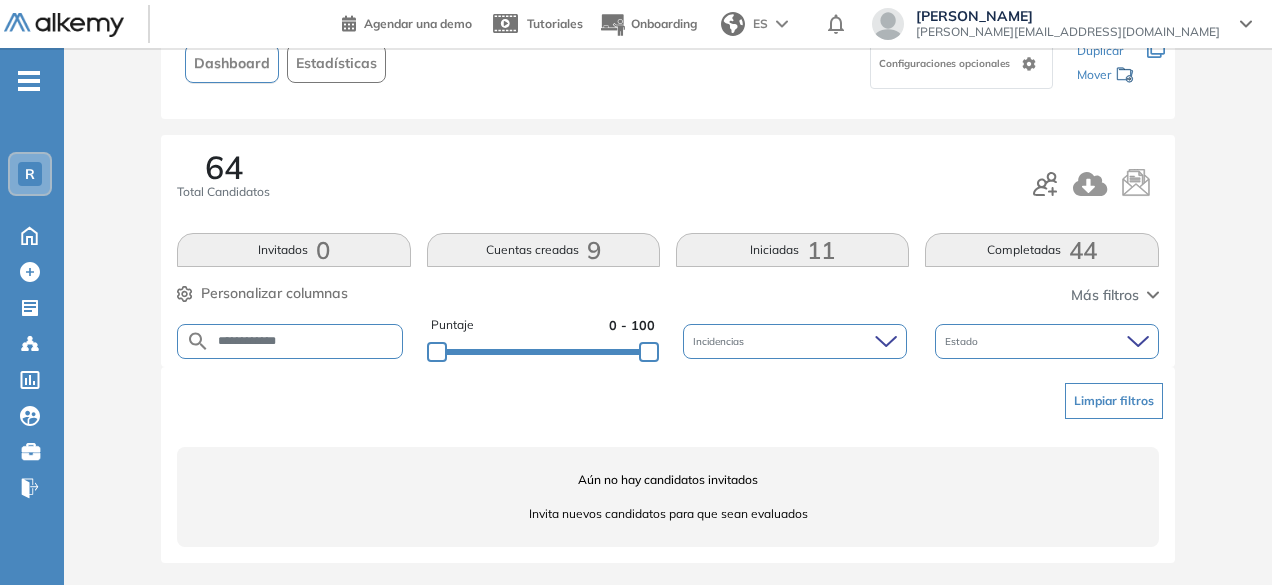 click on "**********" at bounding box center [306, 341] 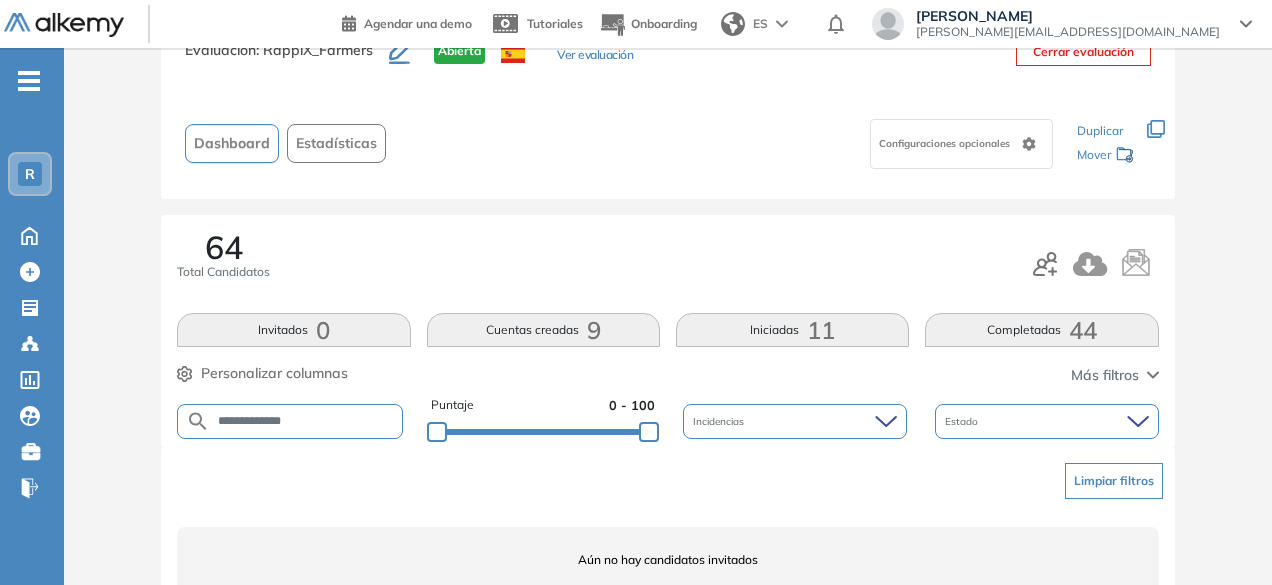 scroll, scrollTop: 154, scrollLeft: 0, axis: vertical 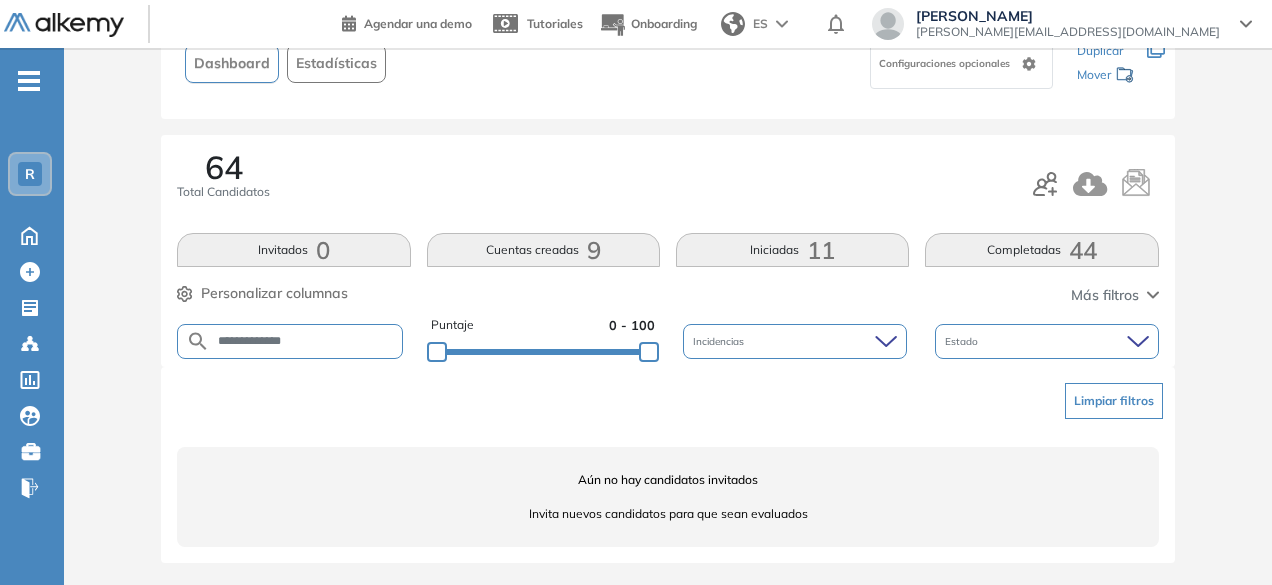click on "**********" at bounding box center (306, 341) 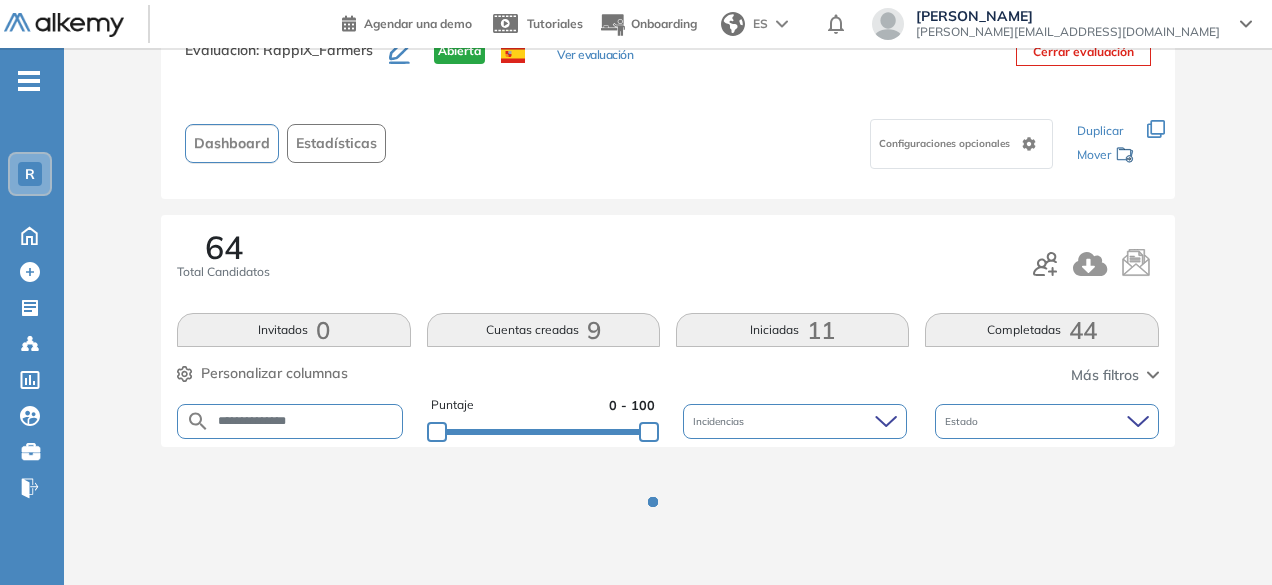scroll, scrollTop: 154, scrollLeft: 0, axis: vertical 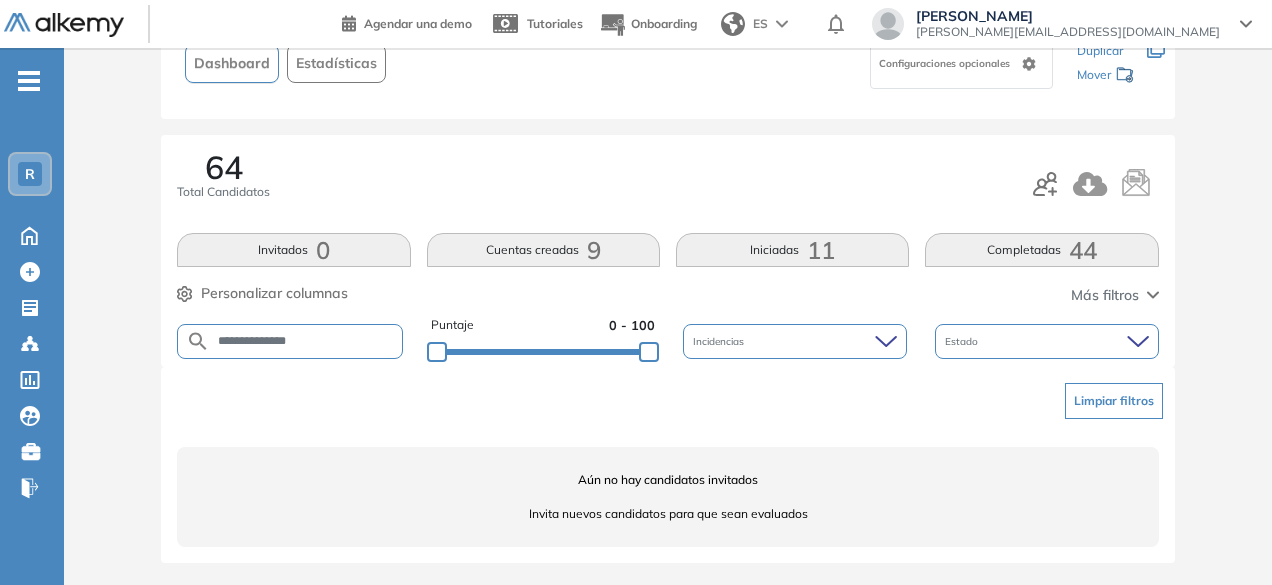 click on "**********" at bounding box center (306, 341) 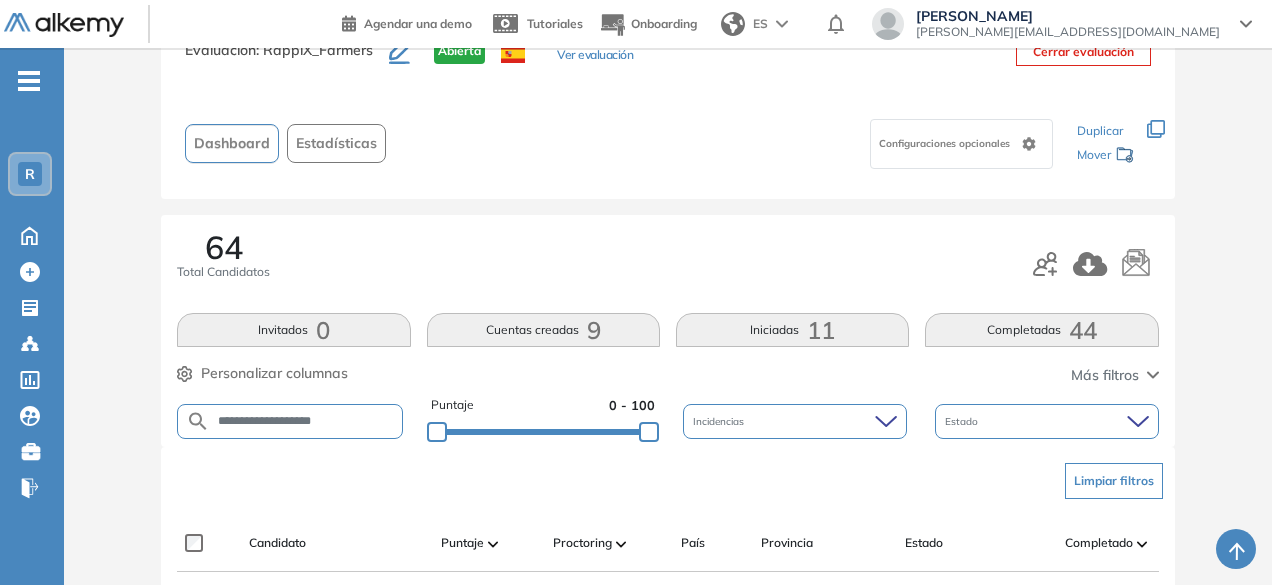 scroll, scrollTop: 154, scrollLeft: 0, axis: vertical 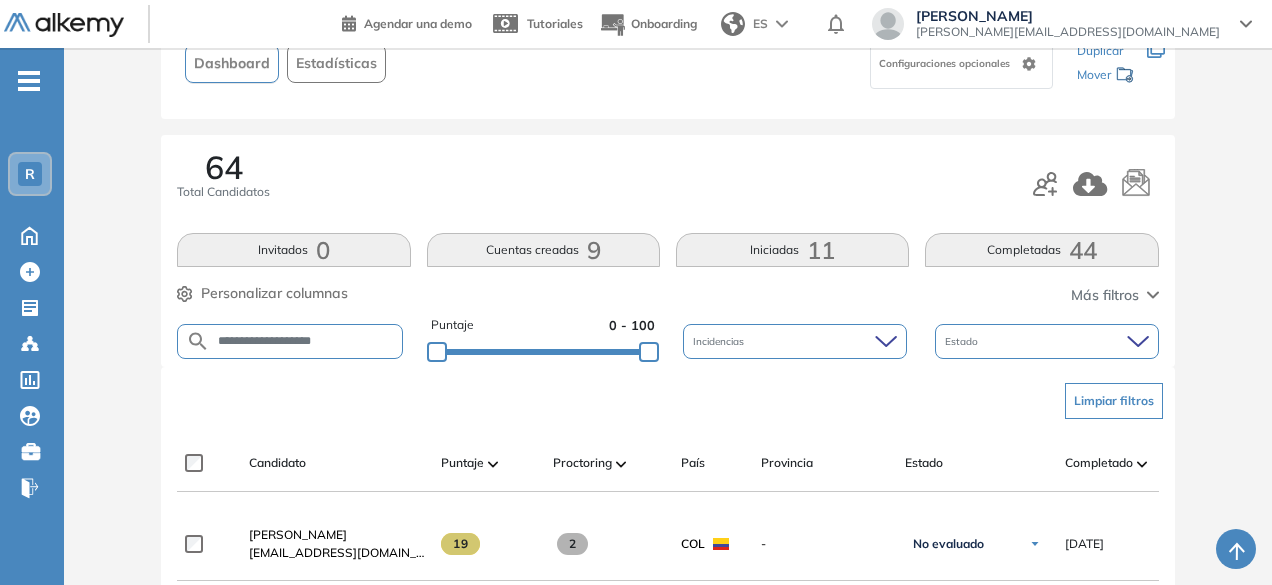 click on "**********" at bounding box center [306, 341] 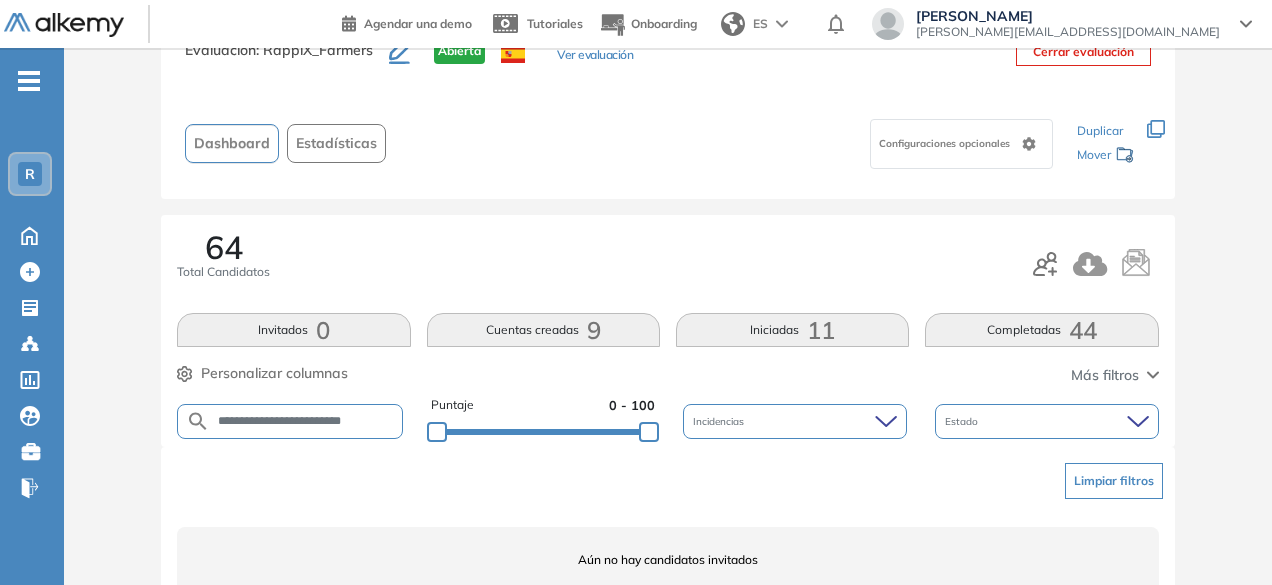 scroll, scrollTop: 154, scrollLeft: 0, axis: vertical 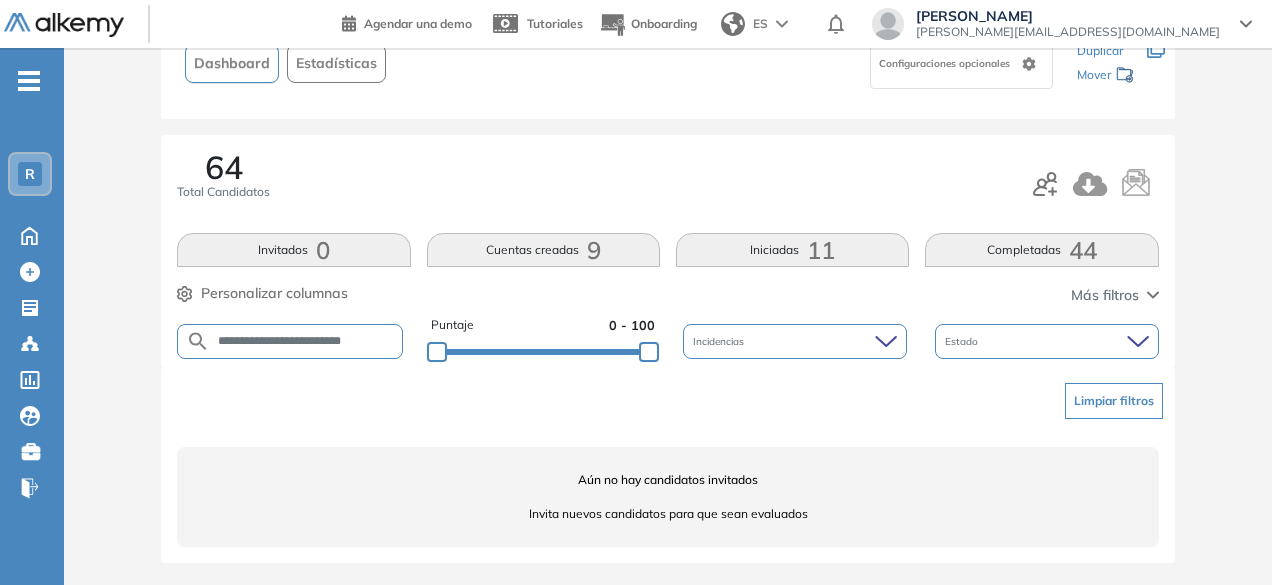 click on "**********" at bounding box center [306, 341] 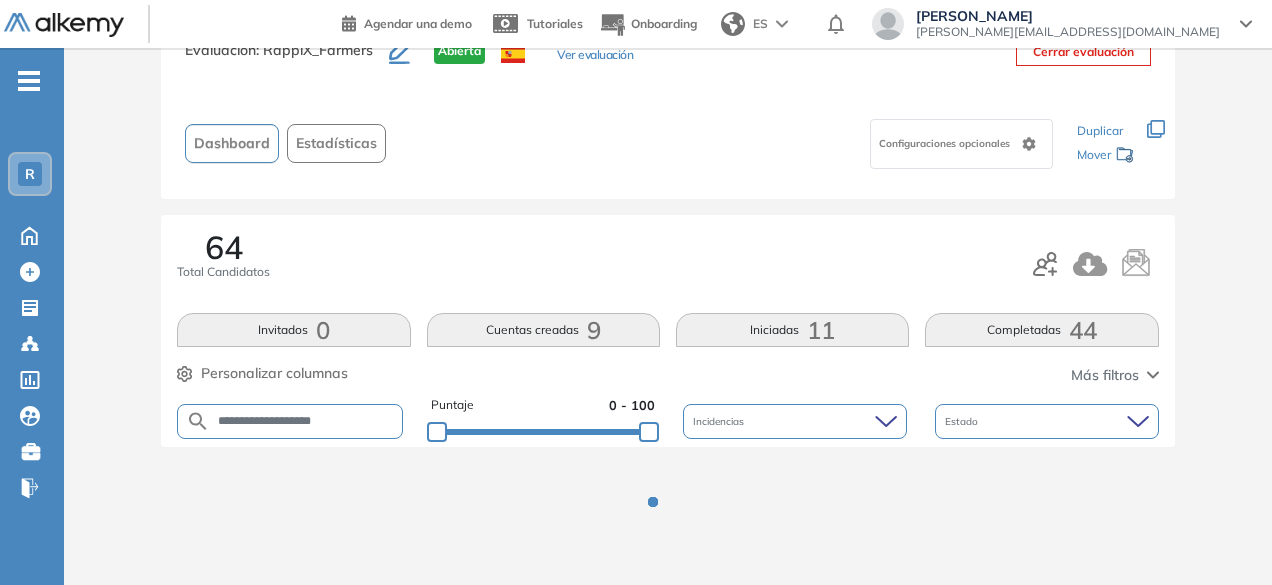 scroll, scrollTop: 154, scrollLeft: 0, axis: vertical 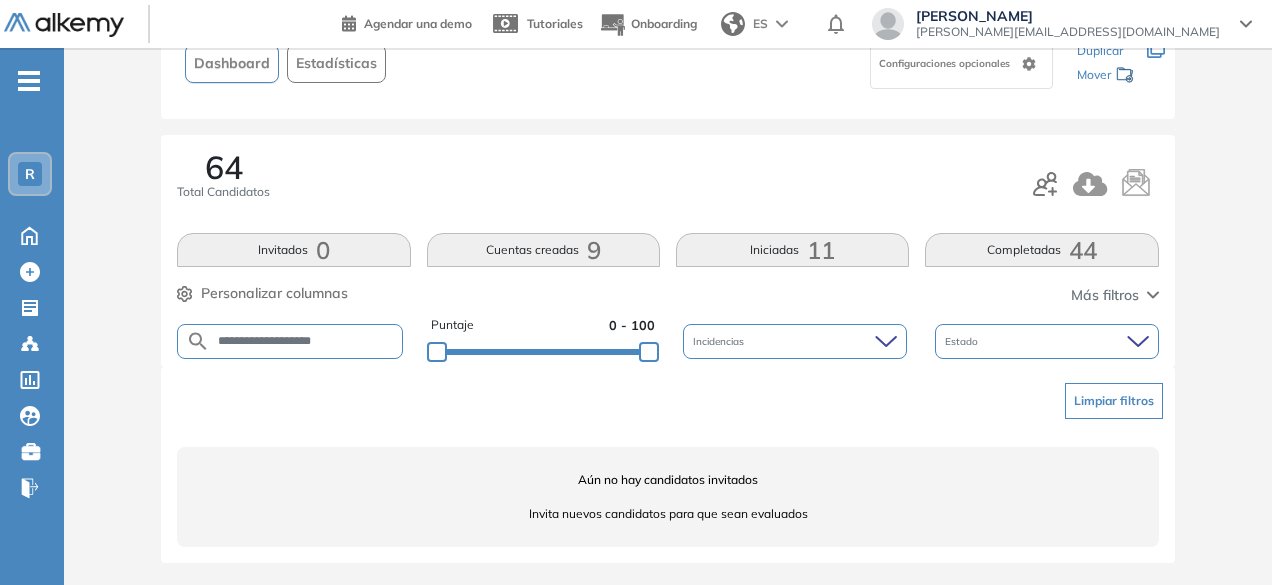 click on "**********" at bounding box center [306, 341] 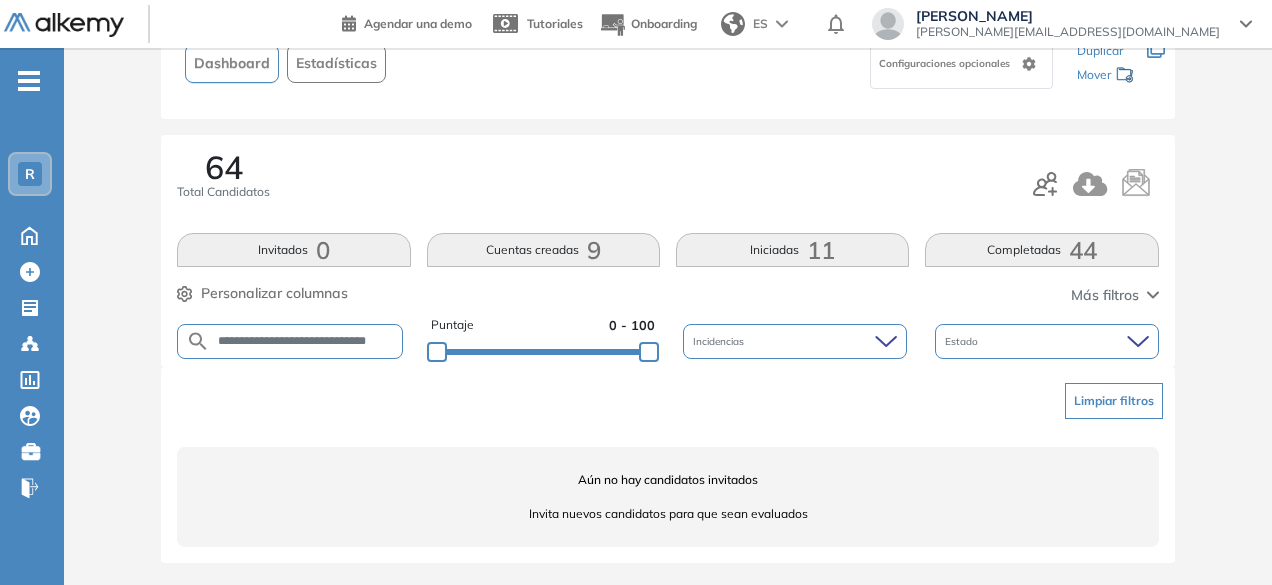 scroll, scrollTop: 0, scrollLeft: 44, axis: horizontal 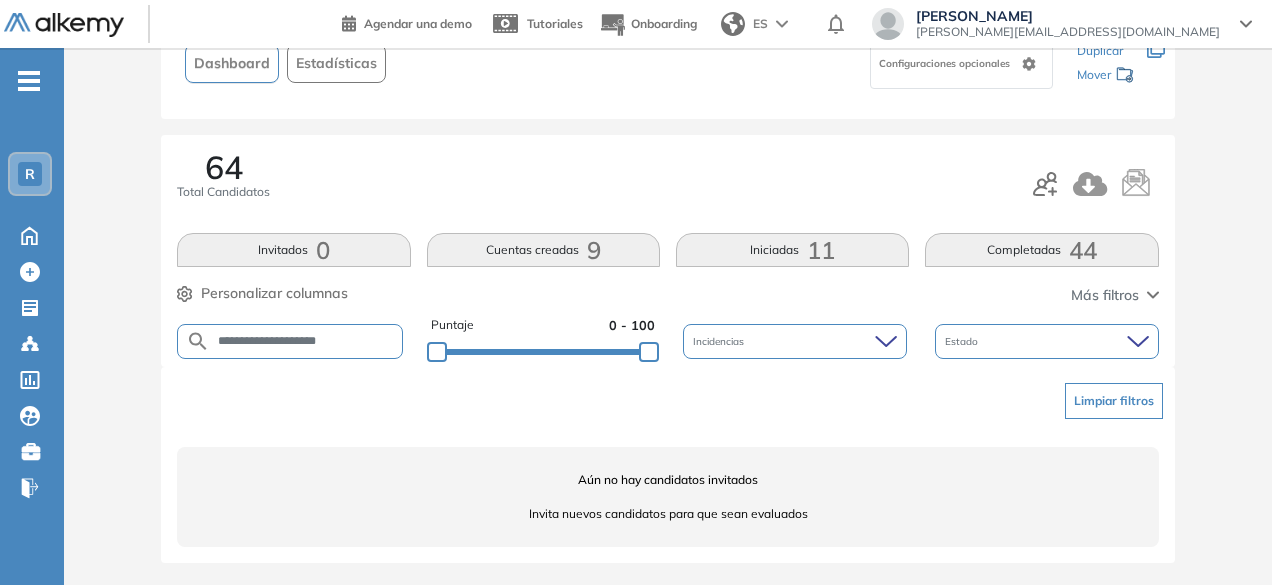 drag, startPoint x: 312, startPoint y: 339, endPoint x: 259, endPoint y: 330, distance: 53.75872 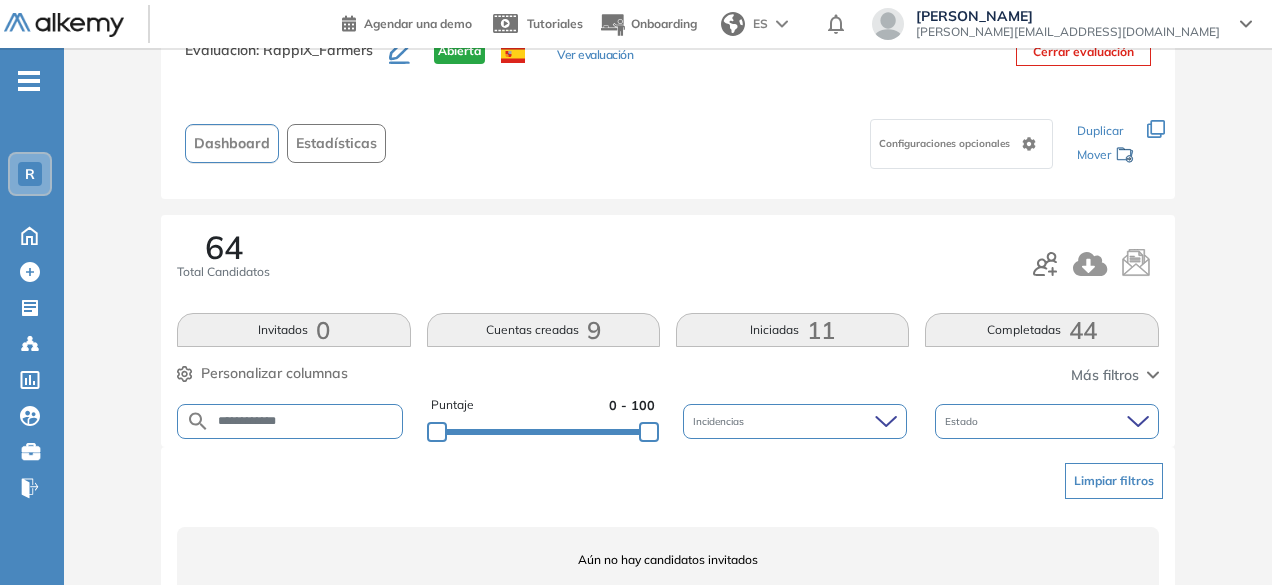 scroll, scrollTop: 154, scrollLeft: 0, axis: vertical 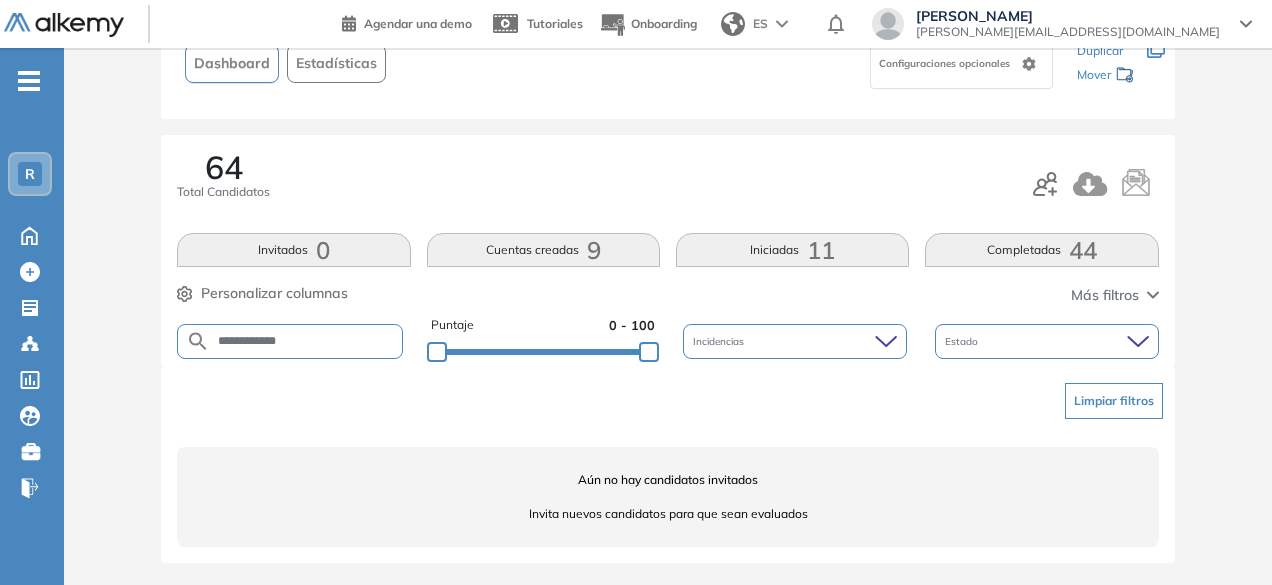 click on "**********" at bounding box center (306, 341) 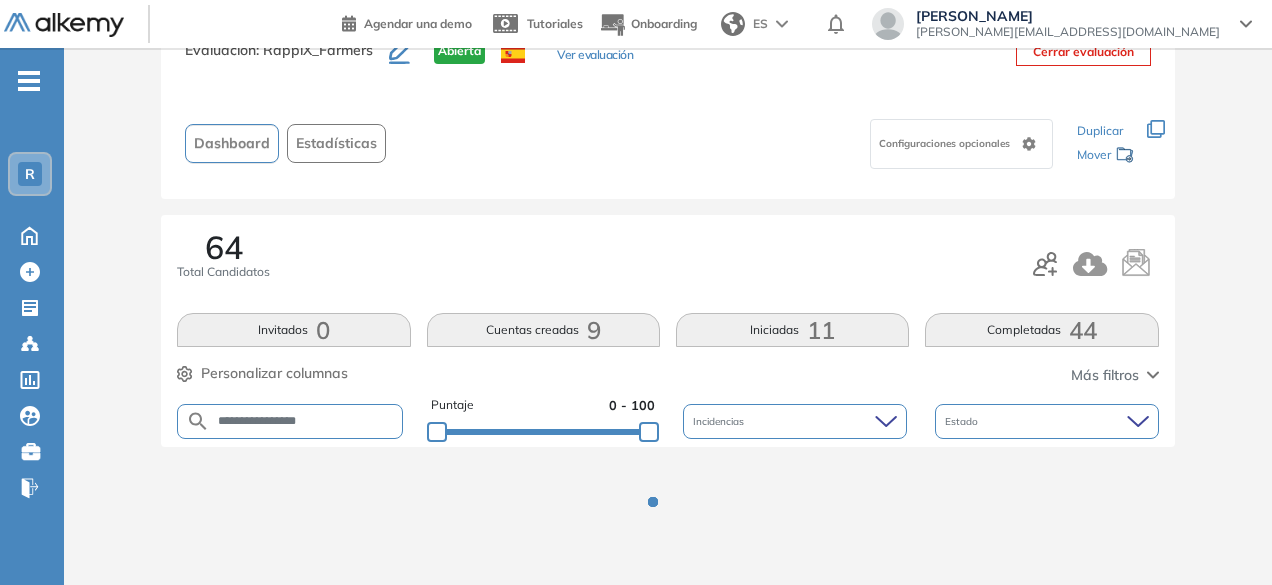 scroll, scrollTop: 154, scrollLeft: 0, axis: vertical 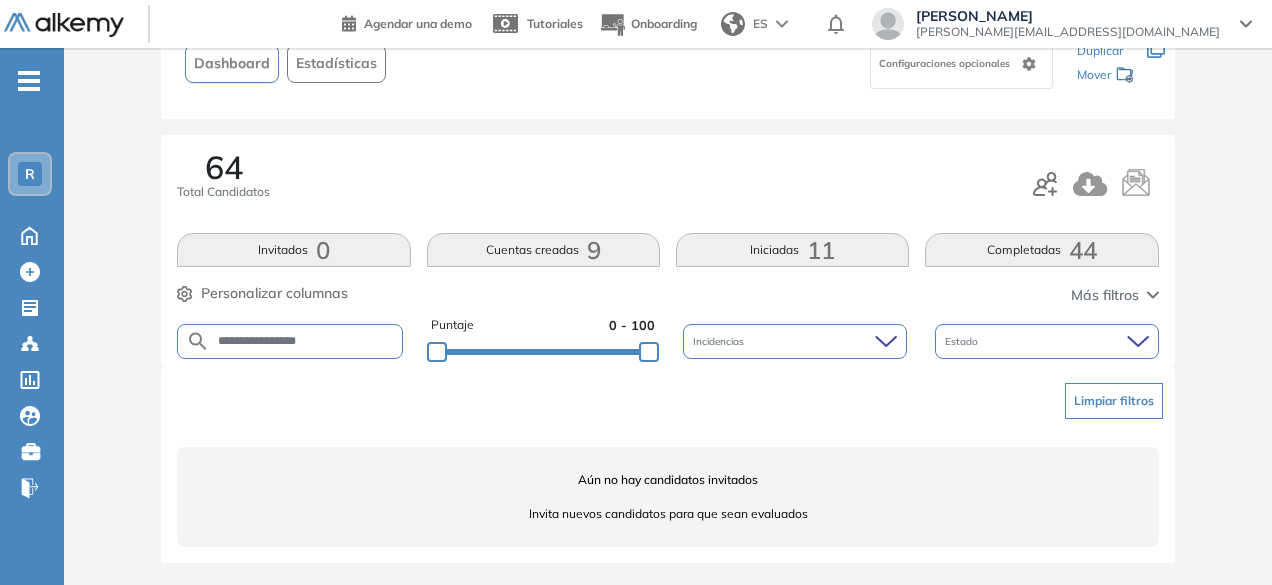 click on "**********" at bounding box center (306, 341) 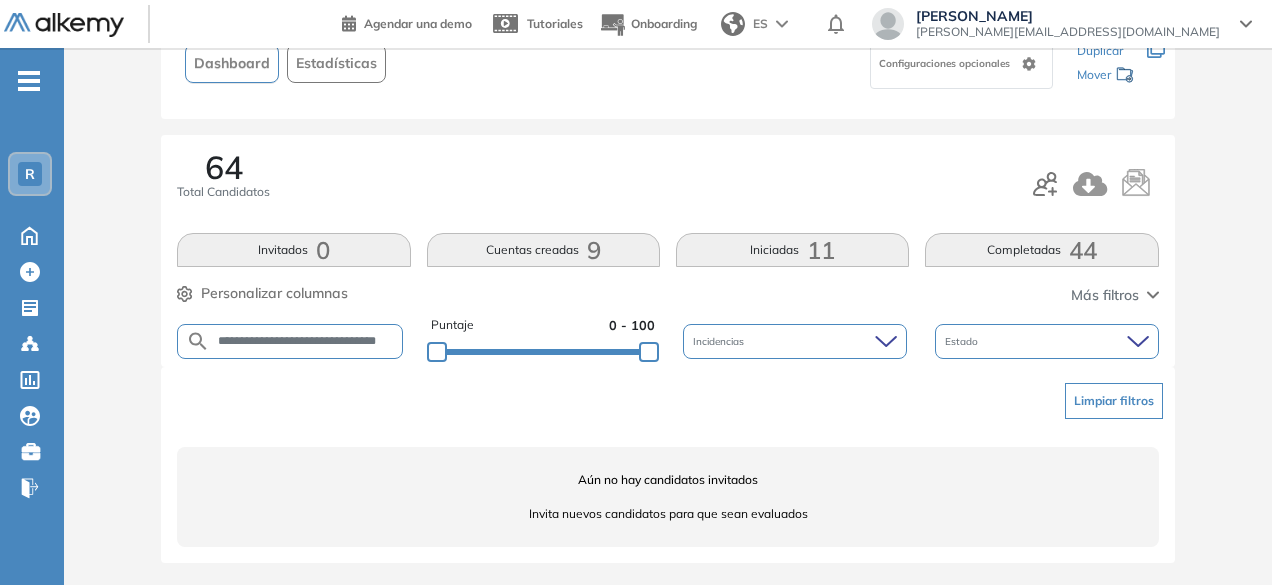 scroll, scrollTop: 0, scrollLeft: 72, axis: horizontal 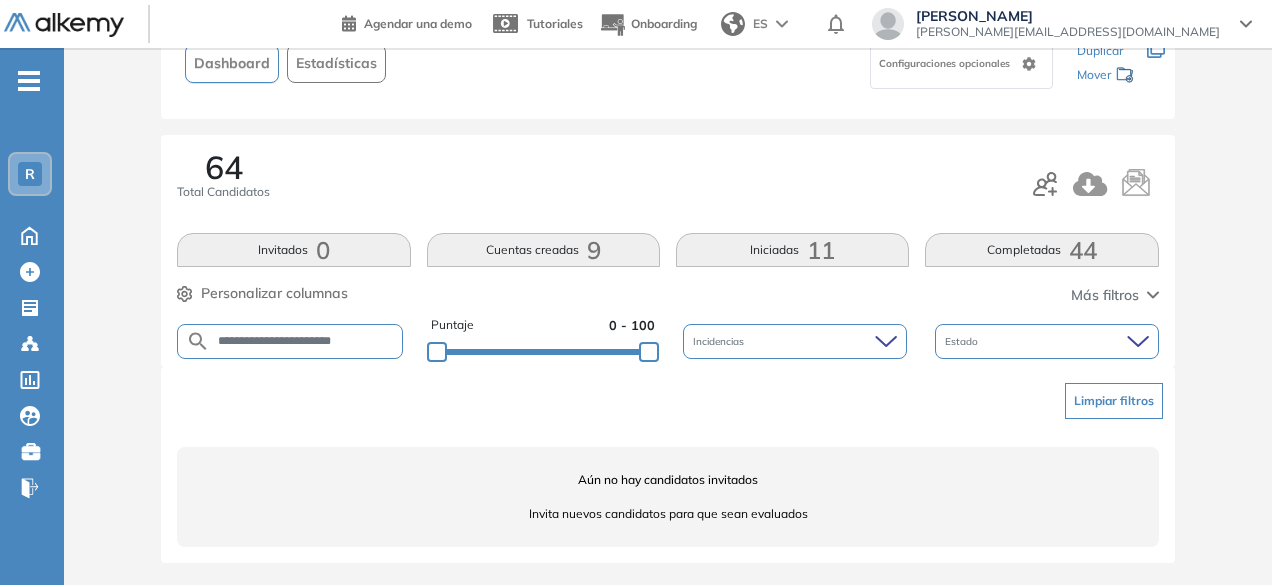 drag, startPoint x: 318, startPoint y: 341, endPoint x: 245, endPoint y: 335, distance: 73.24616 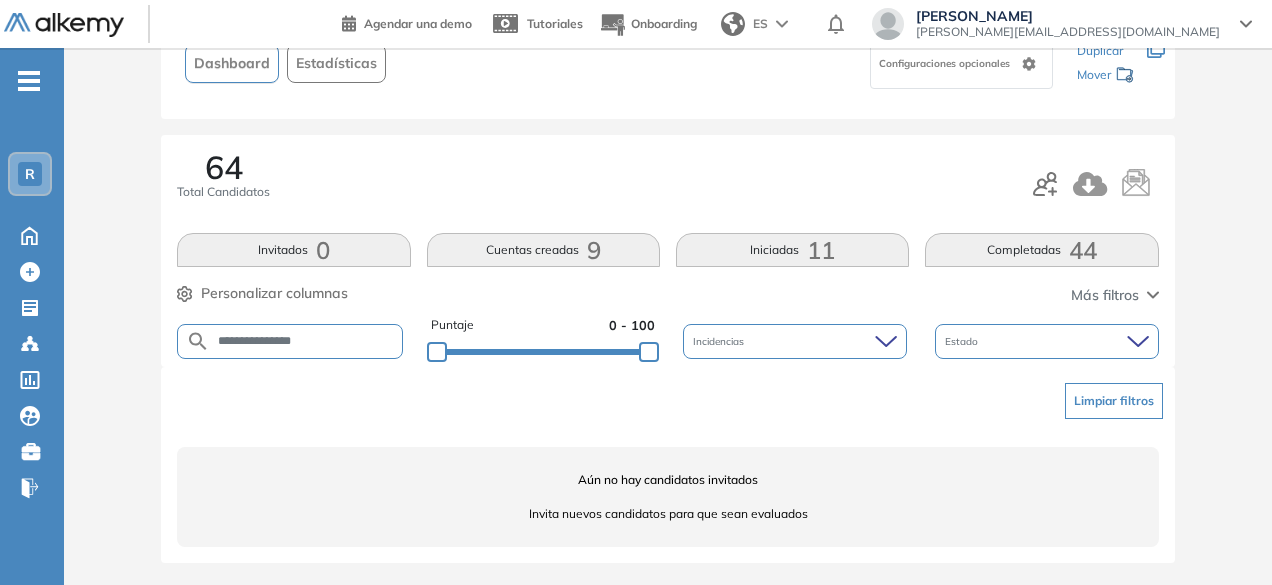 scroll, scrollTop: 0, scrollLeft: 0, axis: both 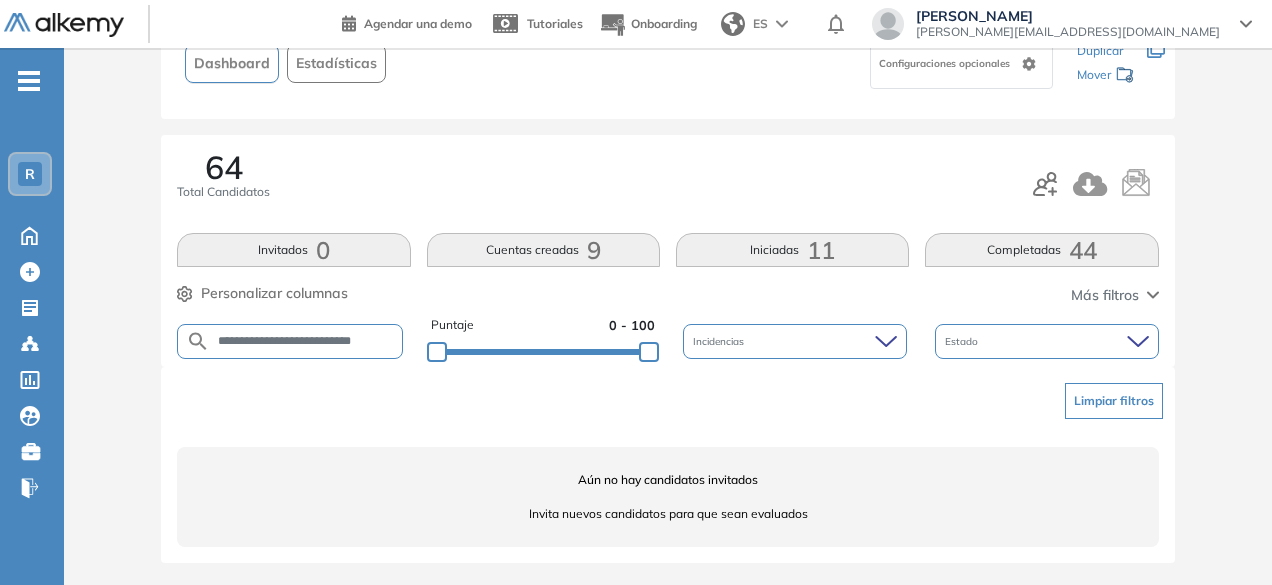 drag, startPoint x: 354, startPoint y: 327, endPoint x: 357, endPoint y: 340, distance: 13.341664 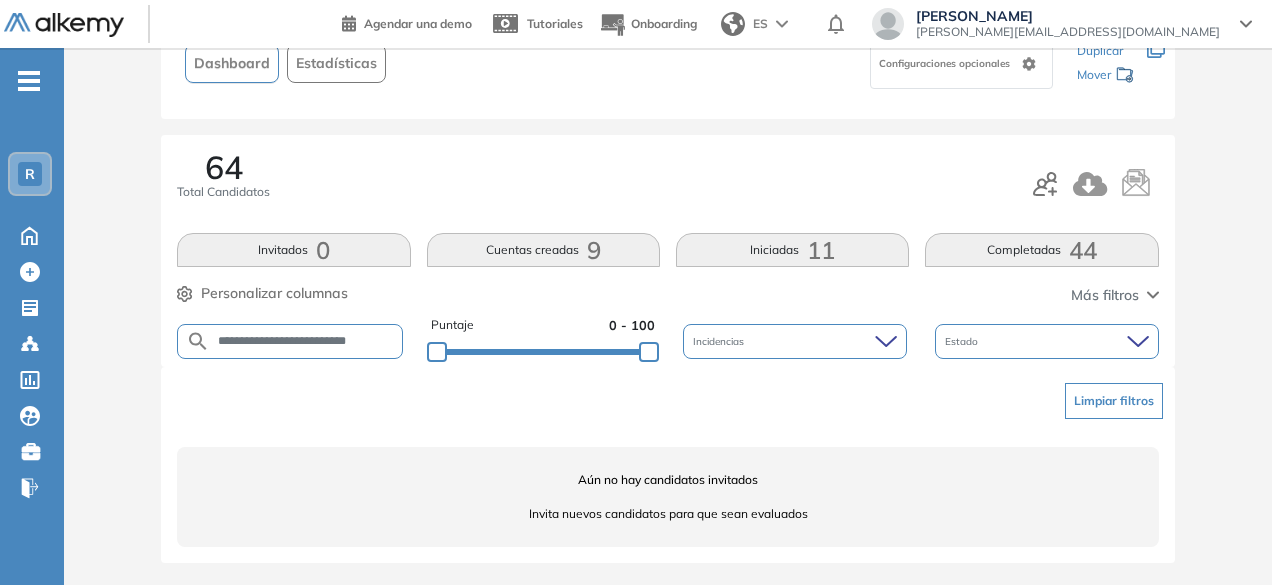 scroll, scrollTop: 0, scrollLeft: 0, axis: both 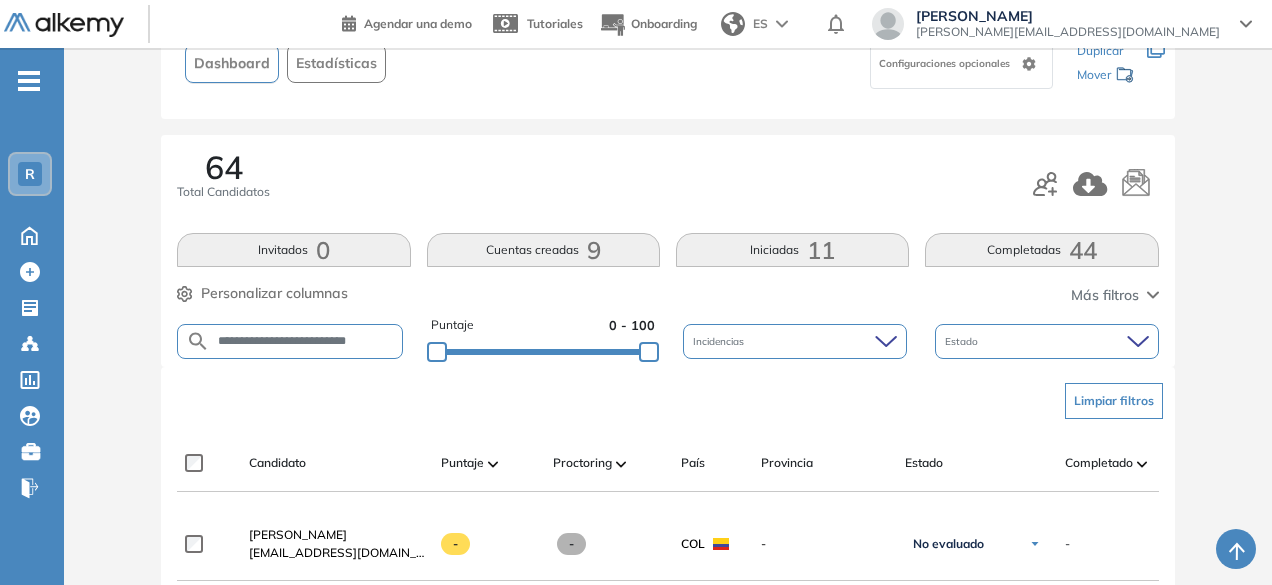 click on "**********" at bounding box center (306, 341) 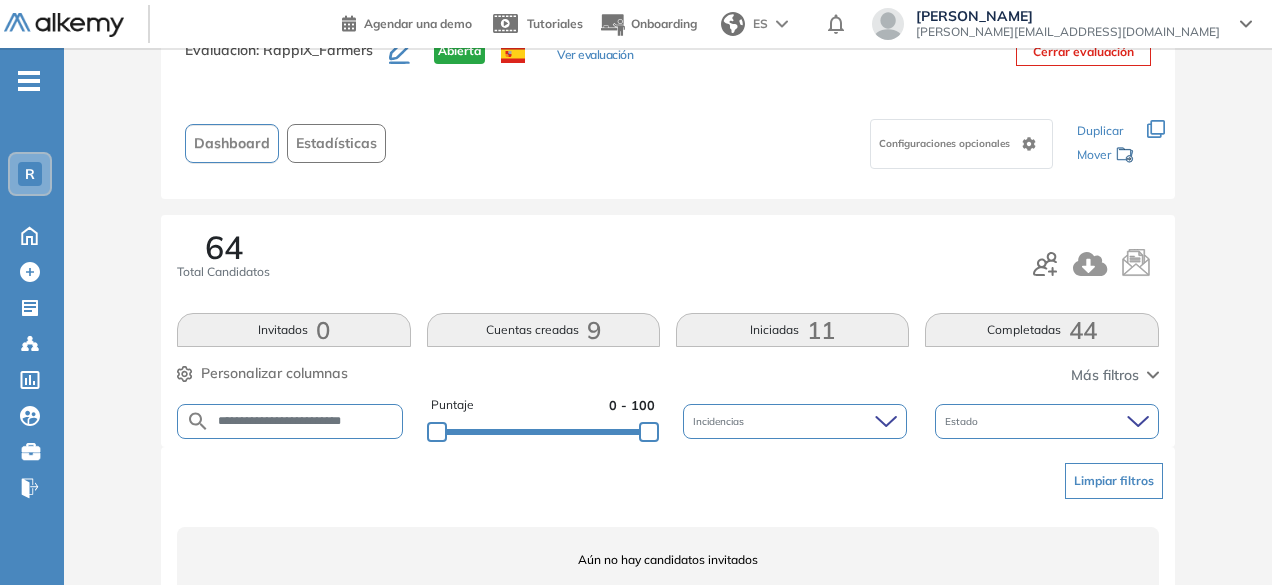 scroll, scrollTop: 154, scrollLeft: 0, axis: vertical 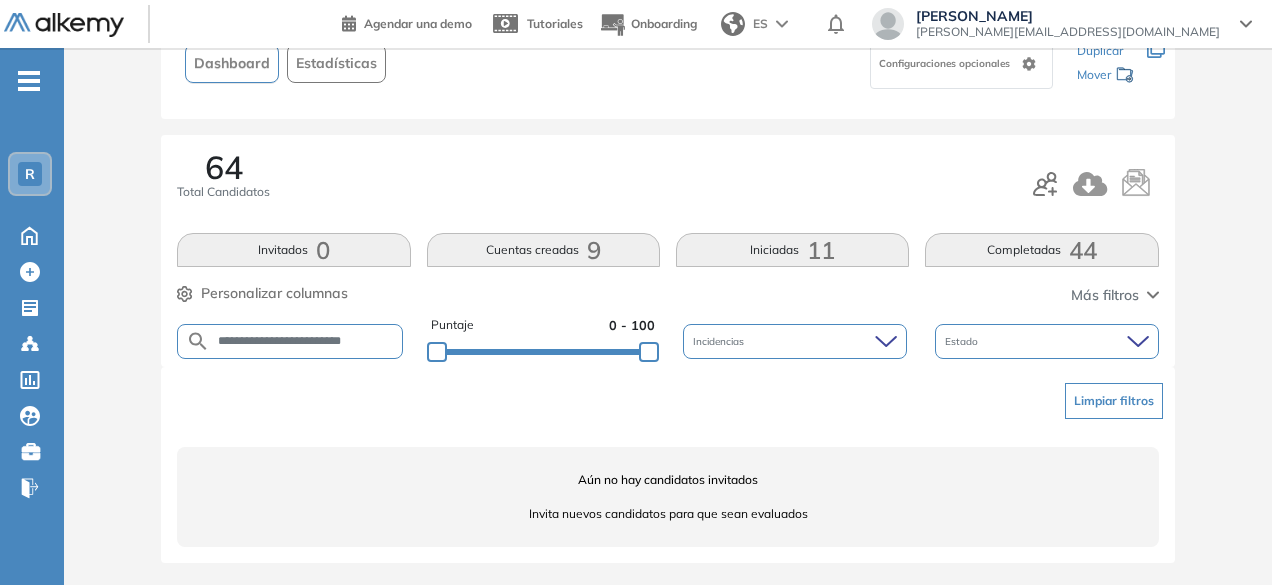 click on "**********" at bounding box center [306, 341] 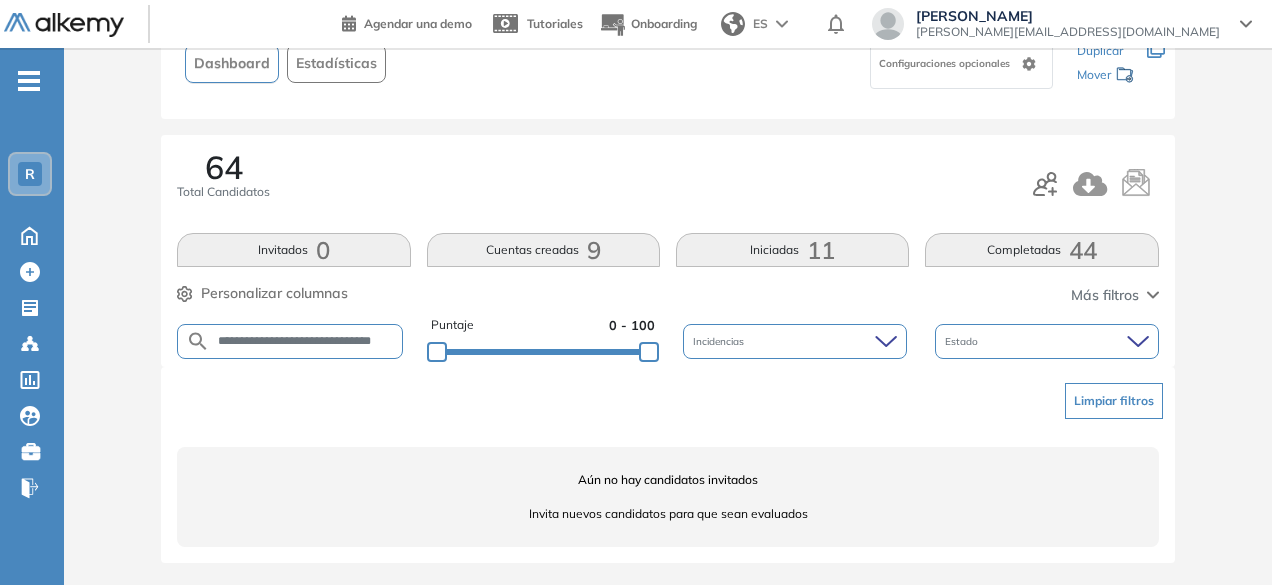 scroll, scrollTop: 0, scrollLeft: 0, axis: both 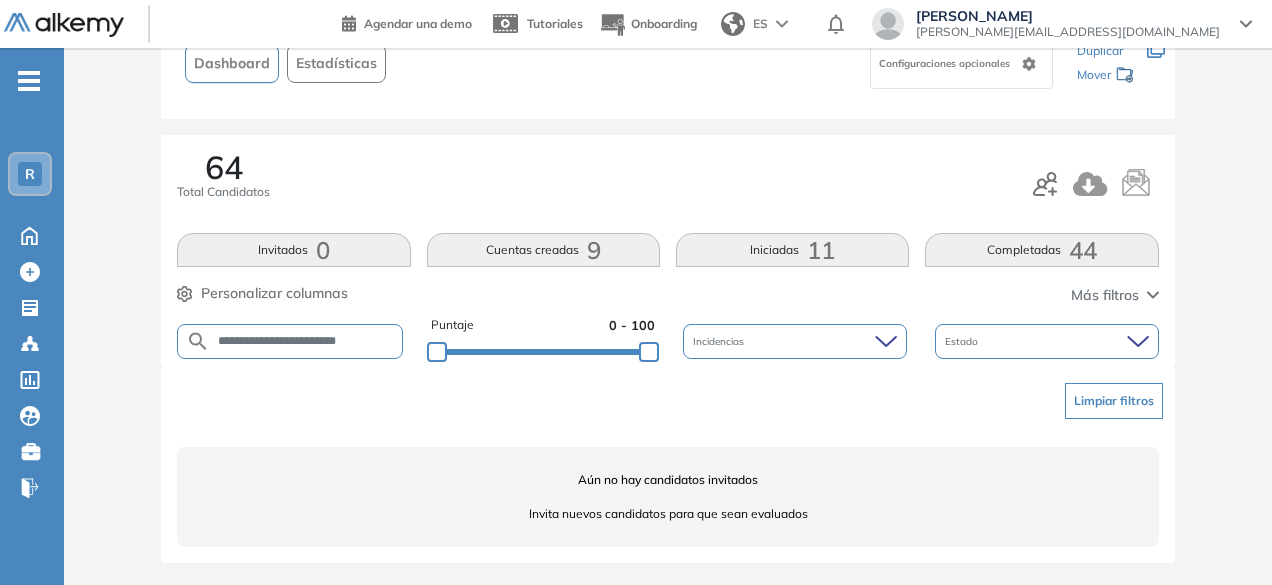 drag, startPoint x: 302, startPoint y: 338, endPoint x: 251, endPoint y: 337, distance: 51.009804 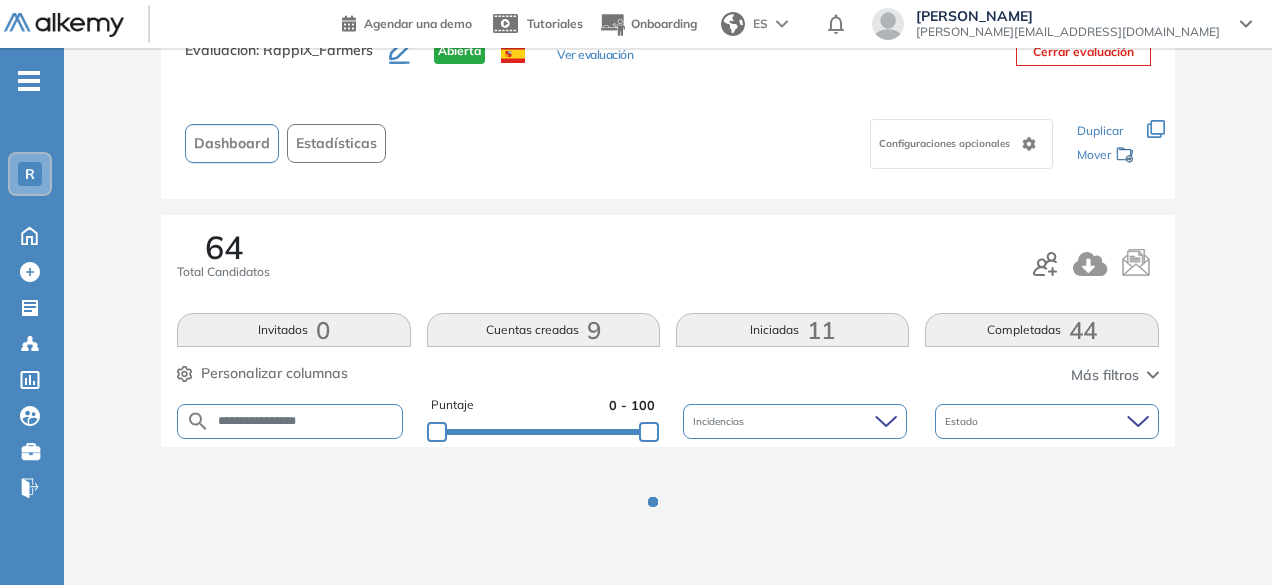 scroll, scrollTop: 154, scrollLeft: 0, axis: vertical 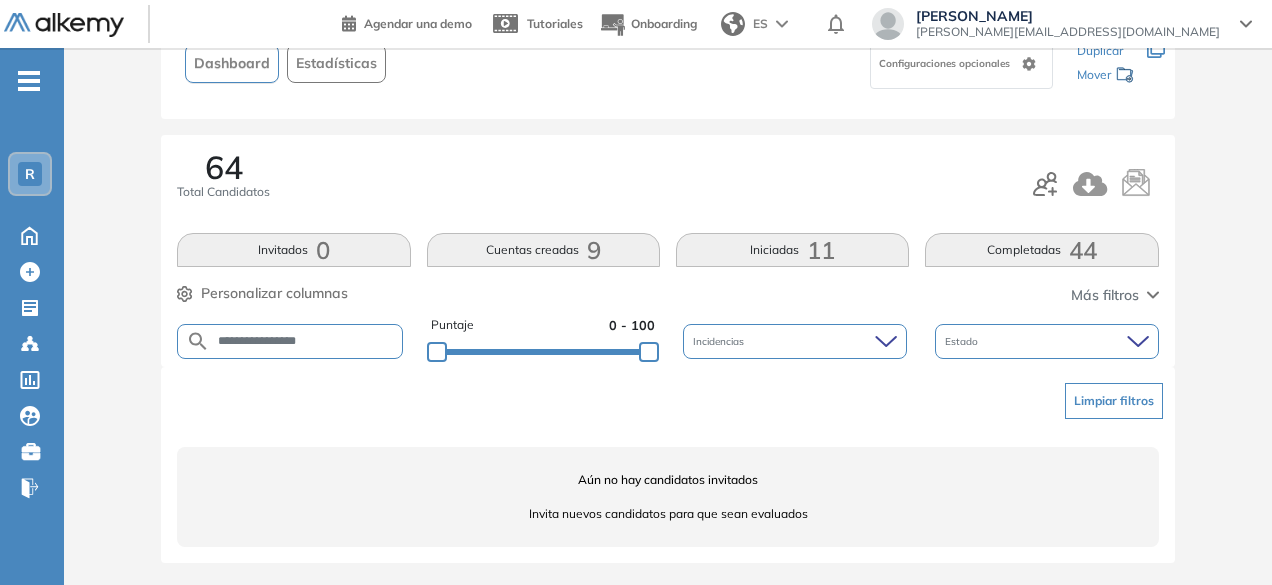 click on "**********" at bounding box center (306, 341) 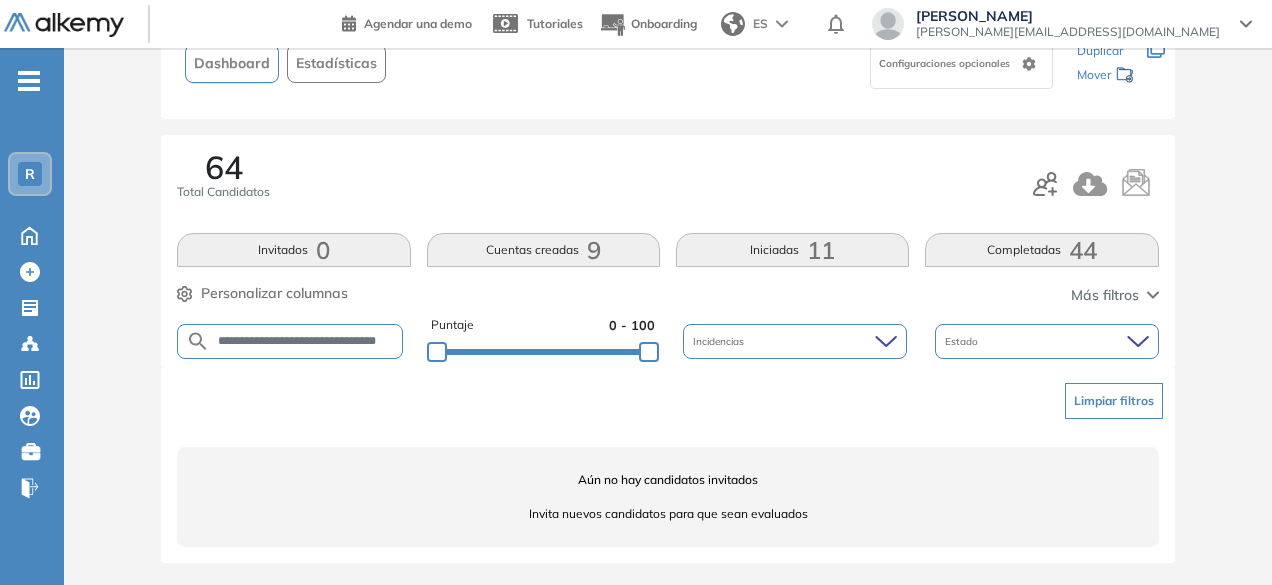 scroll, scrollTop: 0, scrollLeft: 32, axis: horizontal 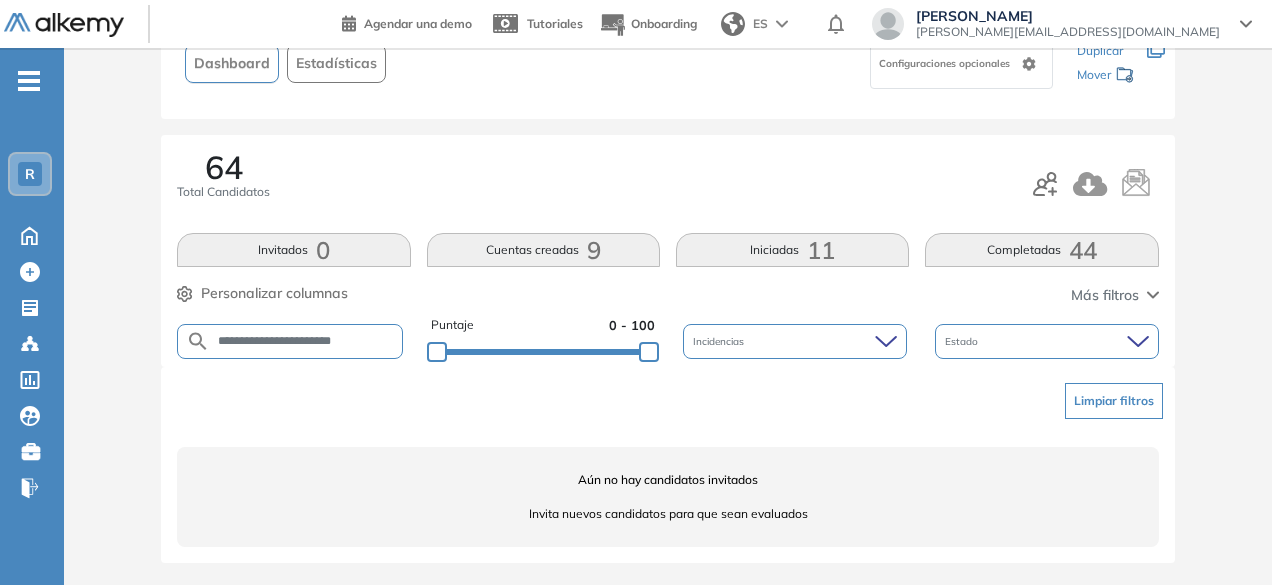 click on "**********" at bounding box center [306, 341] 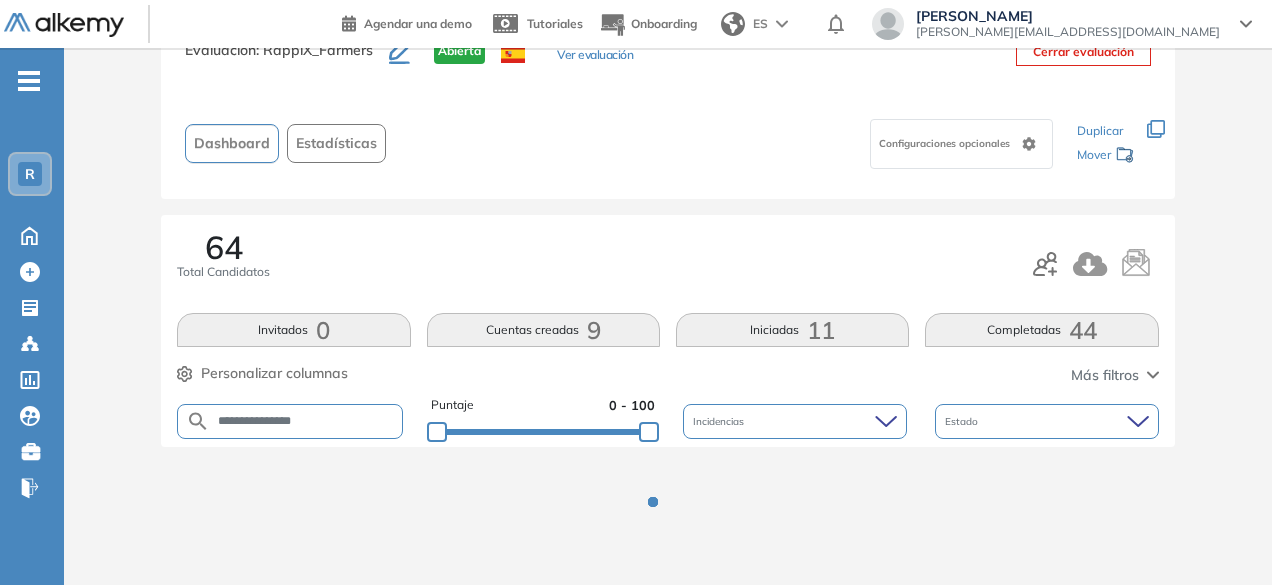 scroll, scrollTop: 154, scrollLeft: 0, axis: vertical 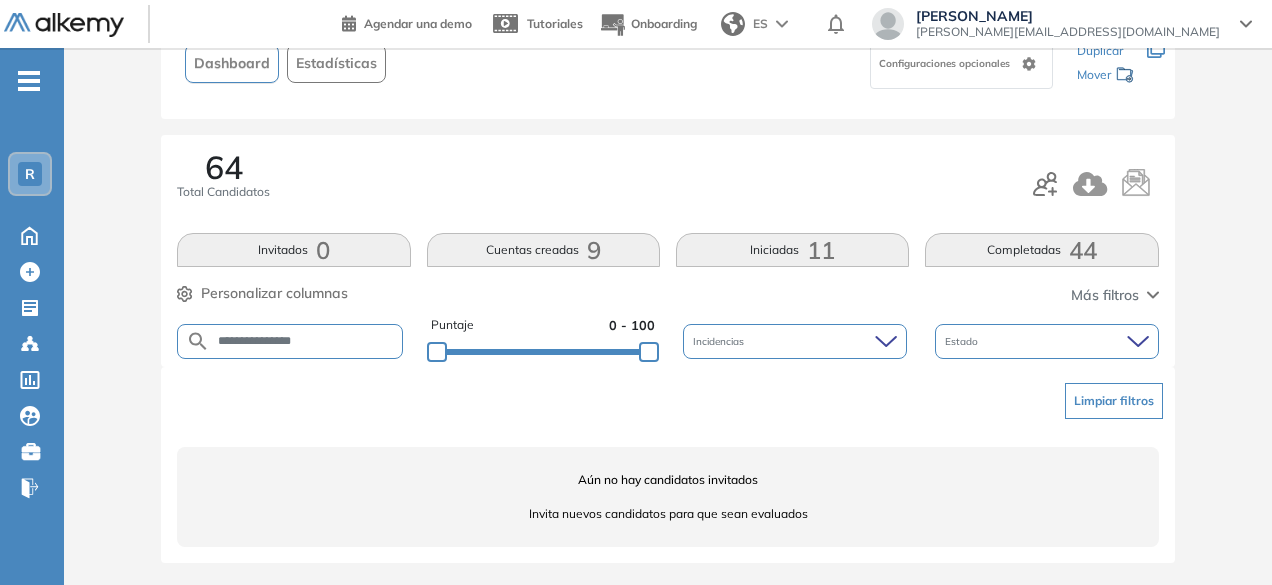 click on "**********" at bounding box center (306, 341) 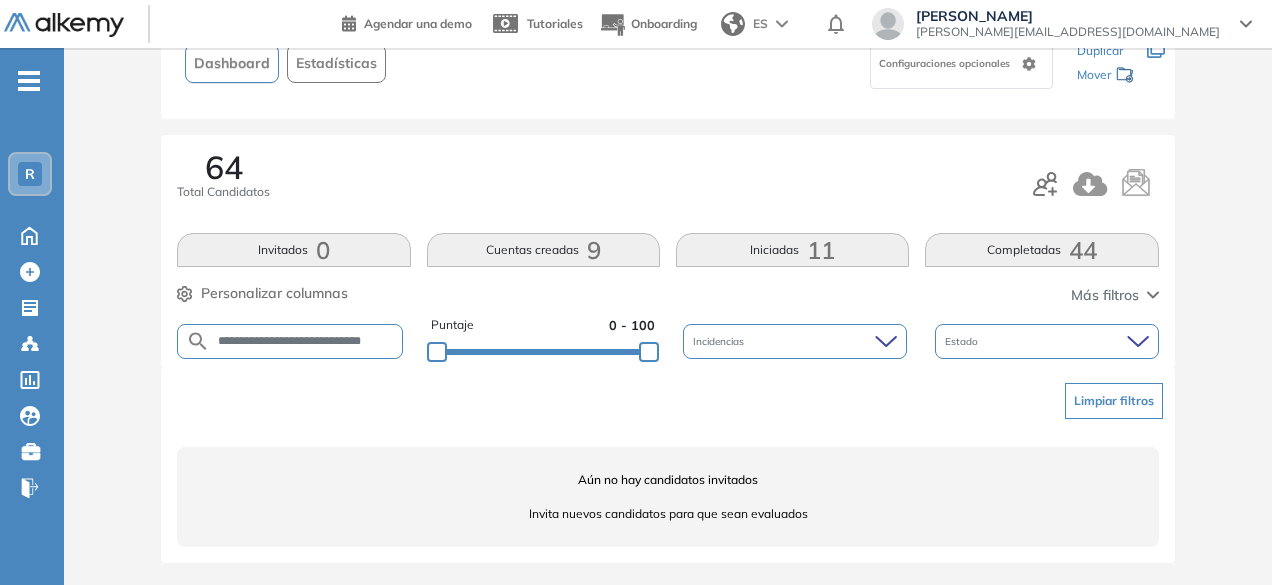 scroll, scrollTop: 0, scrollLeft: 16, axis: horizontal 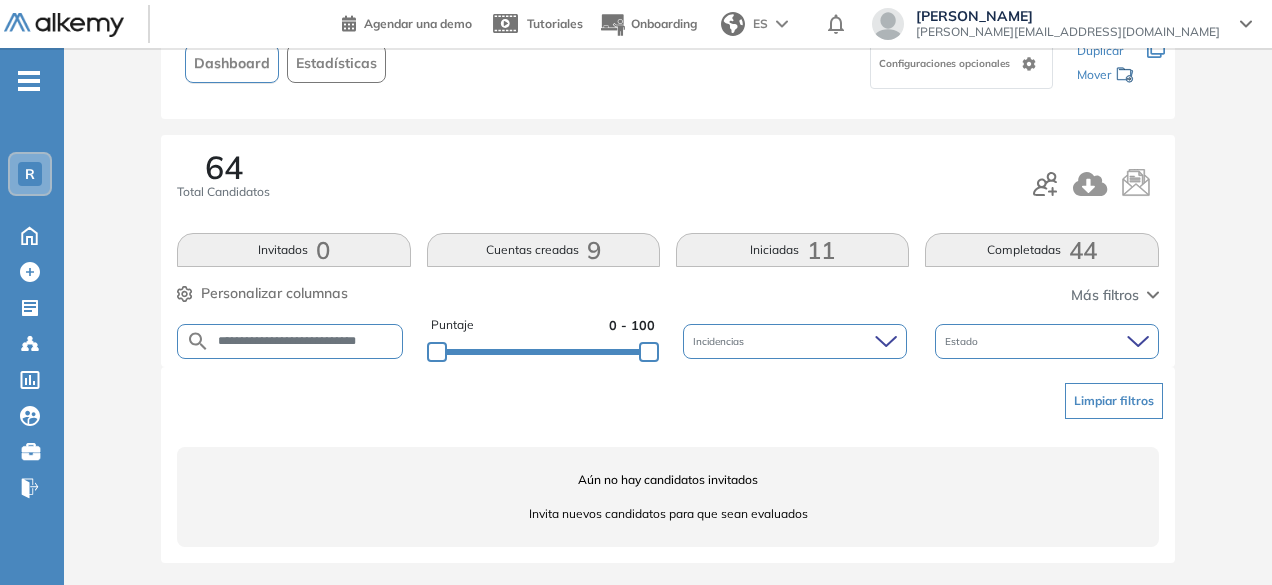 click on "**********" at bounding box center [306, 341] 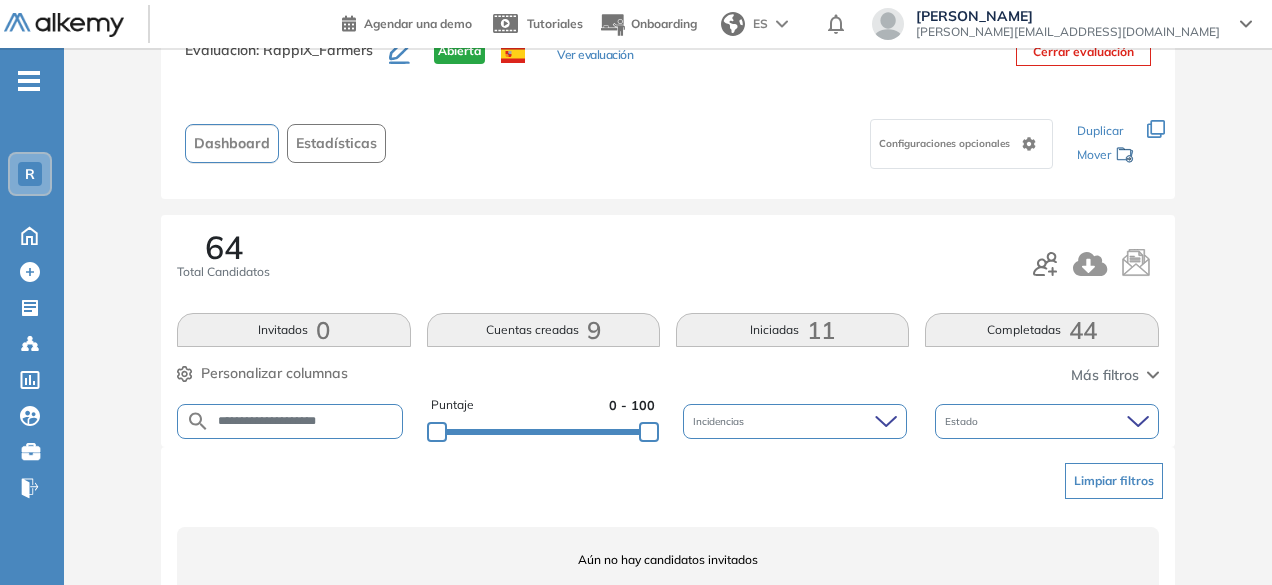 scroll, scrollTop: 154, scrollLeft: 0, axis: vertical 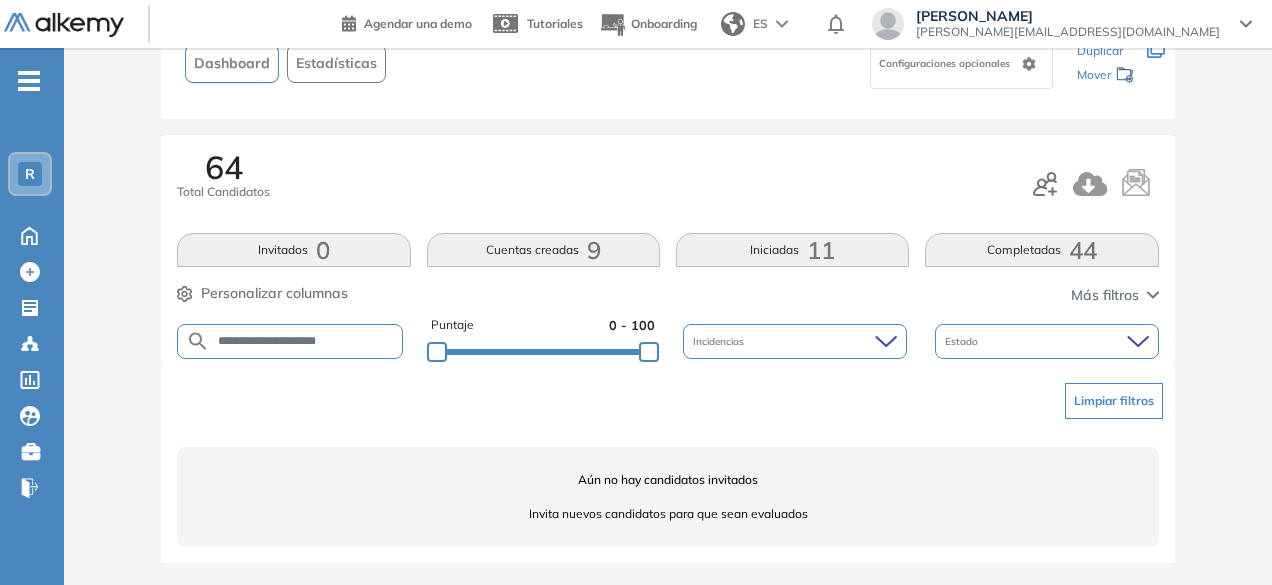 click on "**********" at bounding box center (306, 341) 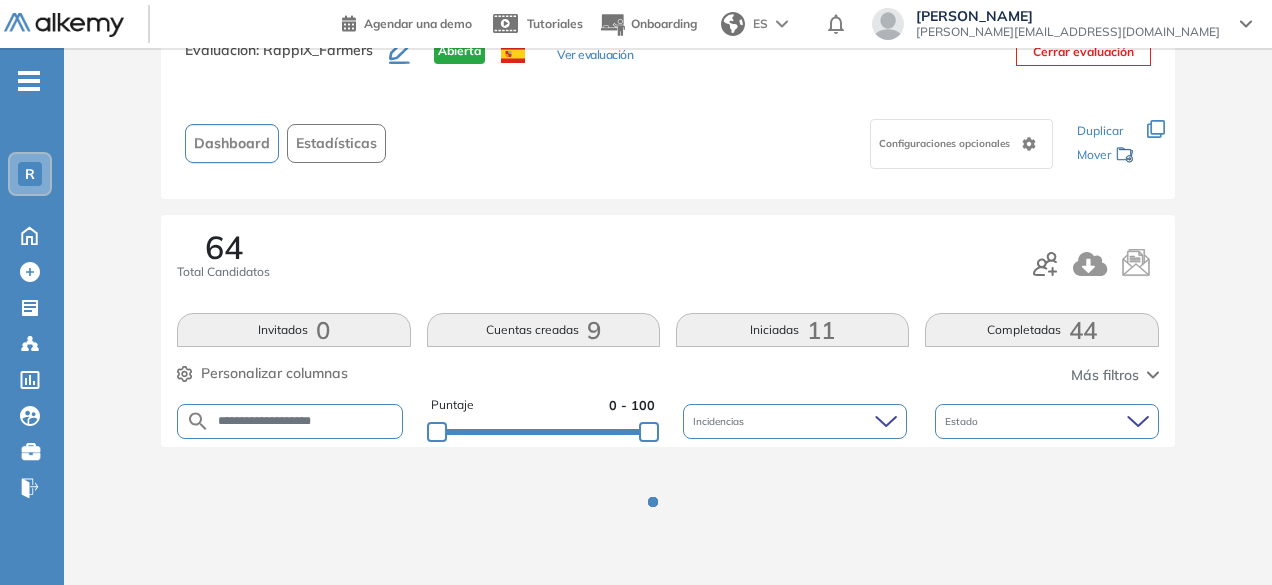 scroll, scrollTop: 154, scrollLeft: 0, axis: vertical 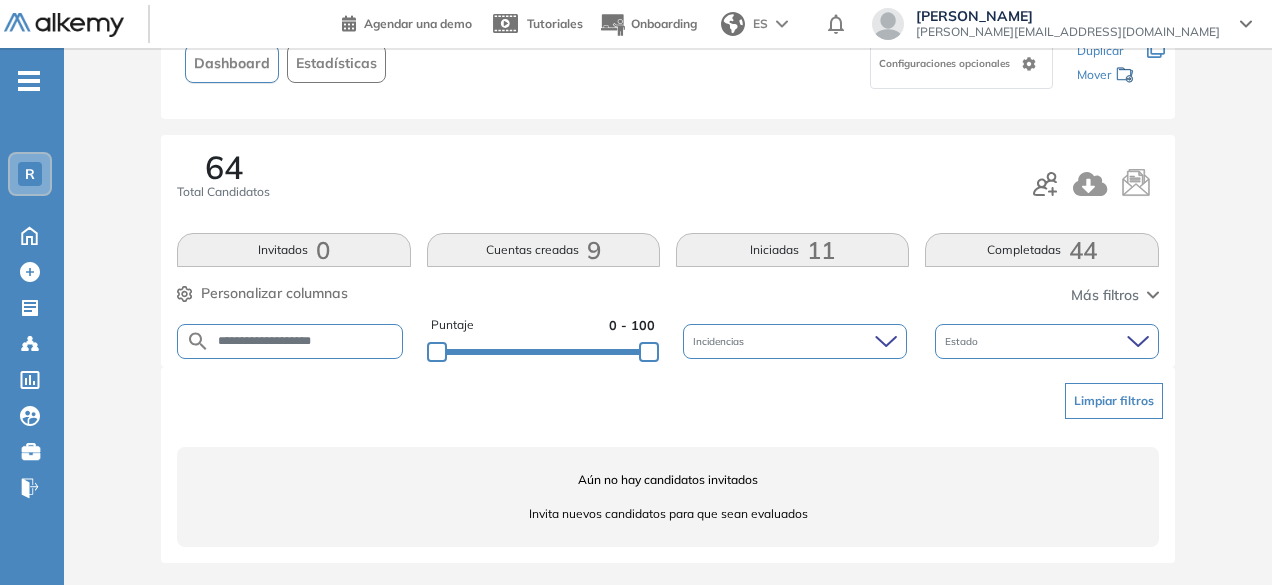 drag, startPoint x: 300, startPoint y: 339, endPoint x: 261, endPoint y: 338, distance: 39.012817 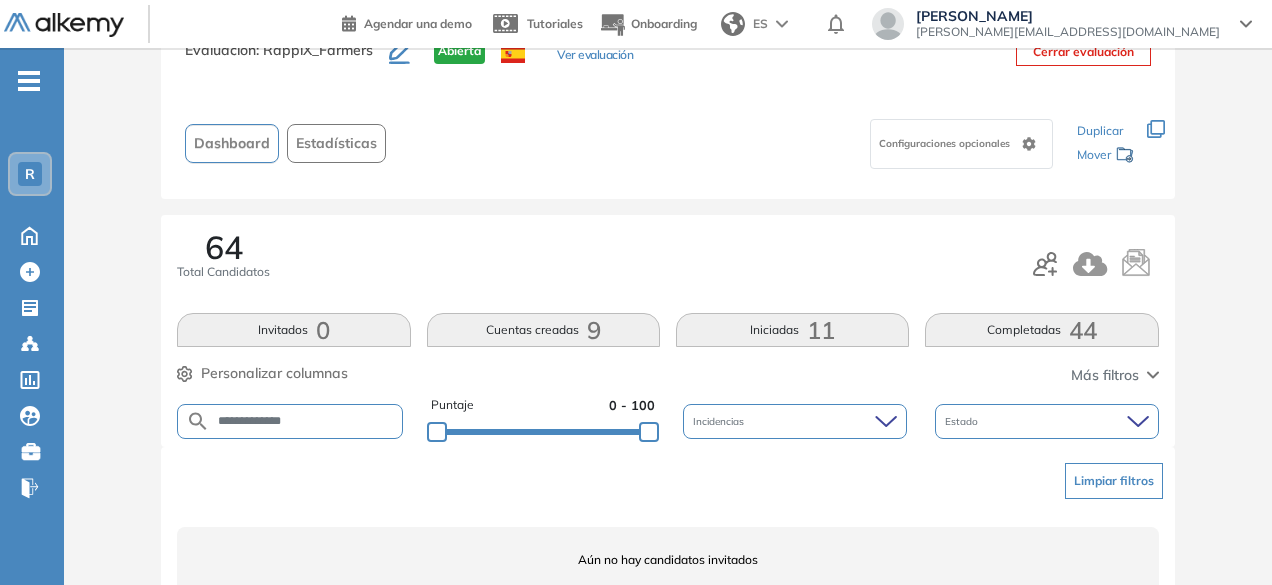 scroll, scrollTop: 154, scrollLeft: 0, axis: vertical 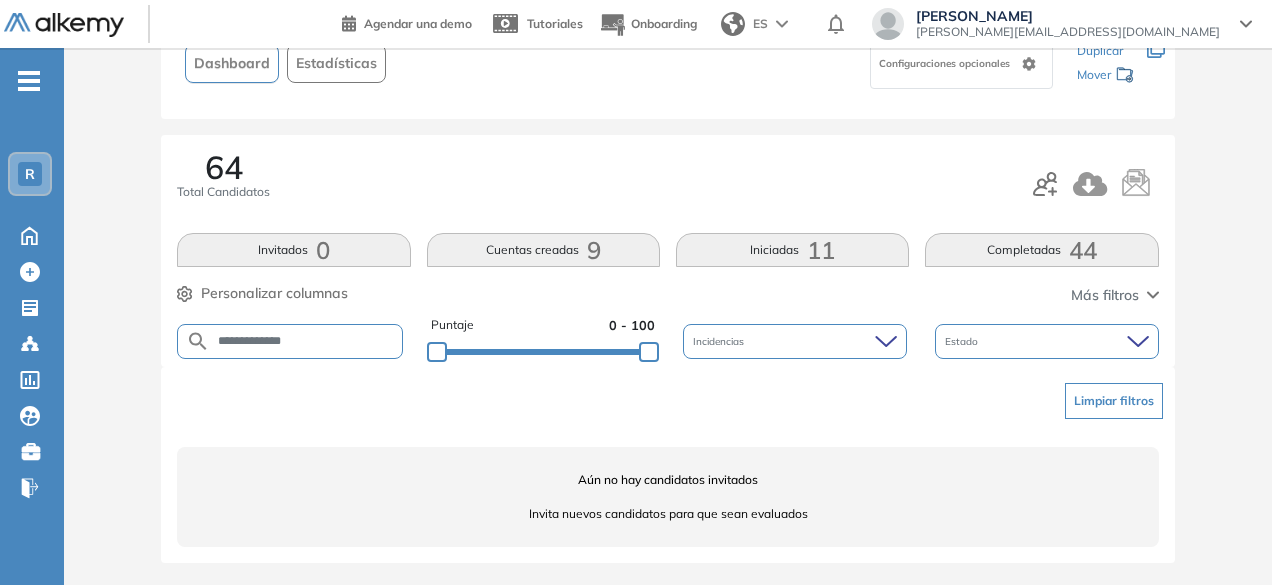 click on "**********" at bounding box center (306, 341) 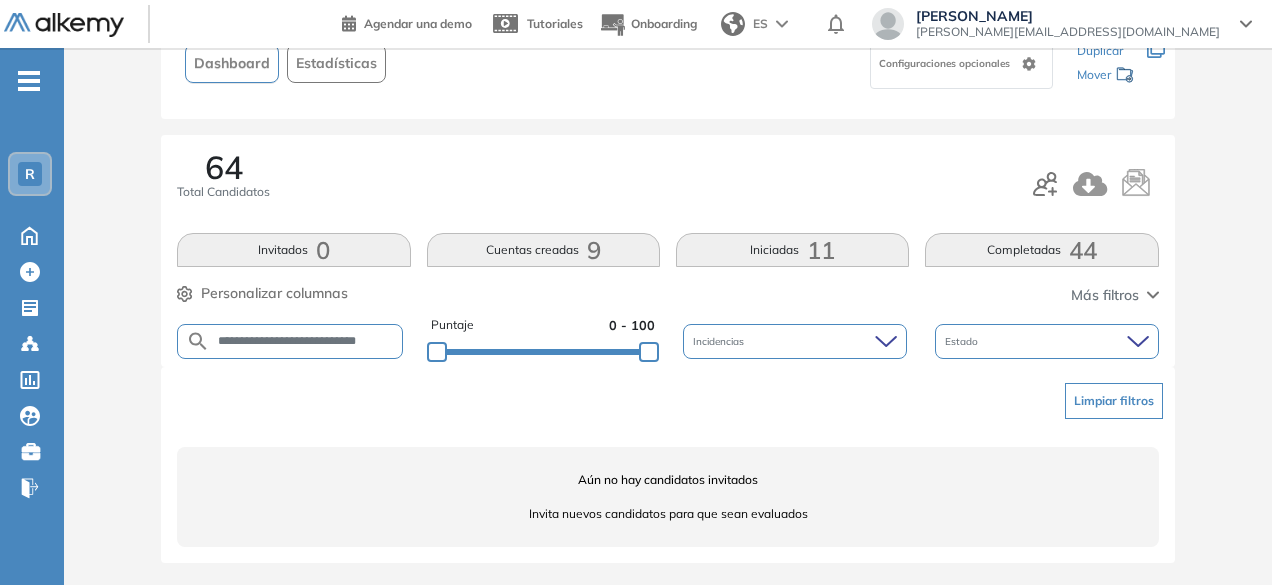 scroll, scrollTop: 0, scrollLeft: 15, axis: horizontal 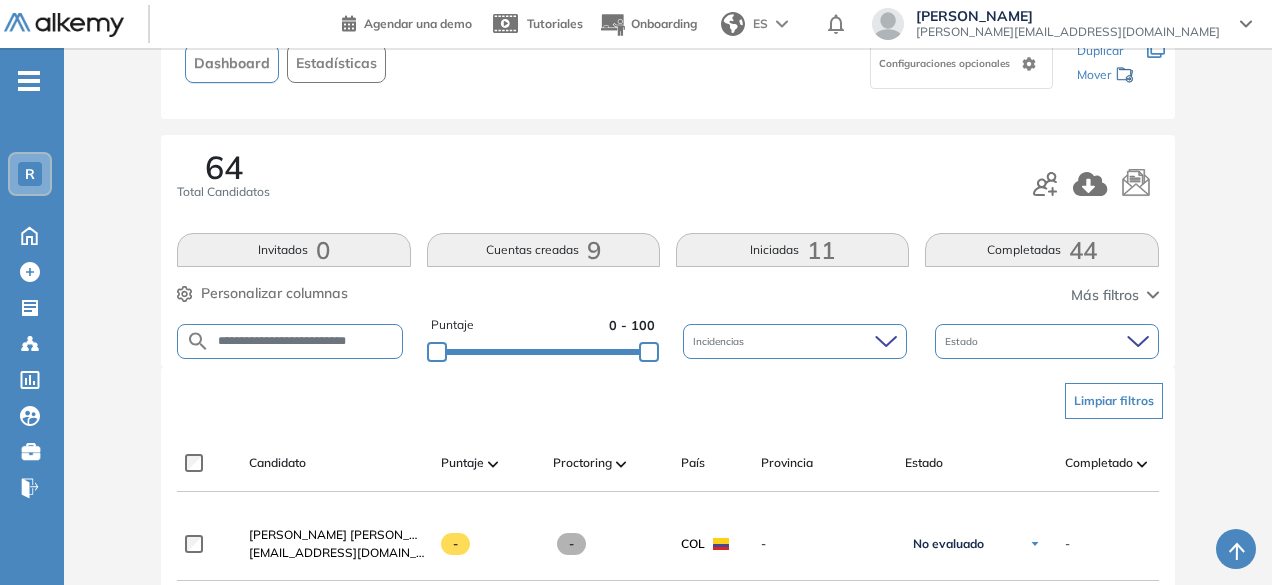 click on "**********" at bounding box center [306, 341] 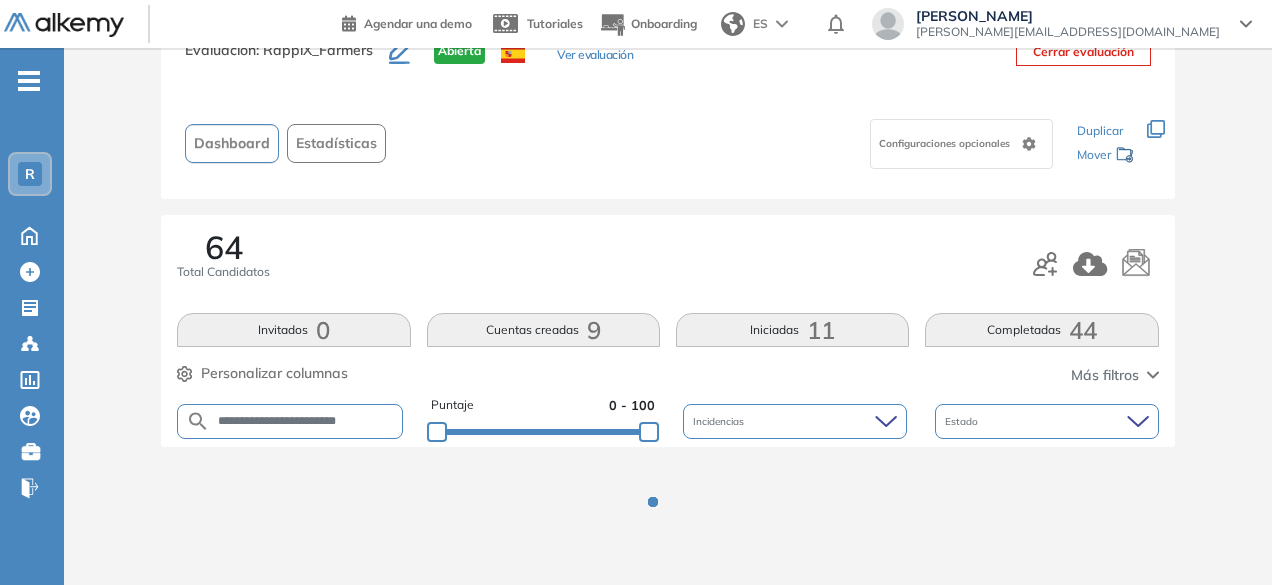 scroll, scrollTop: 154, scrollLeft: 0, axis: vertical 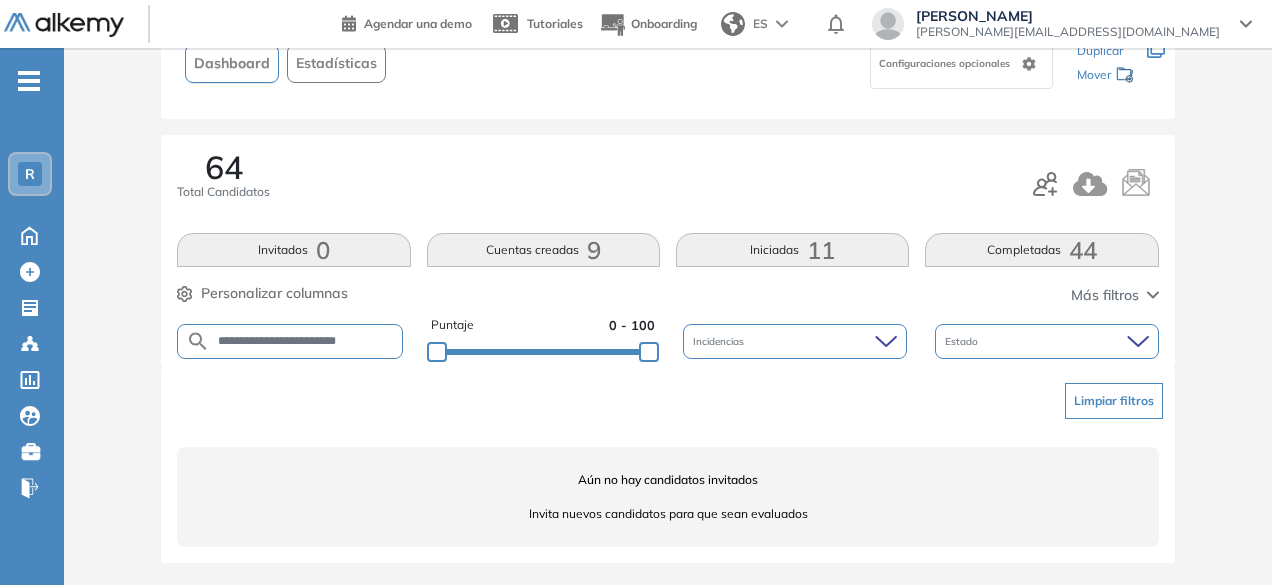 click on "**********" at bounding box center [306, 341] 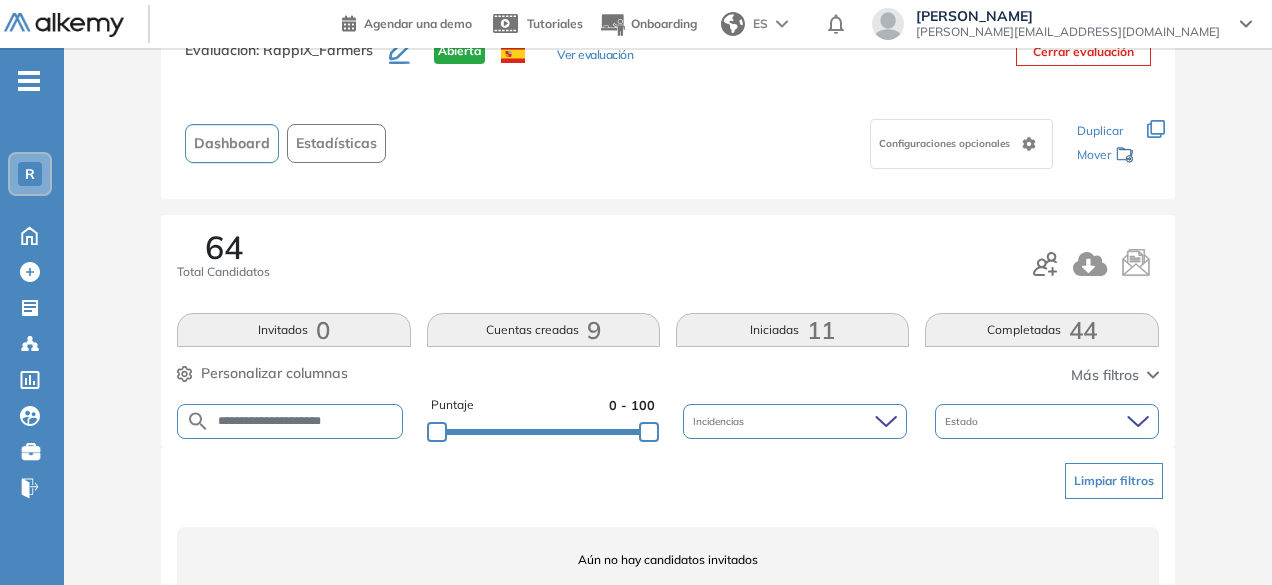 scroll, scrollTop: 154, scrollLeft: 0, axis: vertical 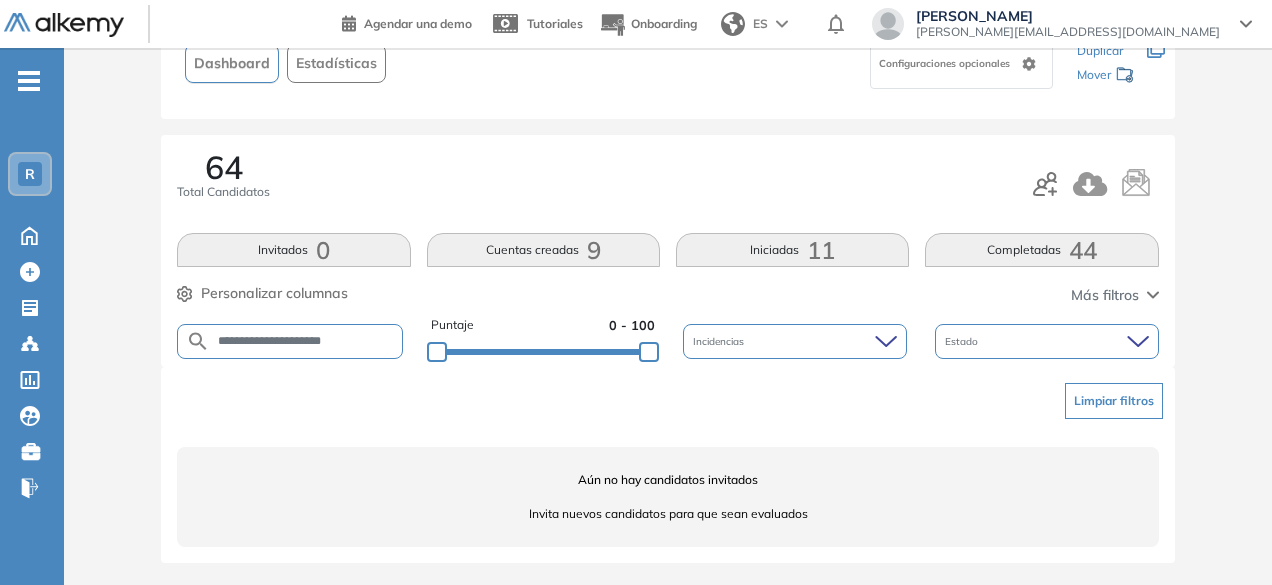 drag, startPoint x: 308, startPoint y: 341, endPoint x: 269, endPoint y: 337, distance: 39.20459 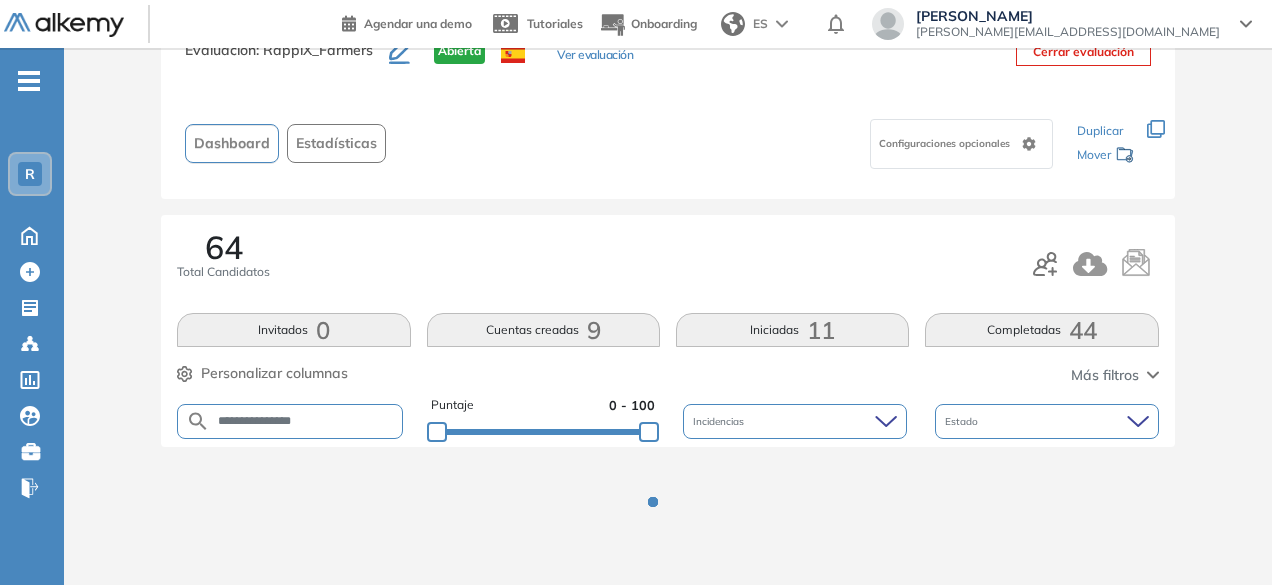 scroll, scrollTop: 154, scrollLeft: 0, axis: vertical 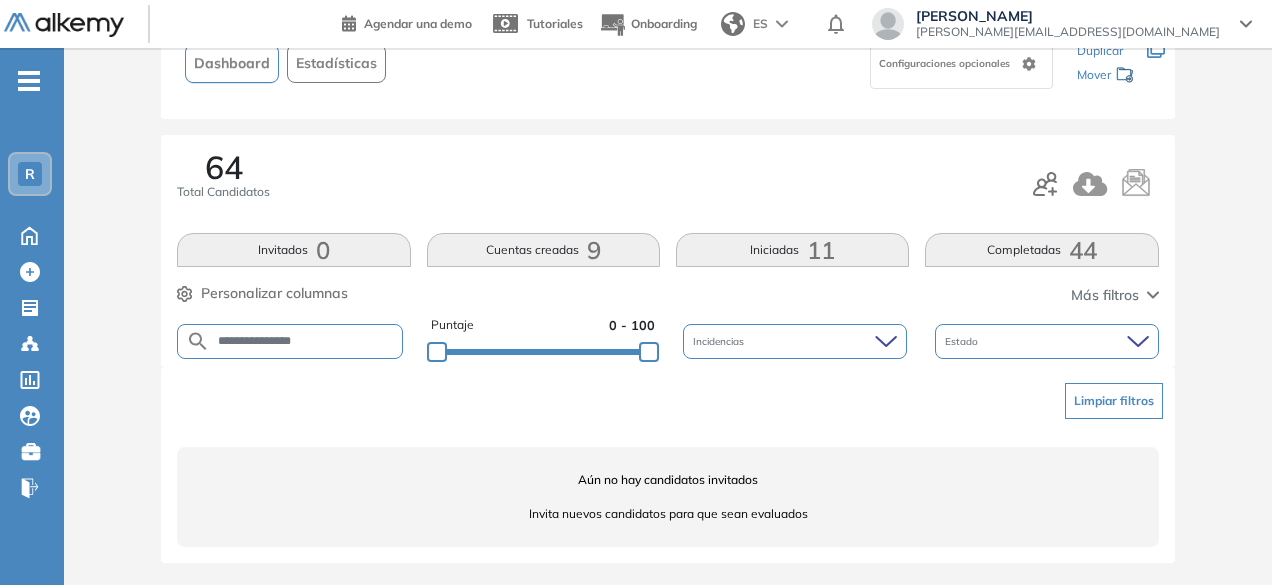 click on "**********" at bounding box center [306, 341] 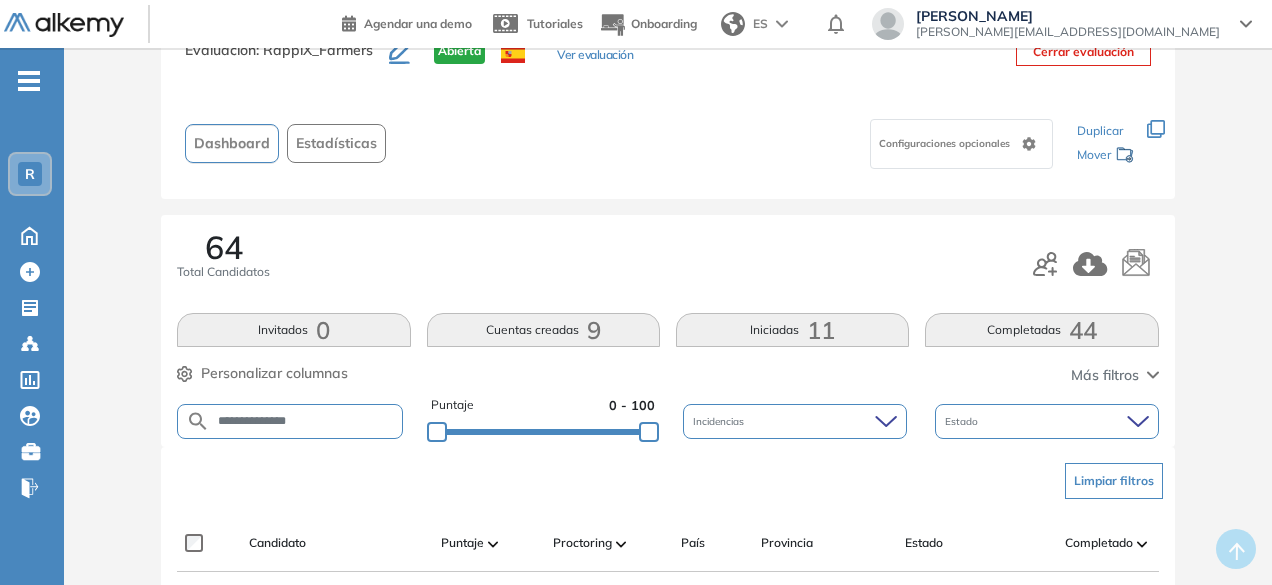 scroll, scrollTop: 154, scrollLeft: 0, axis: vertical 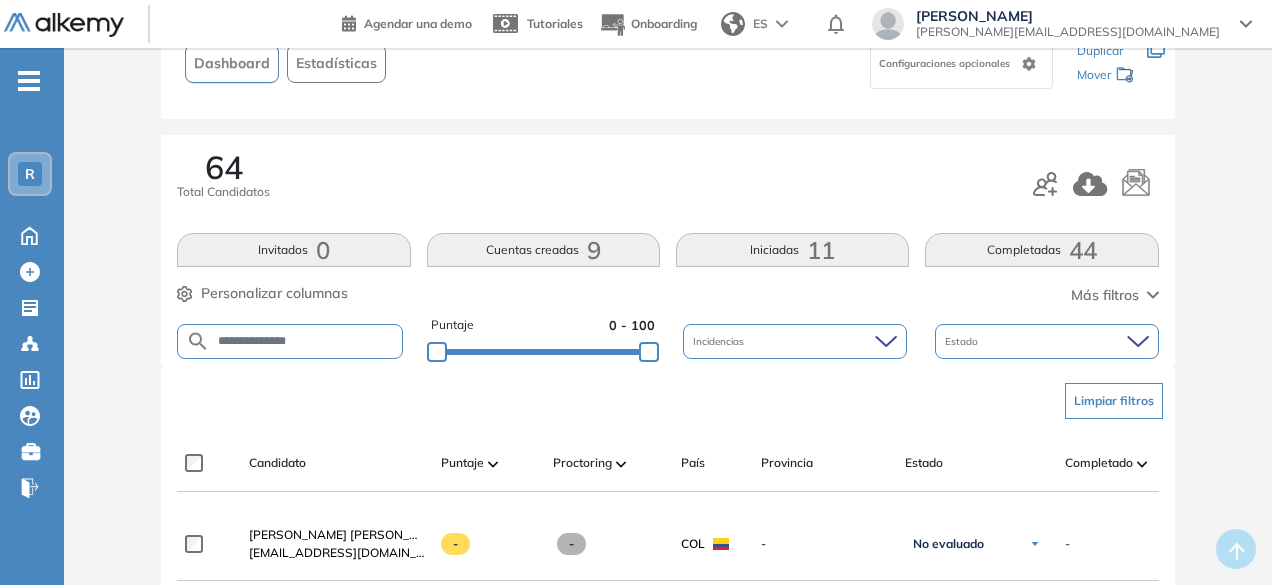 click on "**********" at bounding box center [306, 341] 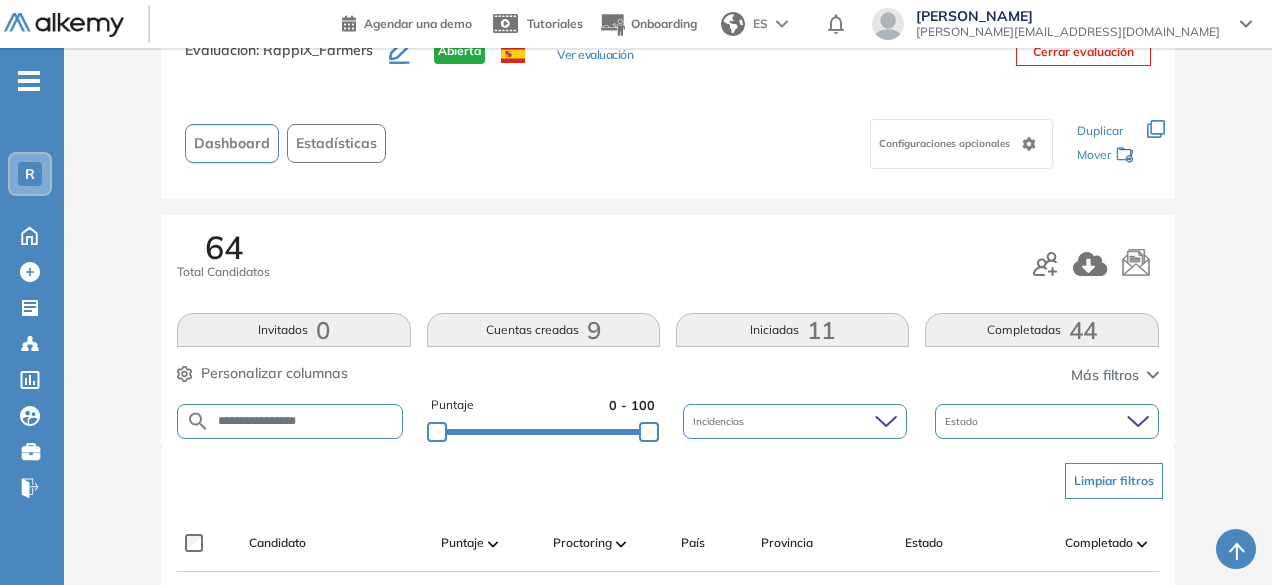 scroll, scrollTop: 154, scrollLeft: 0, axis: vertical 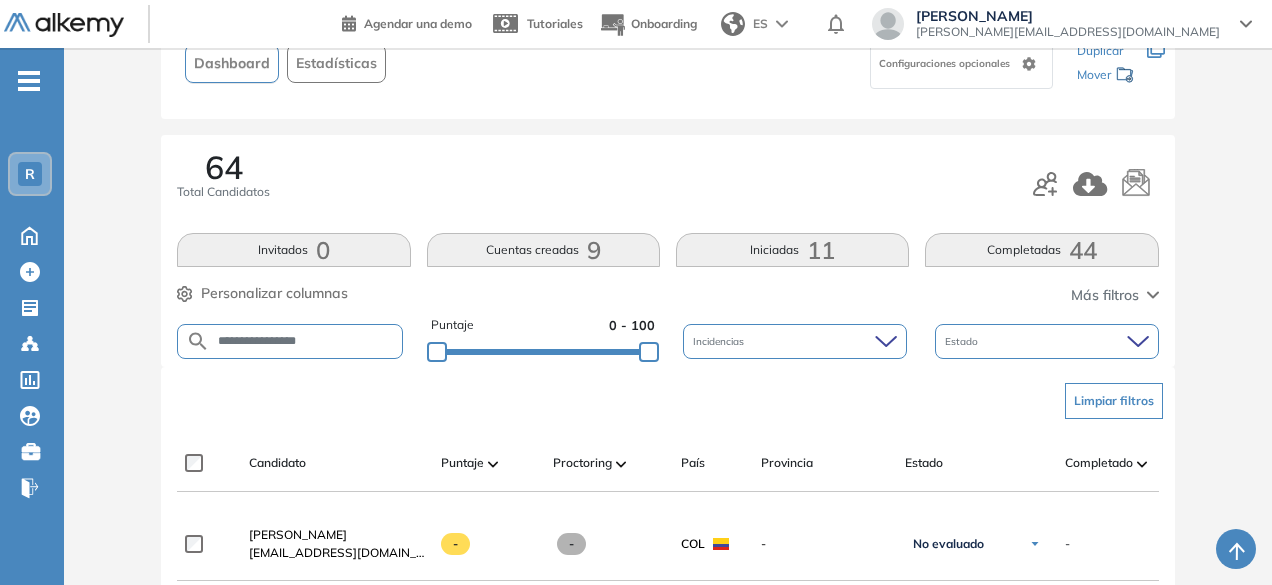 click on "**********" at bounding box center [306, 341] 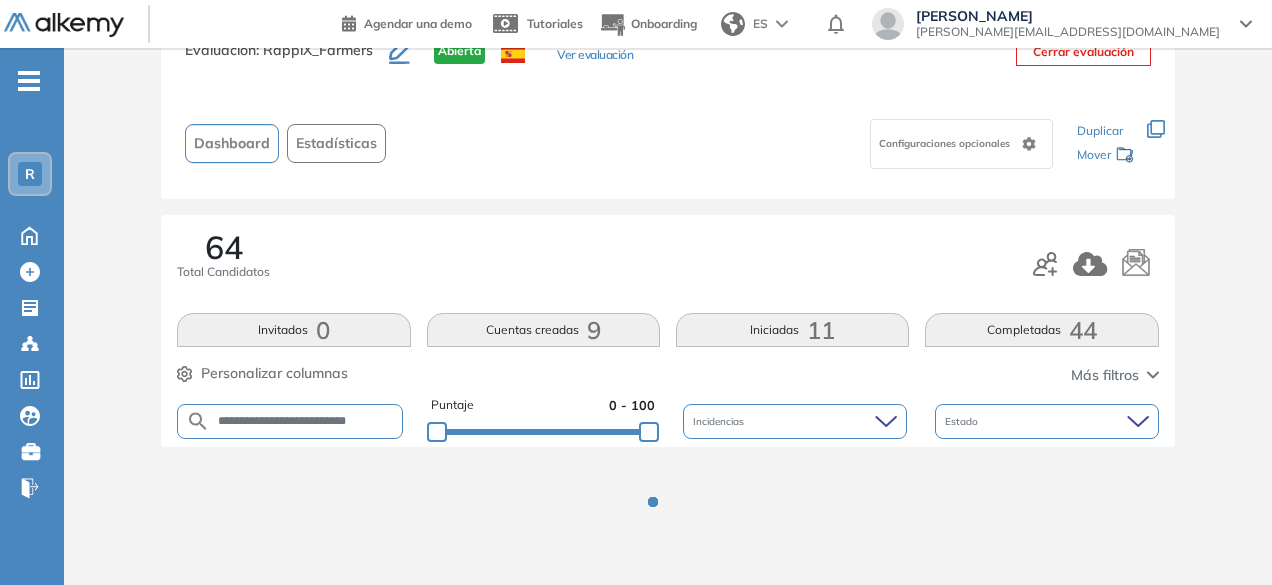 scroll, scrollTop: 154, scrollLeft: 0, axis: vertical 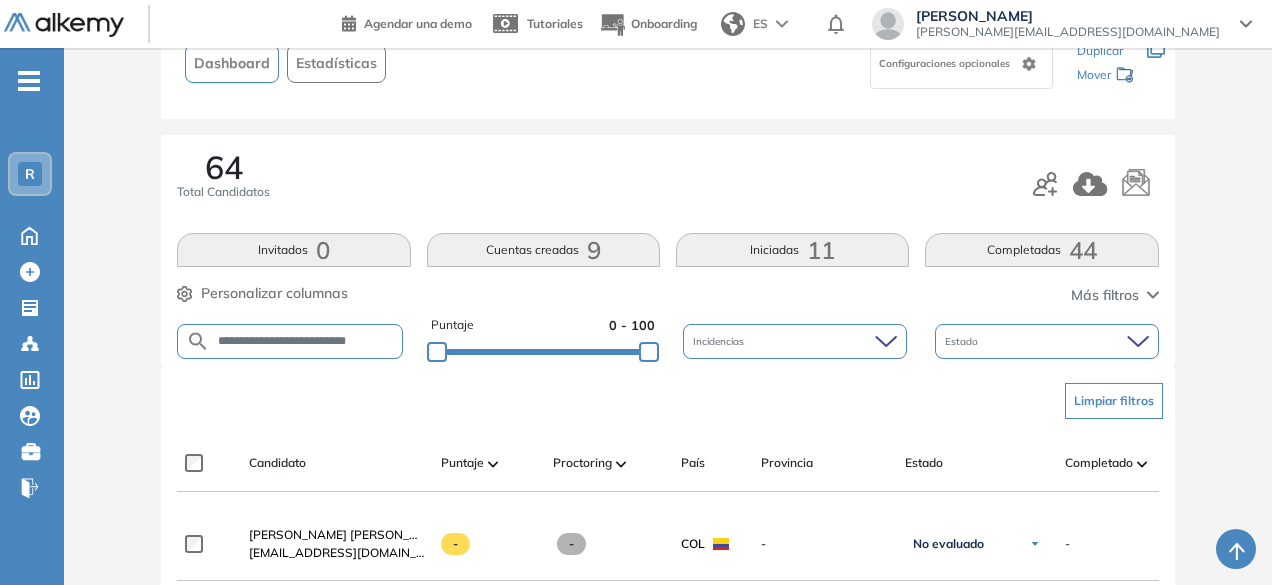 click on "**********" at bounding box center (306, 341) 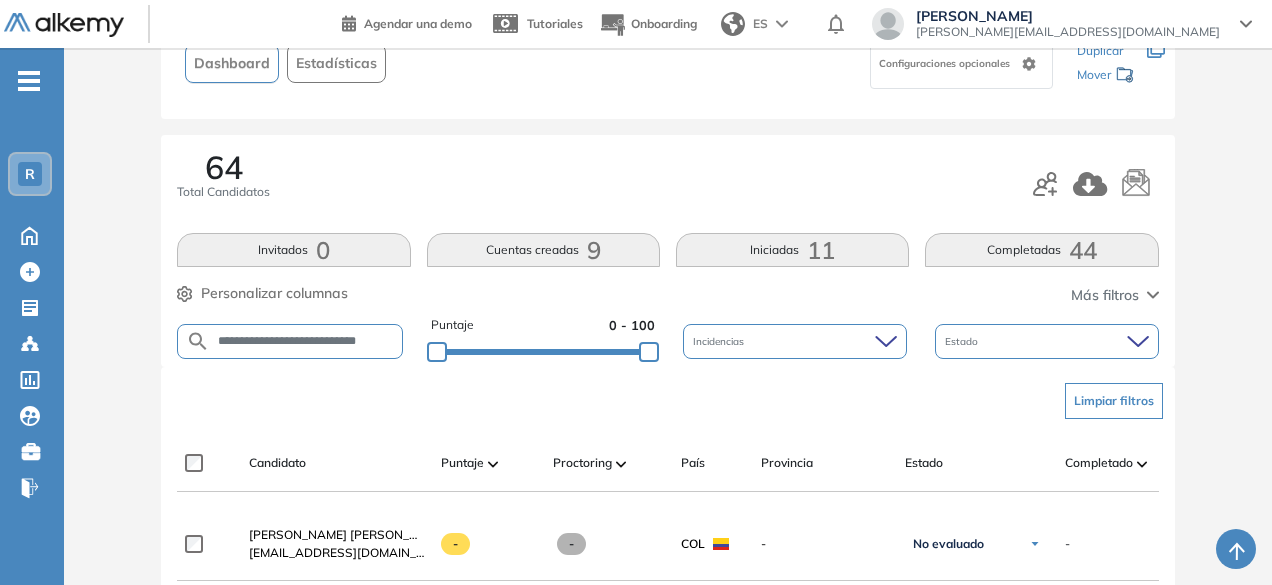 scroll, scrollTop: 0, scrollLeft: 4, axis: horizontal 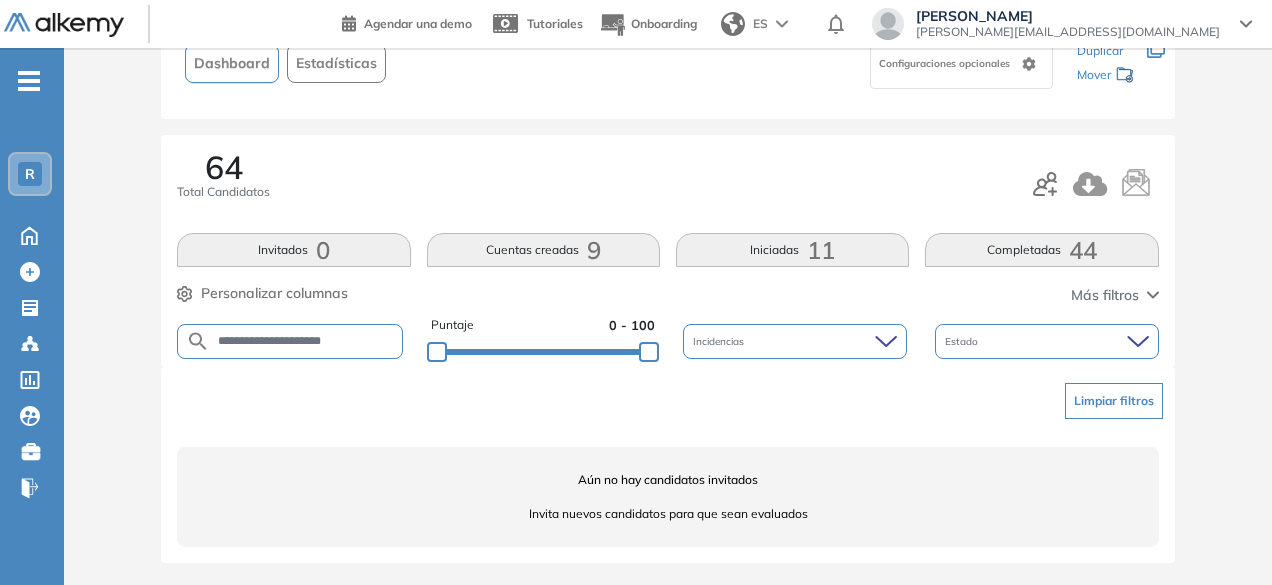 click on "**********" at bounding box center (306, 341) 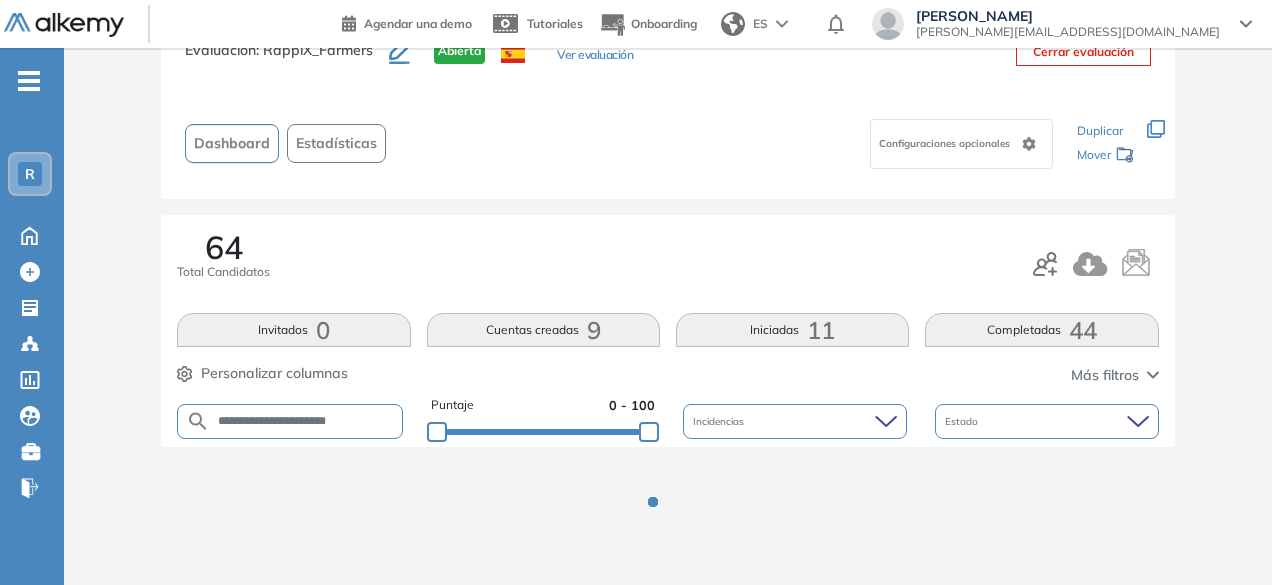 scroll, scrollTop: 154, scrollLeft: 0, axis: vertical 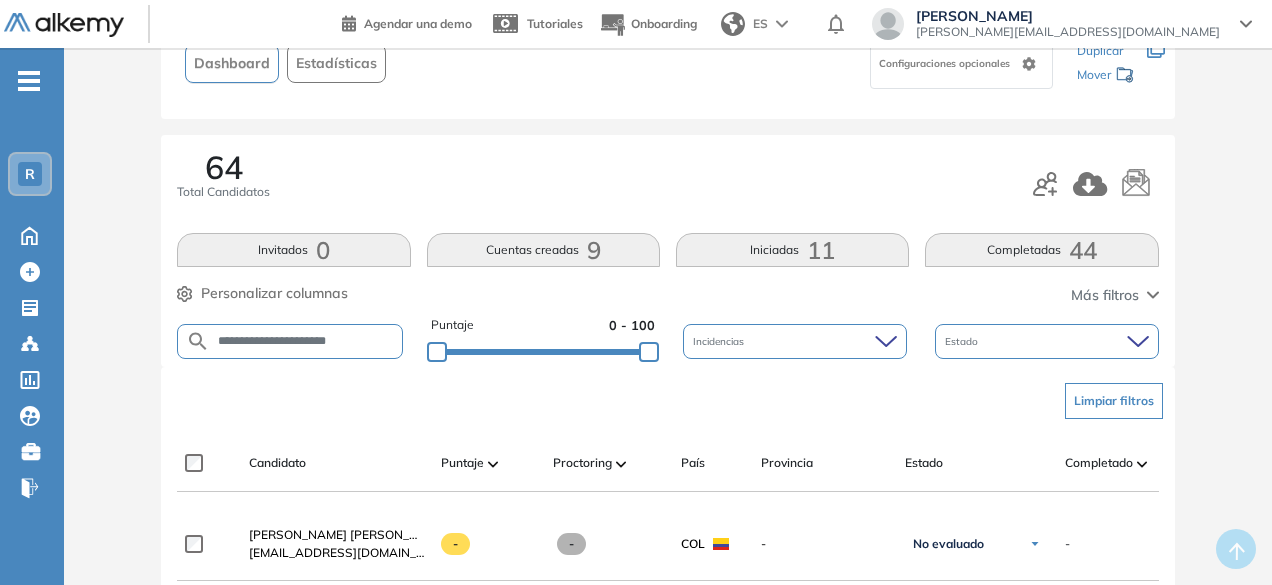 click on "**********" at bounding box center (306, 341) 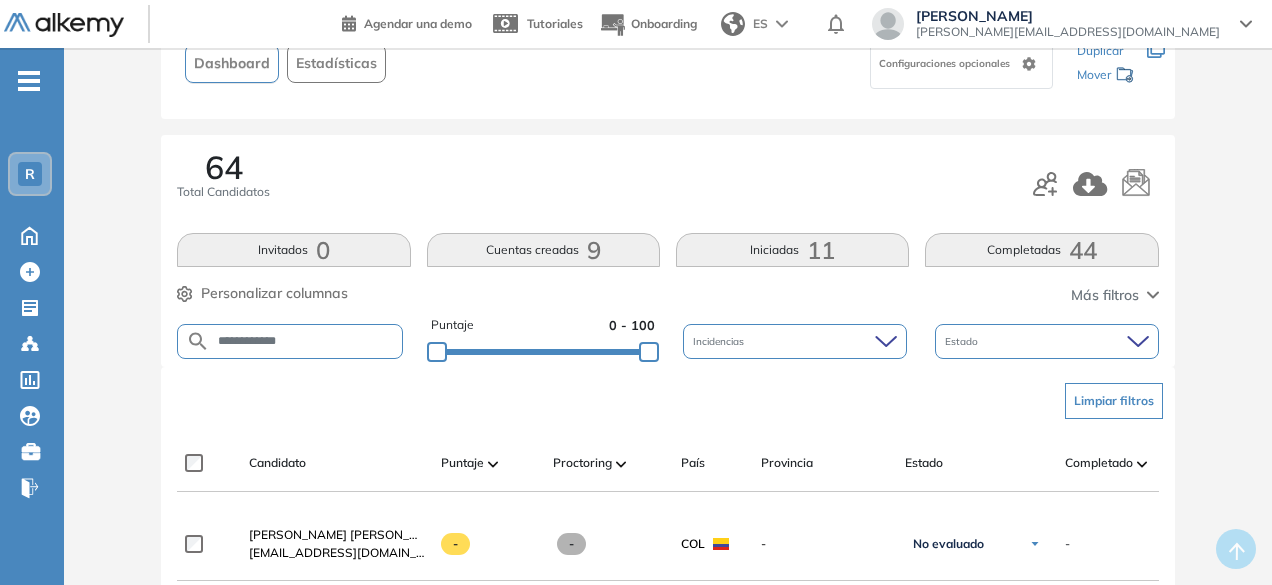 click on "**********" at bounding box center [306, 341] 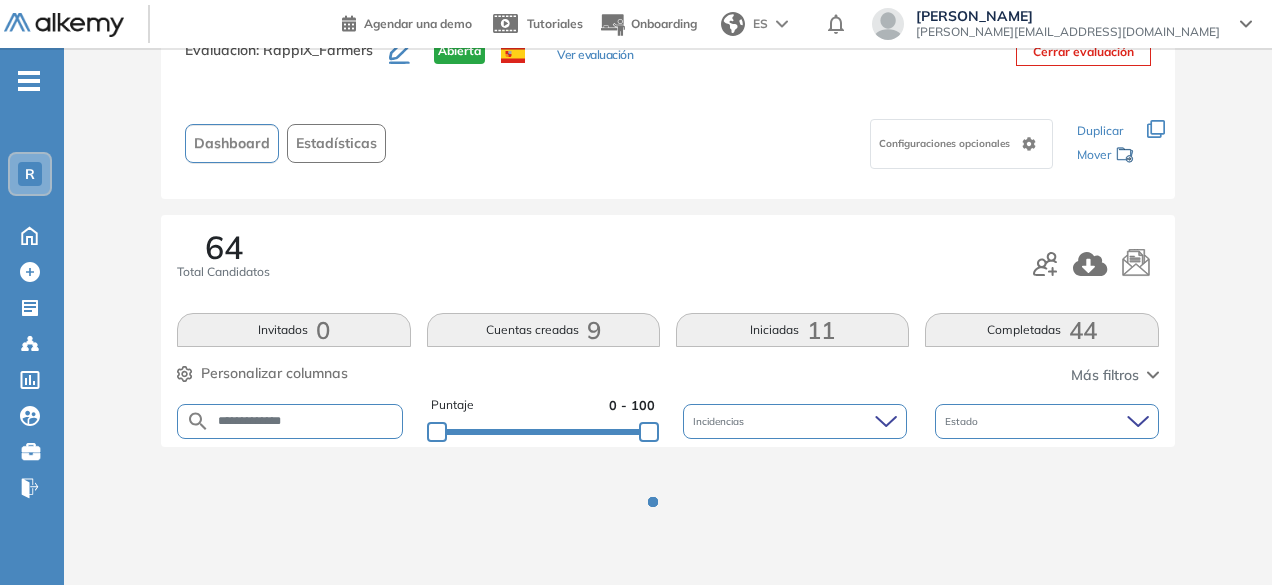 scroll, scrollTop: 154, scrollLeft: 0, axis: vertical 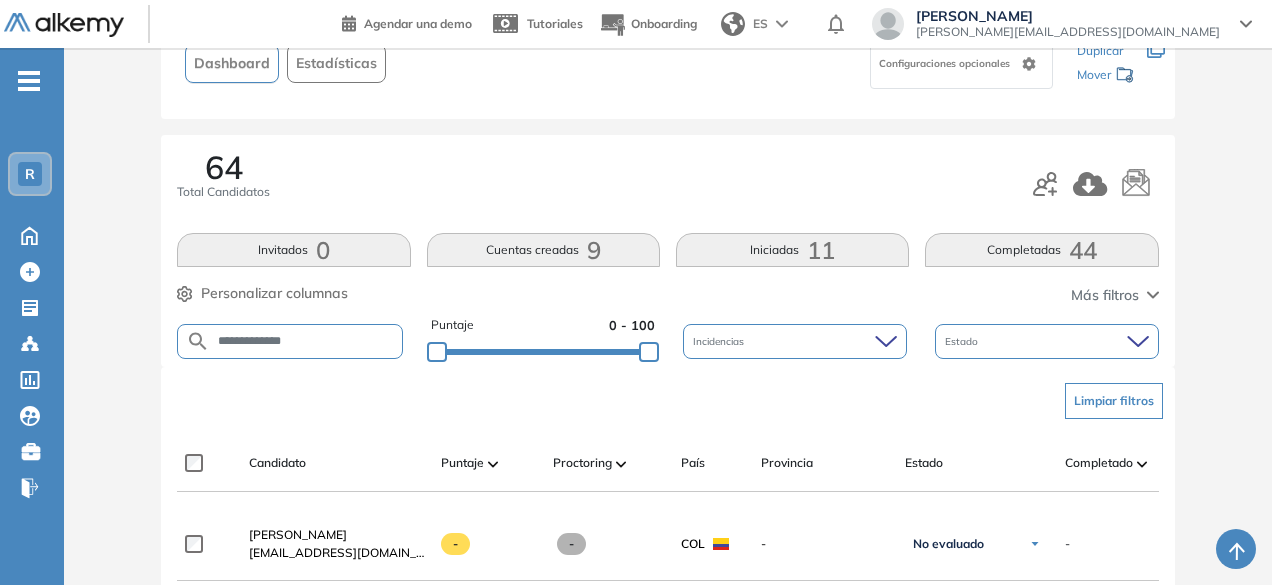 click on "**********" at bounding box center [306, 341] 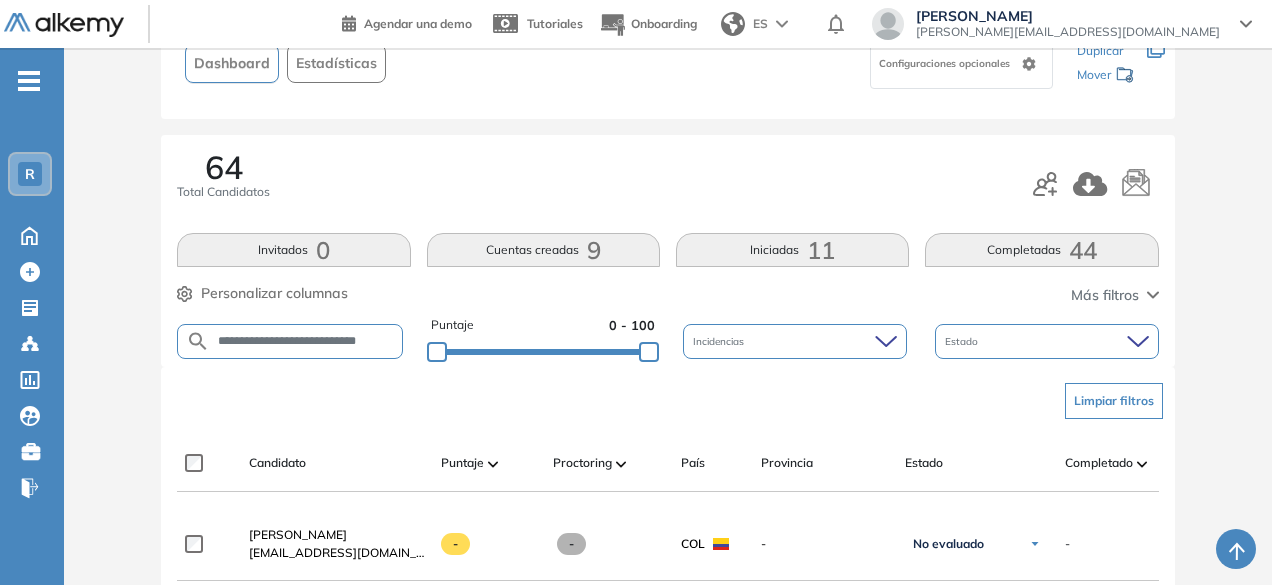 scroll, scrollTop: 0, scrollLeft: 6, axis: horizontal 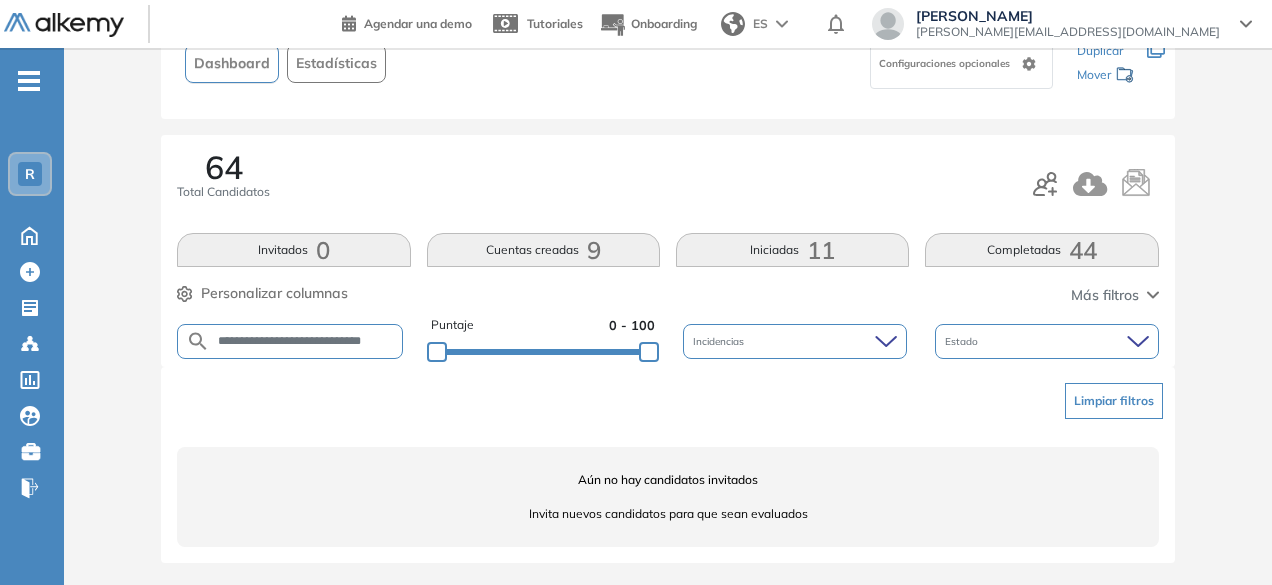 click on "**********" at bounding box center [306, 341] 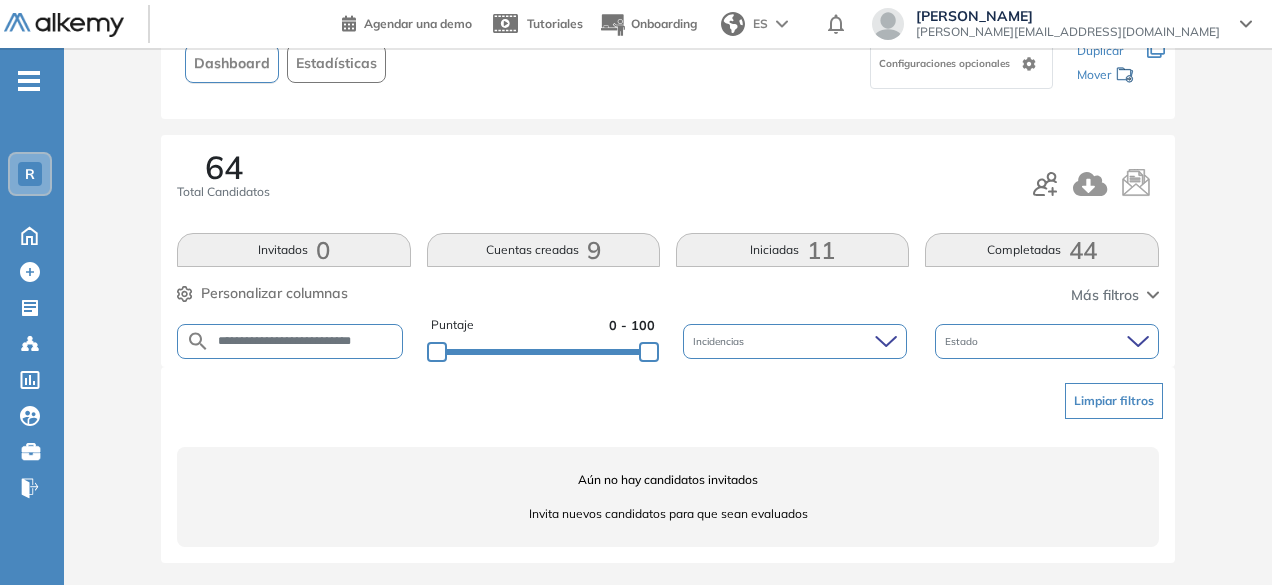scroll, scrollTop: 0, scrollLeft: 0, axis: both 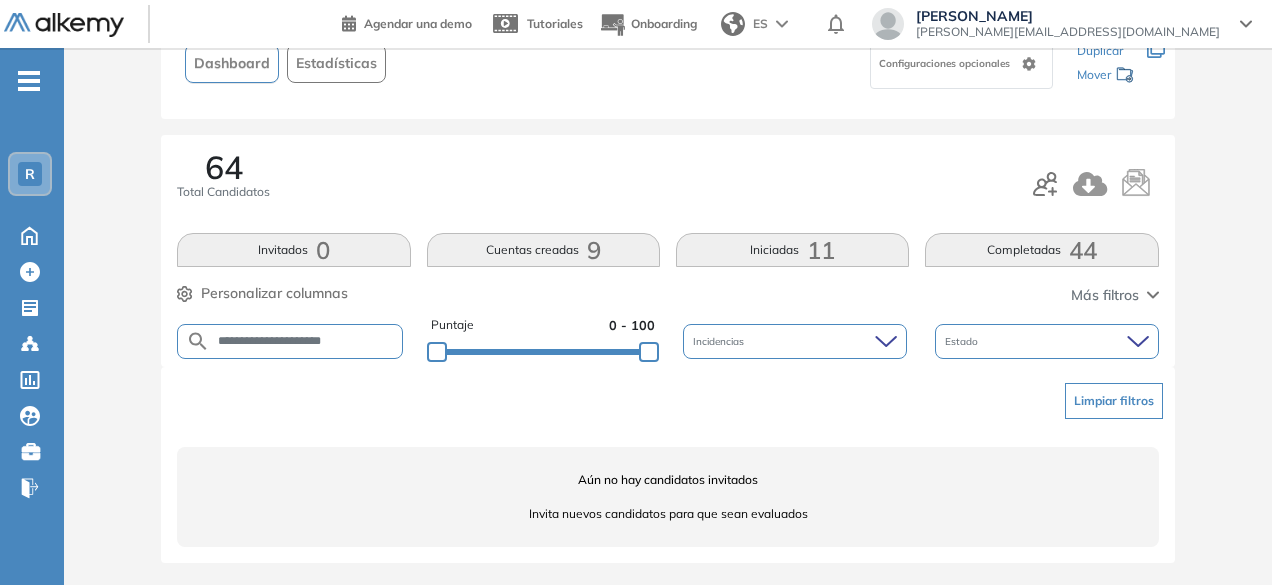drag, startPoint x: 304, startPoint y: 342, endPoint x: 252, endPoint y: 337, distance: 52.23983 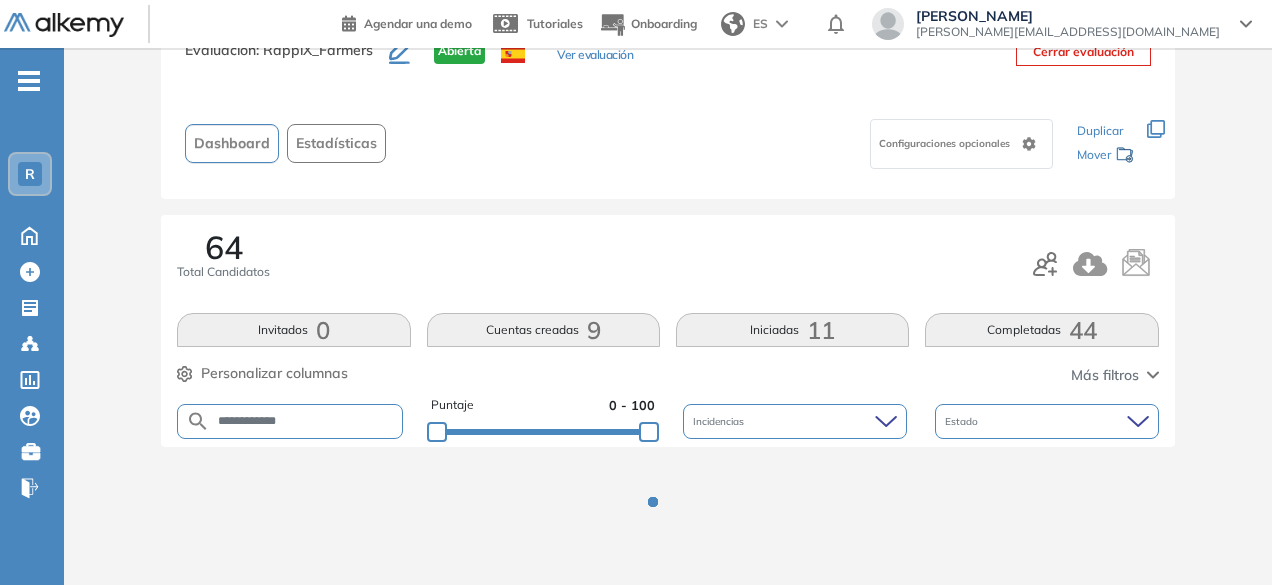 scroll, scrollTop: 154, scrollLeft: 0, axis: vertical 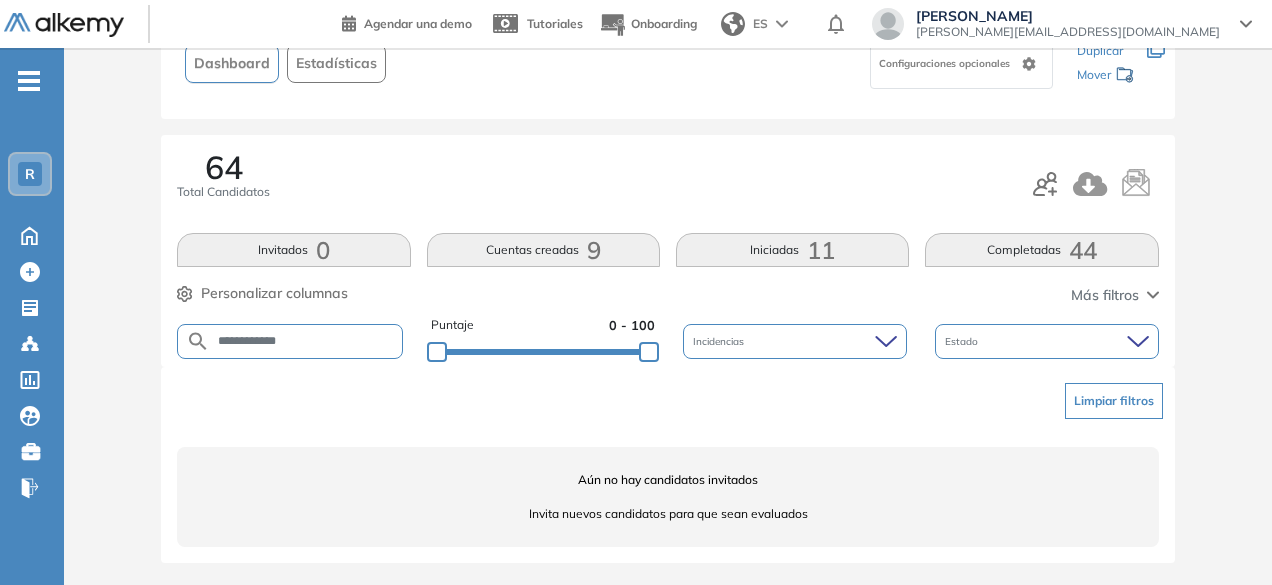 click on "**********" at bounding box center (306, 341) 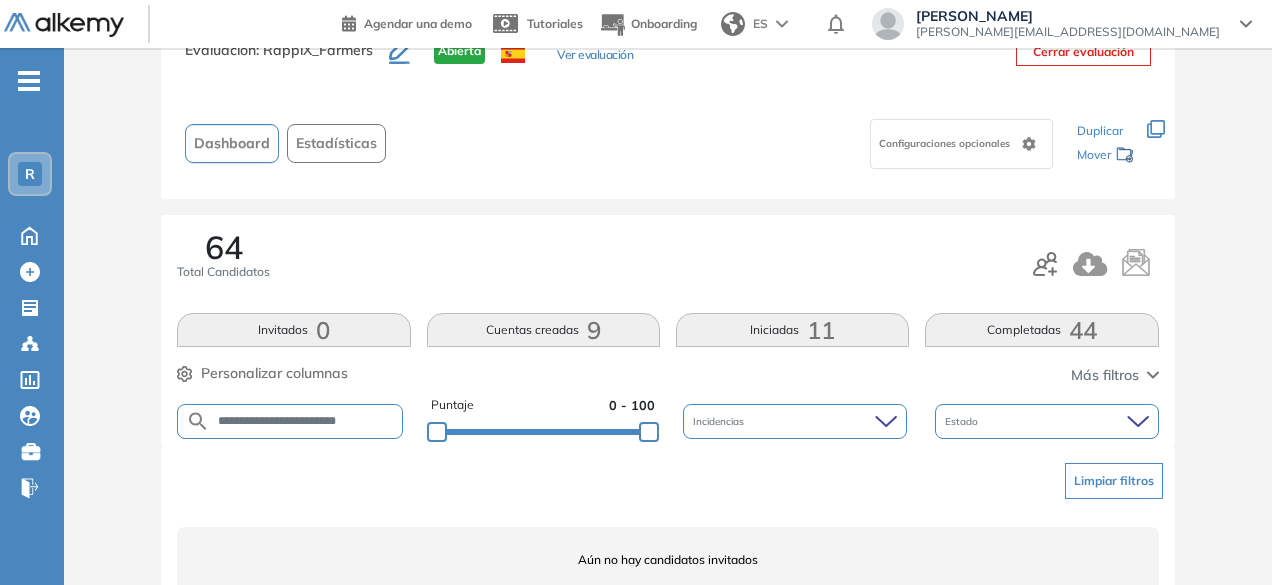 scroll, scrollTop: 154, scrollLeft: 0, axis: vertical 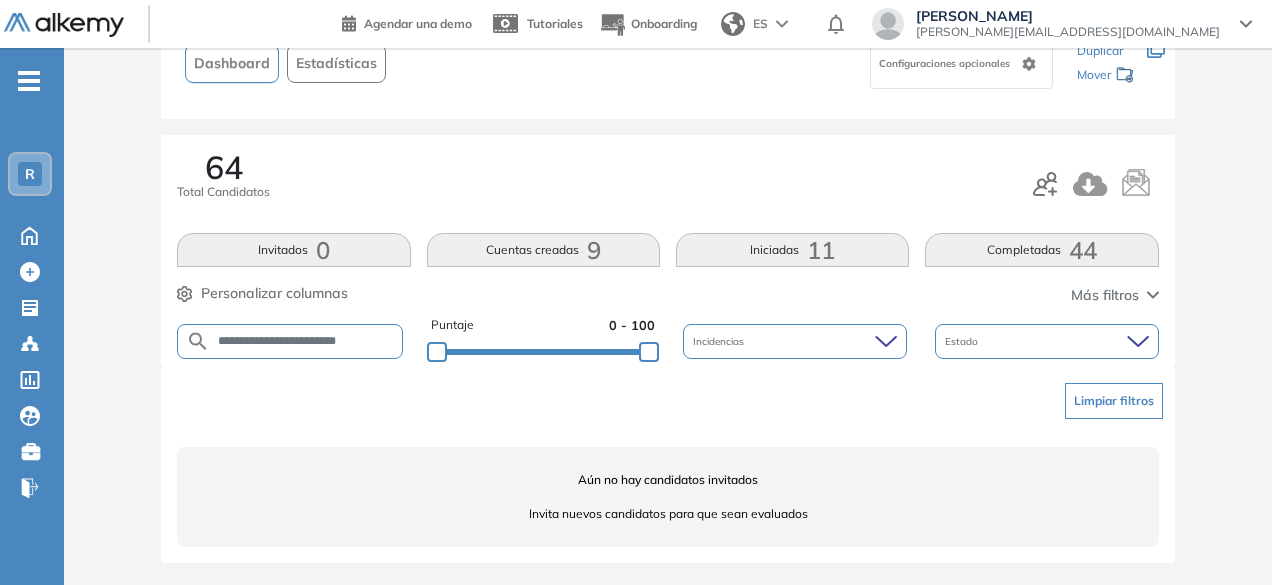 click on "**********" at bounding box center (306, 341) 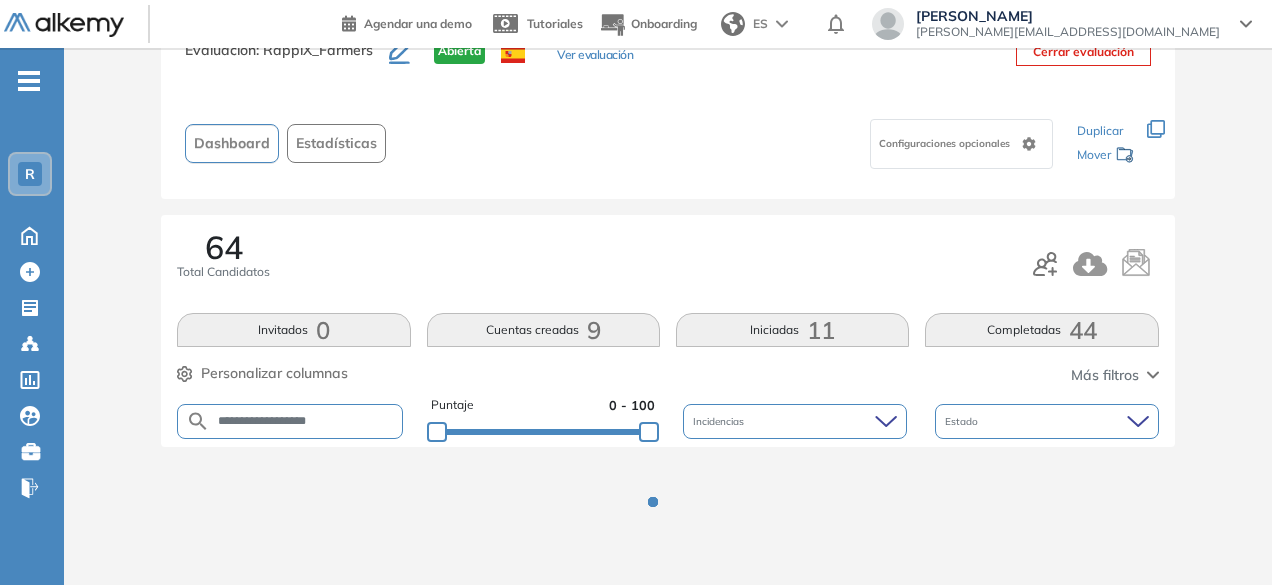scroll, scrollTop: 154, scrollLeft: 0, axis: vertical 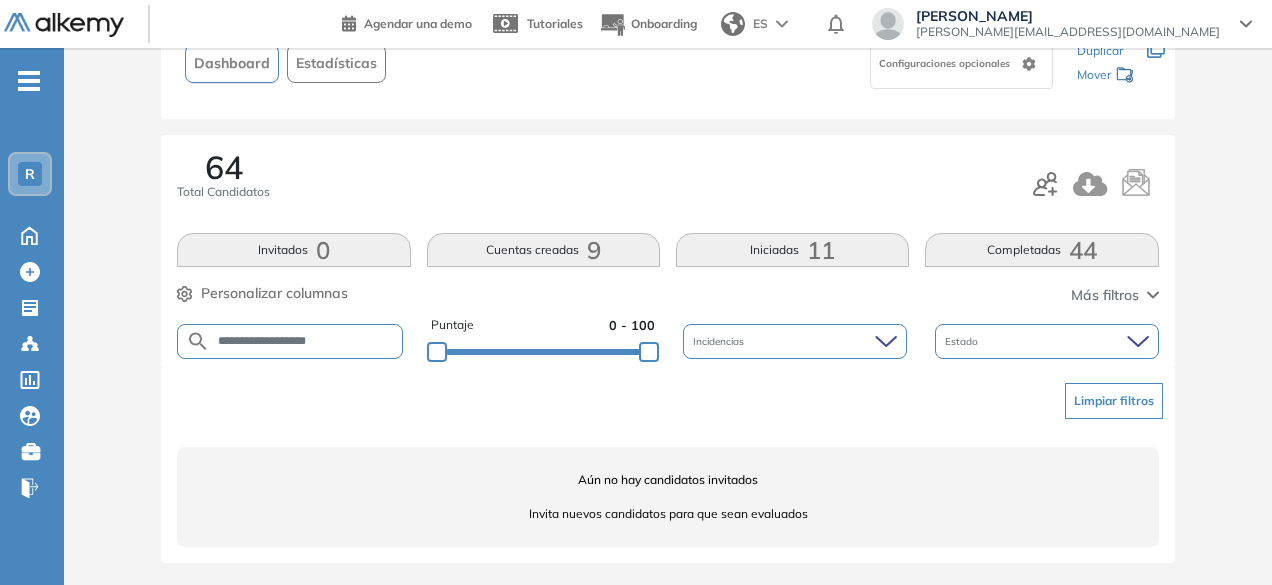 drag, startPoint x: 290, startPoint y: 341, endPoint x: 245, endPoint y: 339, distance: 45.044422 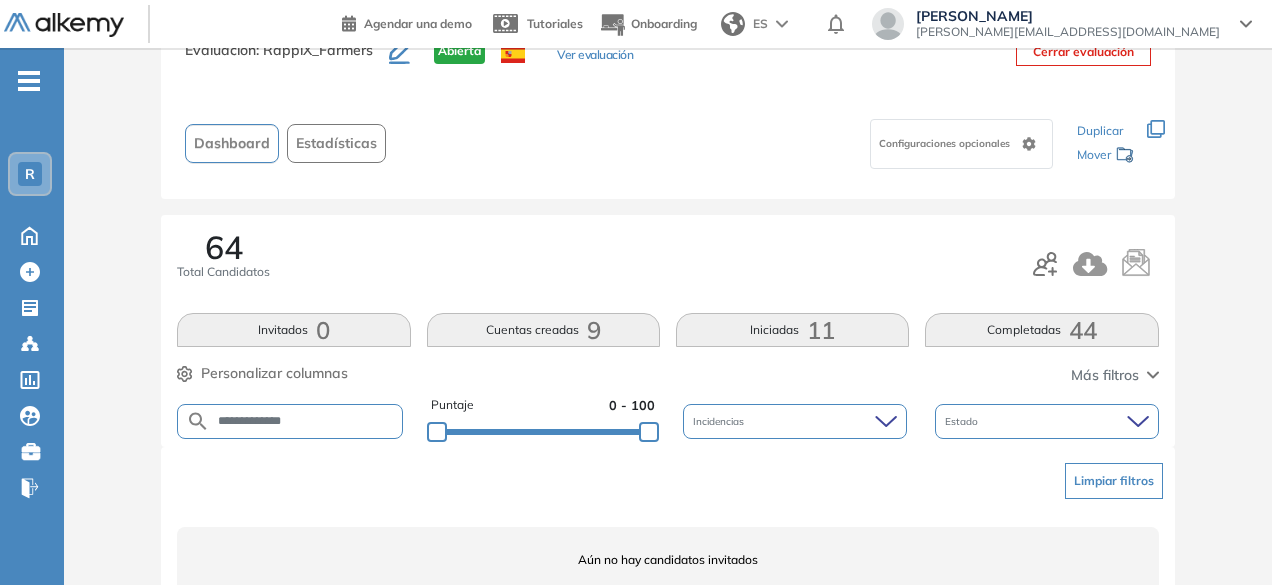 scroll, scrollTop: 154, scrollLeft: 0, axis: vertical 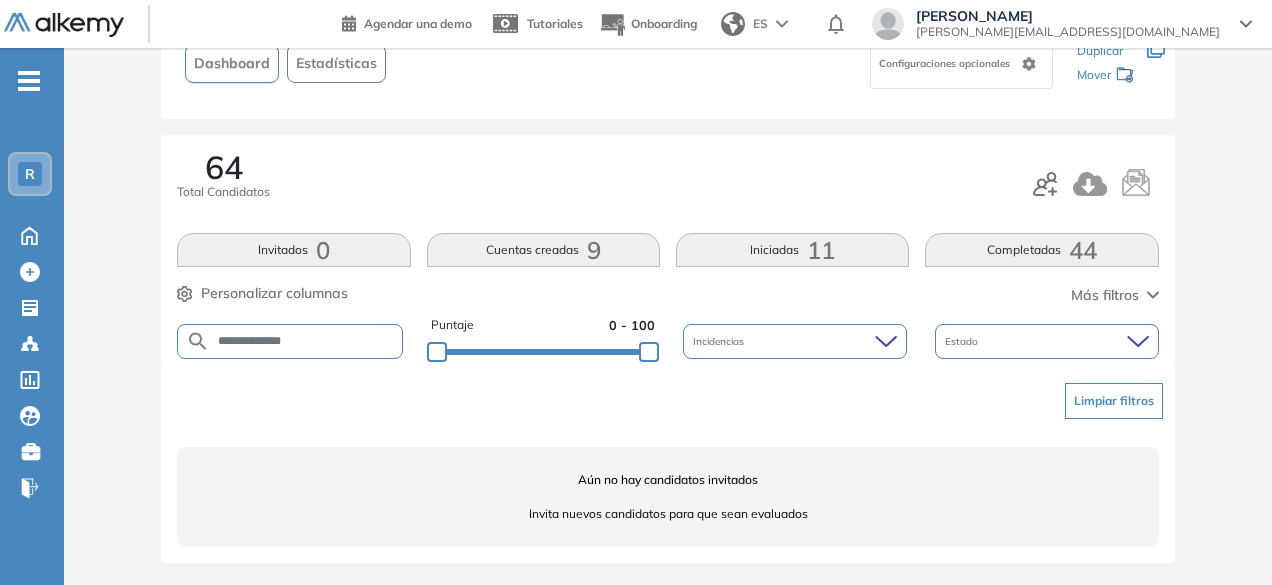 click on "**********" at bounding box center (306, 341) 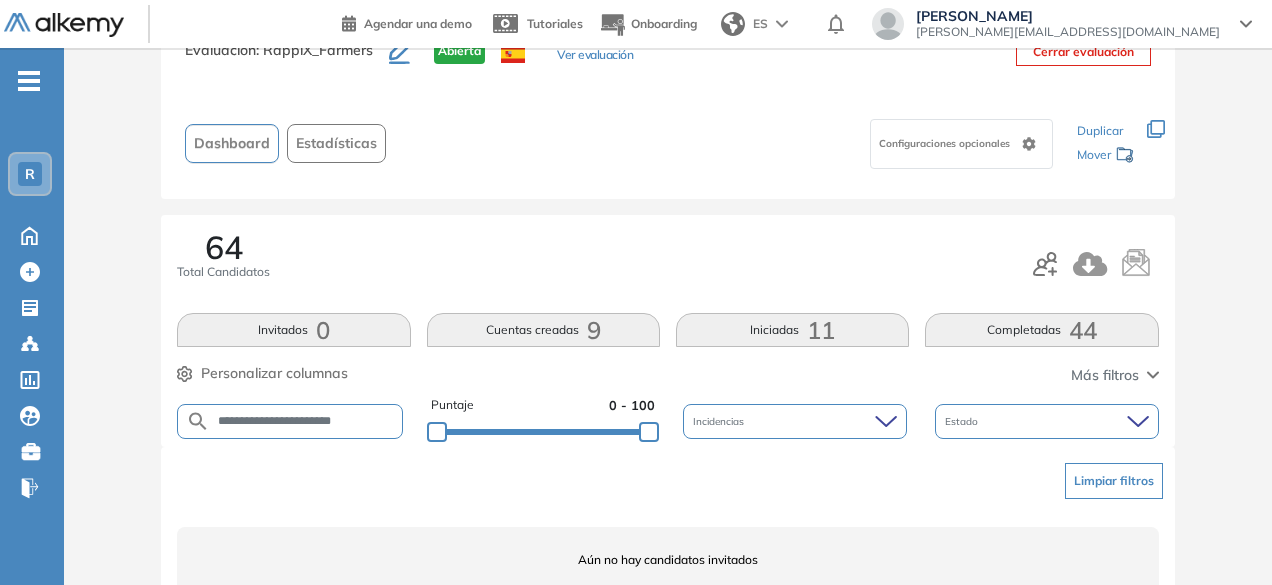 scroll, scrollTop: 154, scrollLeft: 0, axis: vertical 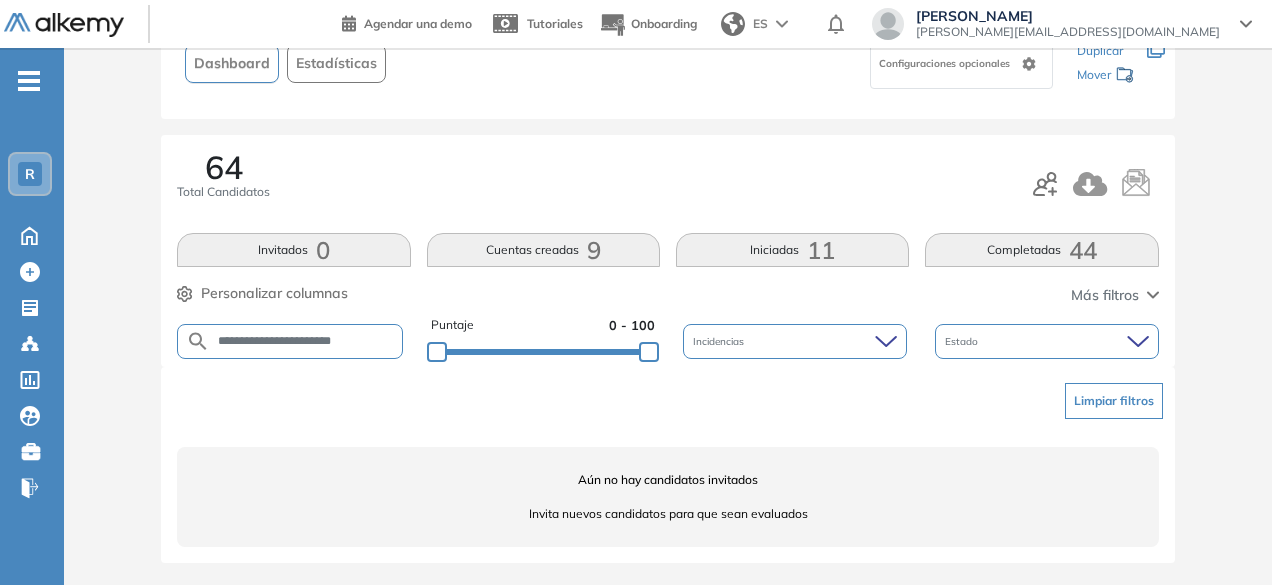 click on "**********" at bounding box center [306, 341] 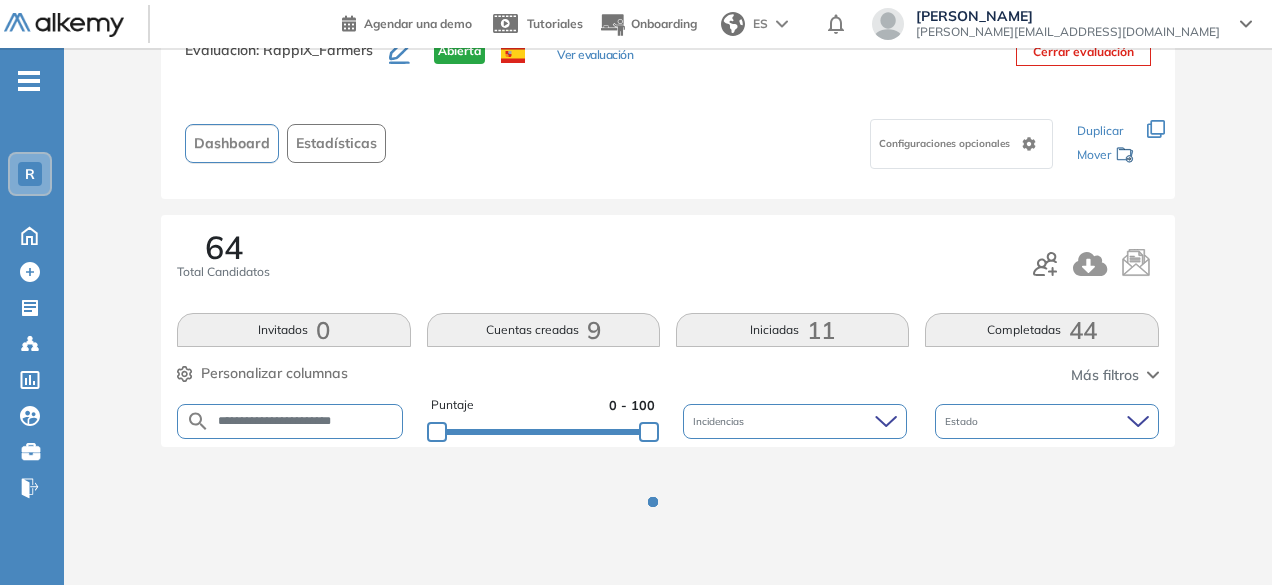 scroll, scrollTop: 154, scrollLeft: 0, axis: vertical 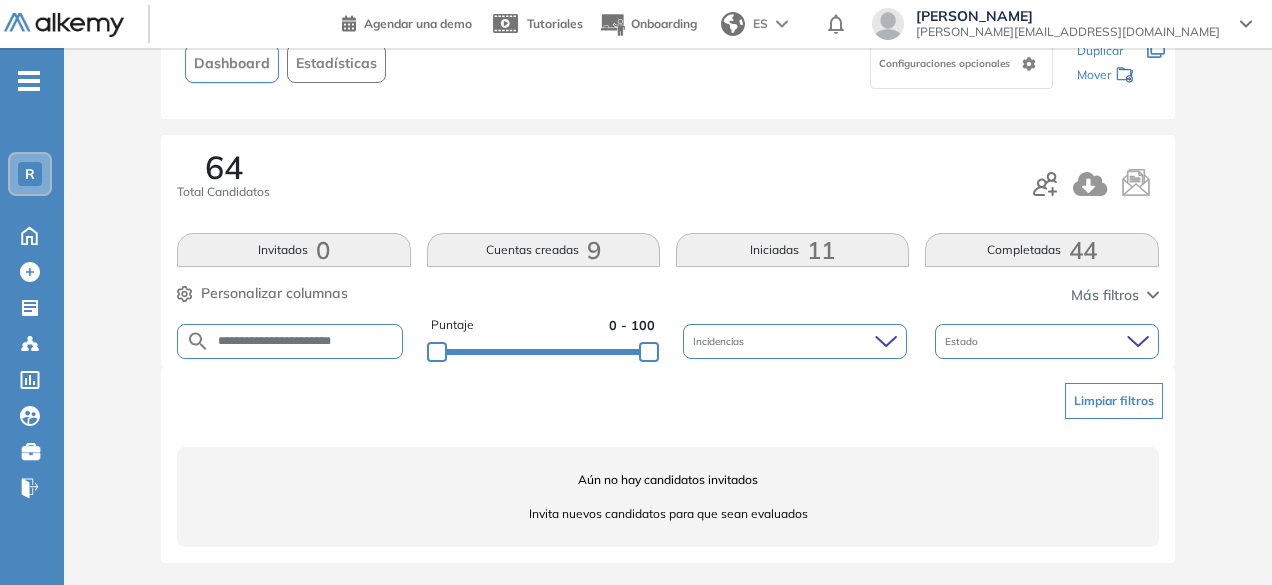 click on "**********" at bounding box center [306, 341] 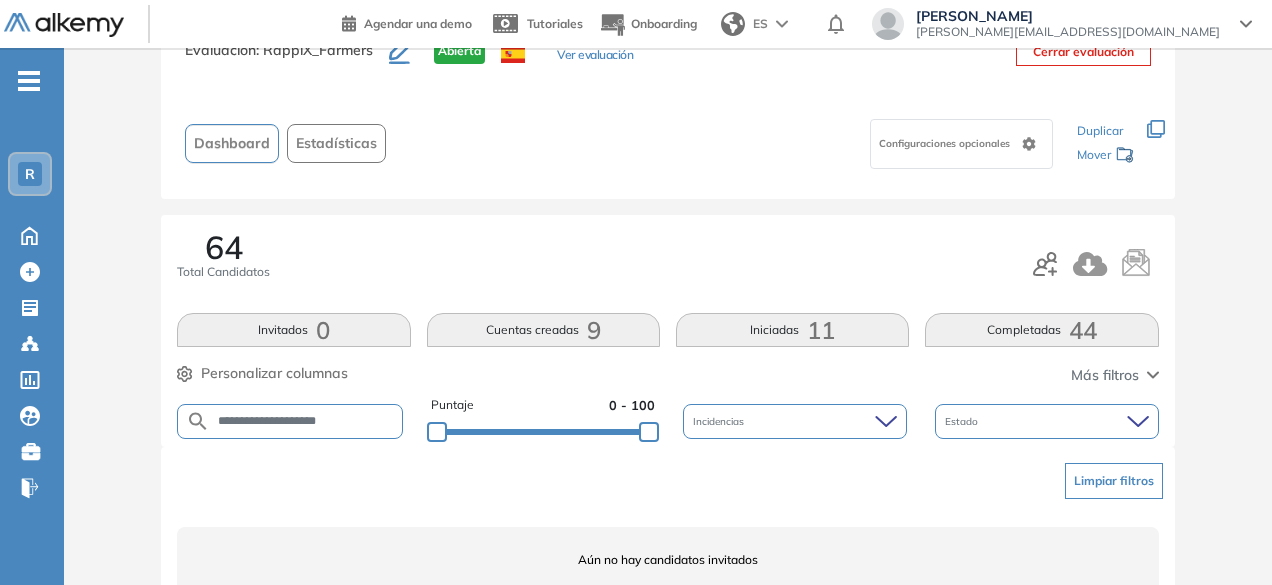scroll, scrollTop: 154, scrollLeft: 0, axis: vertical 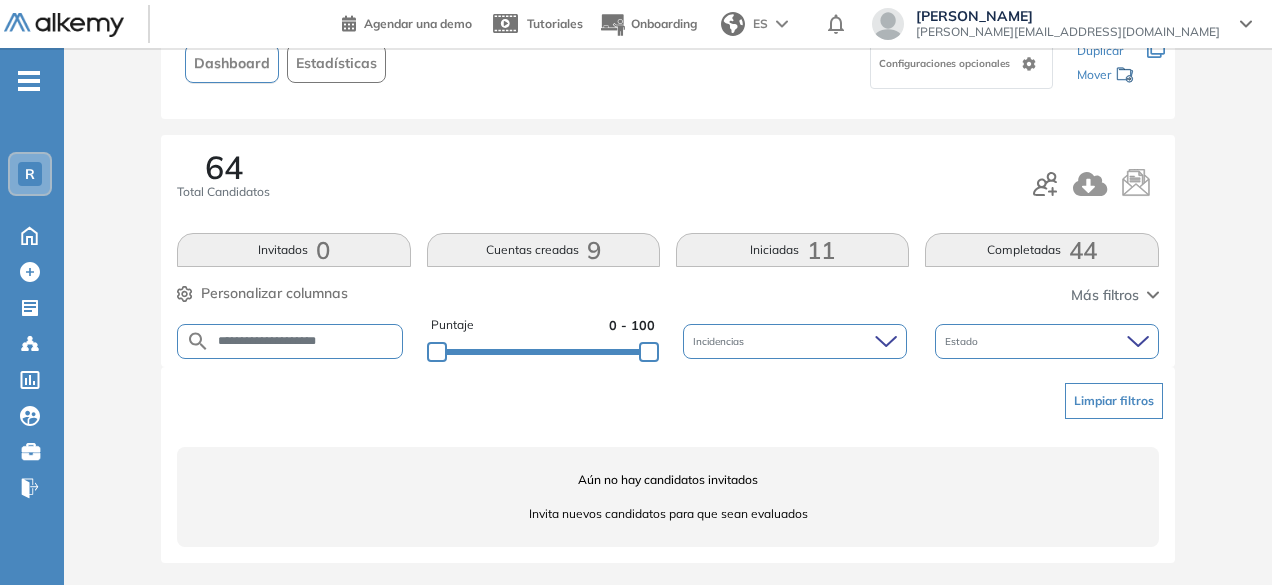 drag, startPoint x: 313, startPoint y: 338, endPoint x: 254, endPoint y: 331, distance: 59.413803 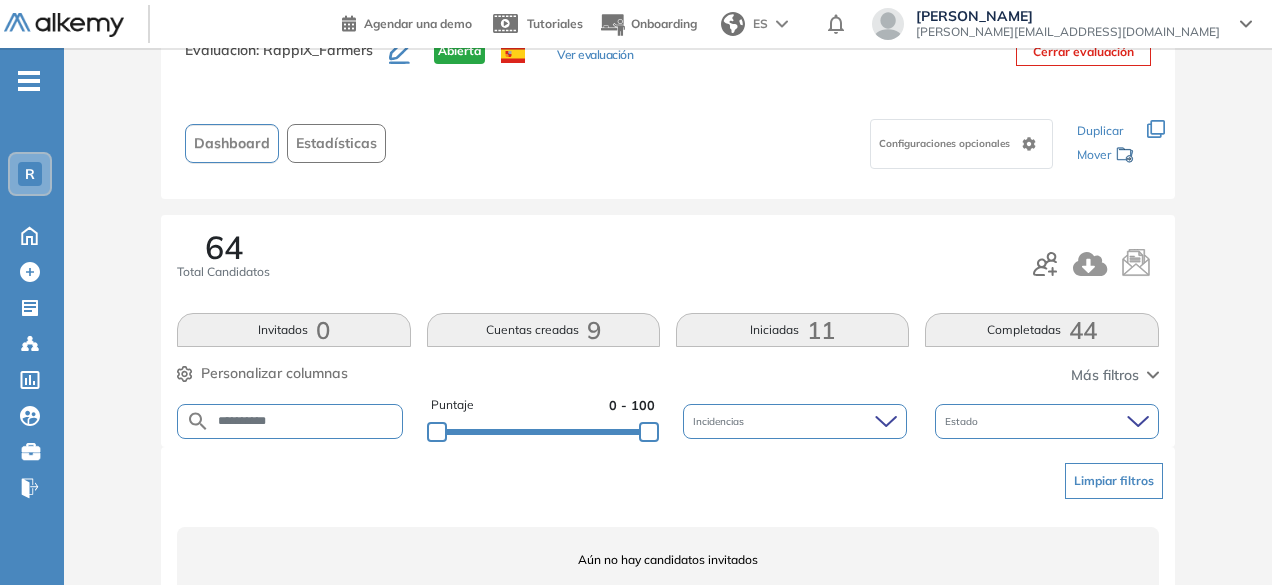 scroll, scrollTop: 154, scrollLeft: 0, axis: vertical 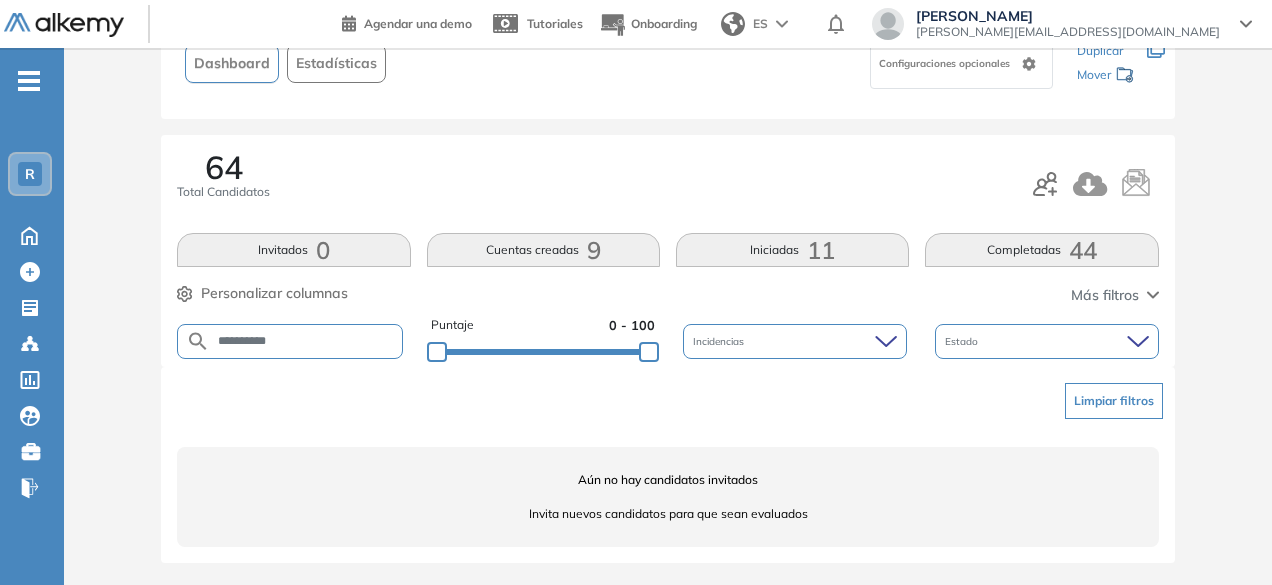 click on "**********" at bounding box center [306, 341] 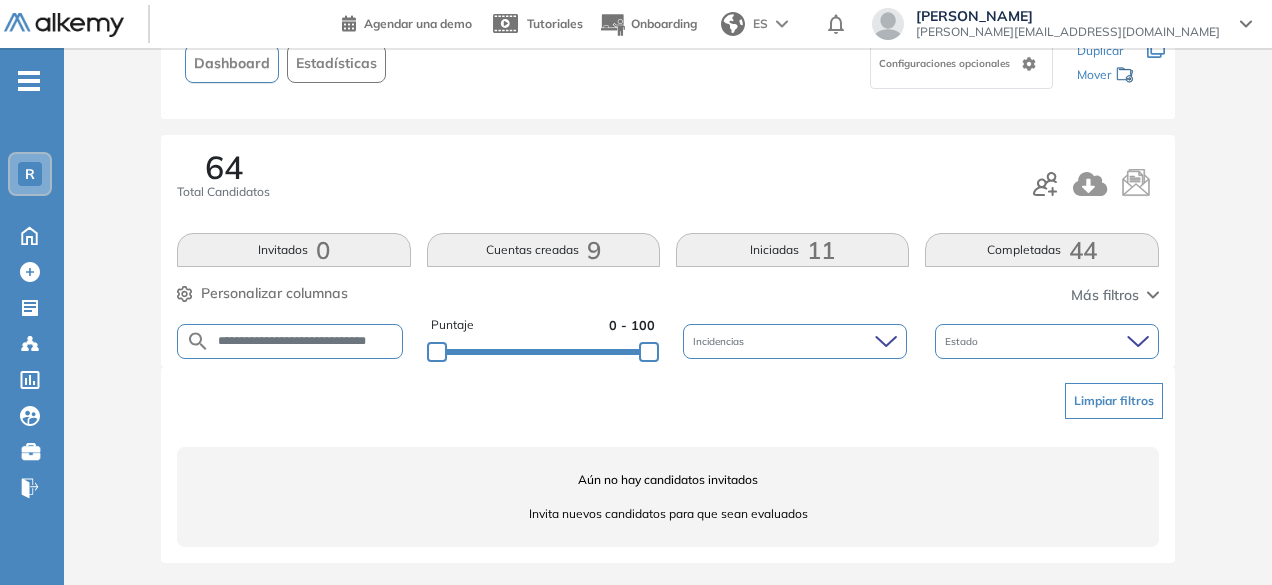 scroll, scrollTop: 0, scrollLeft: 7, axis: horizontal 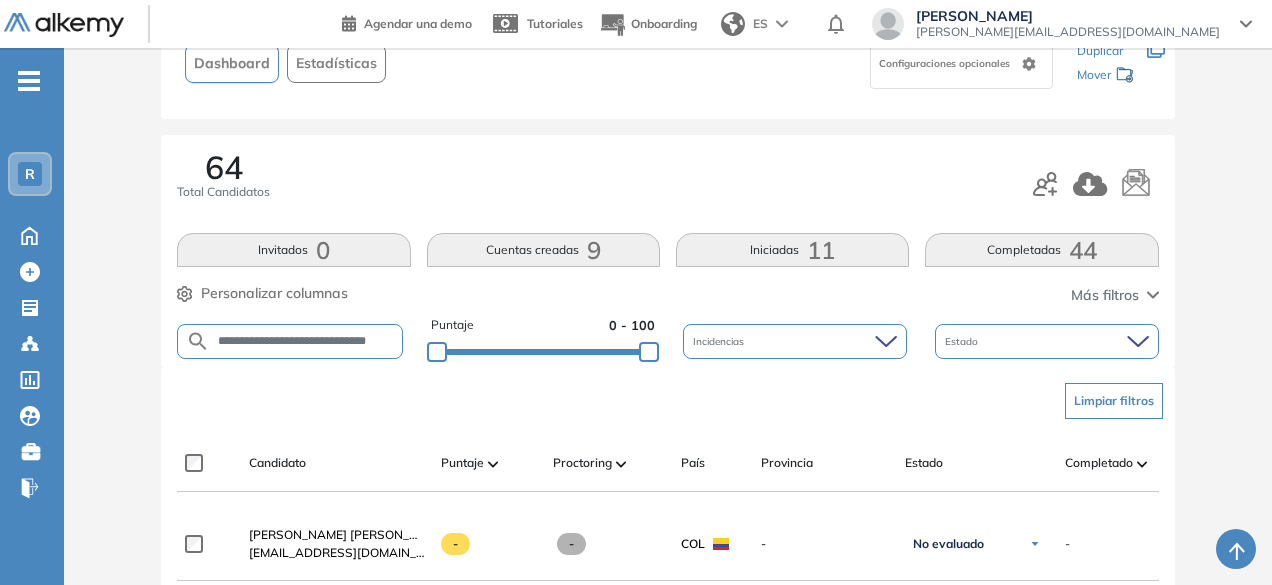 click on "**********" at bounding box center [306, 341] 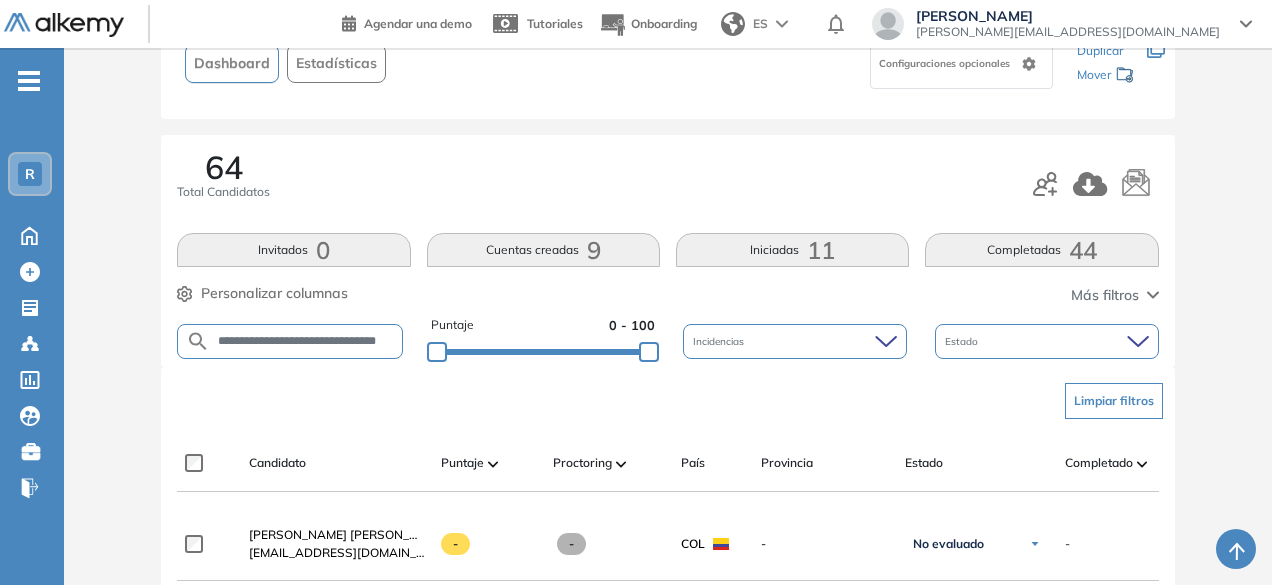 scroll, scrollTop: 0, scrollLeft: 27, axis: horizontal 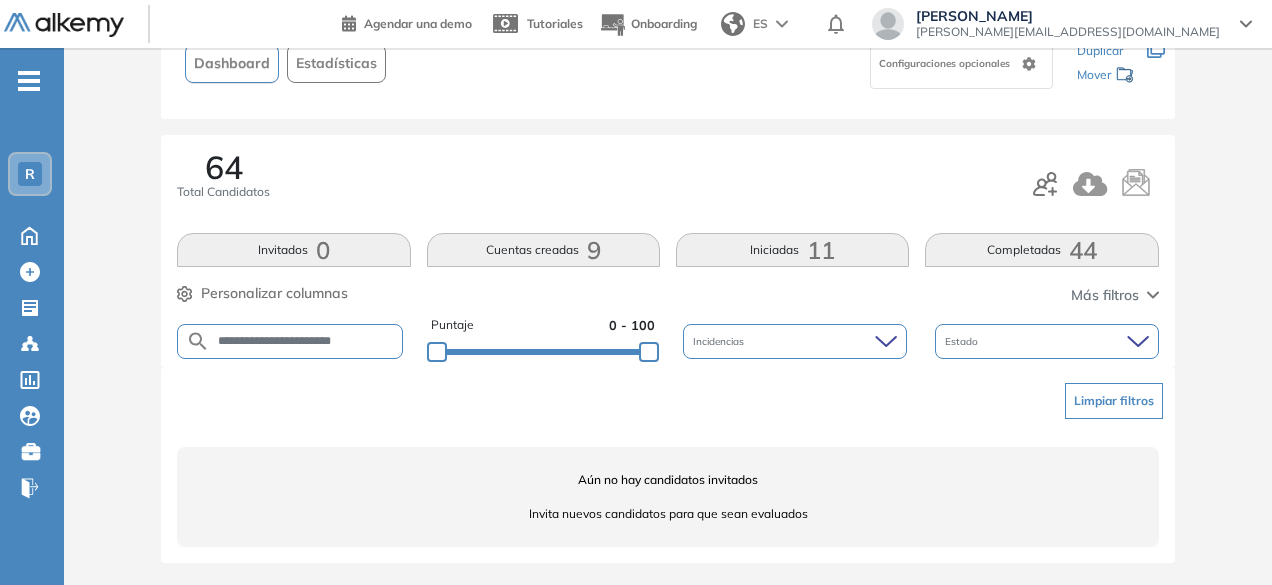 drag, startPoint x: 319, startPoint y: 339, endPoint x: 261, endPoint y: 339, distance: 58 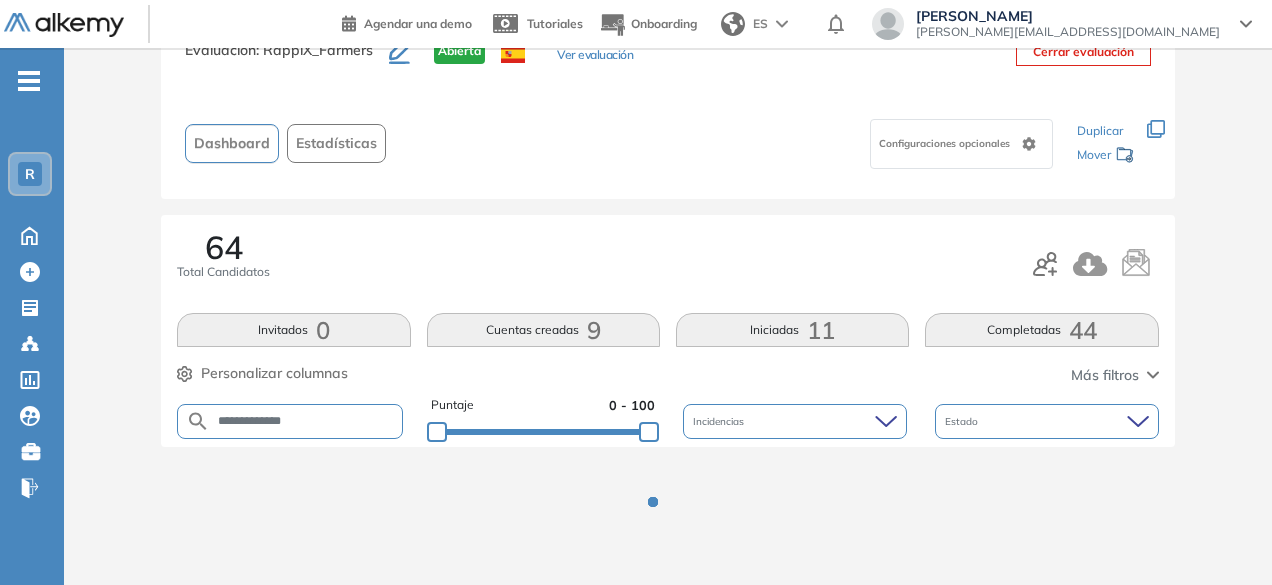 scroll, scrollTop: 154, scrollLeft: 0, axis: vertical 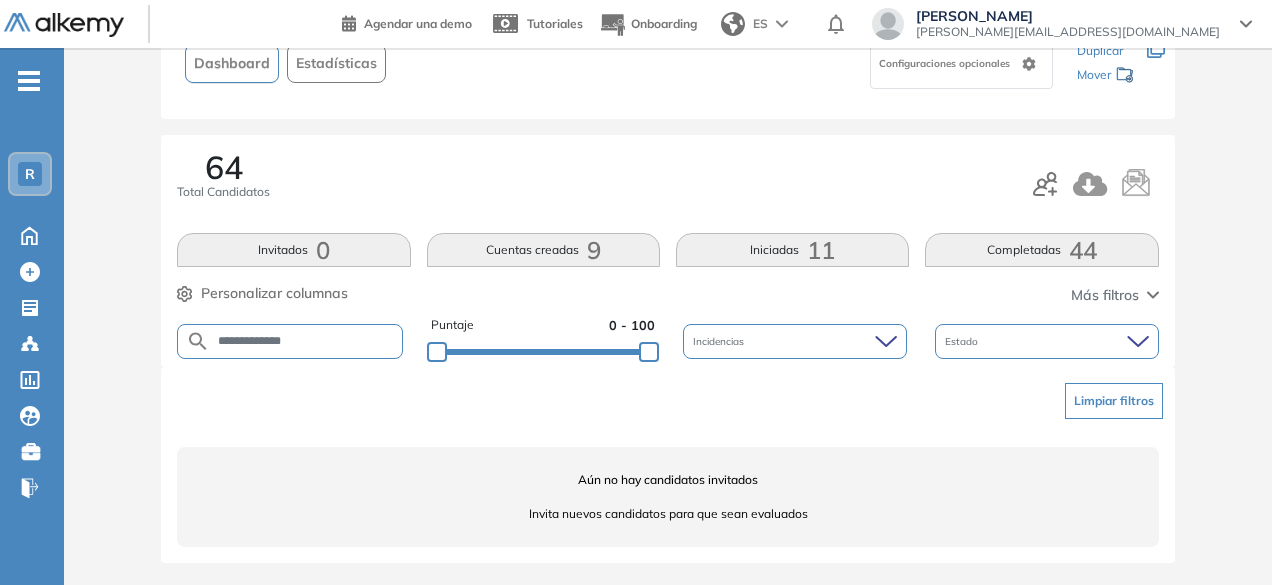 click on "**********" at bounding box center (306, 341) 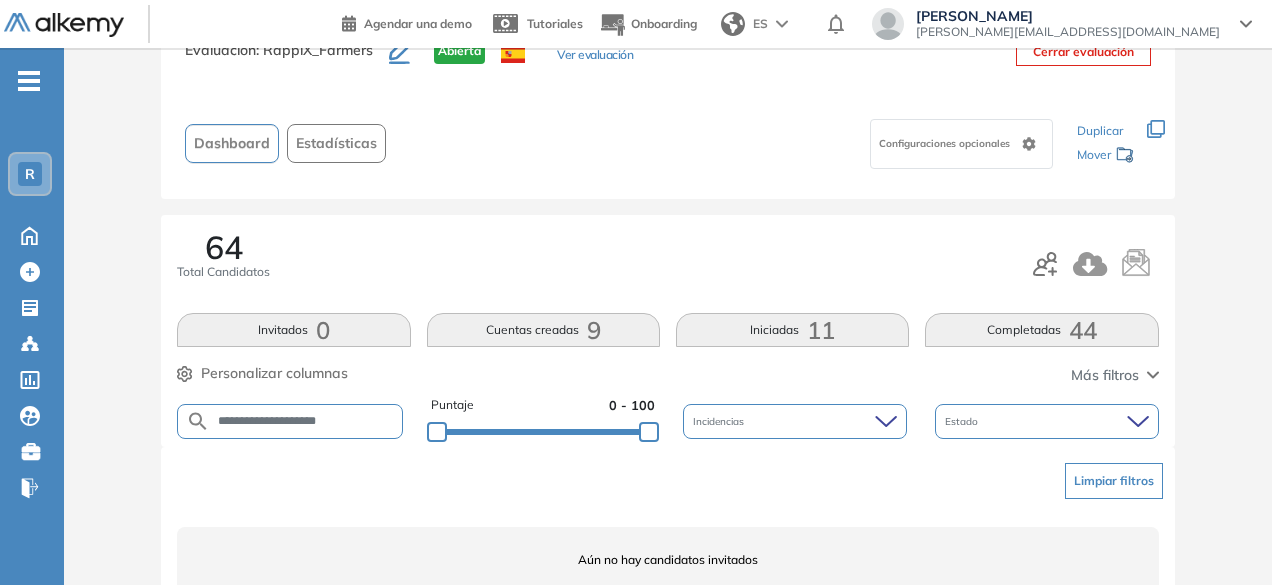 scroll, scrollTop: 154, scrollLeft: 0, axis: vertical 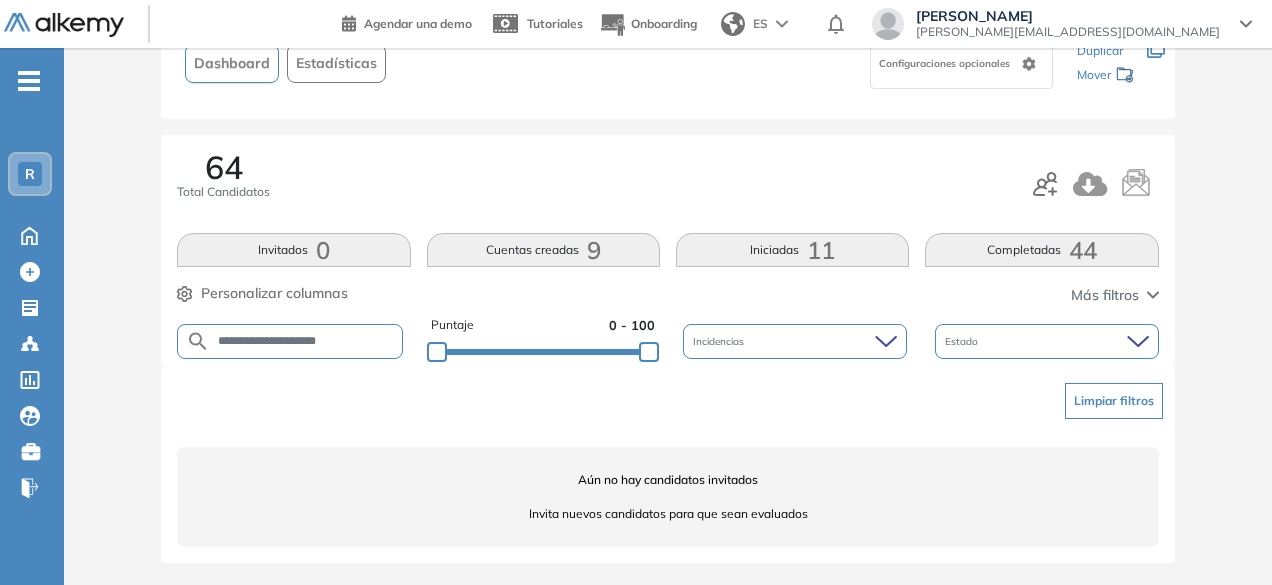 drag, startPoint x: 302, startPoint y: 343, endPoint x: 252, endPoint y: 338, distance: 50.24938 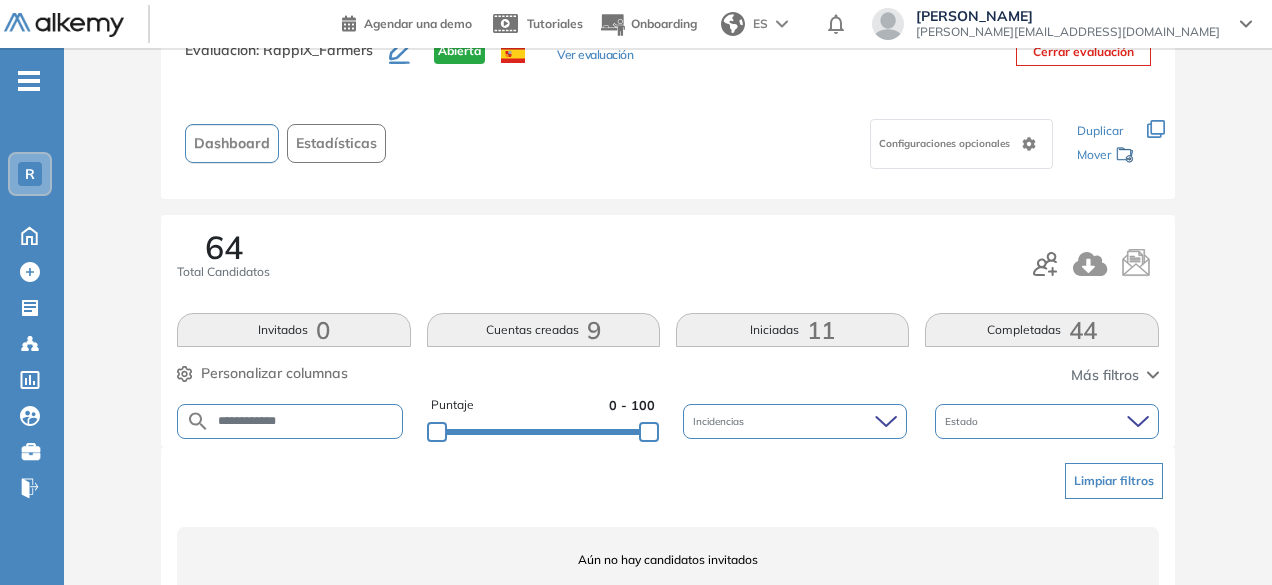 scroll, scrollTop: 154, scrollLeft: 0, axis: vertical 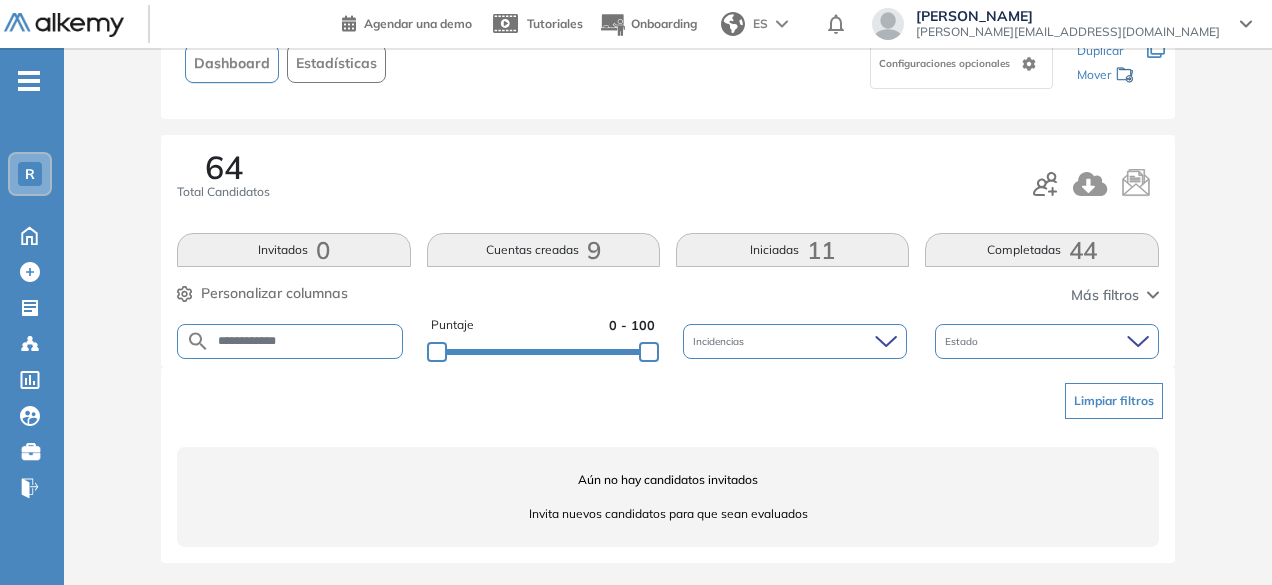 click on "**********" at bounding box center [306, 341] 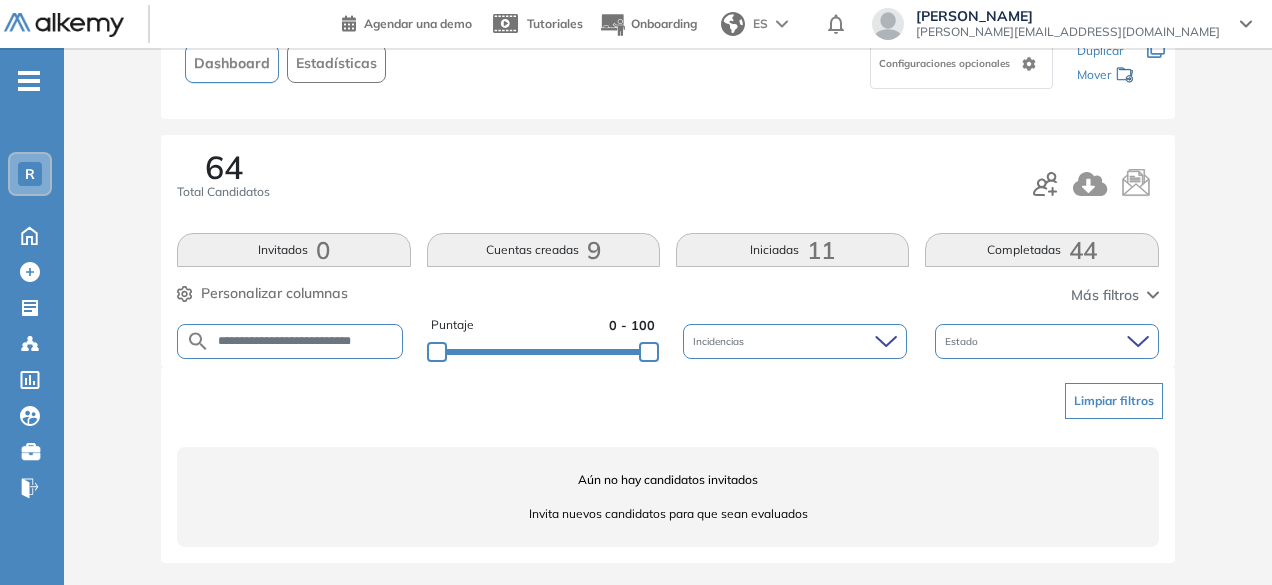 scroll, scrollTop: 0, scrollLeft: 7, axis: horizontal 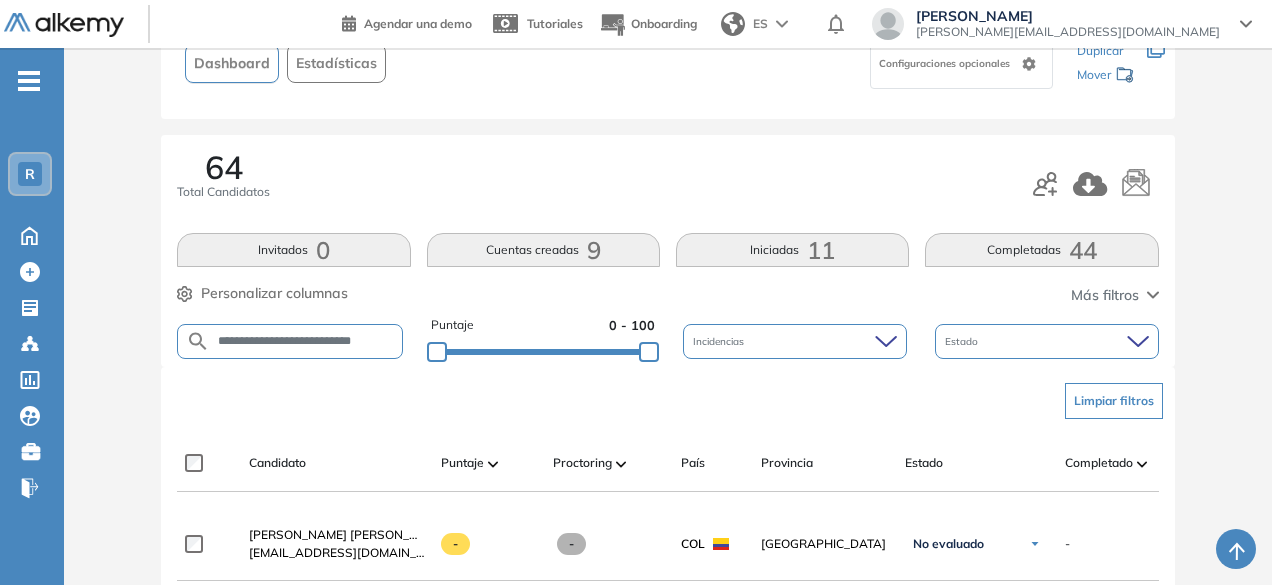 click on "**********" at bounding box center [306, 341] 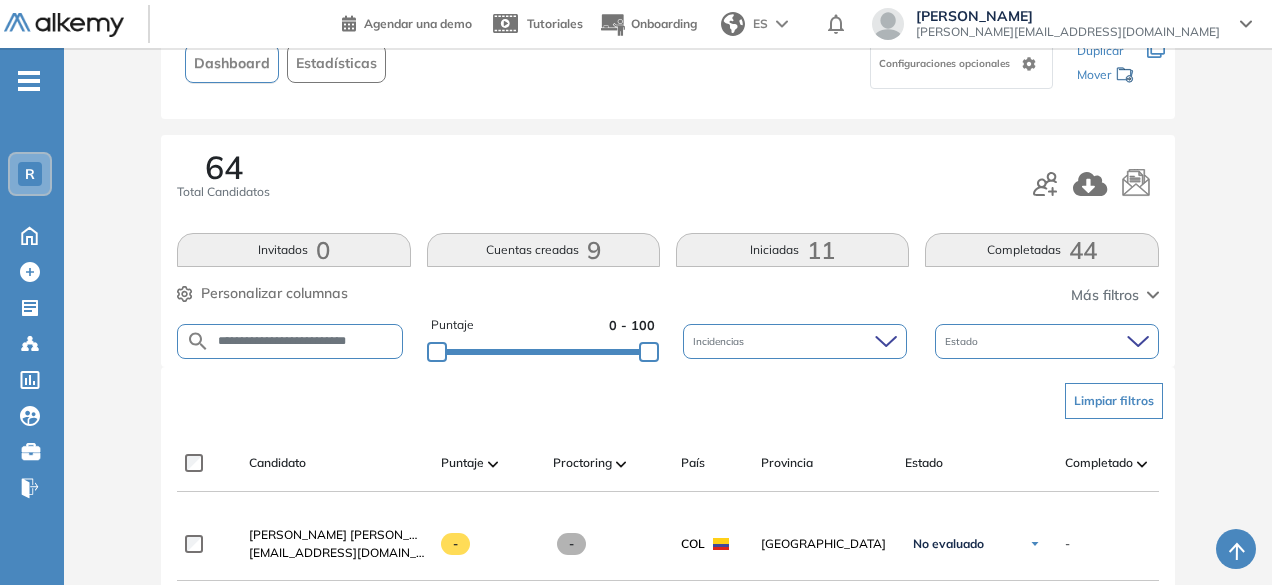 scroll, scrollTop: 0, scrollLeft: 3, axis: horizontal 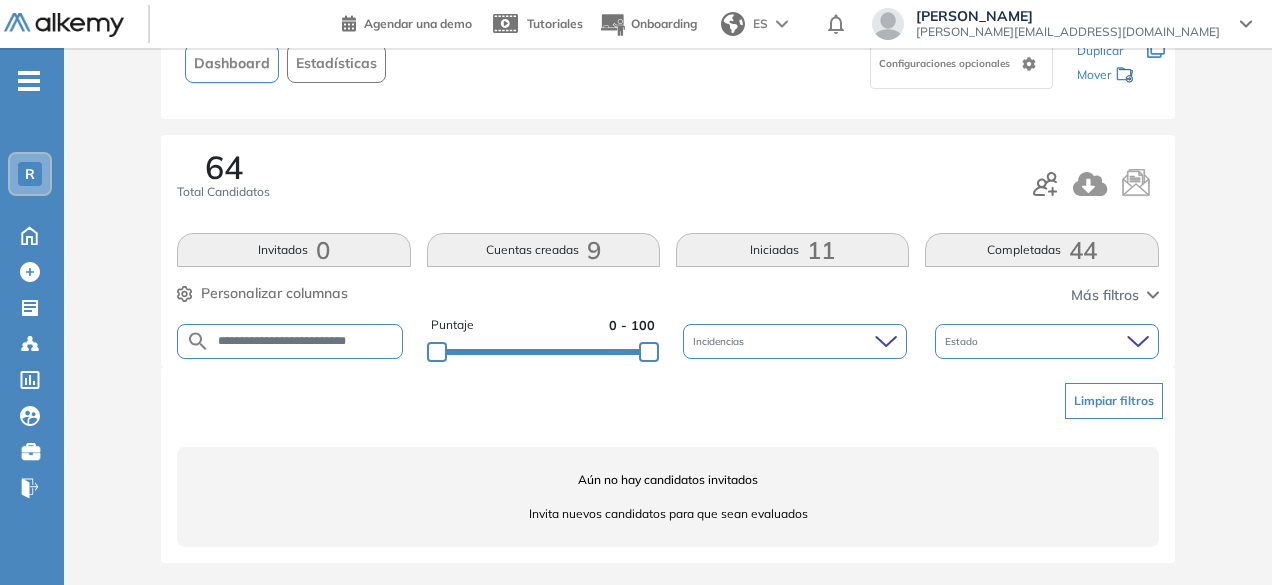 click on "**********" at bounding box center (306, 341) 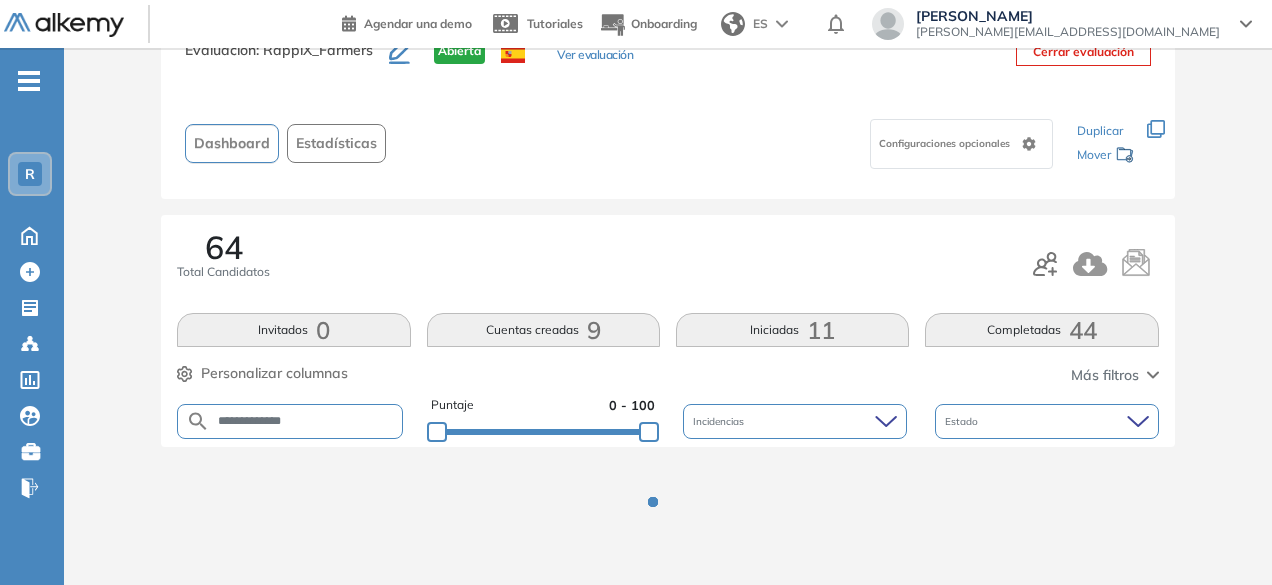 scroll, scrollTop: 154, scrollLeft: 0, axis: vertical 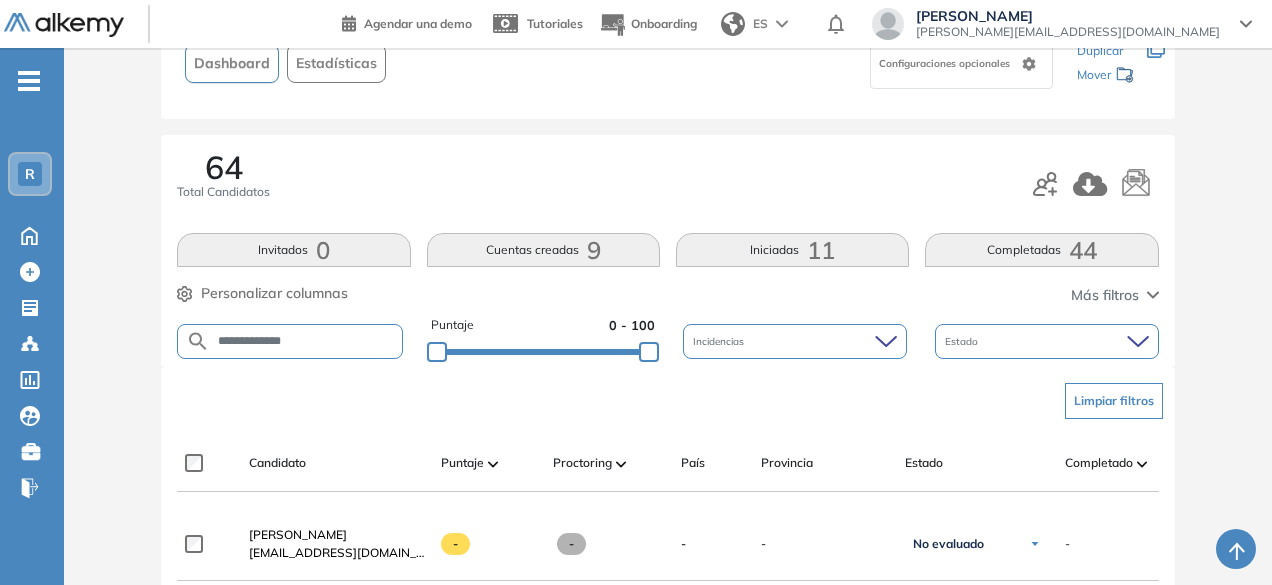 click on "**********" at bounding box center (290, 341) 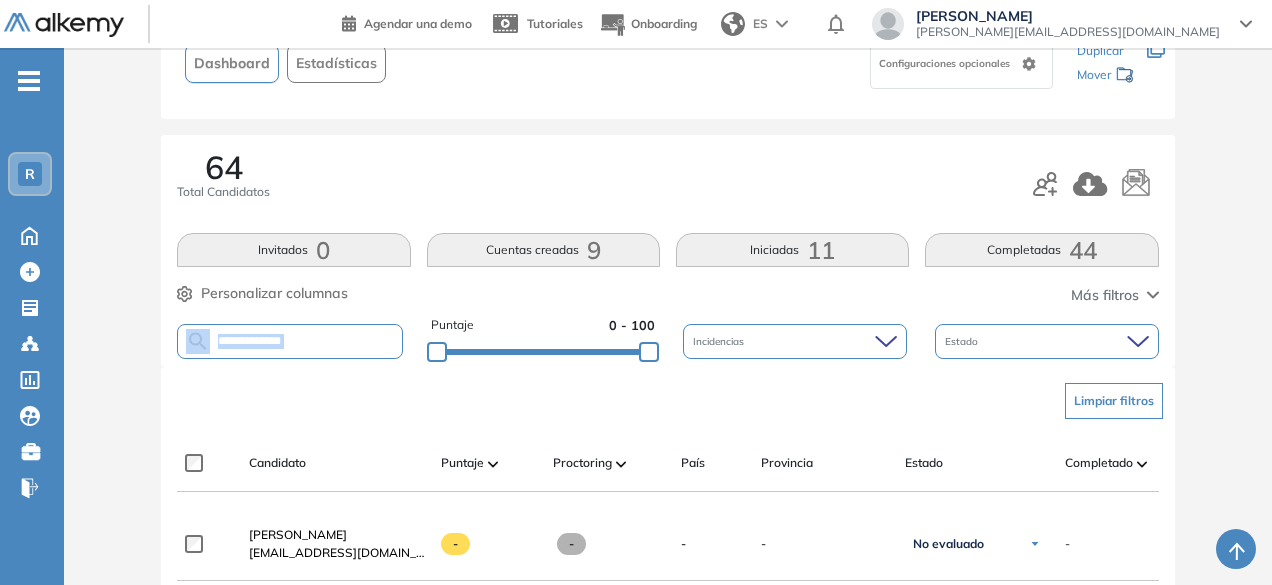click on "**********" at bounding box center [290, 341] 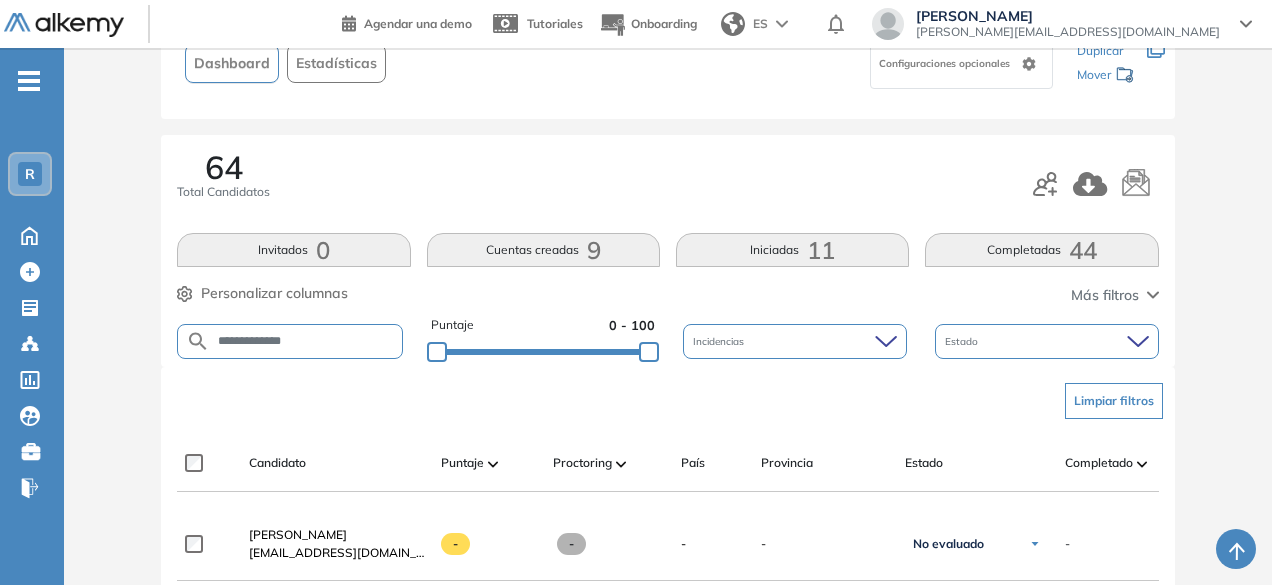 click on "**********" at bounding box center [306, 341] 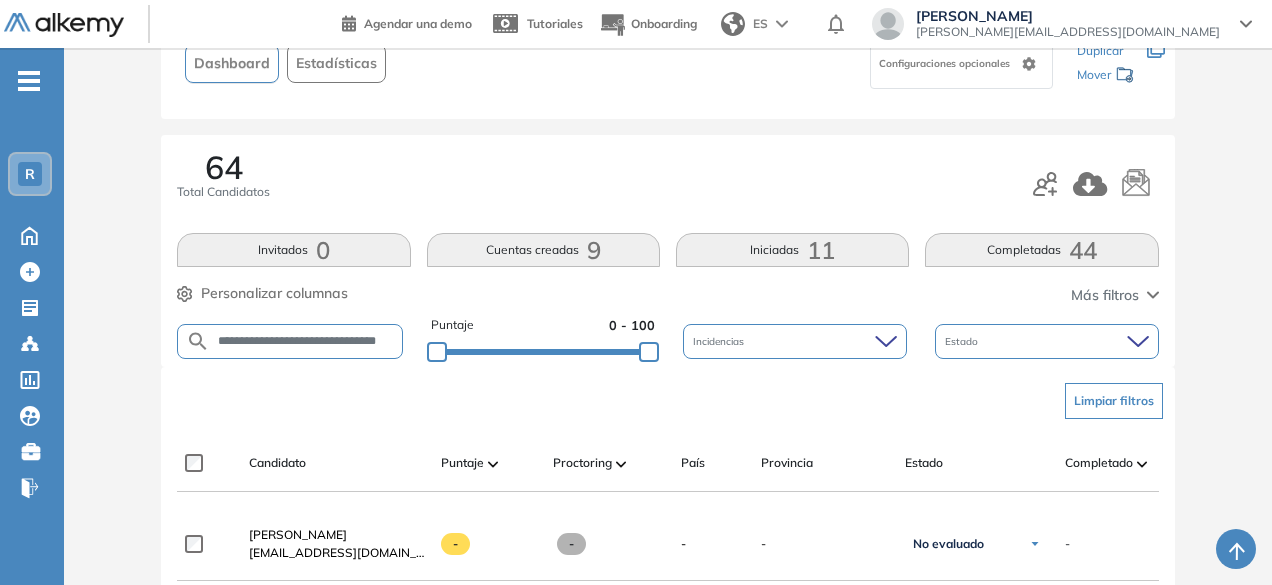 scroll, scrollTop: 0, scrollLeft: 35, axis: horizontal 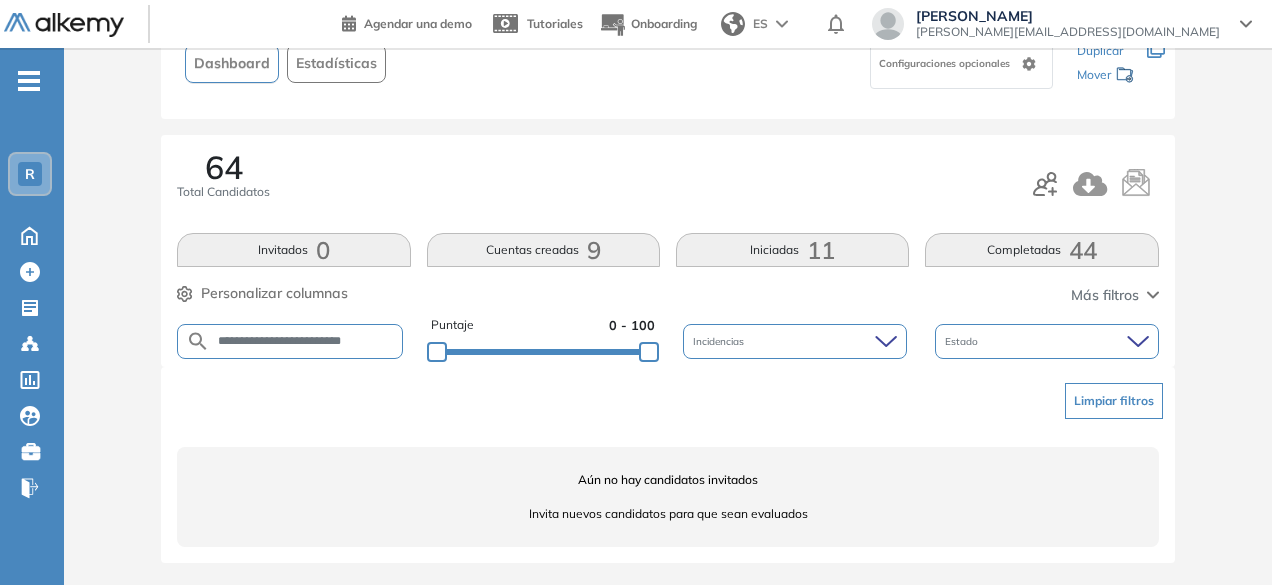 click on "**********" at bounding box center (306, 341) 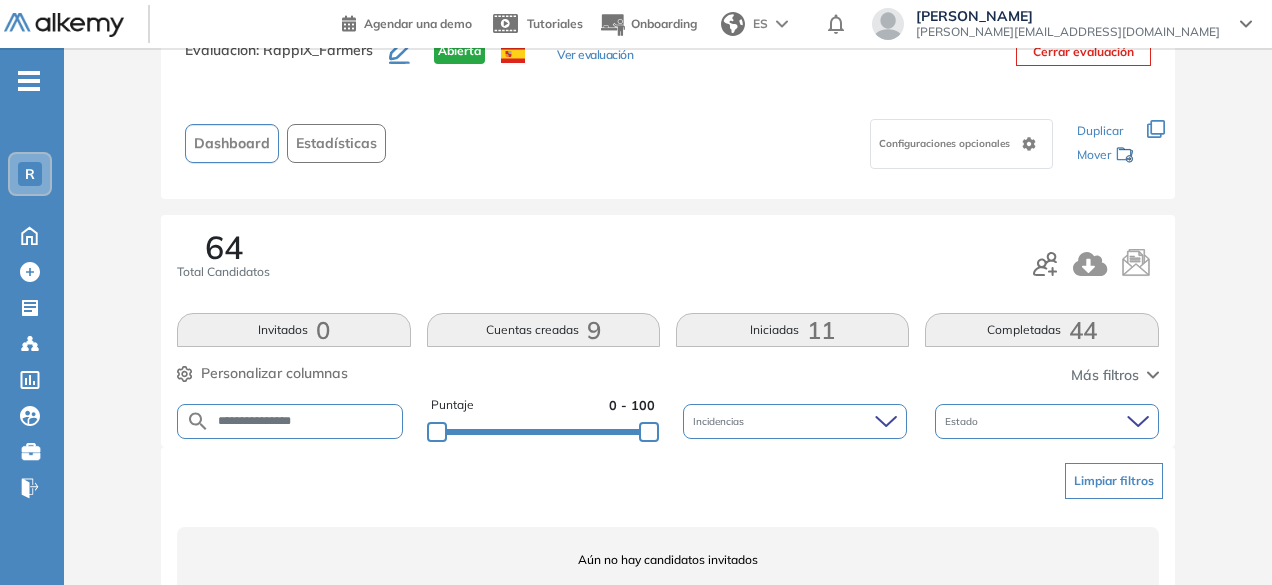 scroll, scrollTop: 154, scrollLeft: 0, axis: vertical 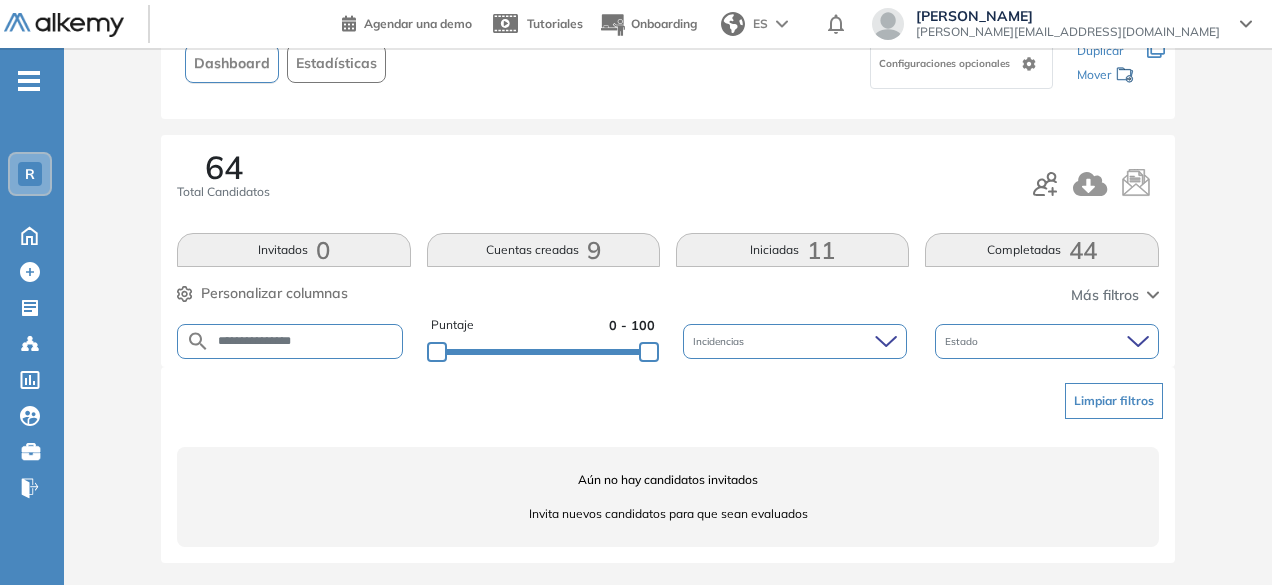 click on "**********" at bounding box center (306, 341) 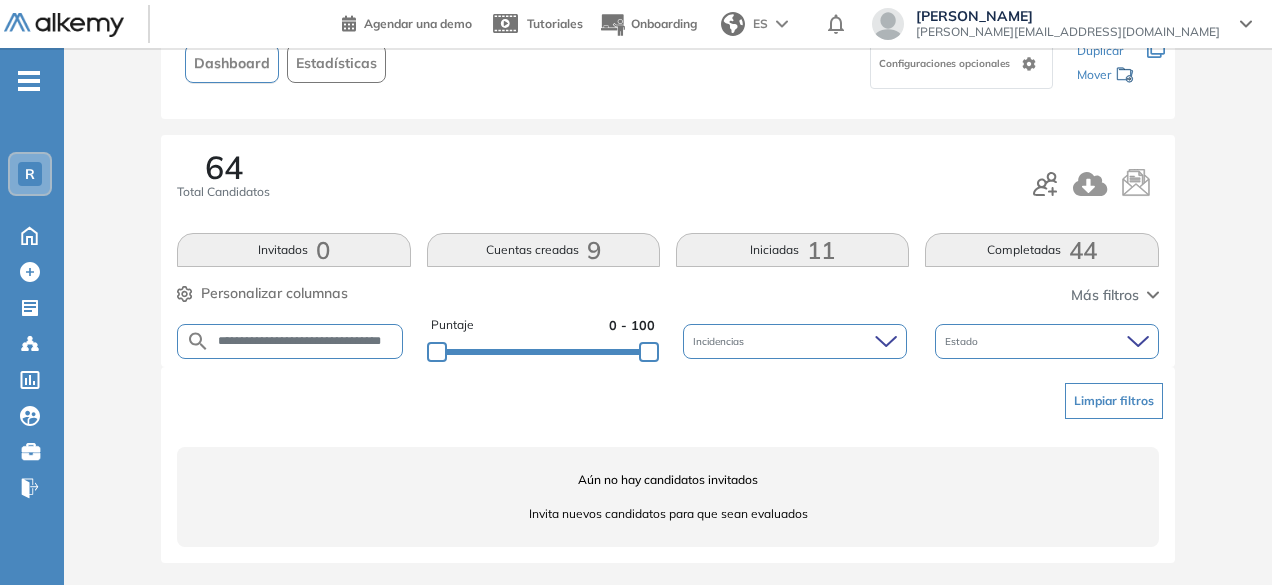 scroll, scrollTop: 0, scrollLeft: 42, axis: horizontal 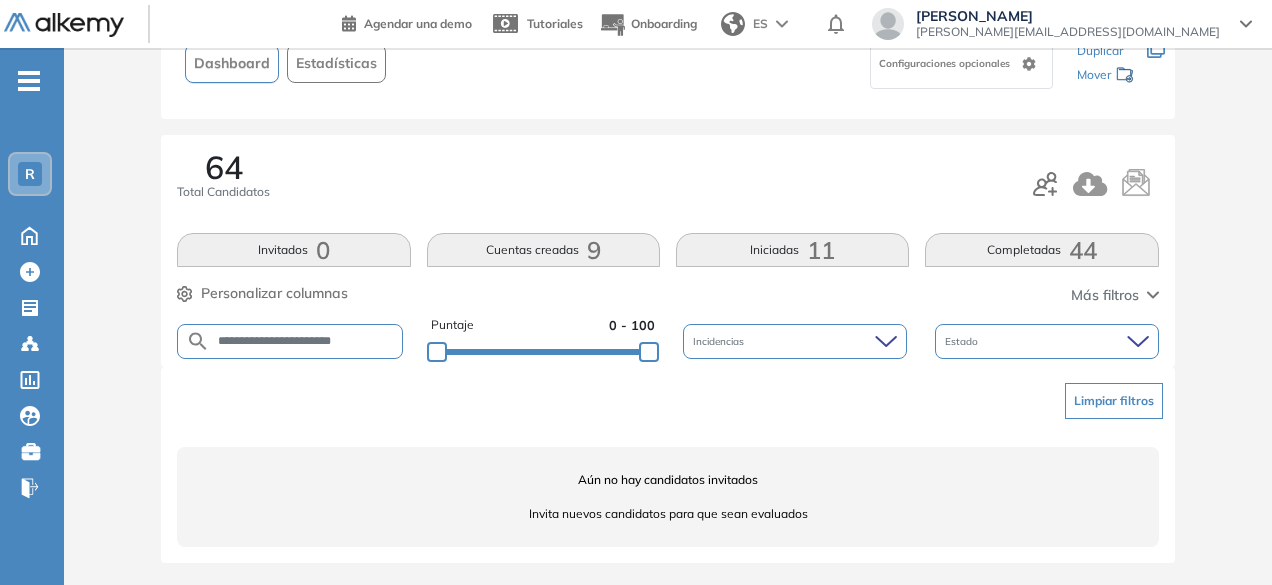 drag, startPoint x: 302, startPoint y: 341, endPoint x: 250, endPoint y: 339, distance: 52.03845 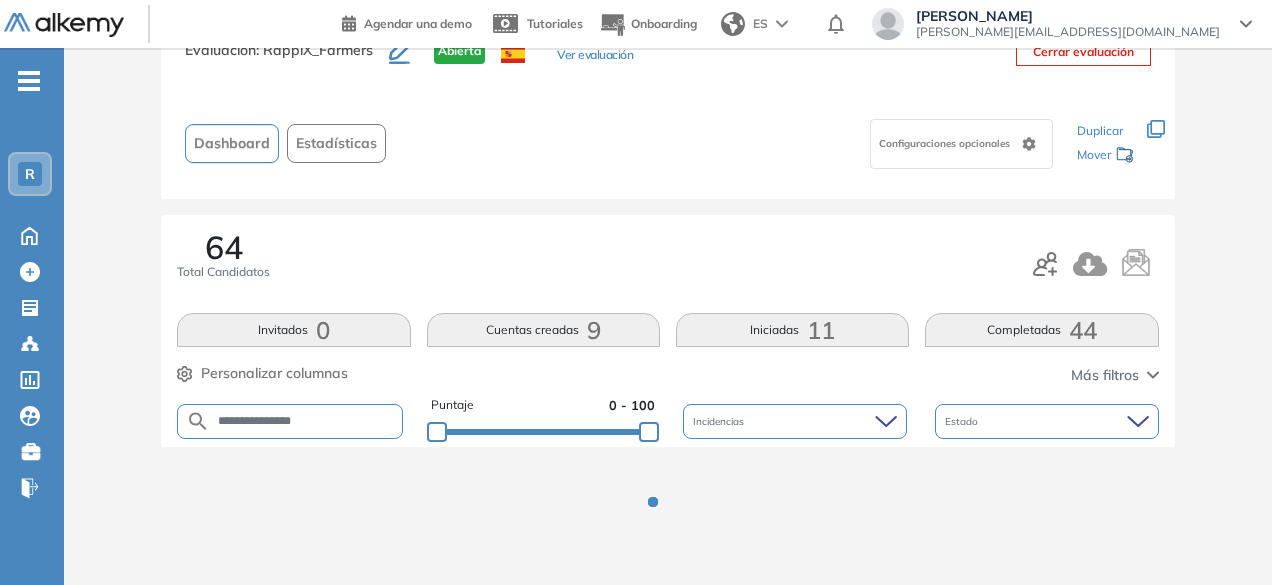 scroll, scrollTop: 154, scrollLeft: 0, axis: vertical 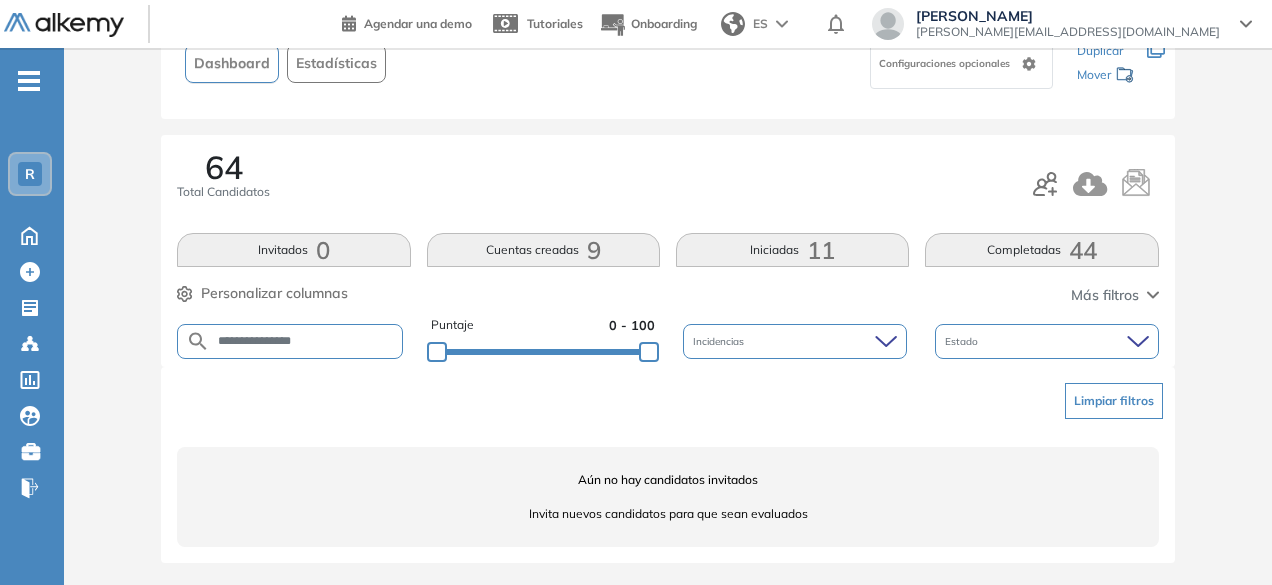 click on "**********" at bounding box center (306, 341) 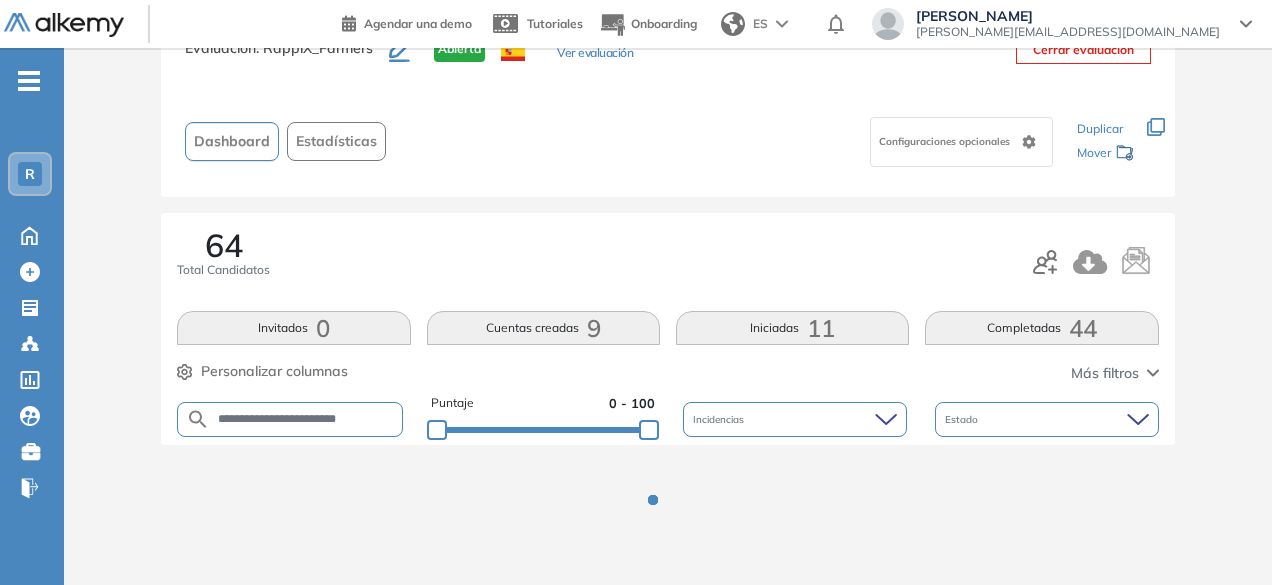 scroll, scrollTop: 74, scrollLeft: 0, axis: vertical 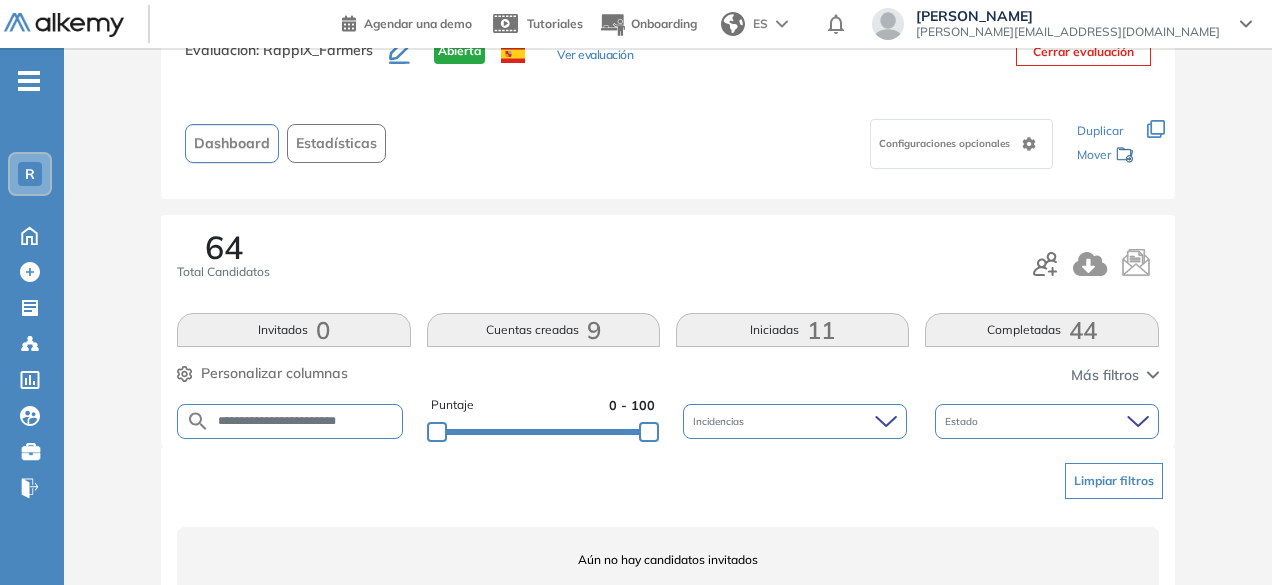 drag, startPoint x: 328, startPoint y: 344, endPoint x: 672, endPoint y: 270, distance: 351.8693 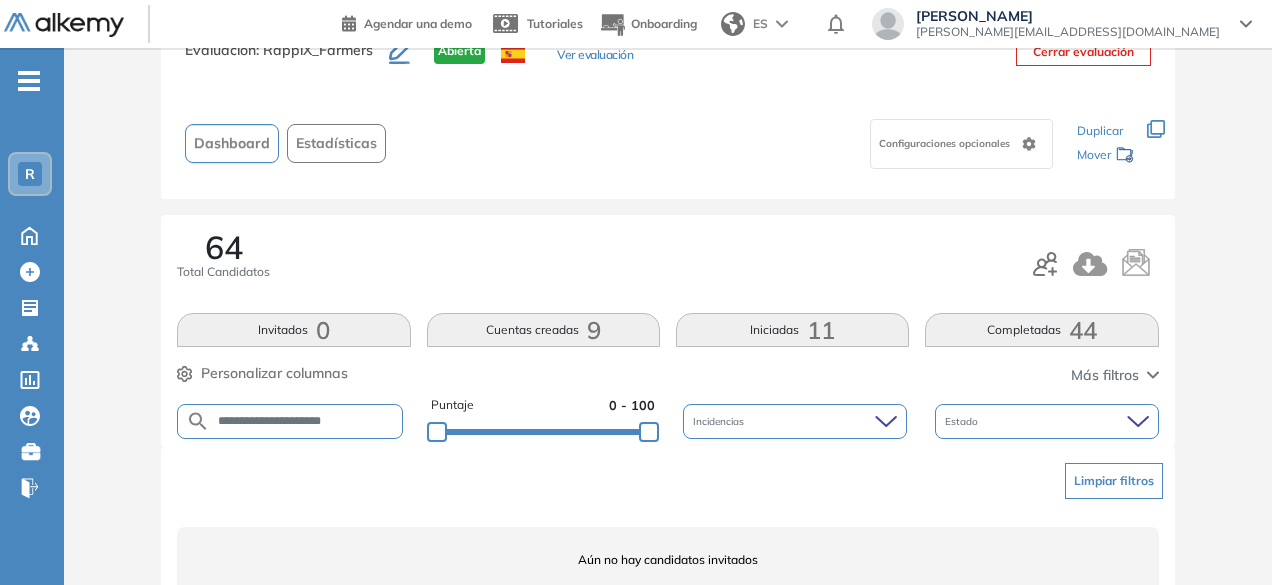 click on "**********" at bounding box center (306, 421) 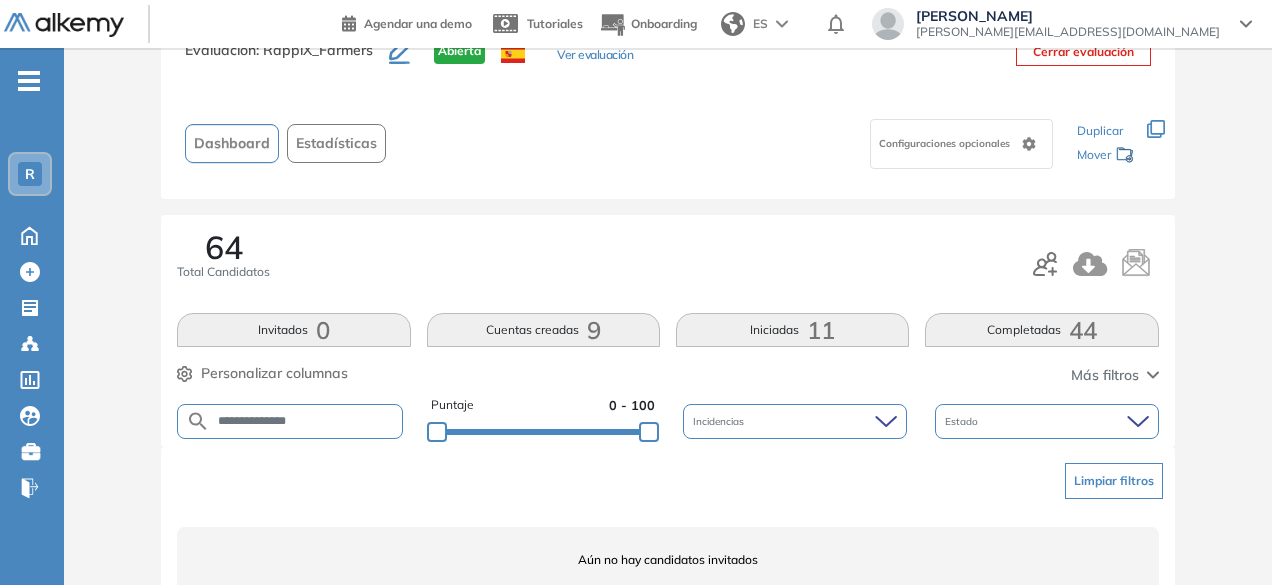 click on "**********" at bounding box center [306, 421] 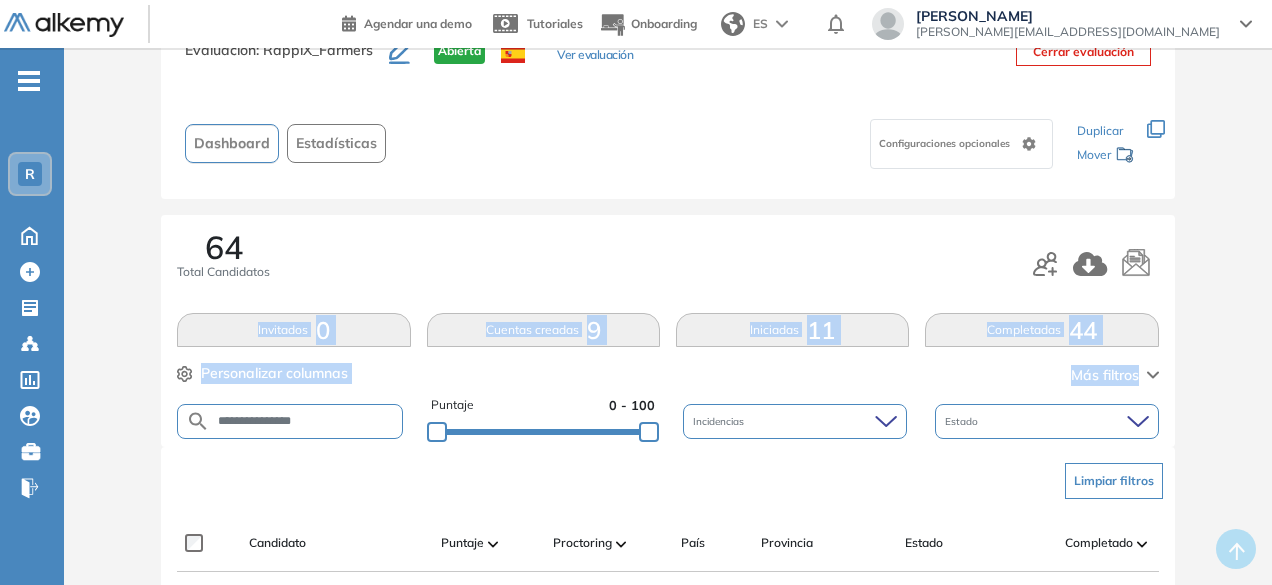 drag, startPoint x: 1270, startPoint y: 254, endPoint x: 1278, endPoint y: 353, distance: 99.32271 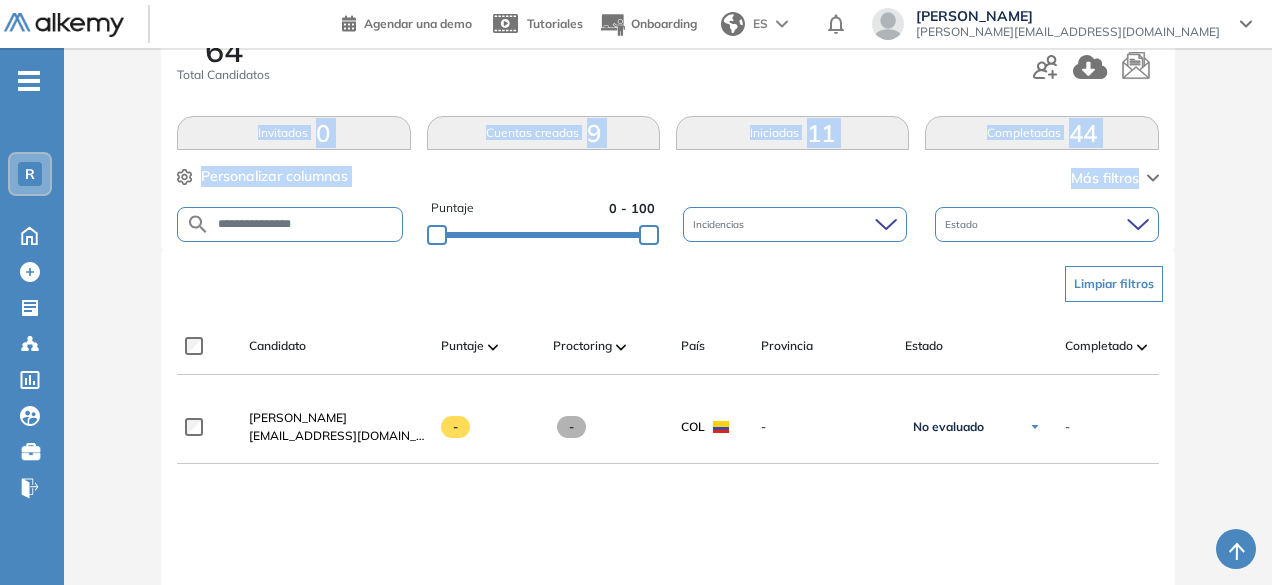 scroll, scrollTop: 272, scrollLeft: 0, axis: vertical 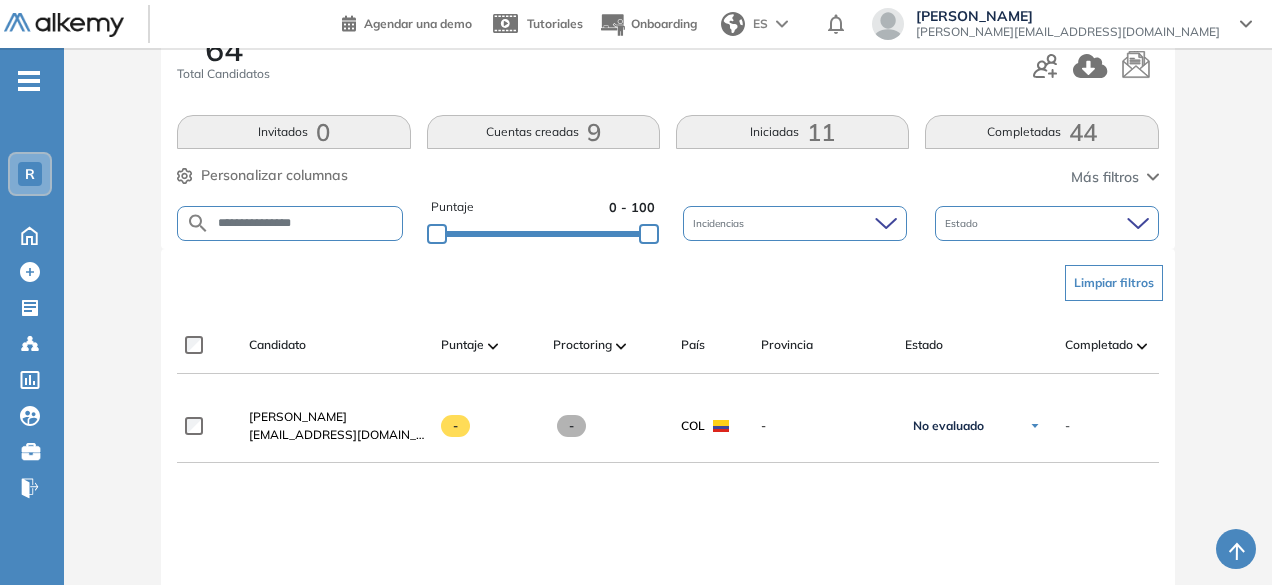 click on "**********" at bounding box center [306, 223] 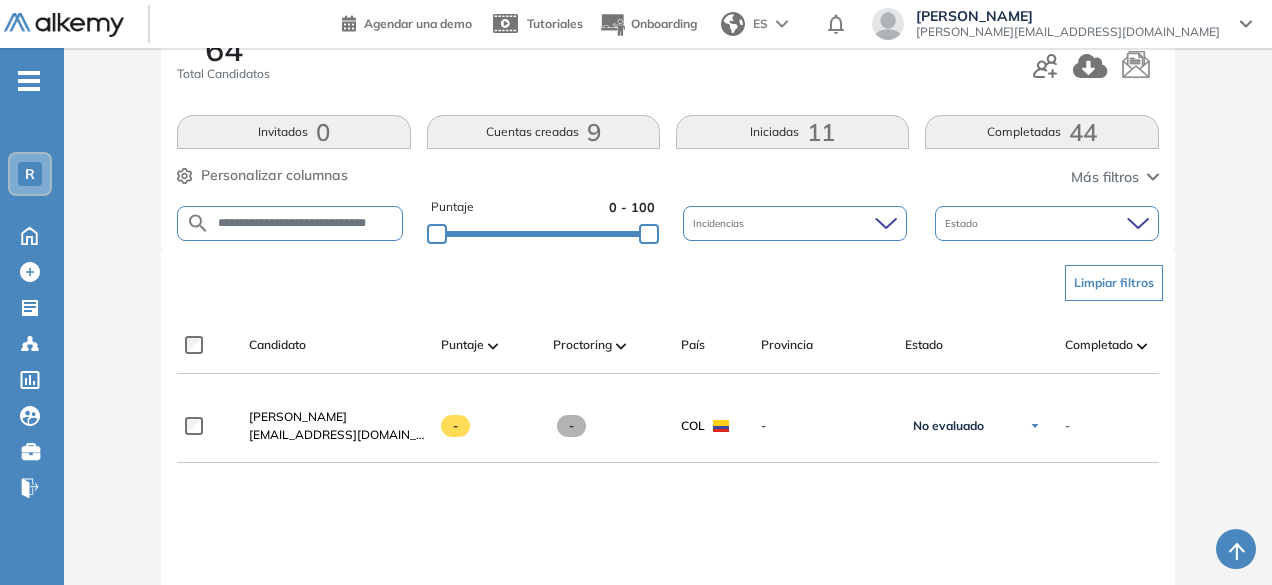 scroll, scrollTop: 0, scrollLeft: 5, axis: horizontal 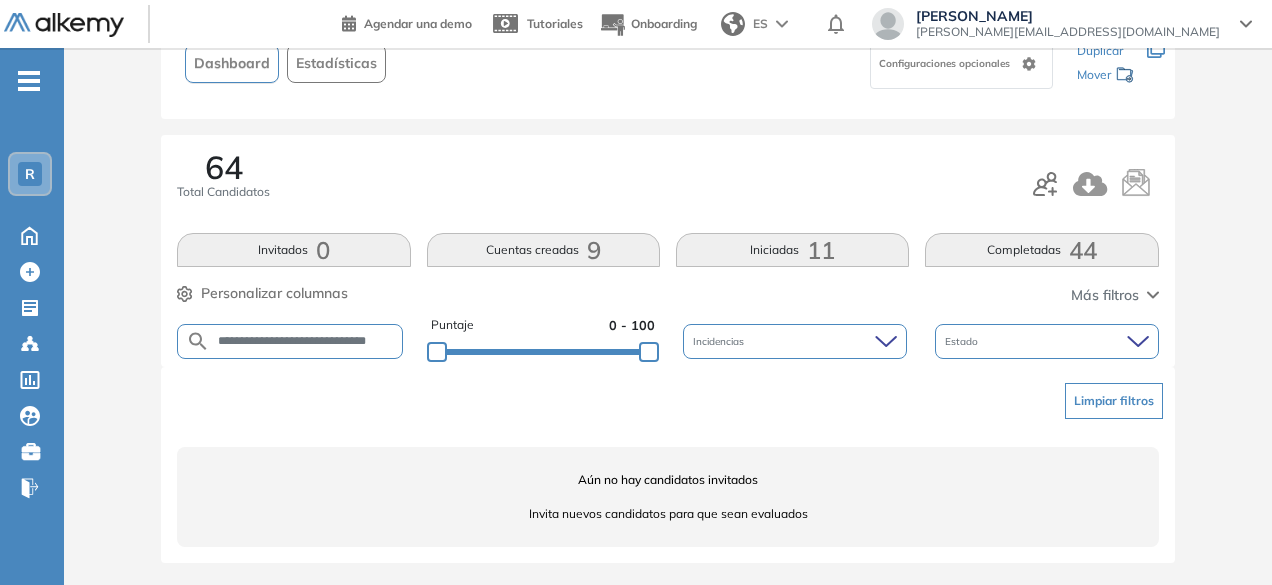 click on "Completadas 44" at bounding box center [1041, 250] 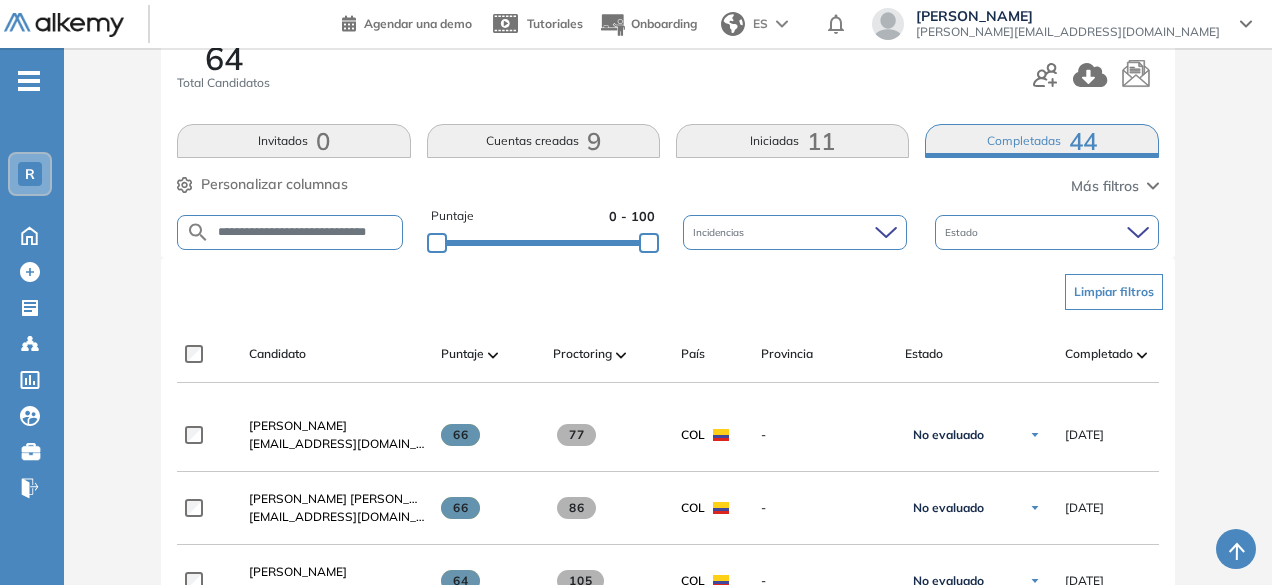 scroll, scrollTop: 0, scrollLeft: 0, axis: both 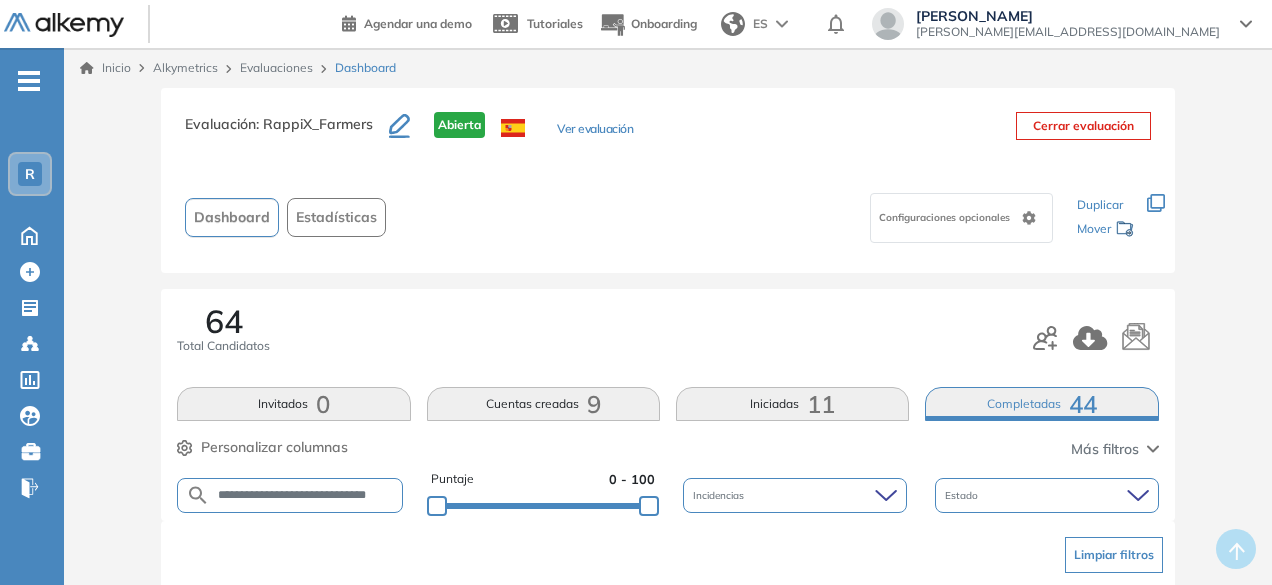 click on "Completadas 44" at bounding box center (1041, 404) 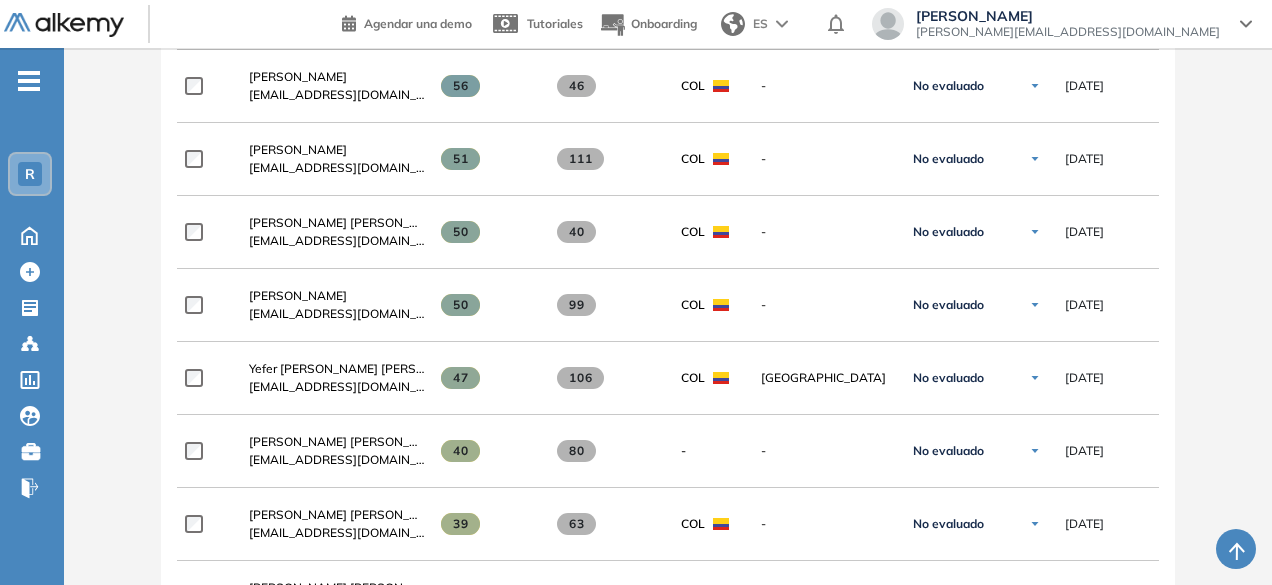 scroll, scrollTop: 225, scrollLeft: 0, axis: vertical 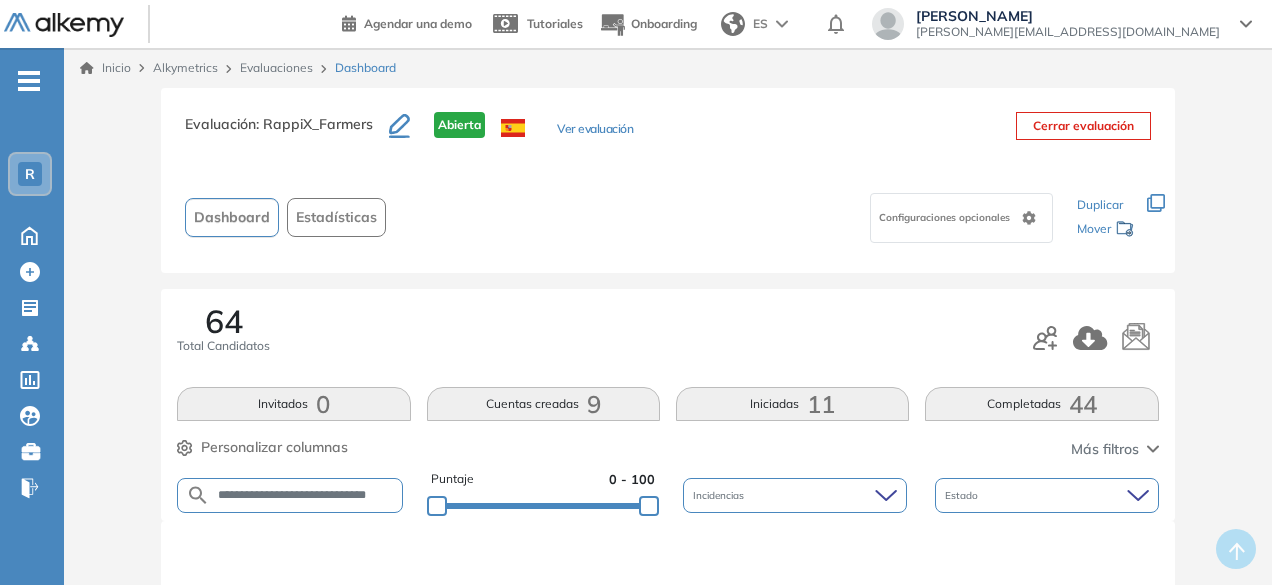 click on "**********" at bounding box center [306, 495] 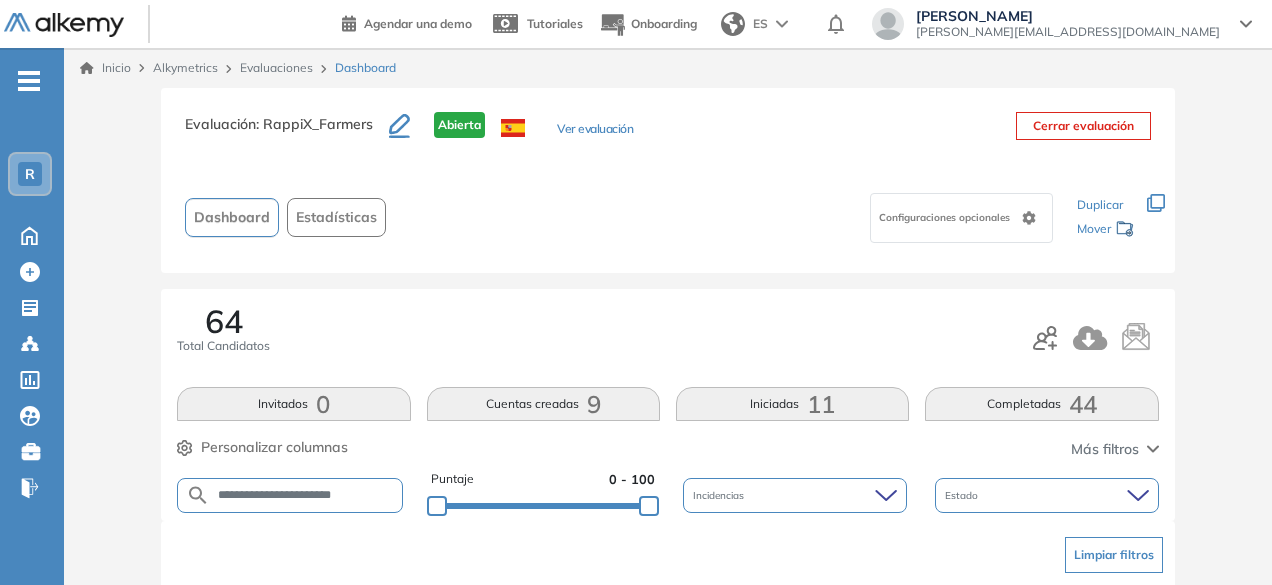 click on "**********" at bounding box center (306, 495) 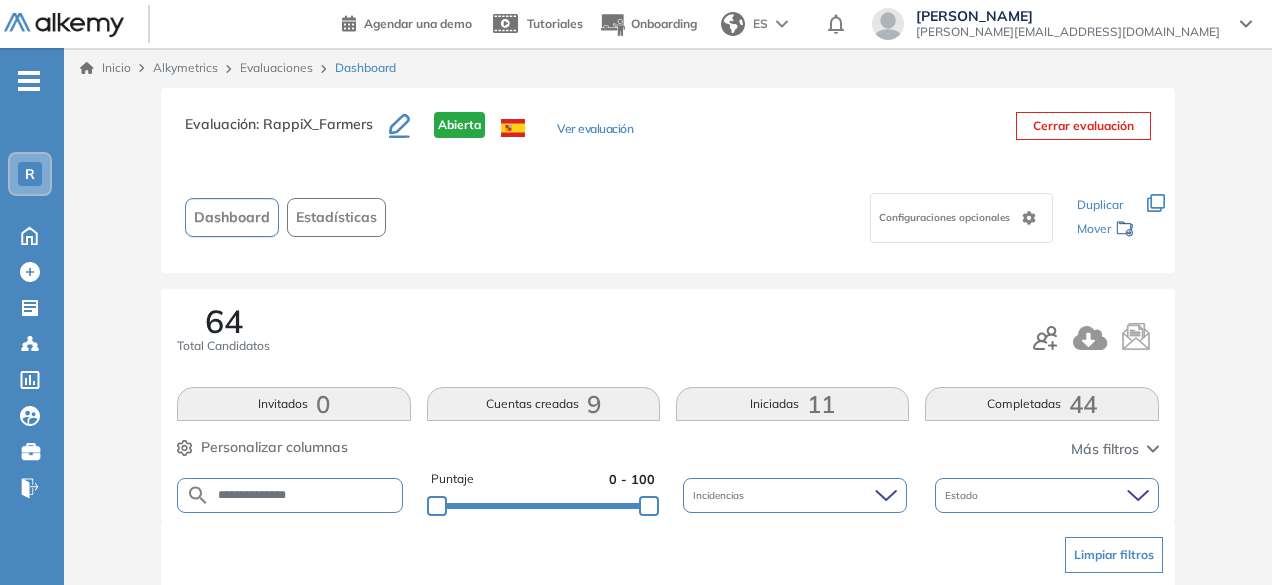 click on "**********" at bounding box center [306, 495] 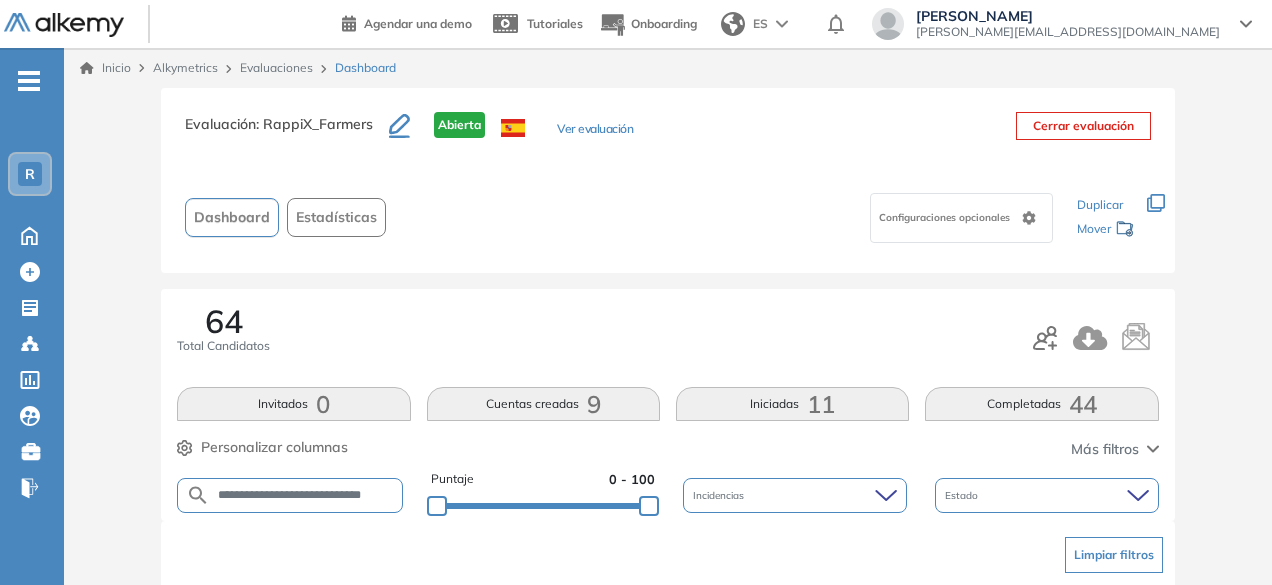 scroll, scrollTop: 0, scrollLeft: 19, axis: horizontal 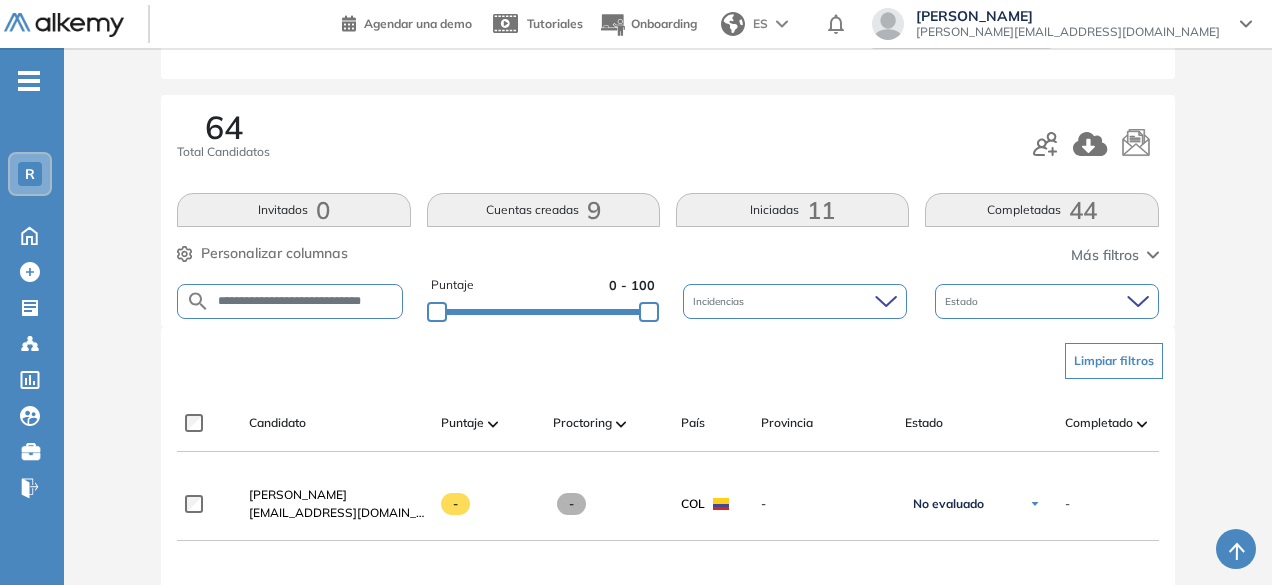 click on "**********" at bounding box center [306, 301] 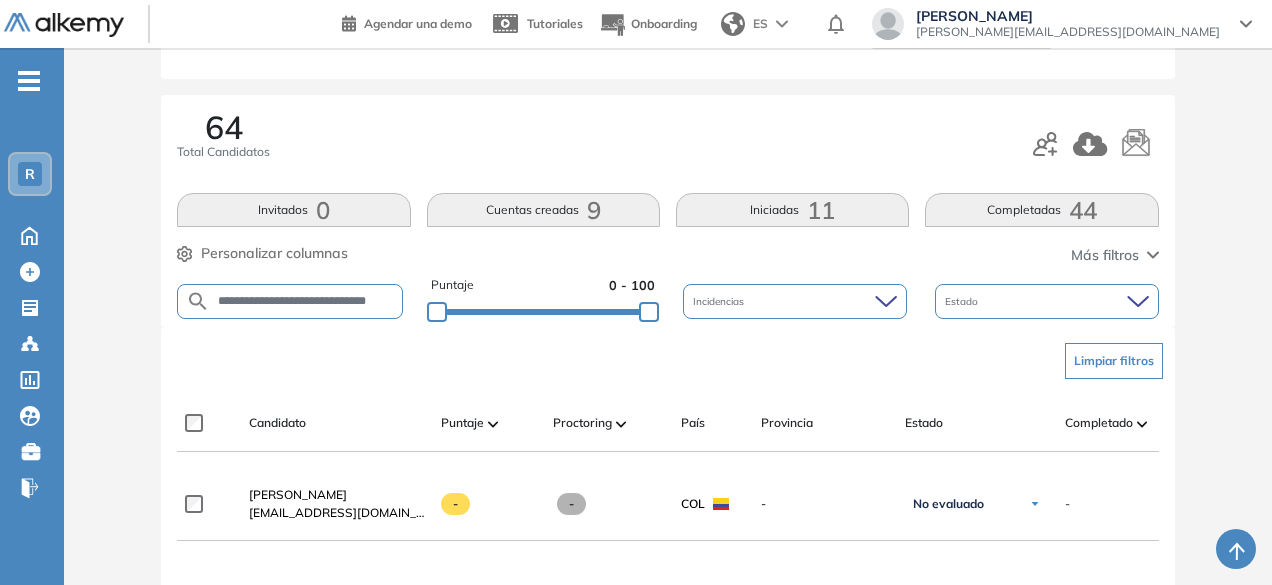 scroll, scrollTop: 0, scrollLeft: 31, axis: horizontal 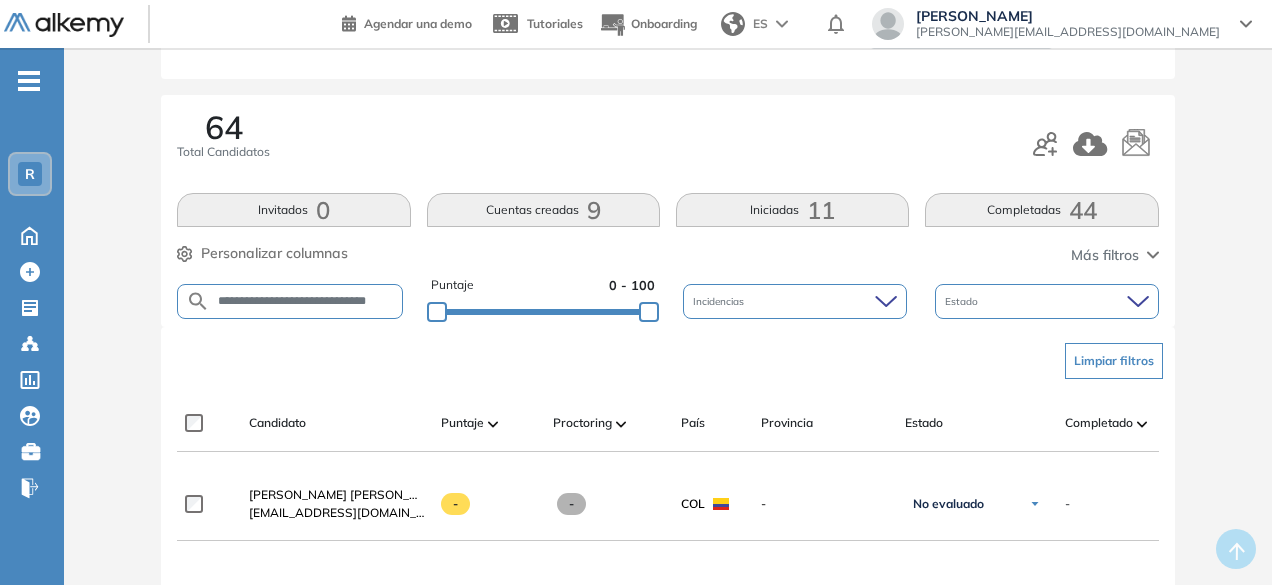 click on "**********" at bounding box center [306, 301] 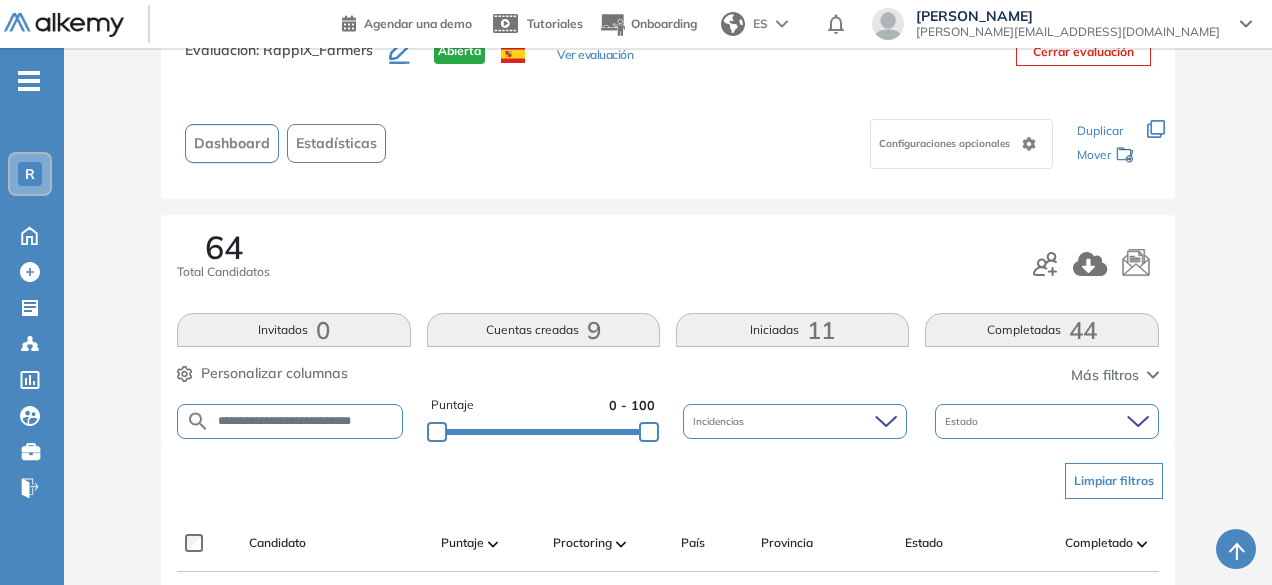 scroll, scrollTop: 194, scrollLeft: 0, axis: vertical 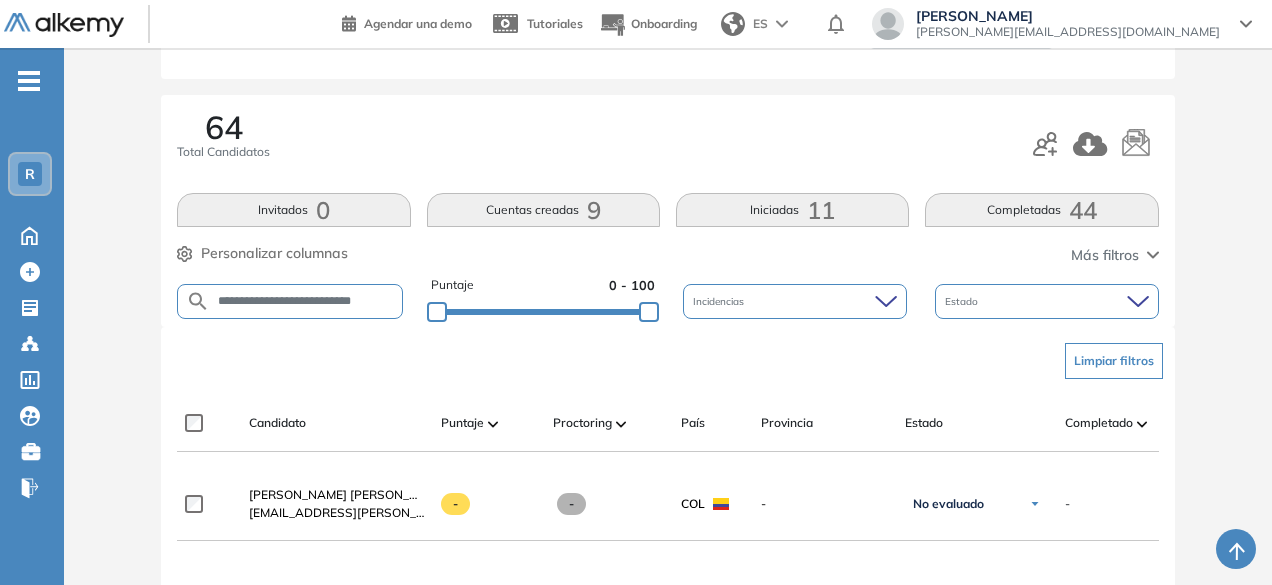 click on "**********" at bounding box center (306, 301) 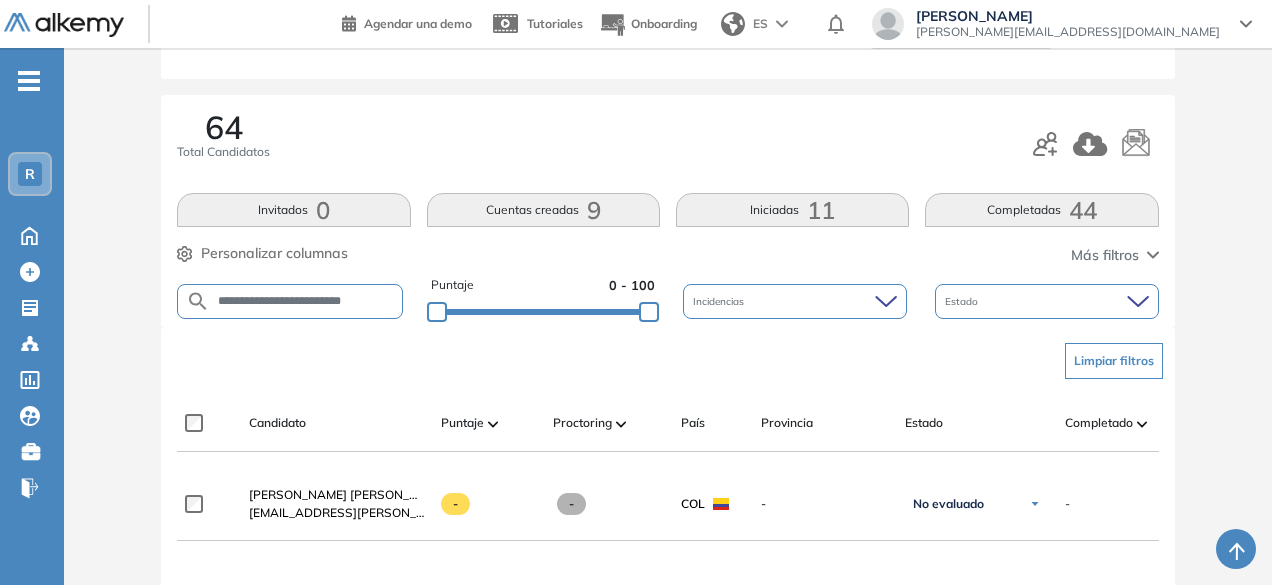 scroll, scrollTop: 0, scrollLeft: 0, axis: both 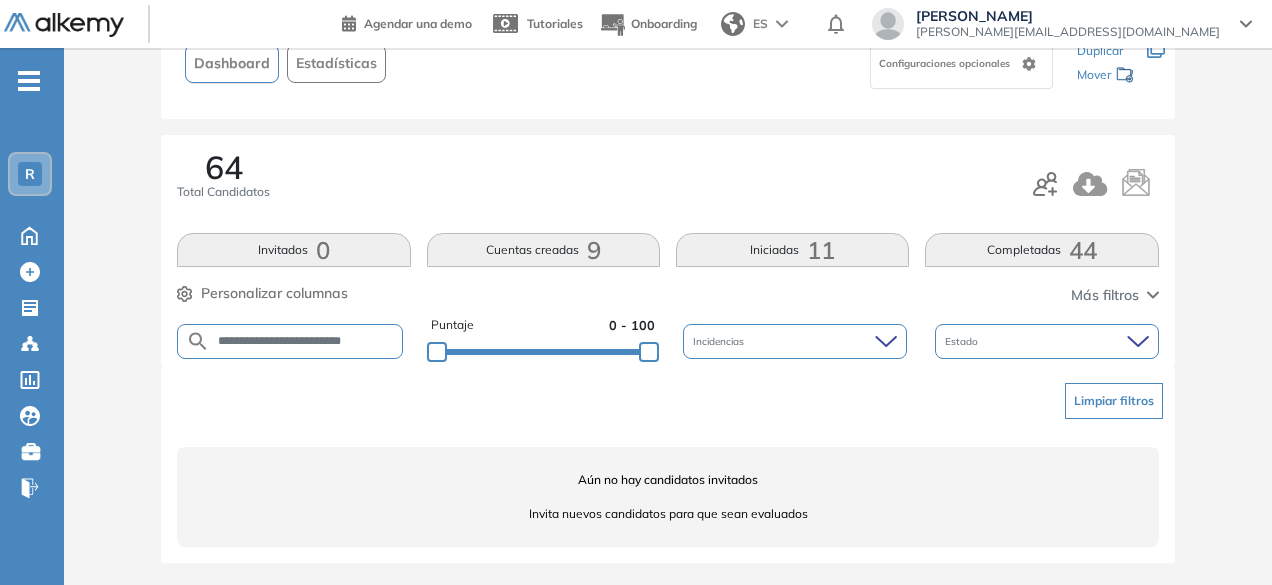 click on "**********" at bounding box center [306, 341] 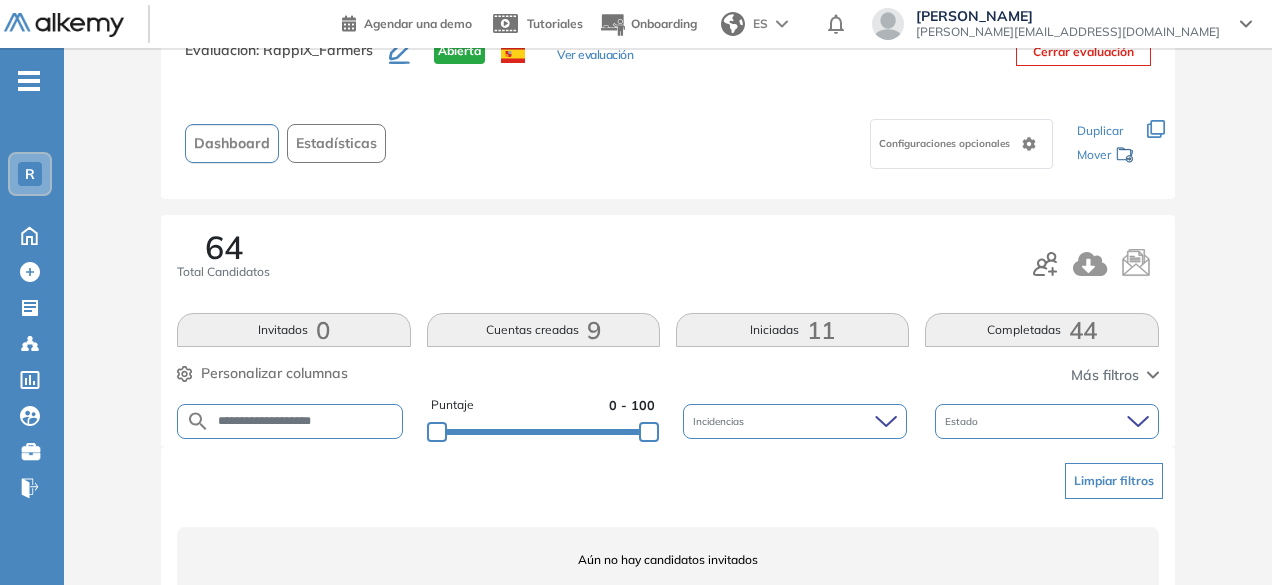 scroll, scrollTop: 154, scrollLeft: 0, axis: vertical 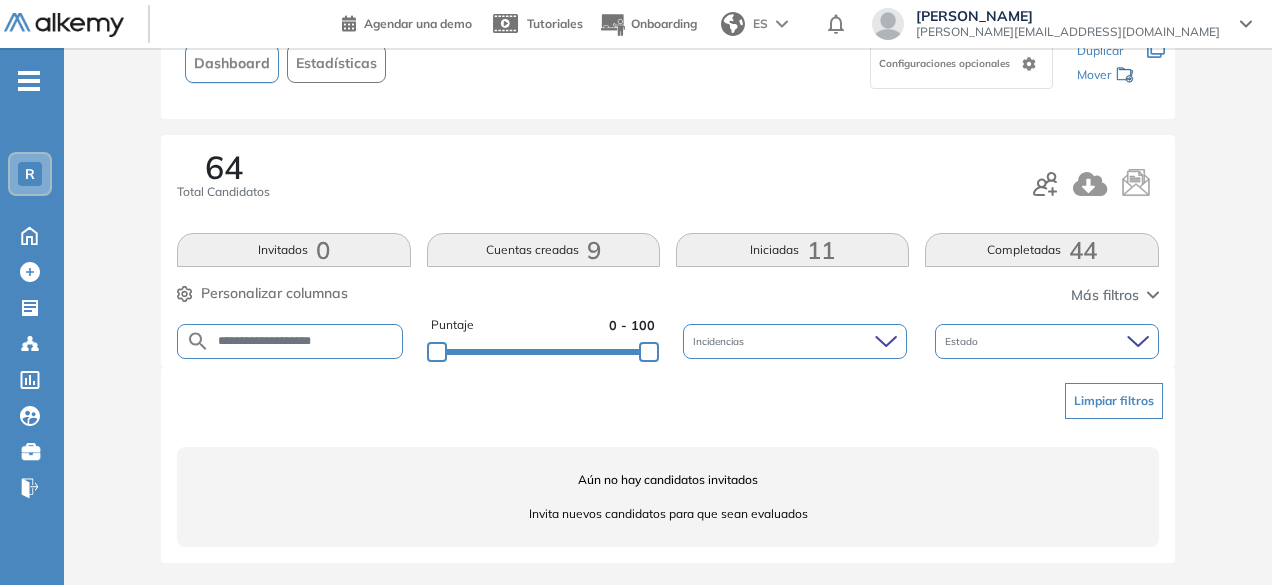 drag, startPoint x: 291, startPoint y: 341, endPoint x: 248, endPoint y: 338, distance: 43.104523 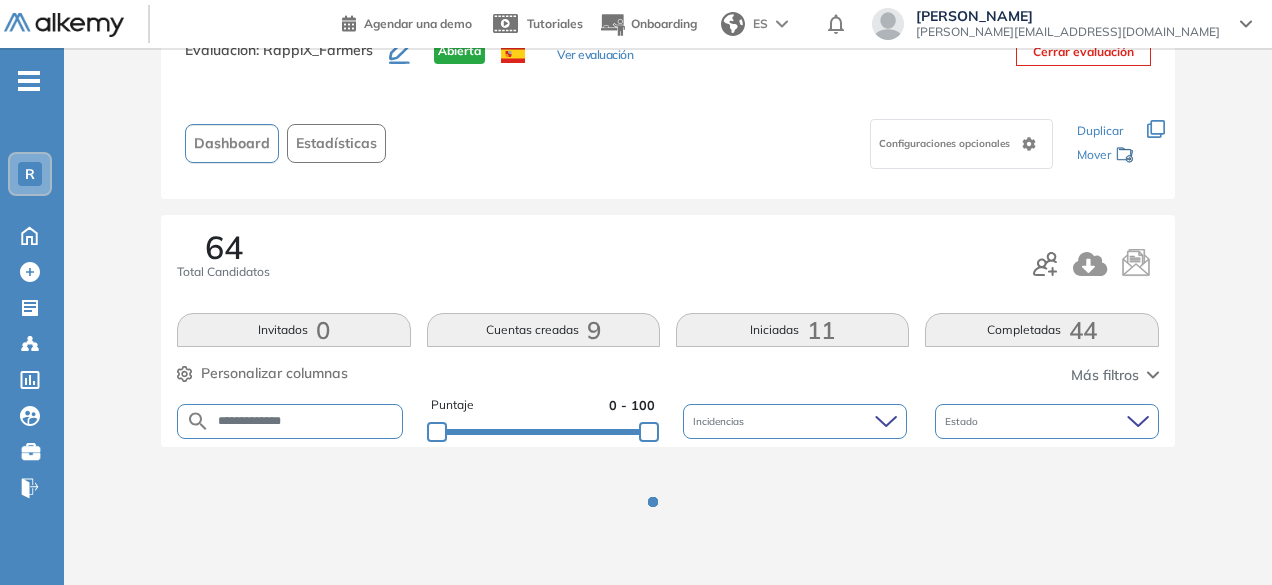 scroll, scrollTop: 154, scrollLeft: 0, axis: vertical 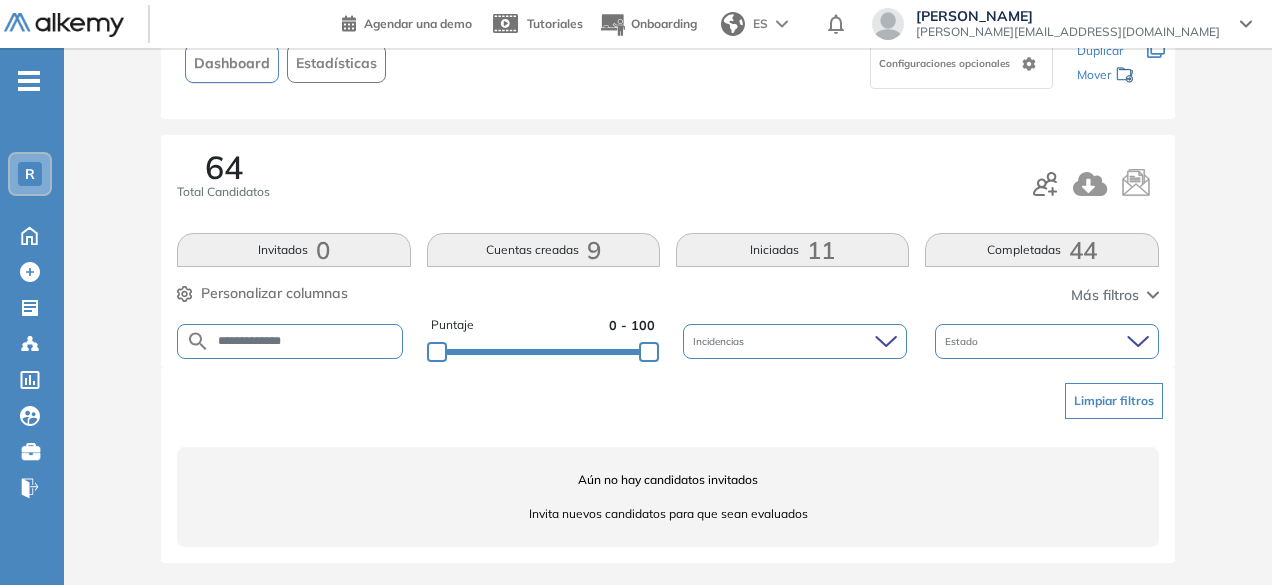 click on "**********" at bounding box center [306, 341] 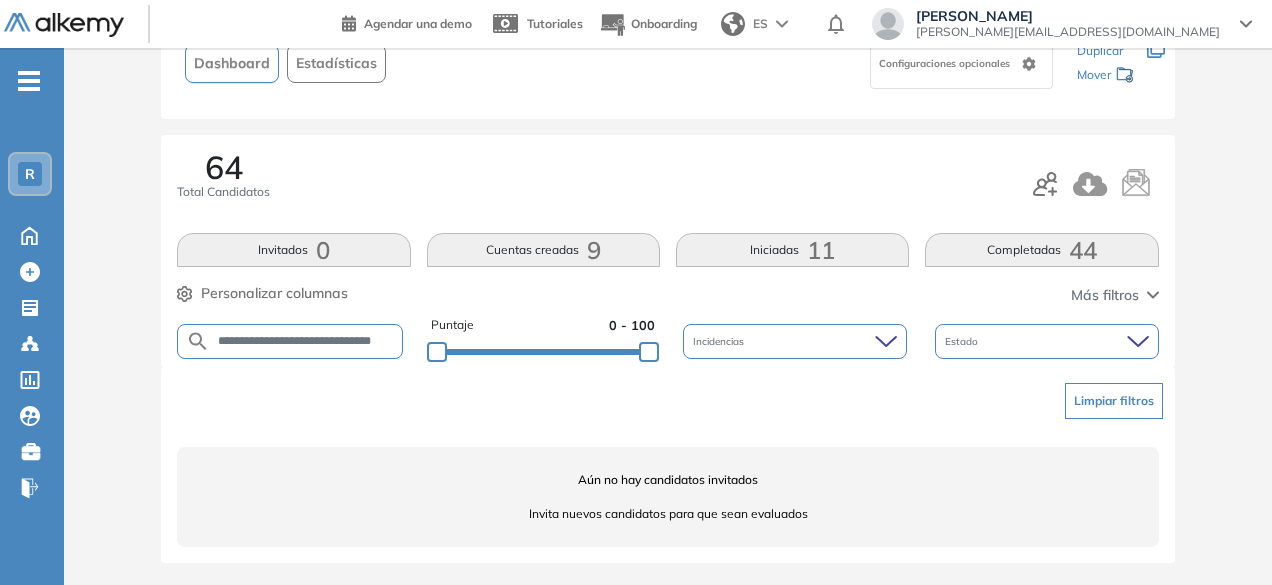 scroll, scrollTop: 0, scrollLeft: 38, axis: horizontal 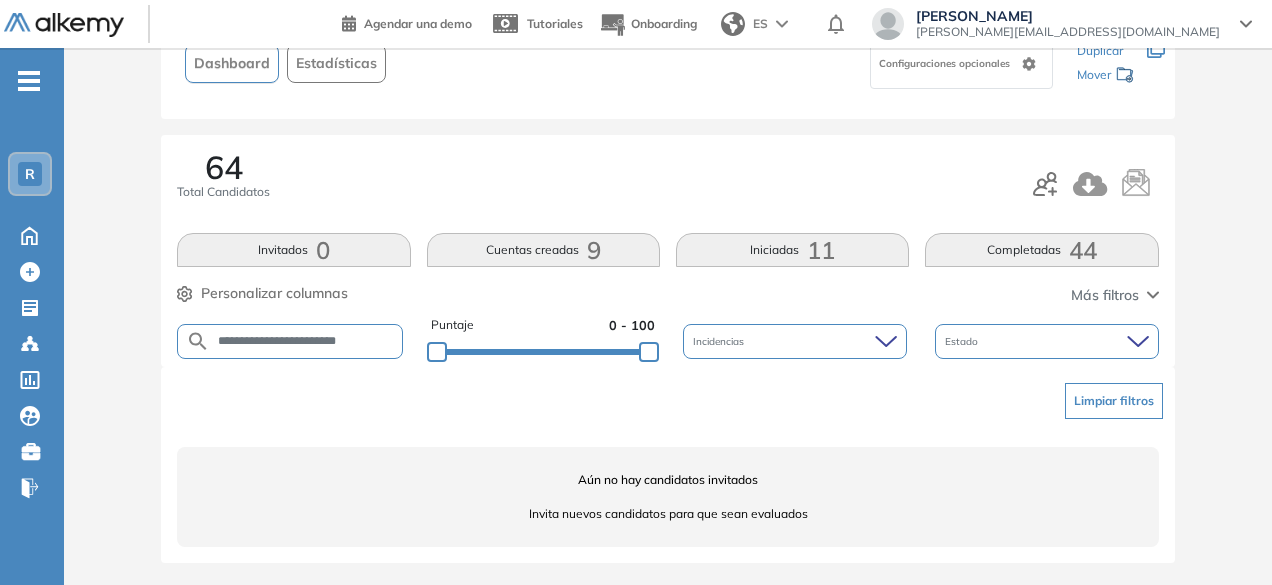 drag, startPoint x: 314, startPoint y: 345, endPoint x: 262, endPoint y: 335, distance: 52.95281 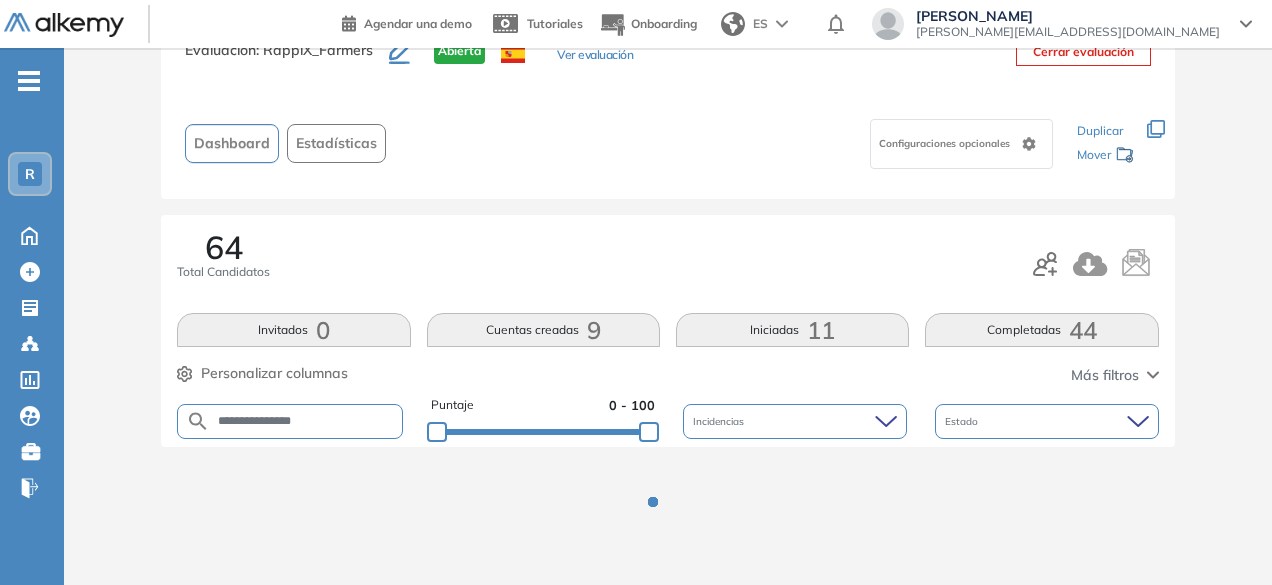 scroll, scrollTop: 154, scrollLeft: 0, axis: vertical 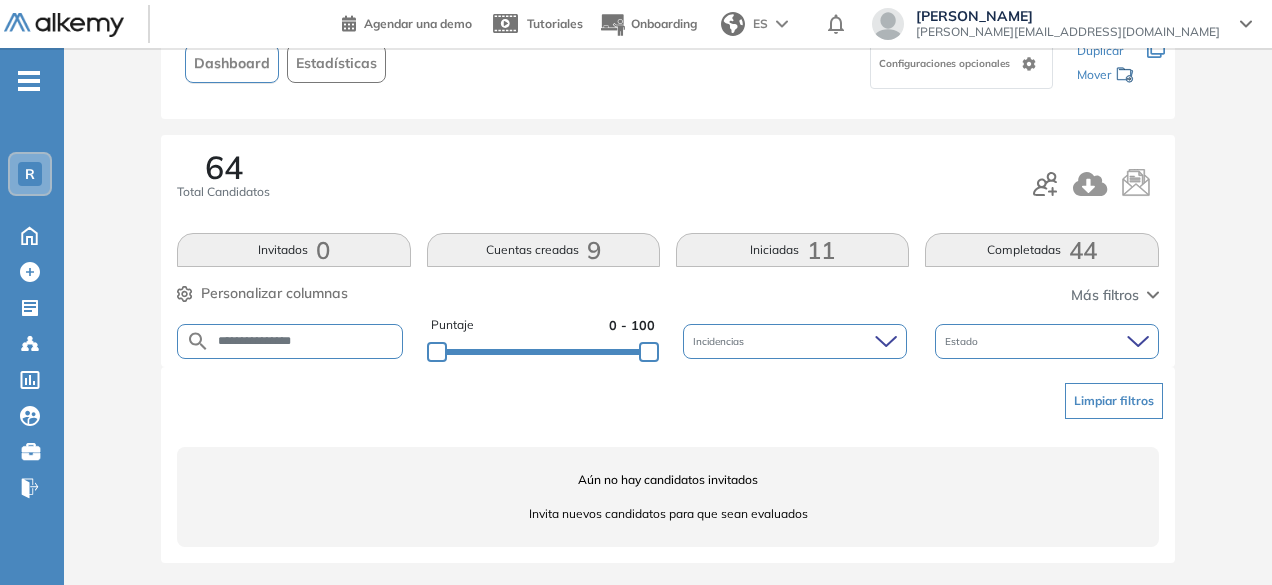 click on "**********" at bounding box center [306, 341] 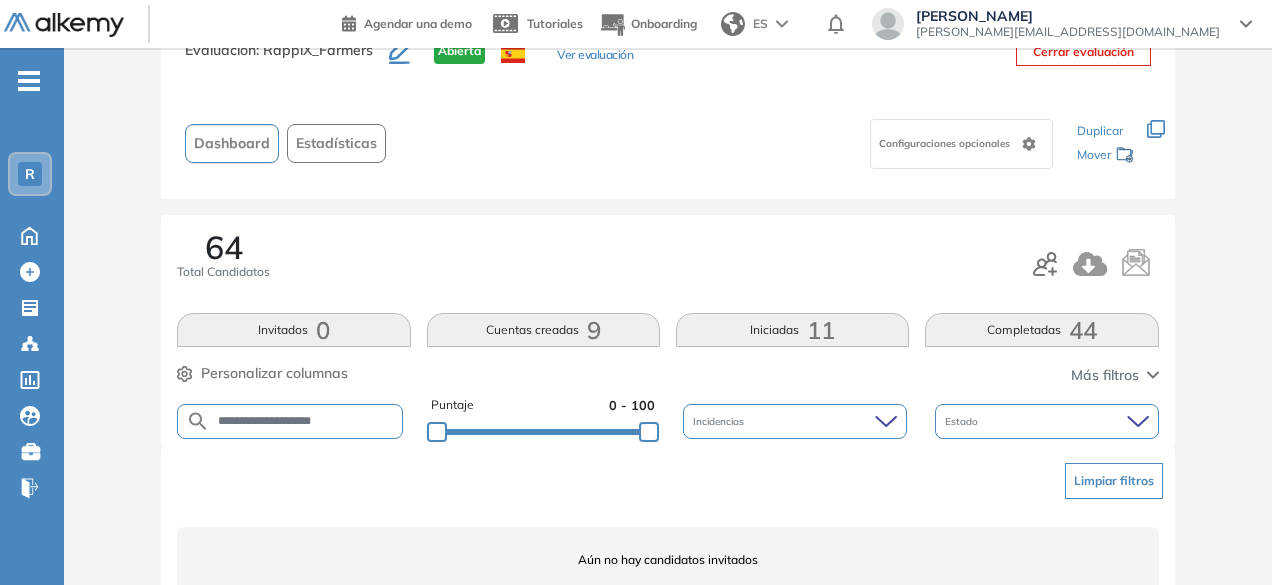 scroll, scrollTop: 154, scrollLeft: 0, axis: vertical 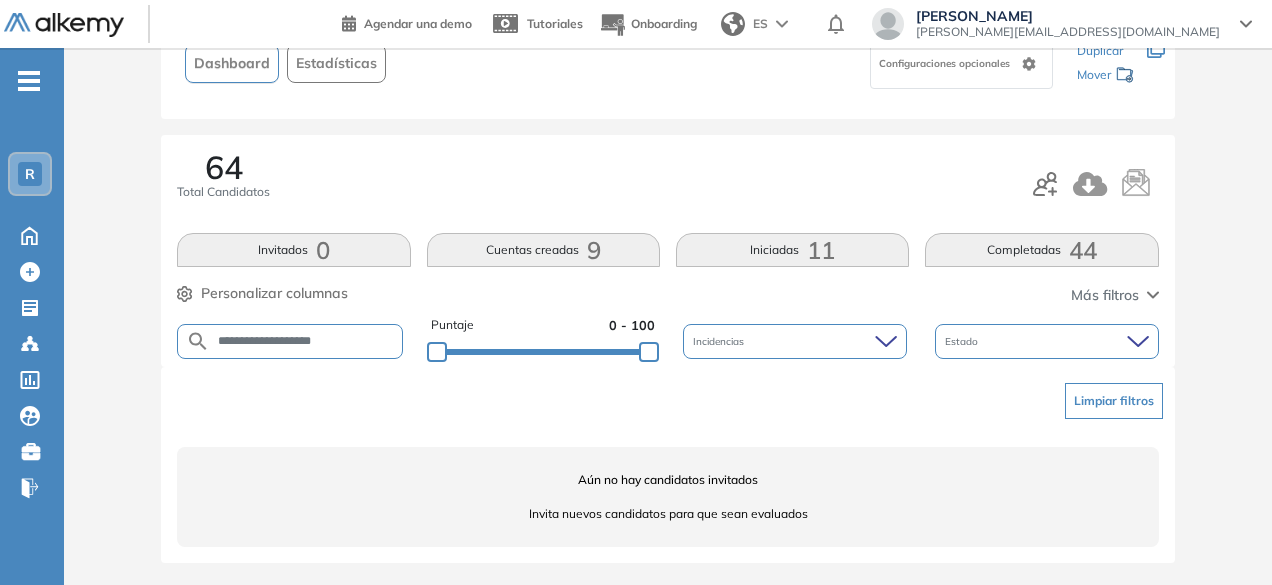 click on "**********" at bounding box center [306, 341] 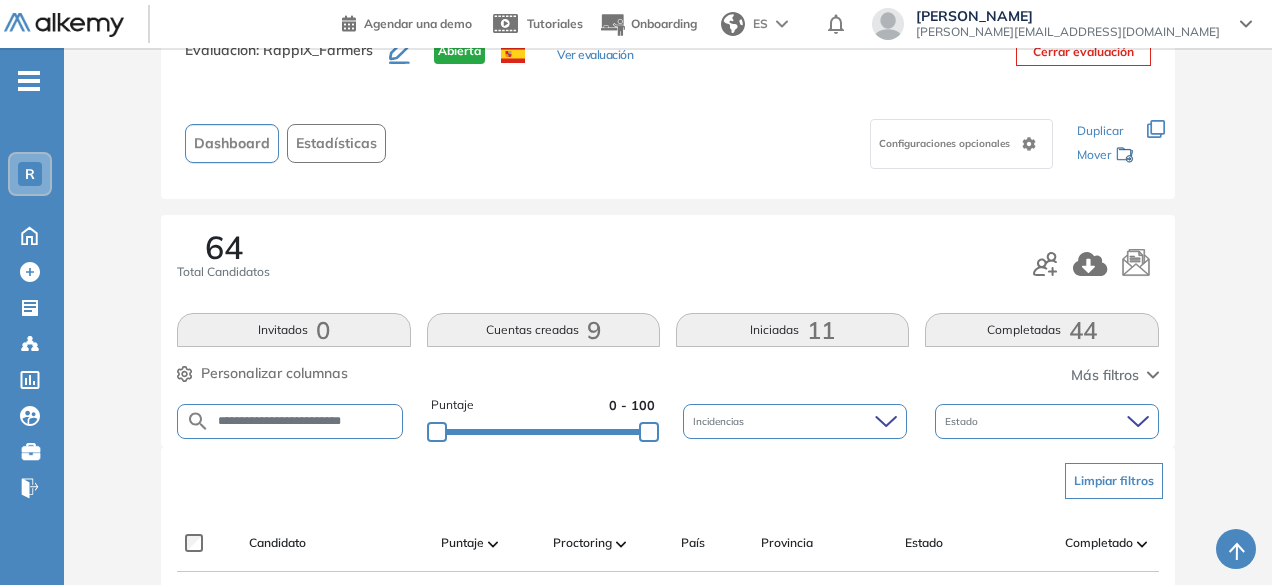 scroll, scrollTop: 154, scrollLeft: 0, axis: vertical 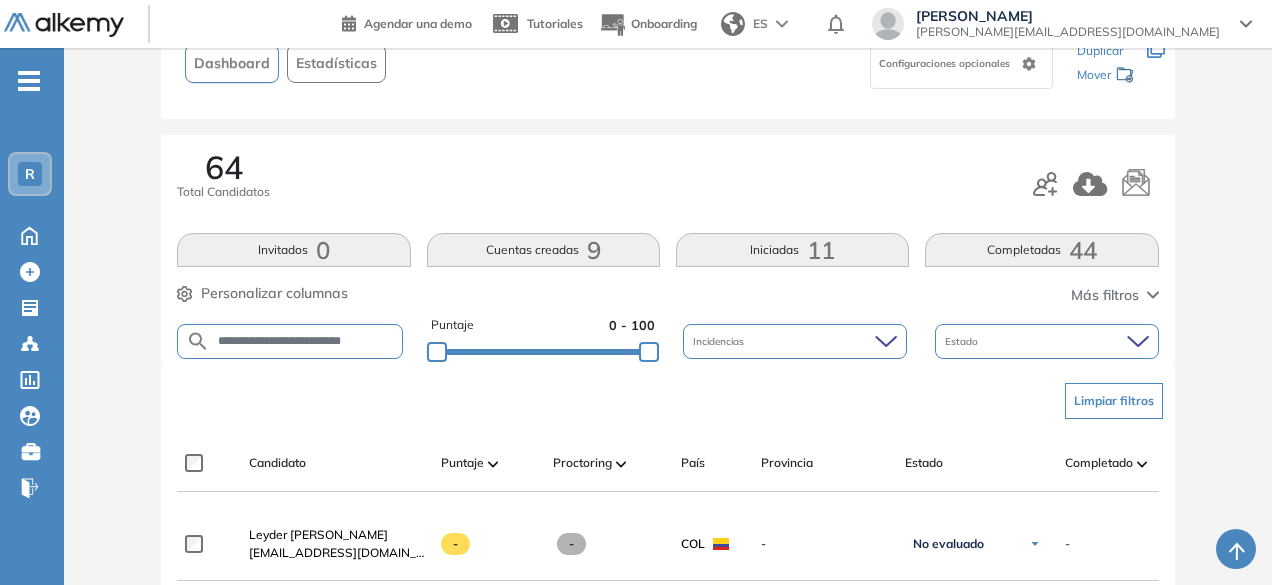 click on "**********" at bounding box center (290, 341) 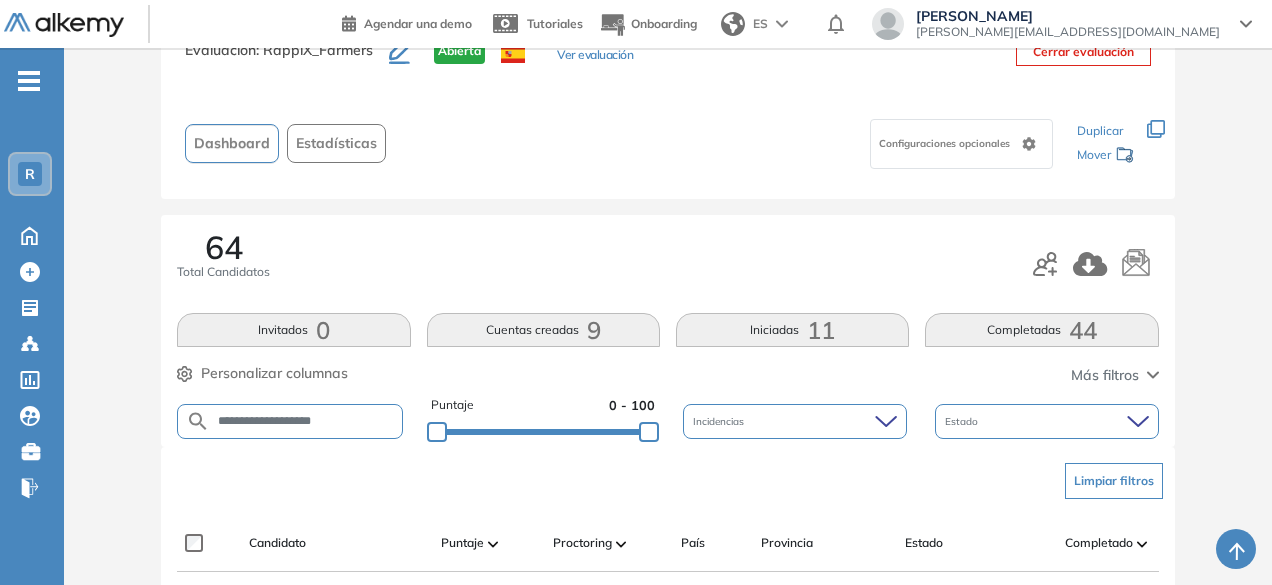 scroll, scrollTop: 154, scrollLeft: 0, axis: vertical 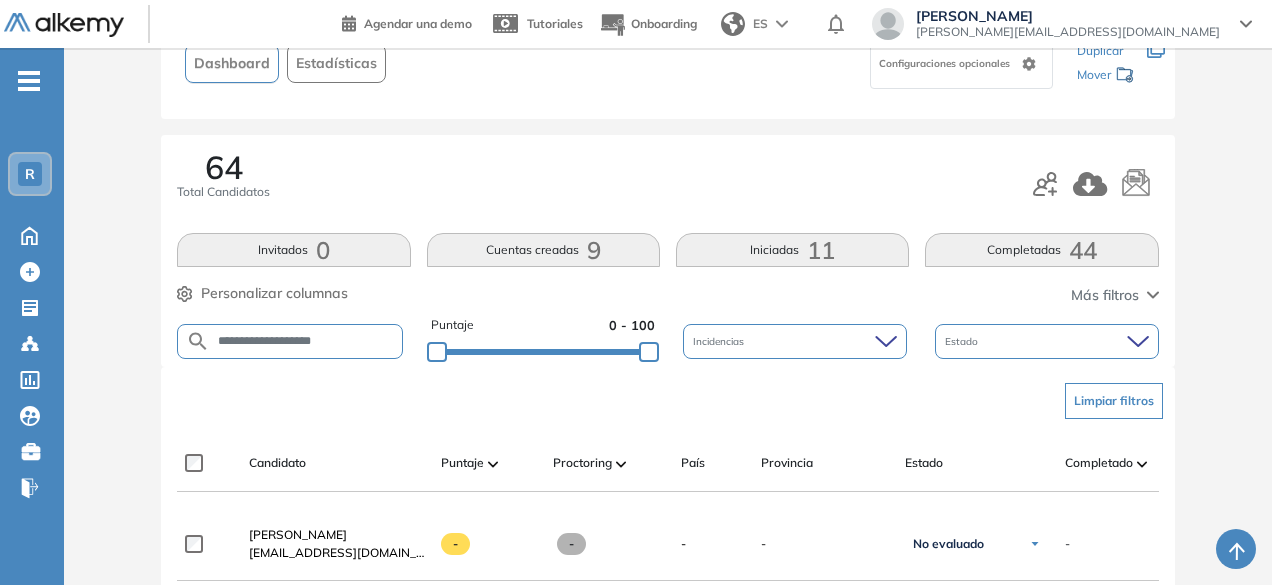 click on "**********" at bounding box center [306, 341] 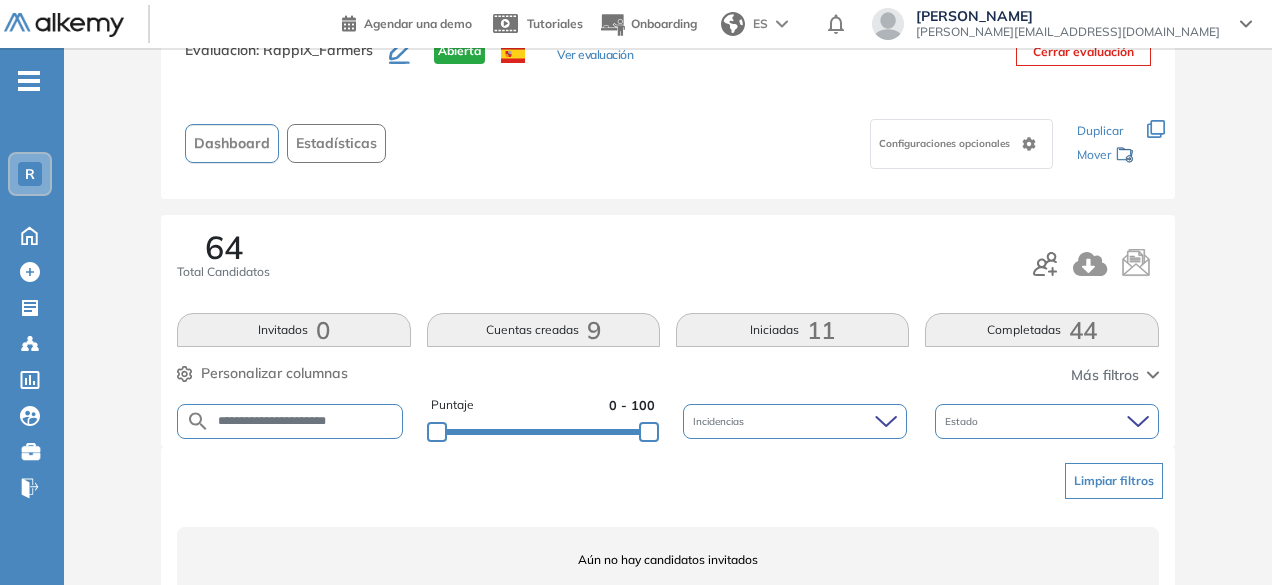scroll, scrollTop: 154, scrollLeft: 0, axis: vertical 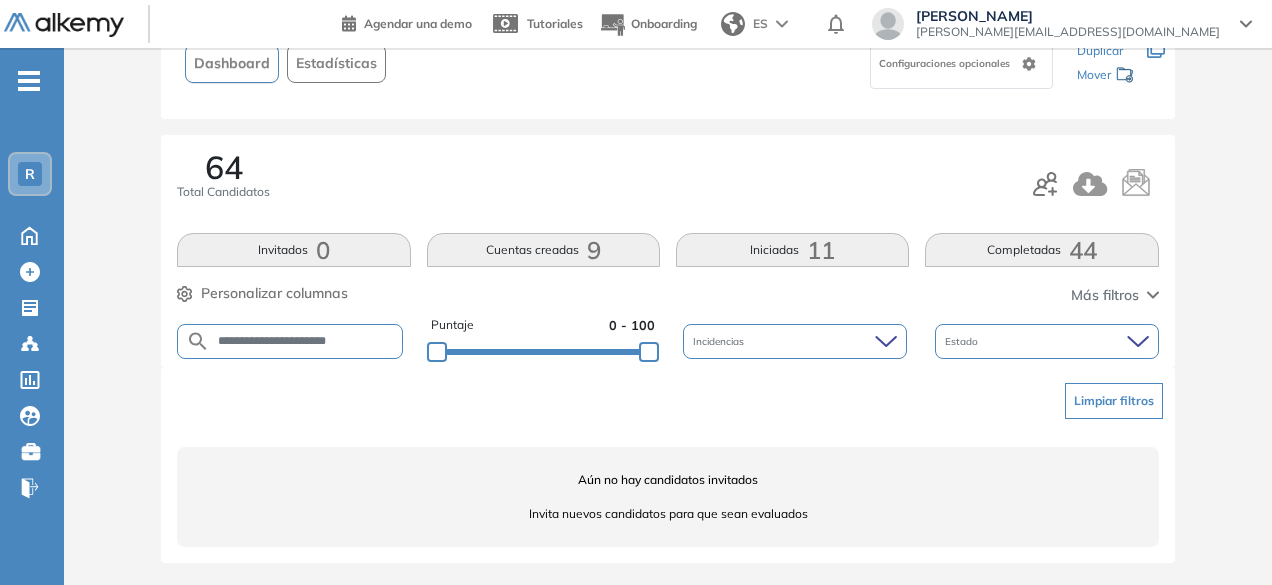 click on "**********" at bounding box center (306, 341) 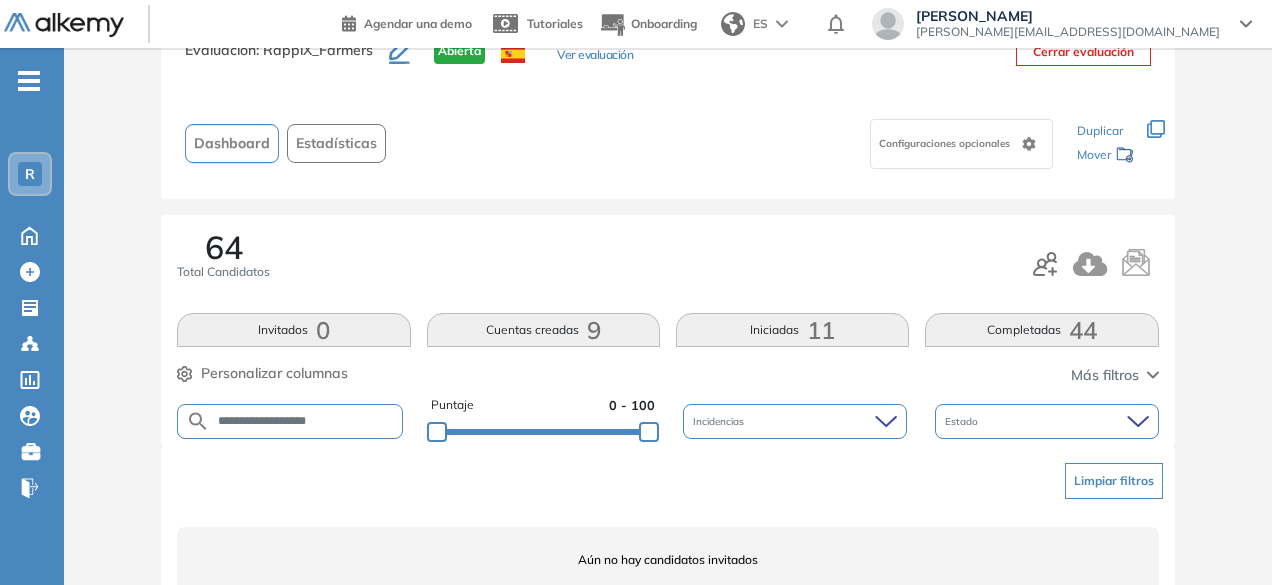 scroll, scrollTop: 154, scrollLeft: 0, axis: vertical 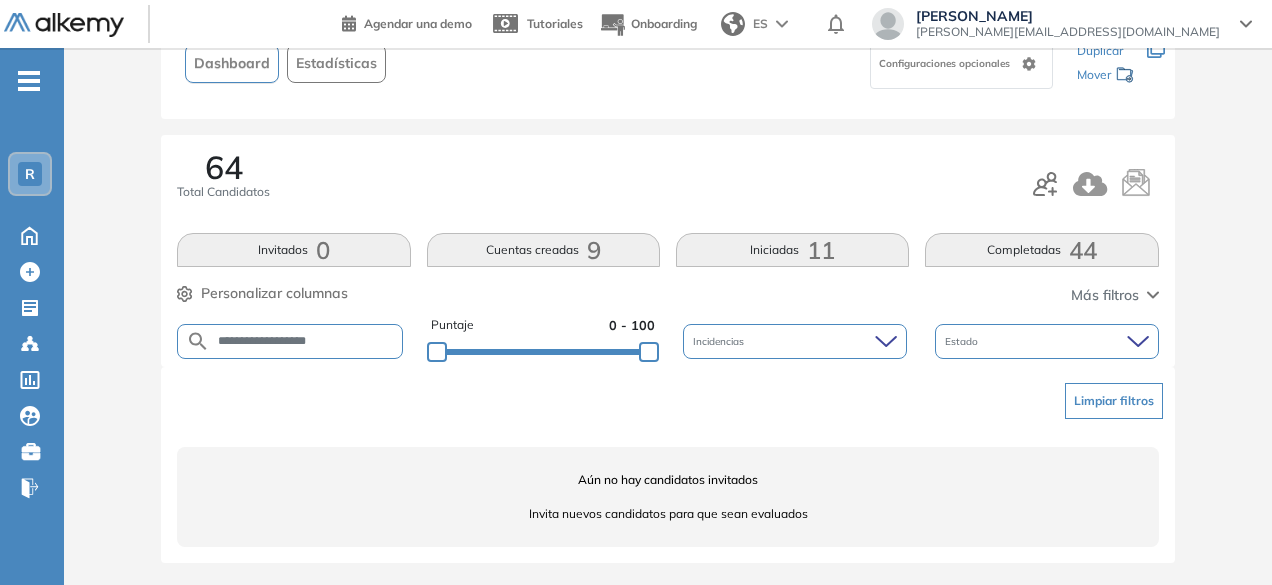 drag, startPoint x: 301, startPoint y: 341, endPoint x: 261, endPoint y: 337, distance: 40.1995 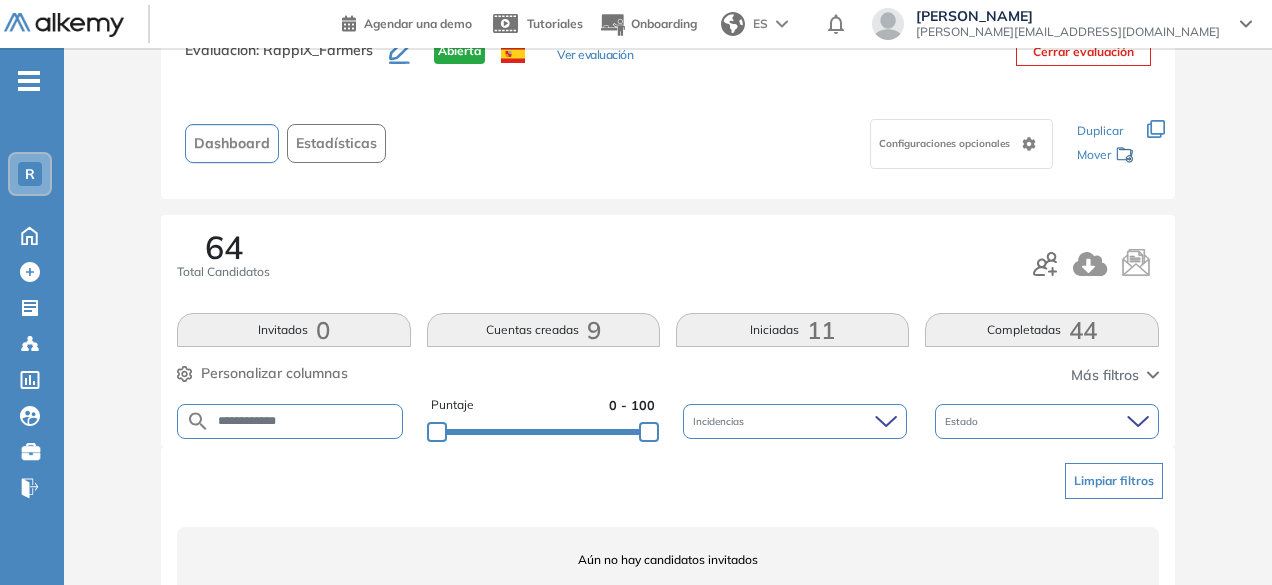 scroll, scrollTop: 154, scrollLeft: 0, axis: vertical 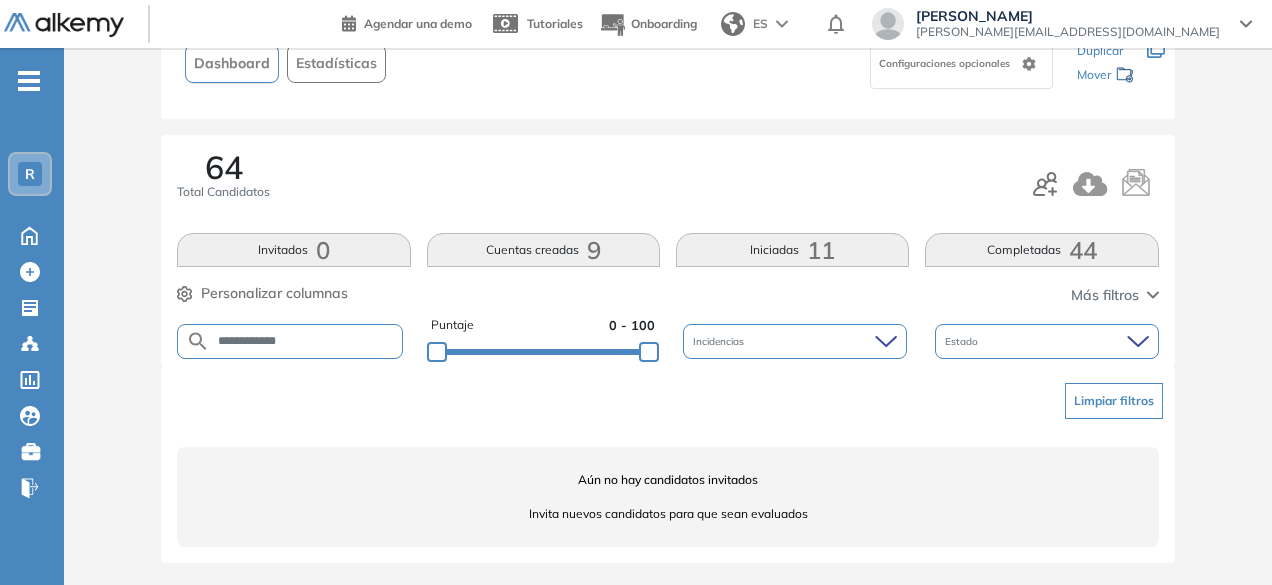 click on "**********" at bounding box center [306, 341] 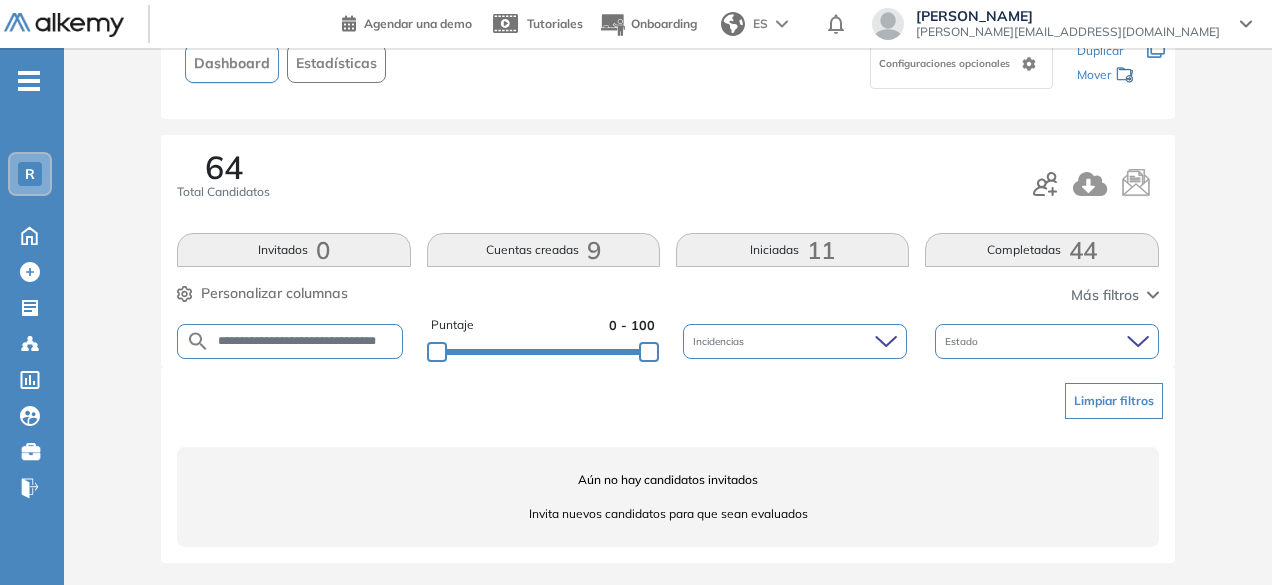 scroll, scrollTop: 0, scrollLeft: 21, axis: horizontal 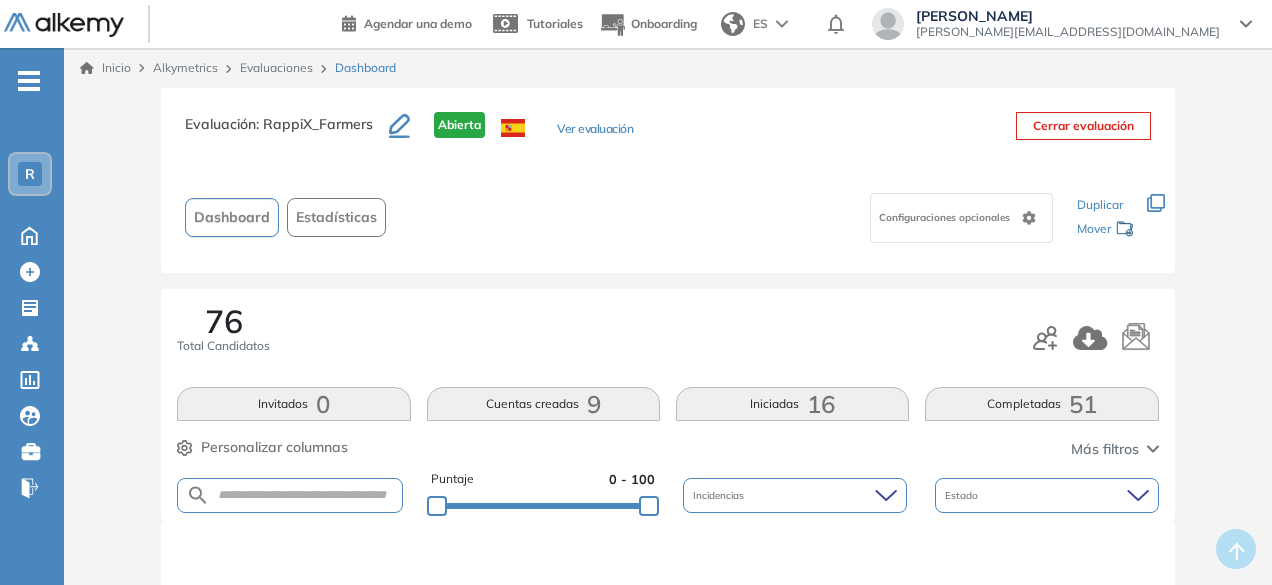 click on "R" at bounding box center (30, 174) 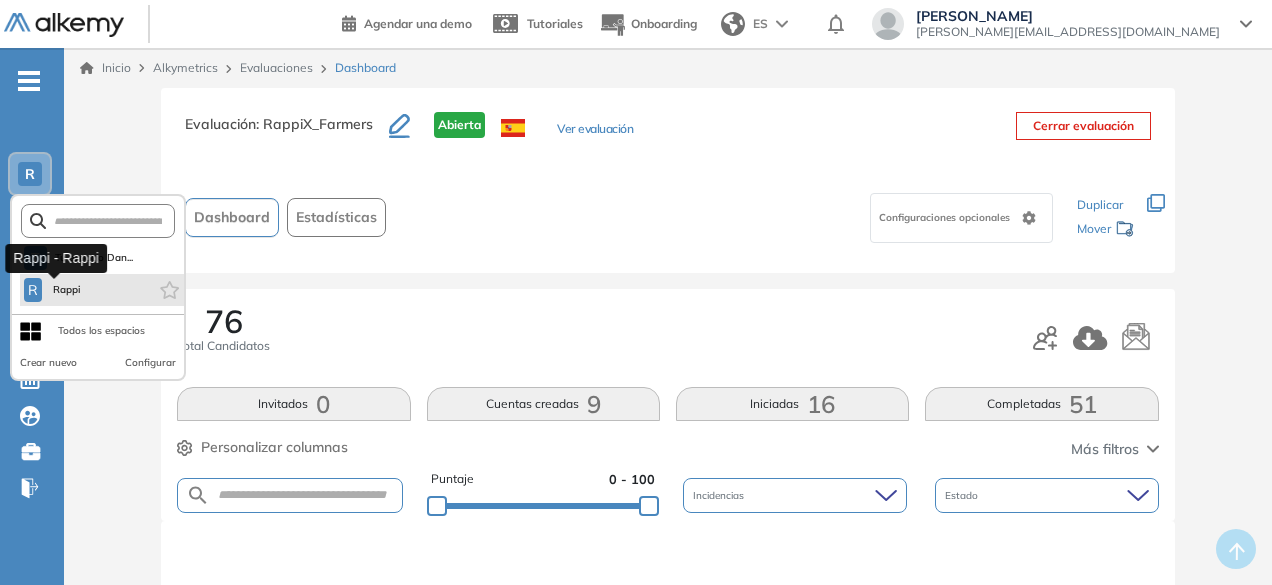 click on "Rappi" at bounding box center (66, 290) 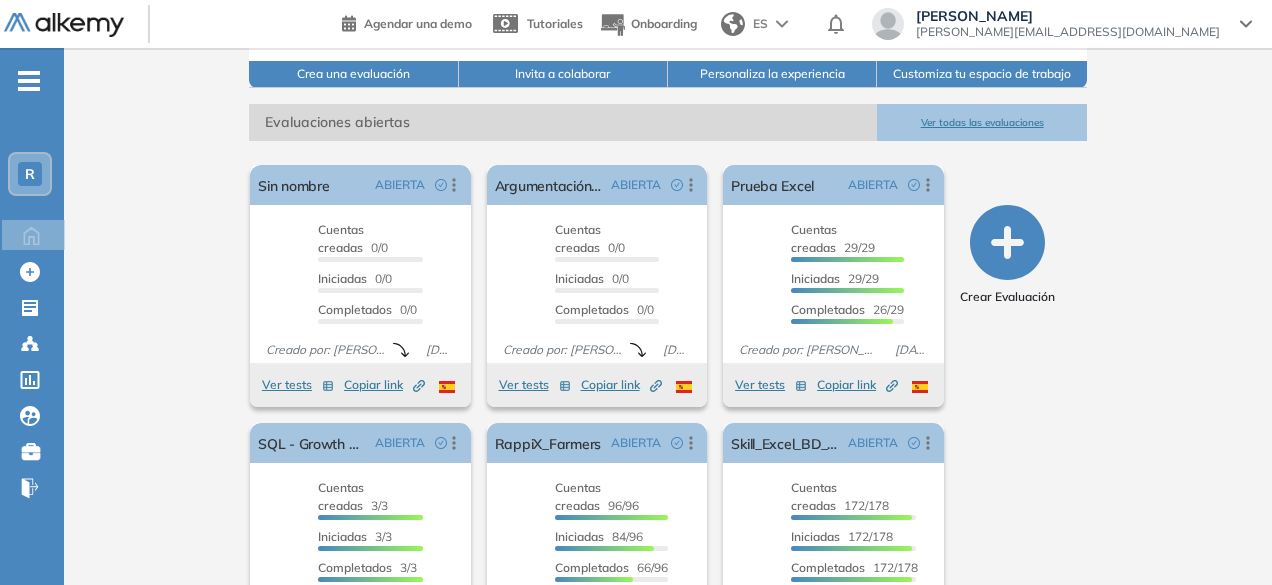 scroll, scrollTop: 273, scrollLeft: 0, axis: vertical 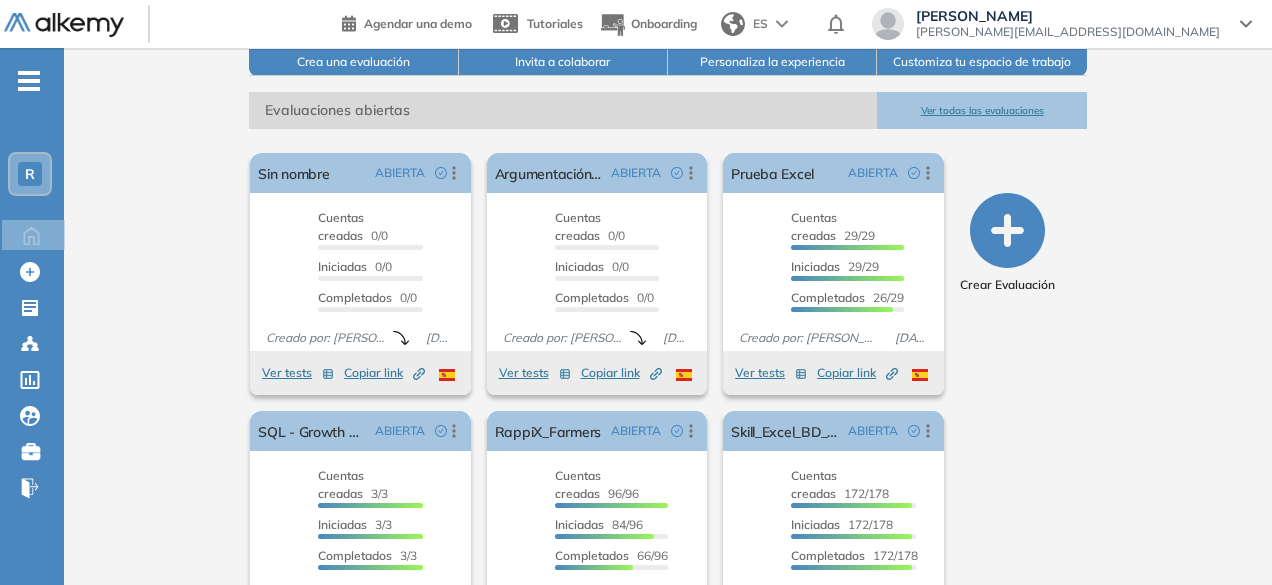 click on "Ver todas las evaluaciones" at bounding box center (981, 110) 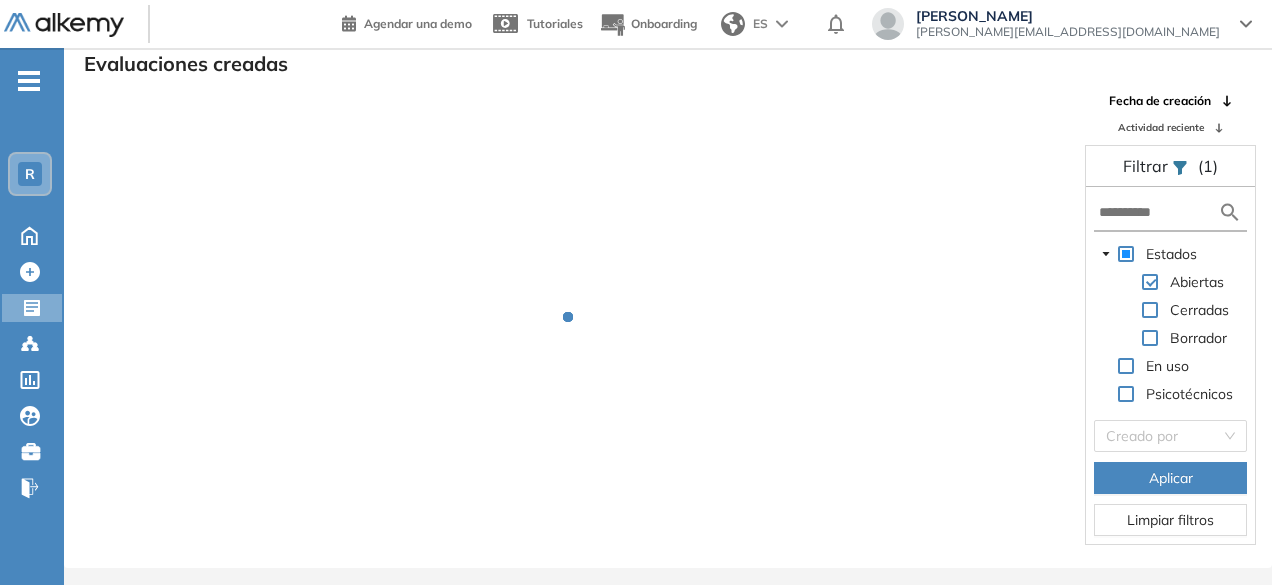 scroll, scrollTop: 48, scrollLeft: 0, axis: vertical 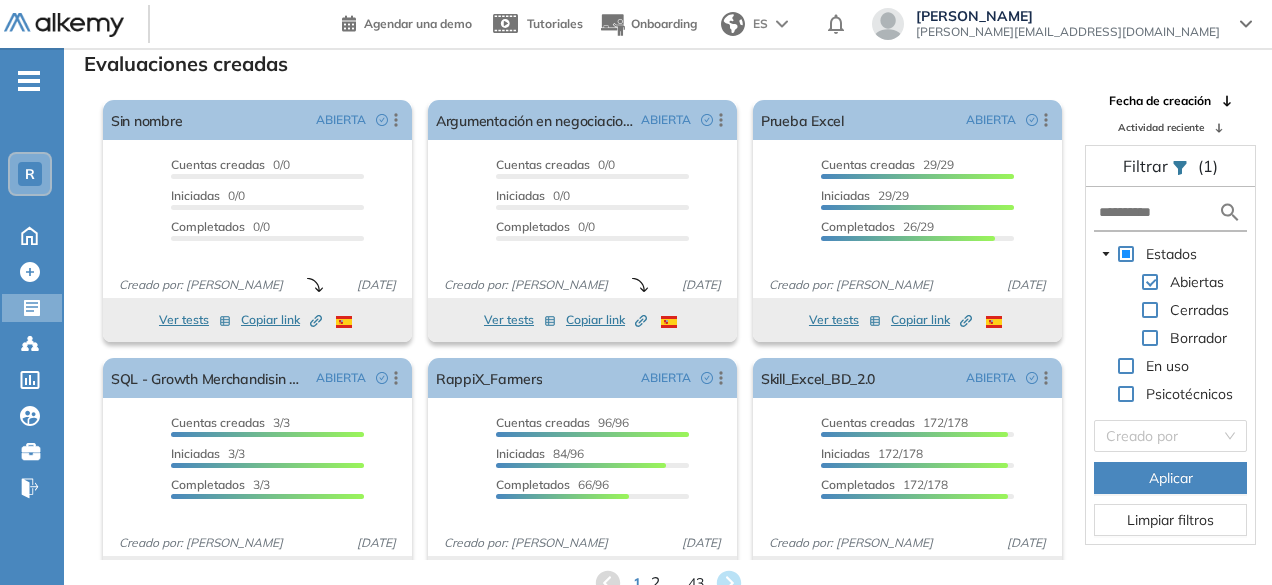 click on "2" at bounding box center (654, 582) 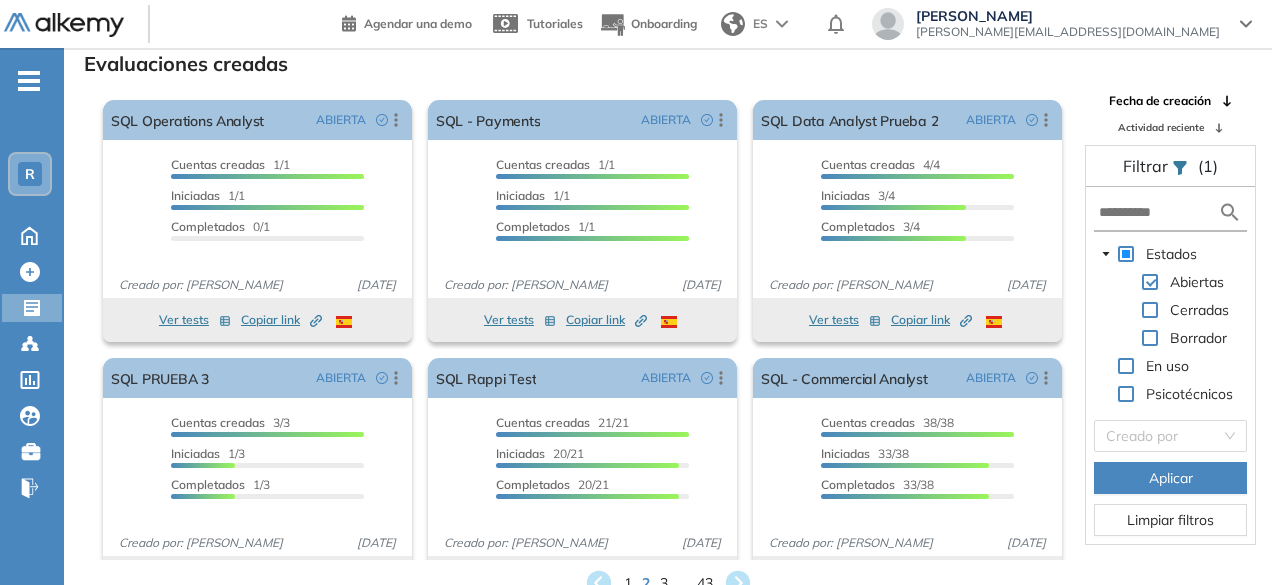 click on "1 2 3 ... 43" at bounding box center (668, 583) 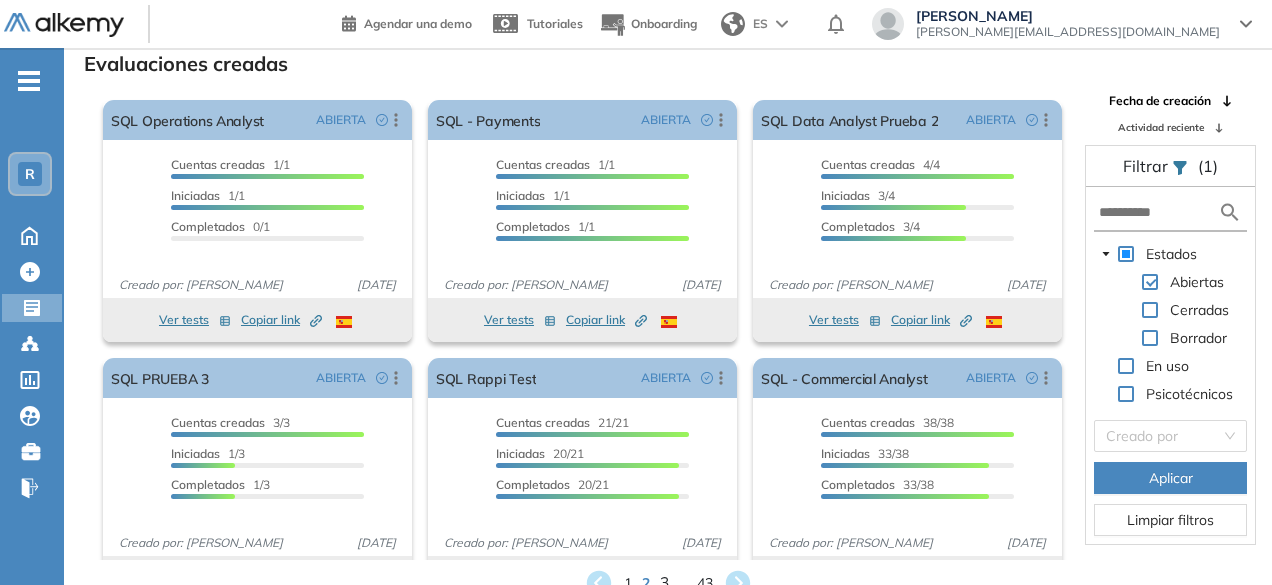 click on "3" at bounding box center [663, 582] 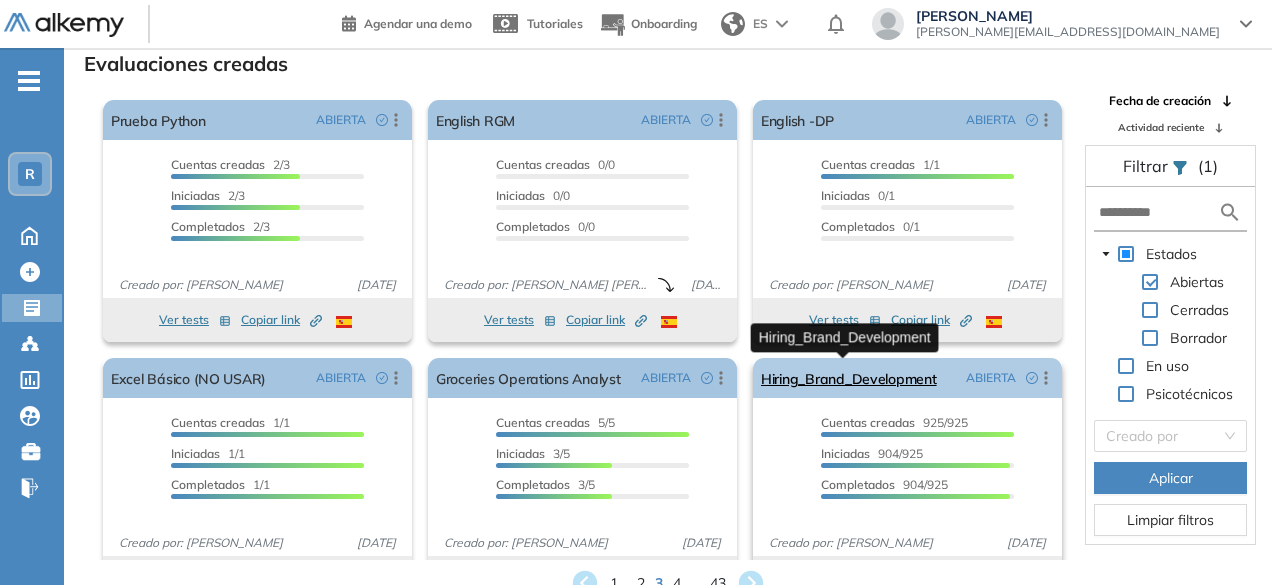 click on "Hiring_Brand_Development" at bounding box center (849, 378) 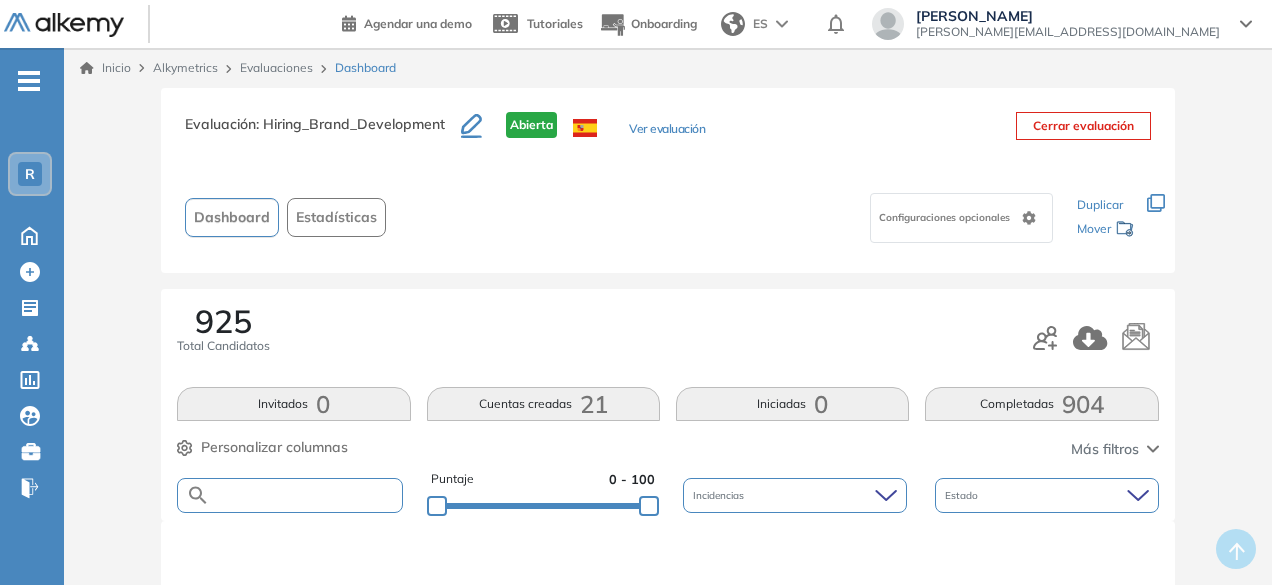 click at bounding box center (305, 495) 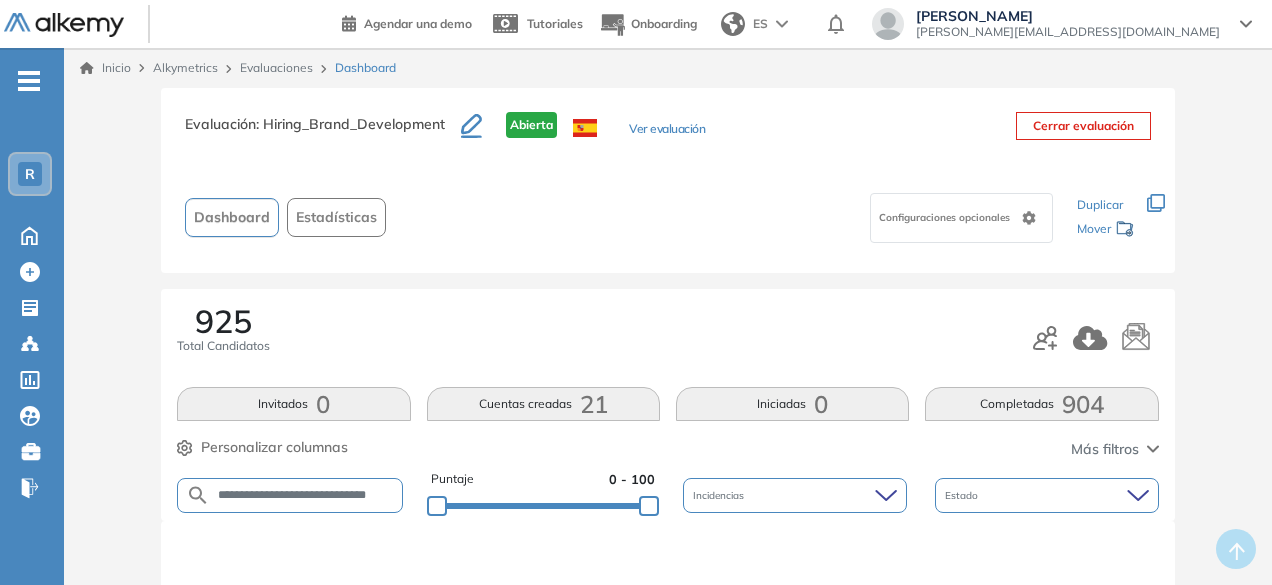 scroll, scrollTop: 0, scrollLeft: 57, axis: horizontal 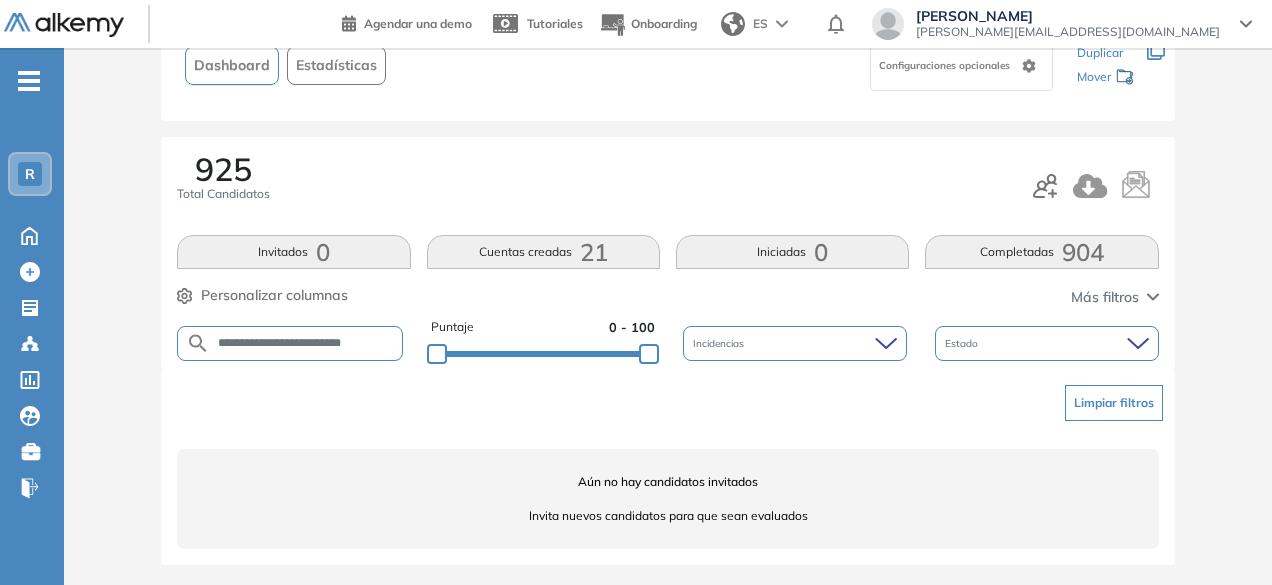 drag, startPoint x: 334, startPoint y: 337, endPoint x: 274, endPoint y: 333, distance: 60.133186 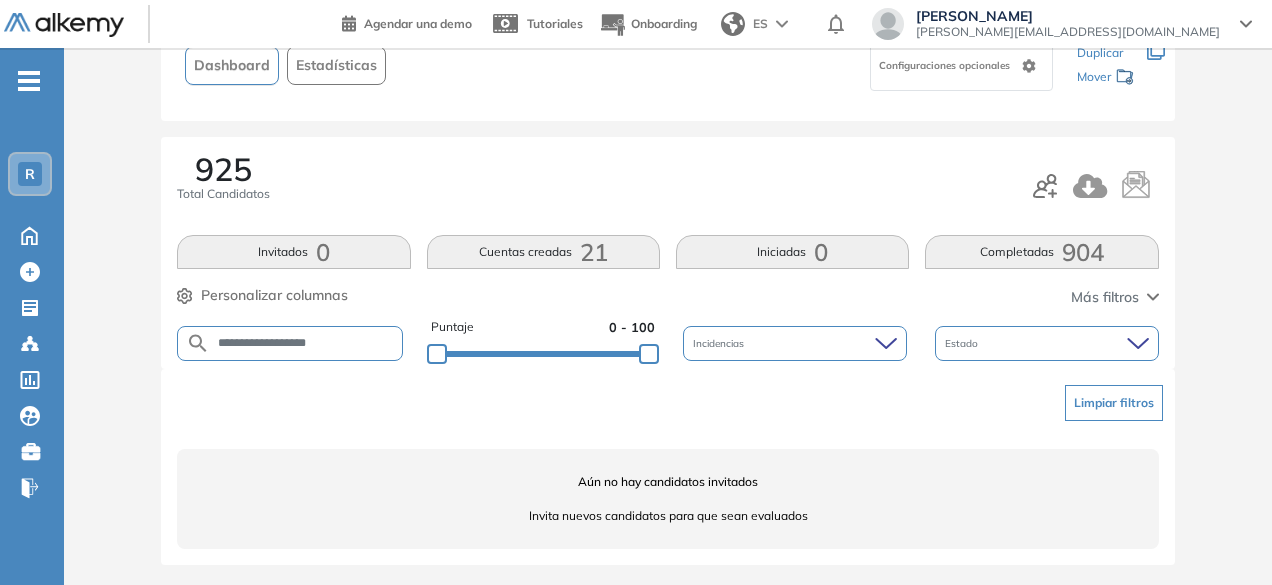 scroll, scrollTop: 0, scrollLeft: 0, axis: both 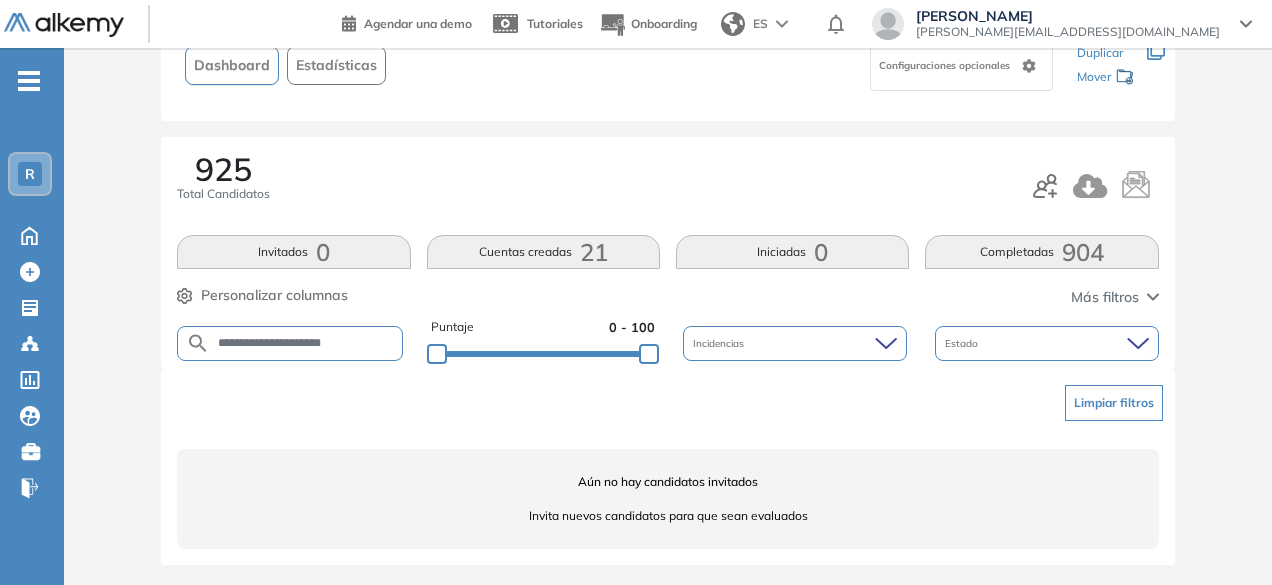 click on "**********" at bounding box center [306, 343] 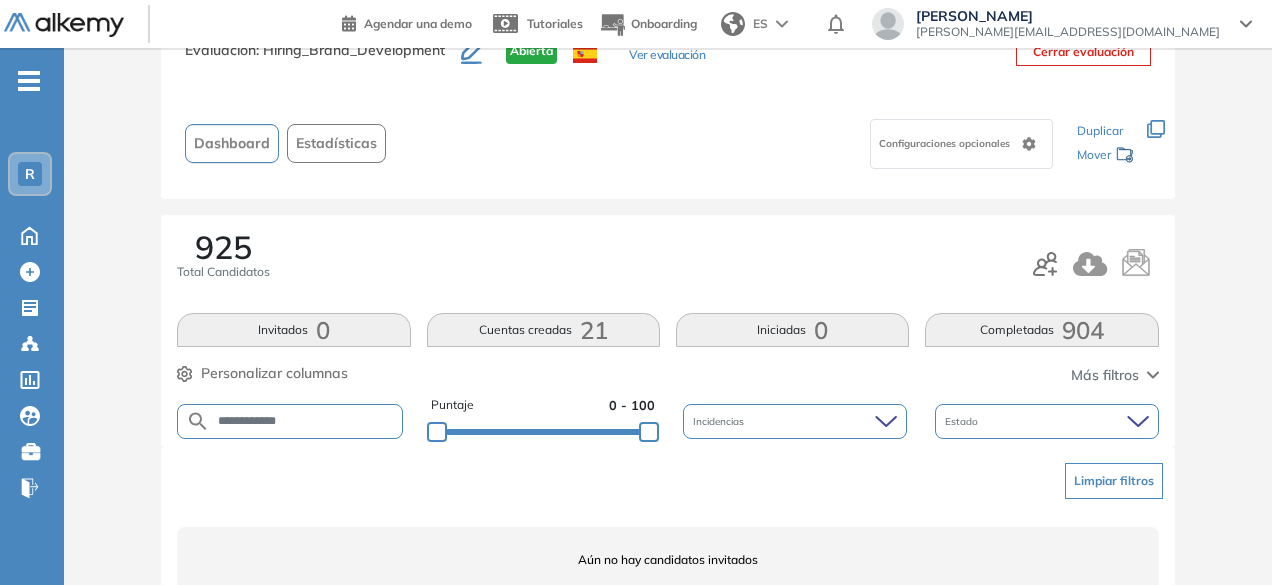 scroll, scrollTop: 152, scrollLeft: 0, axis: vertical 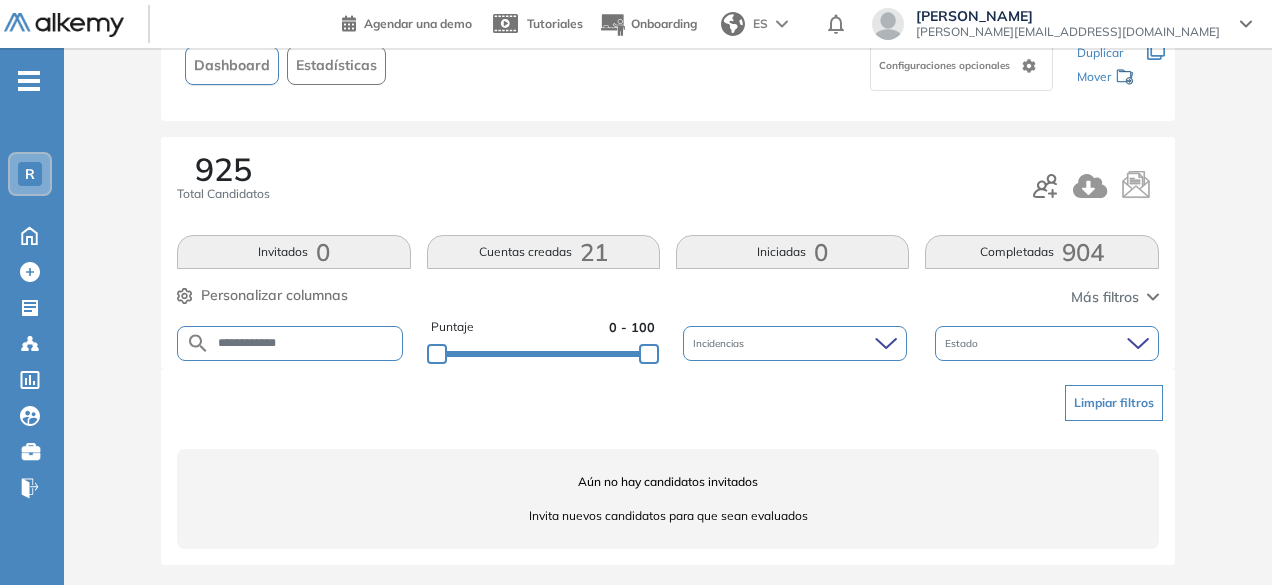 click on "**********" at bounding box center (306, 343) 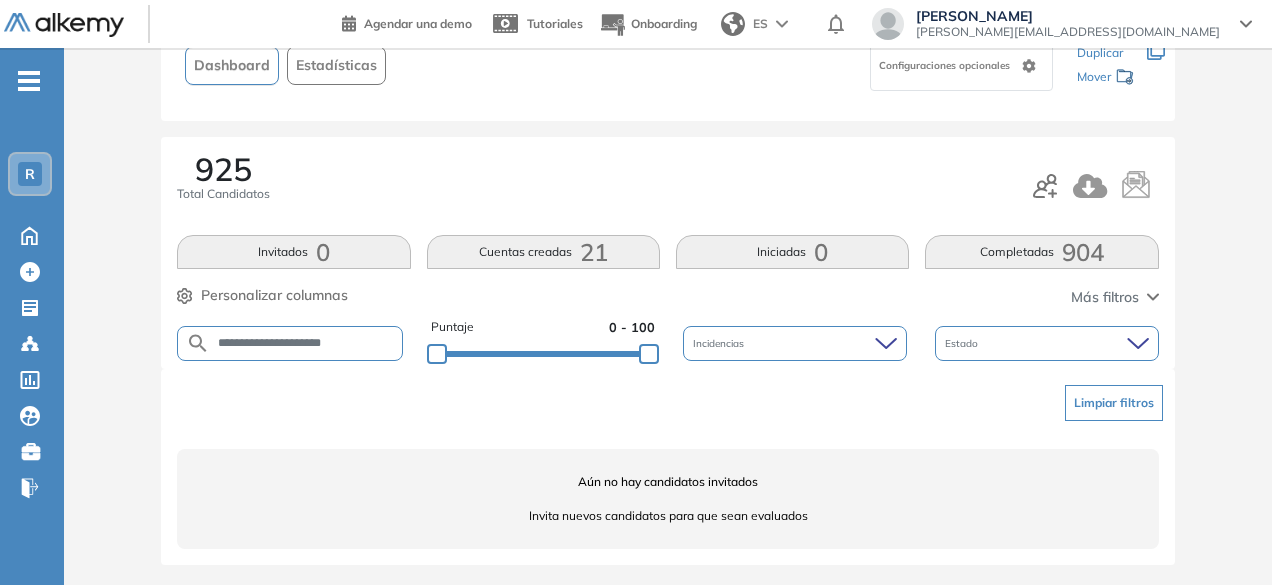 type on "**********" 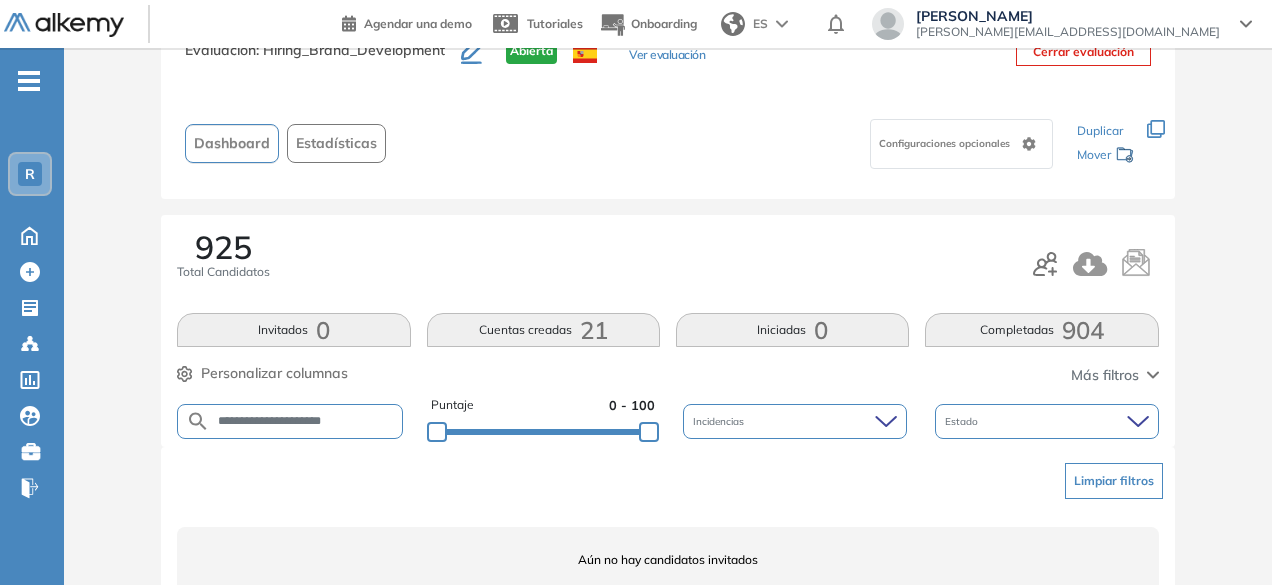 scroll, scrollTop: 152, scrollLeft: 0, axis: vertical 